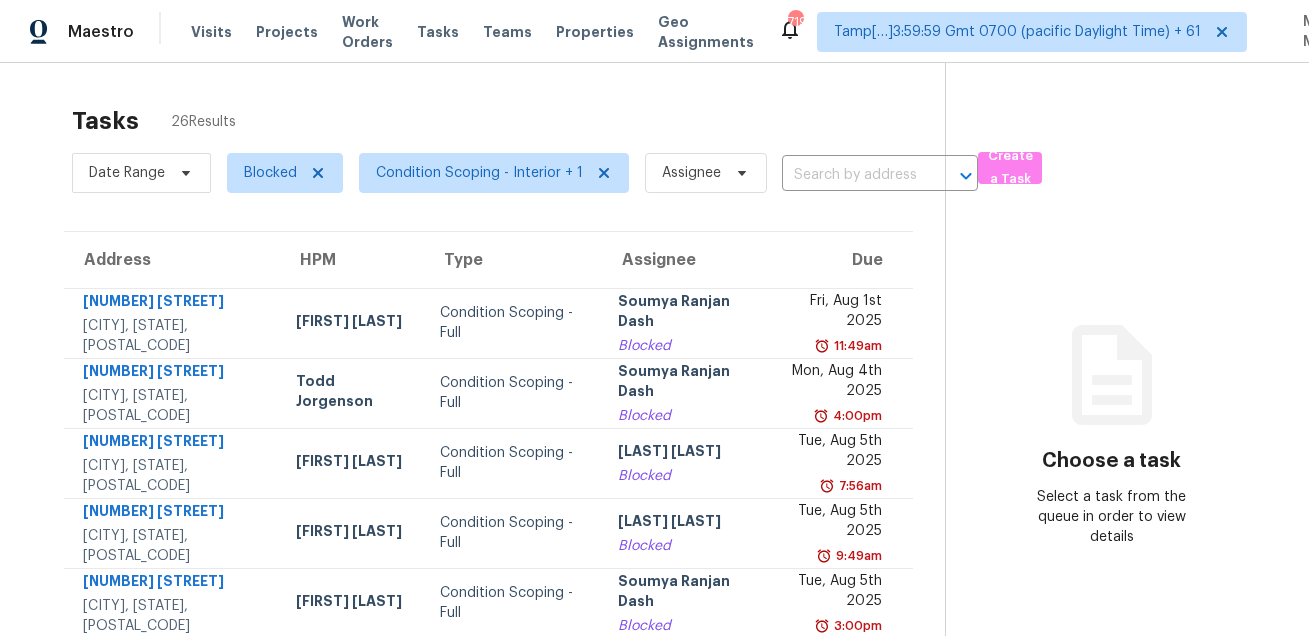 scroll, scrollTop: 0, scrollLeft: 0, axis: both 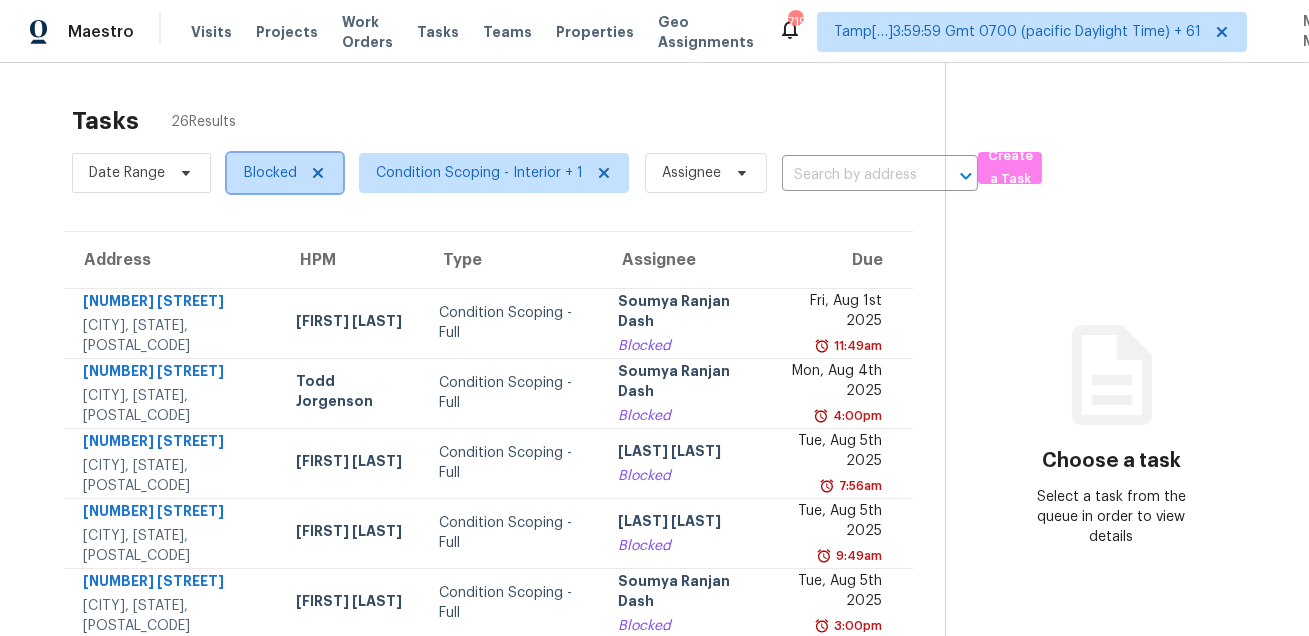 click on "Blocked" at bounding box center (270, 173) 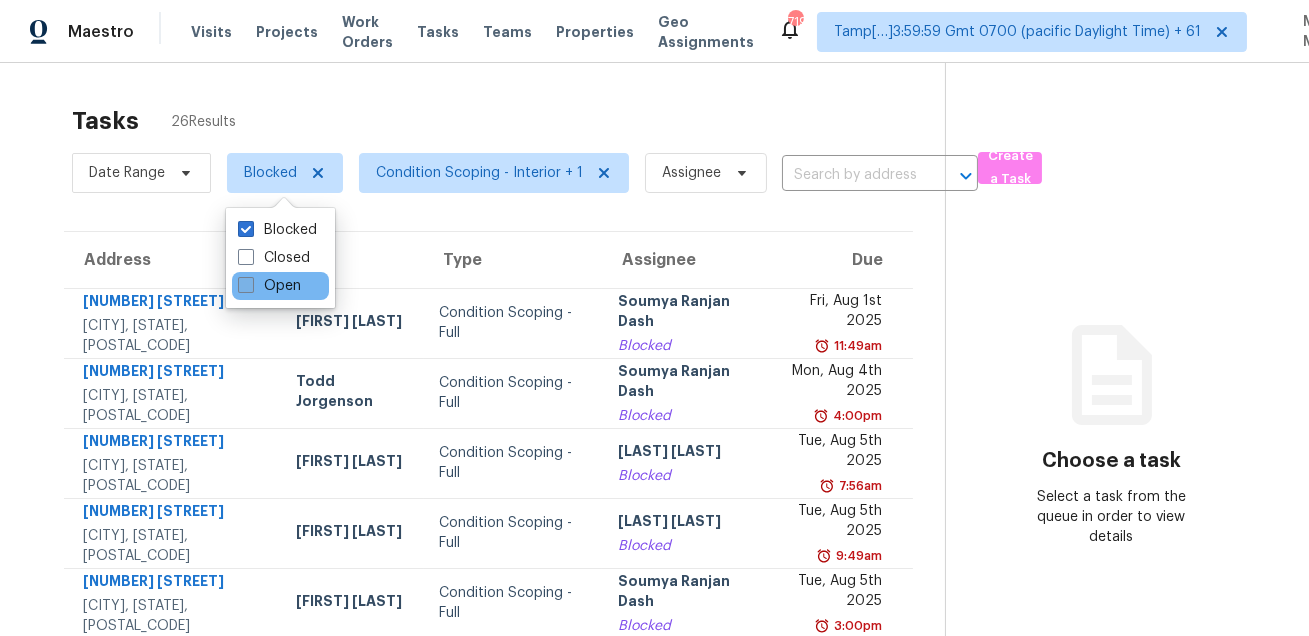 click at bounding box center [246, 285] 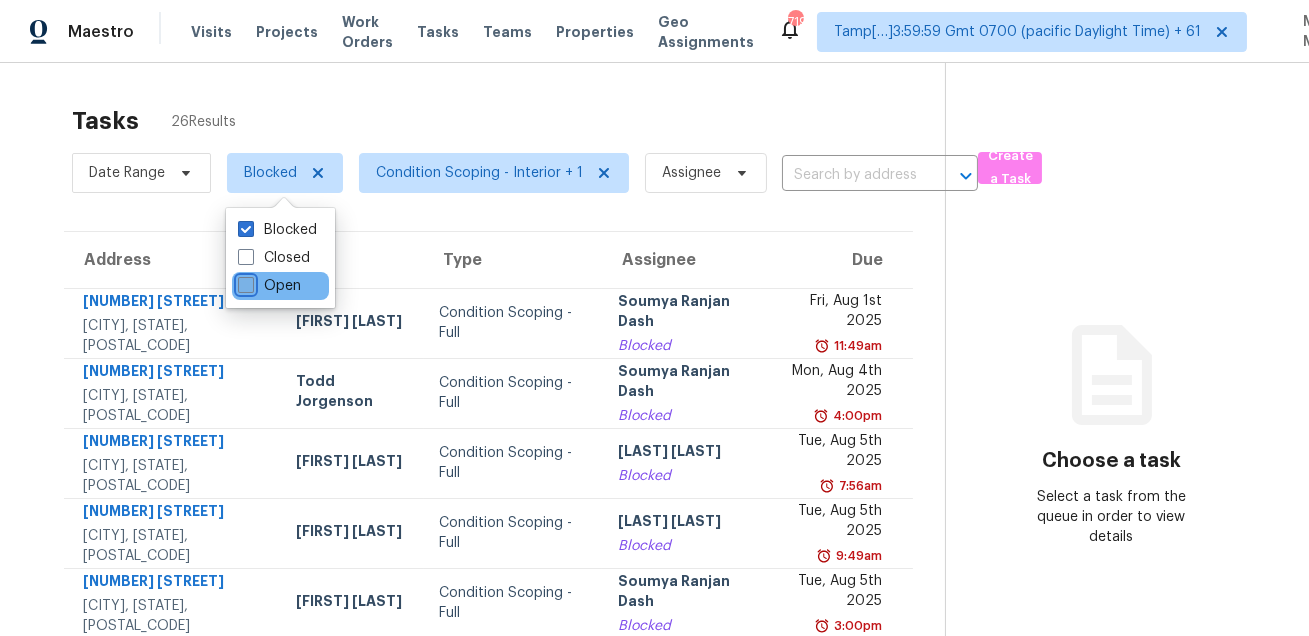 click on "Open" at bounding box center [244, 282] 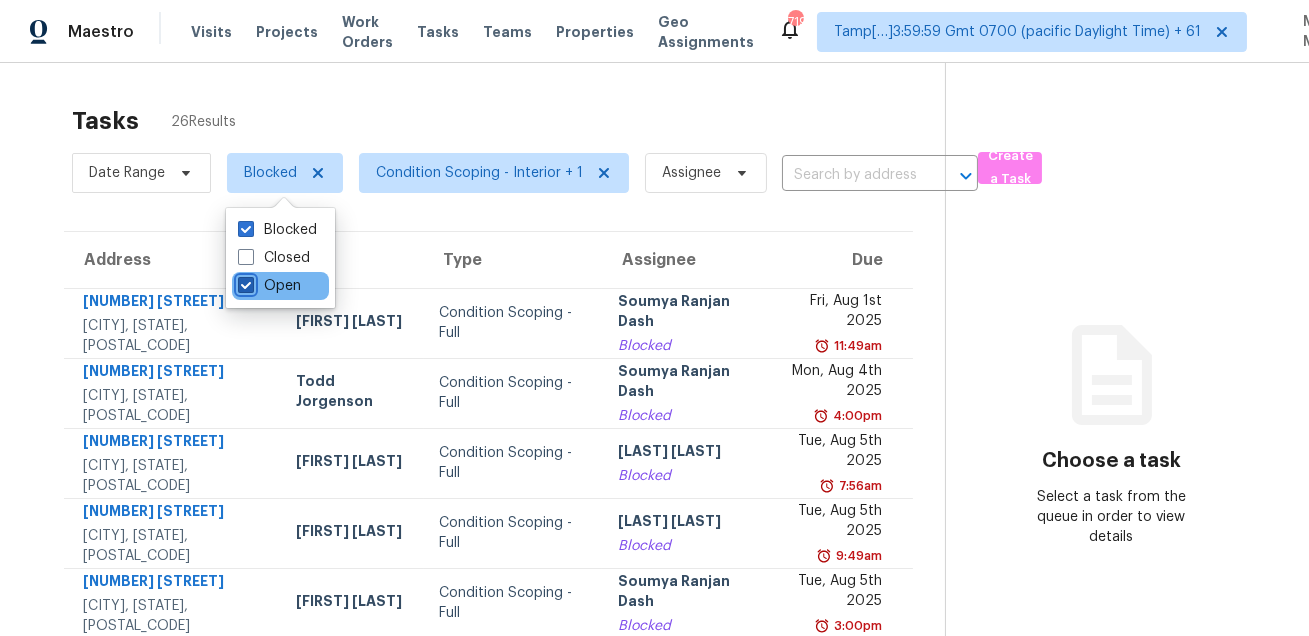 checkbox on "true" 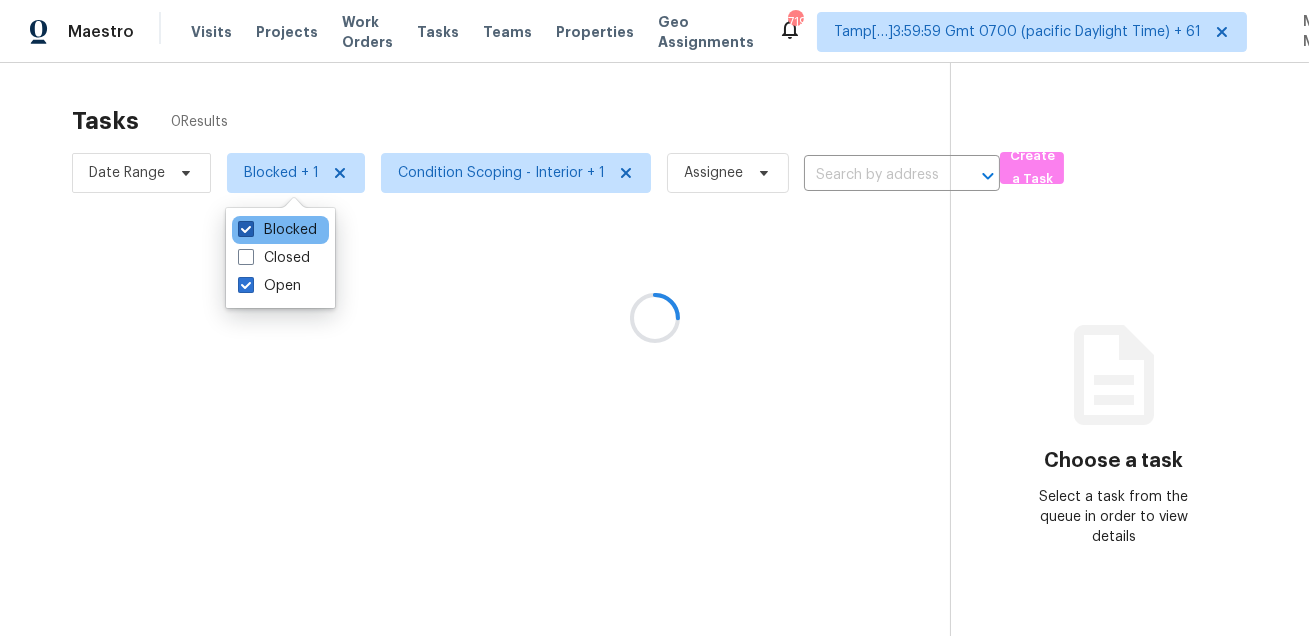 click at bounding box center (246, 229) 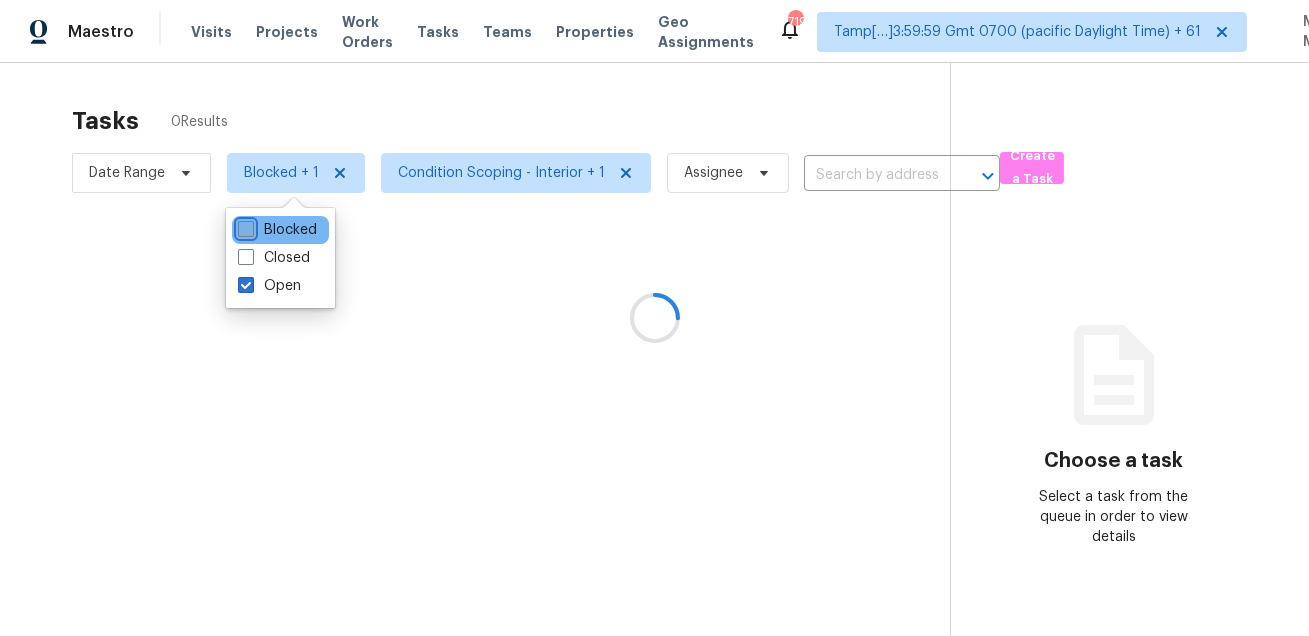 checkbox on "false" 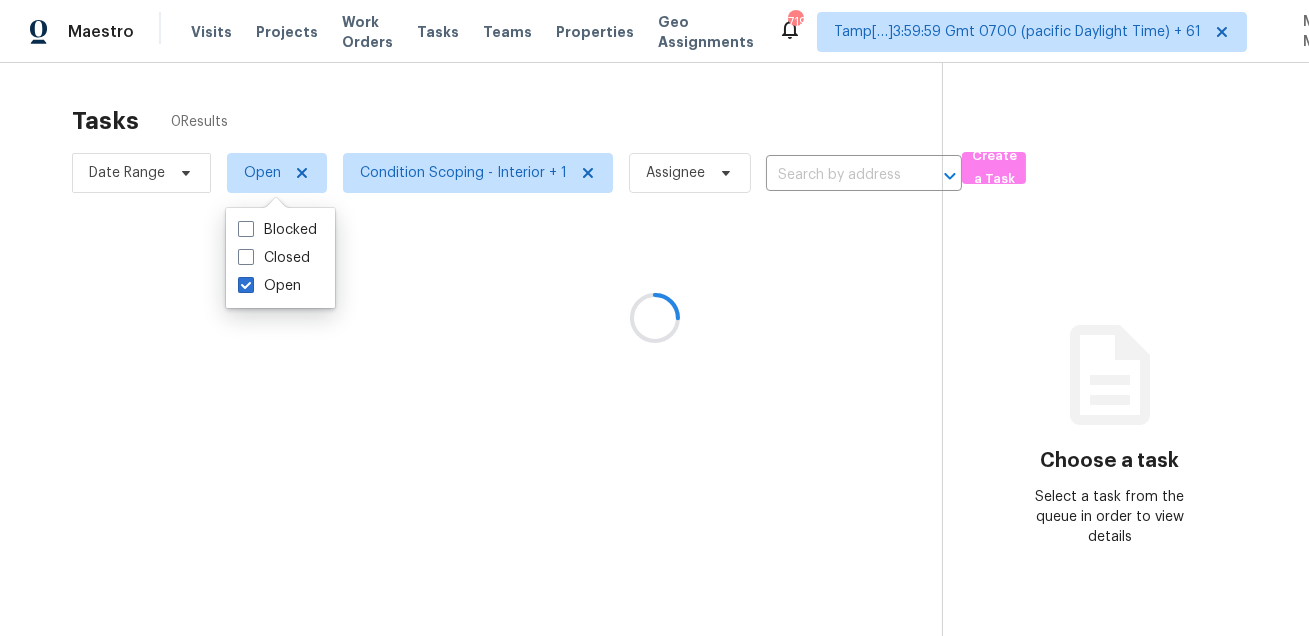 click at bounding box center [654, 318] 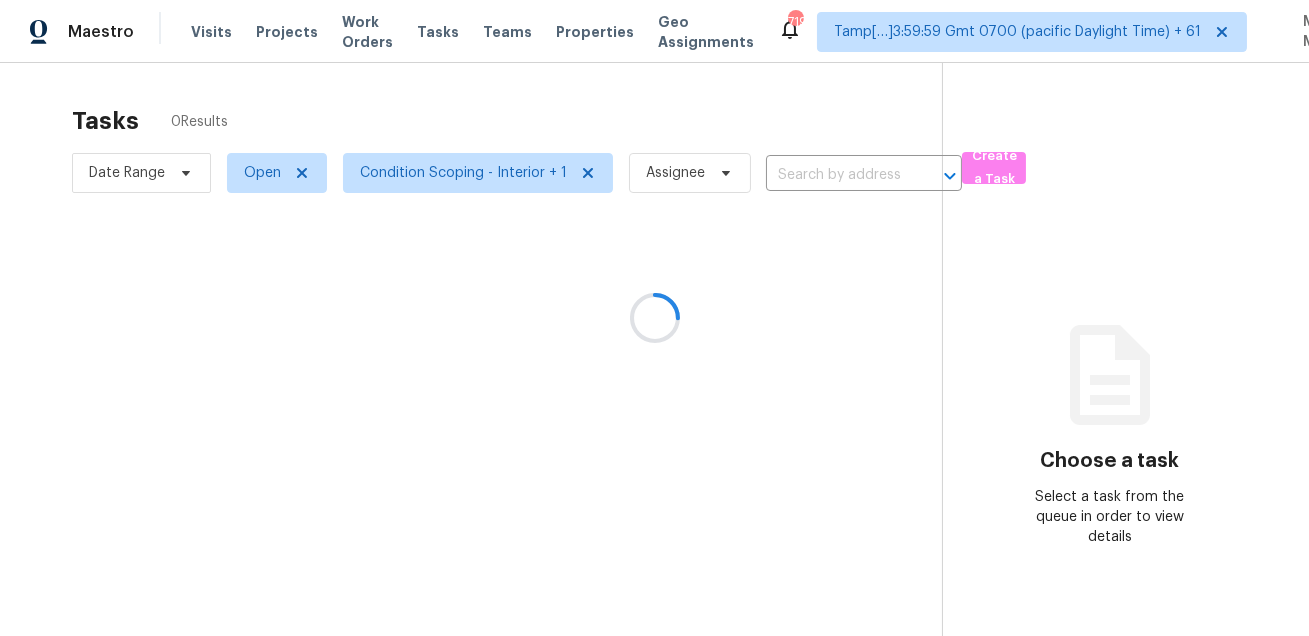 click at bounding box center (654, 318) 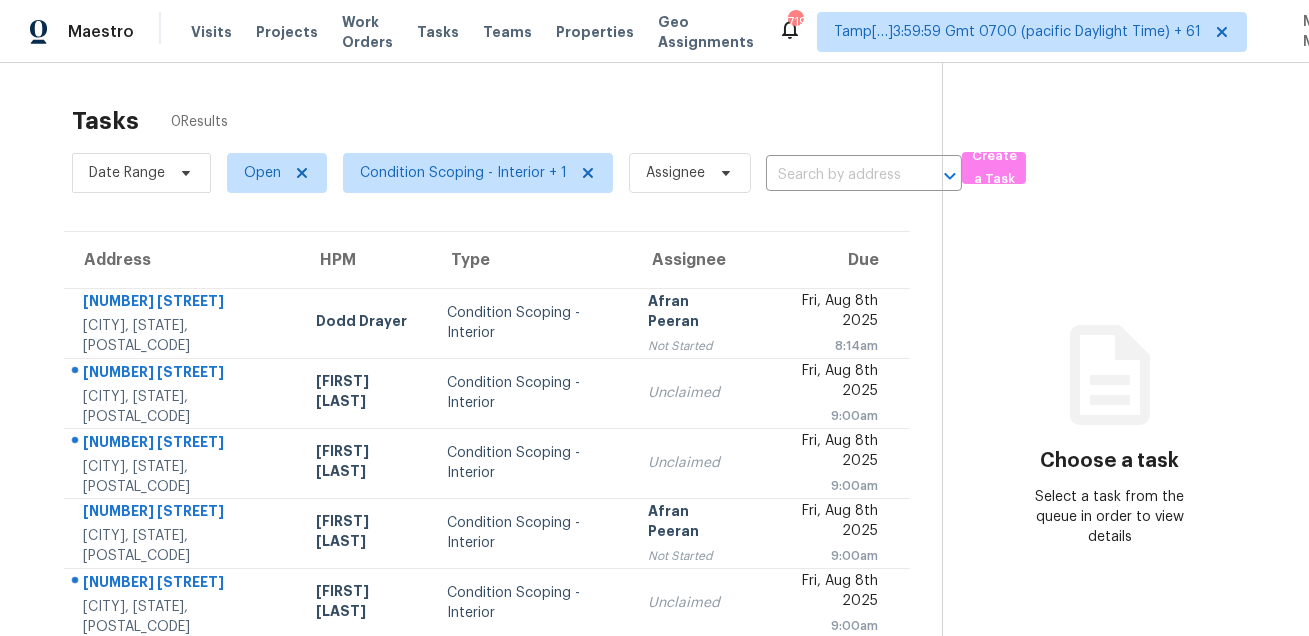 click on "Tasks 0  Results Date Range Open Condition Scoping - Interior + 1 Assignee ​ Create a Task Address HPM Type Assignee Due 1633 Composer Way   [CITY], [STATE], [POSTAL_CODE] Dodd Drayer Condition Scoping - Interior Afran Peeran Not Started Fri, Aug 8th 2025 8:14am 2424 Pinnae Pl   [CITY], [STATE], [POSTAL_CODE] Scott Smathers Condition Scoping - Interior Unclaimed Fri, Aug 8th 2025 9:00am 14018 Fair Glade Ln   [CITY], [STATE], [POSTAL_CODE] Joseph Wolfe Condition Scoping - Interior Unclaimed Fri, Aug 8th 2025 9:00am 4890 Fenton St   [CITY], [STATE], [POSTAL_CODE] Andrew McCuskey Condition Scoping - Interior Afran Peeran Not Started Fri, Aug 8th 2025 9:00am 476 Wateree St   [CITY], [STATE], [POSTAL_CODE] Matthew Barnhart Condition Scoping - Interior Unclaimed Fri, Aug 8th 2025 9:00am 2409 N Junglecamp Rd   [CITY], [STATE], [POSTAL_CODE] Dennis Ulmer Condition Scoping - Interior Unclaimed Fri, Aug 8th 2025 9:00am 2966 Cordella St   [CITY], [STATE], [POSTAL_CODE] Kim Peshek Condition Scoping - Interior Unclaimed Fri, Aug 8th 2025 9:00am 7624 W Michigan Ave   [CITY], [STATE], [POSTAL_CODE] 9:00am" at bounding box center (487, 550) 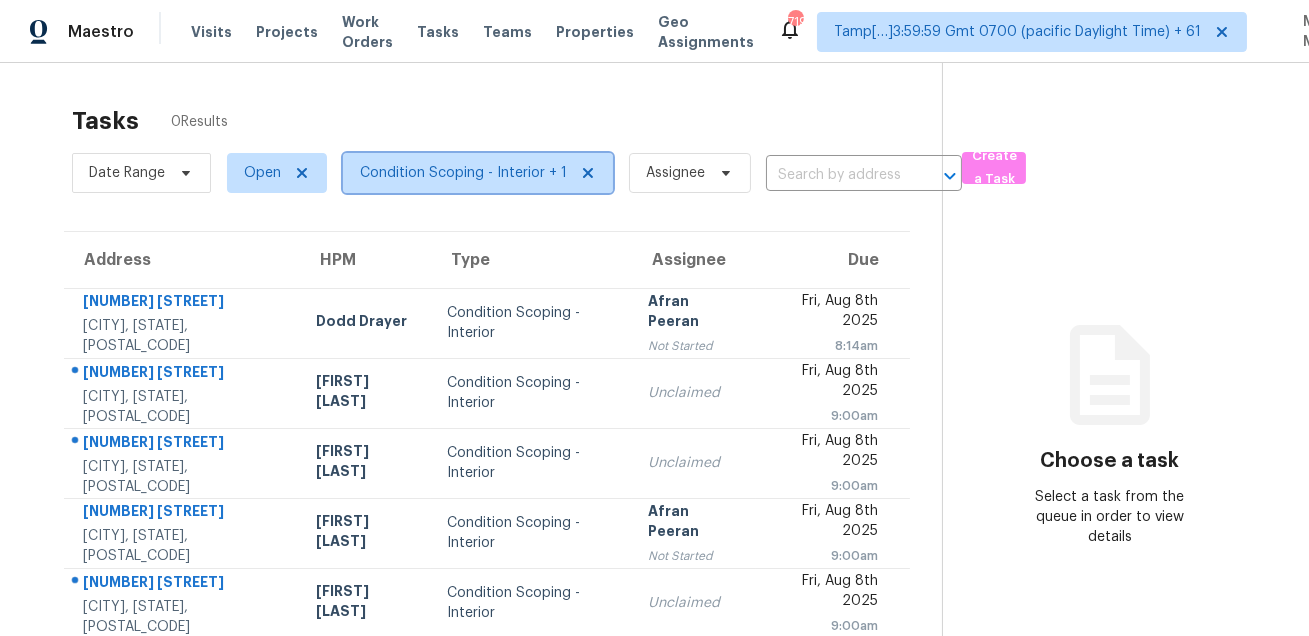 click on "Condition Scoping - Interior + 1" at bounding box center [478, 173] 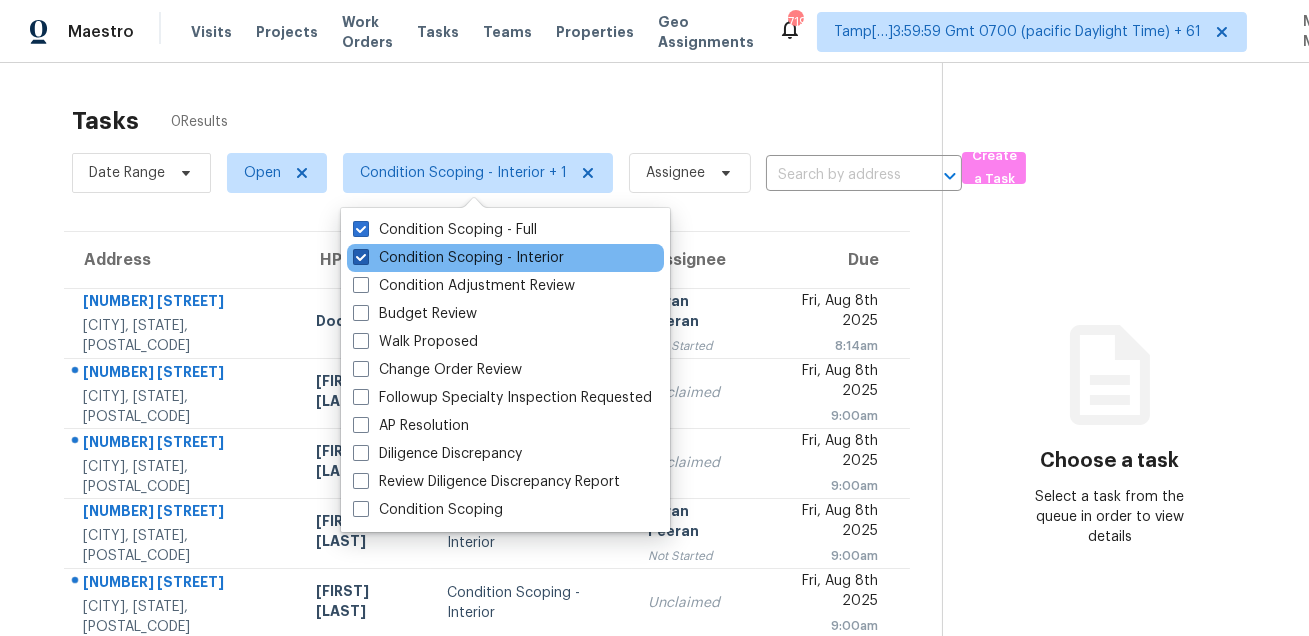 click on "Condition Scoping - Interior" at bounding box center (458, 258) 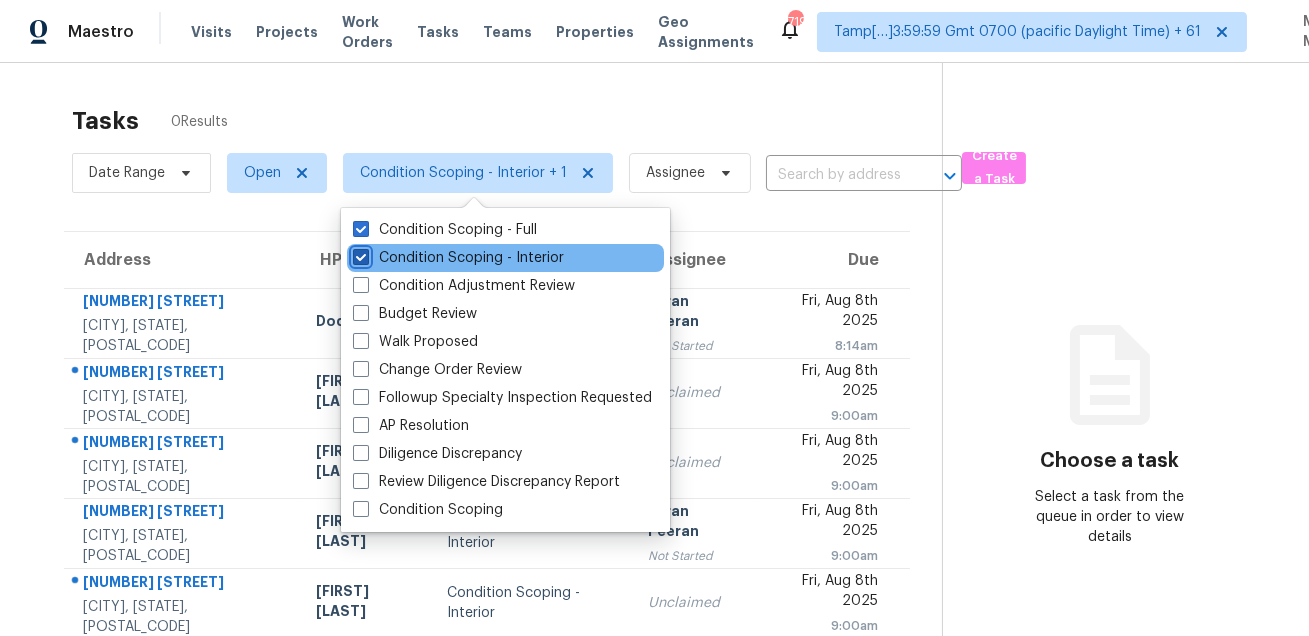 click on "Condition Scoping - Interior" at bounding box center [359, 254] 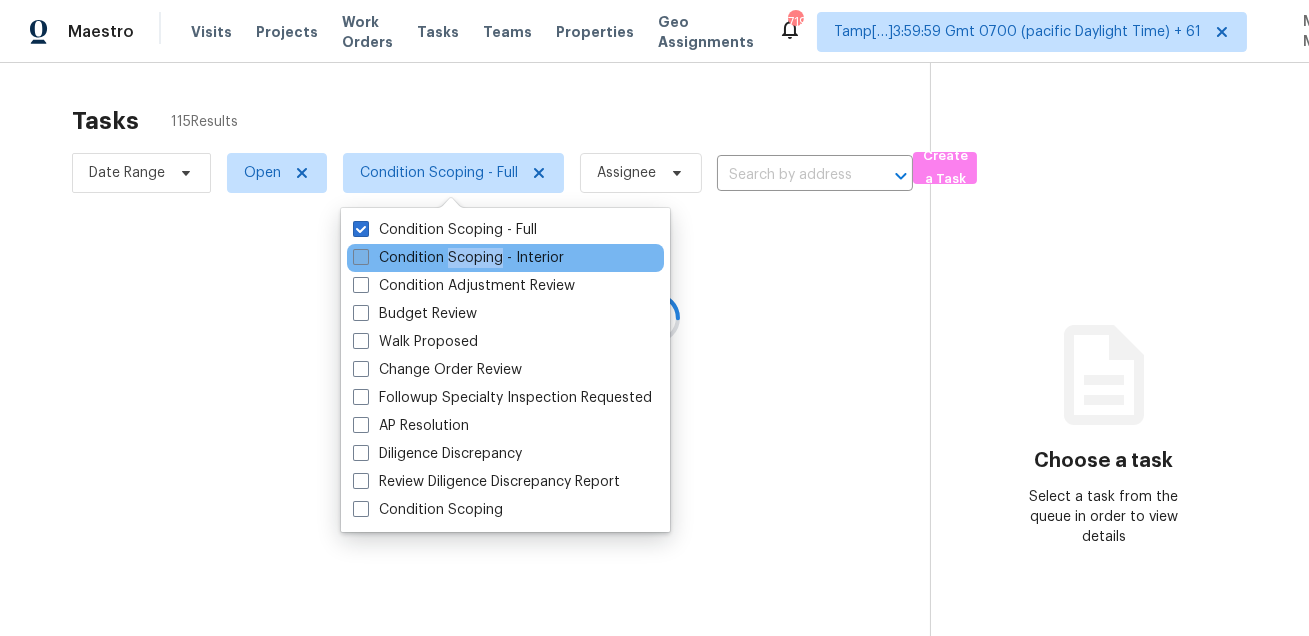 click on "Condition Scoping - Interior" at bounding box center [458, 258] 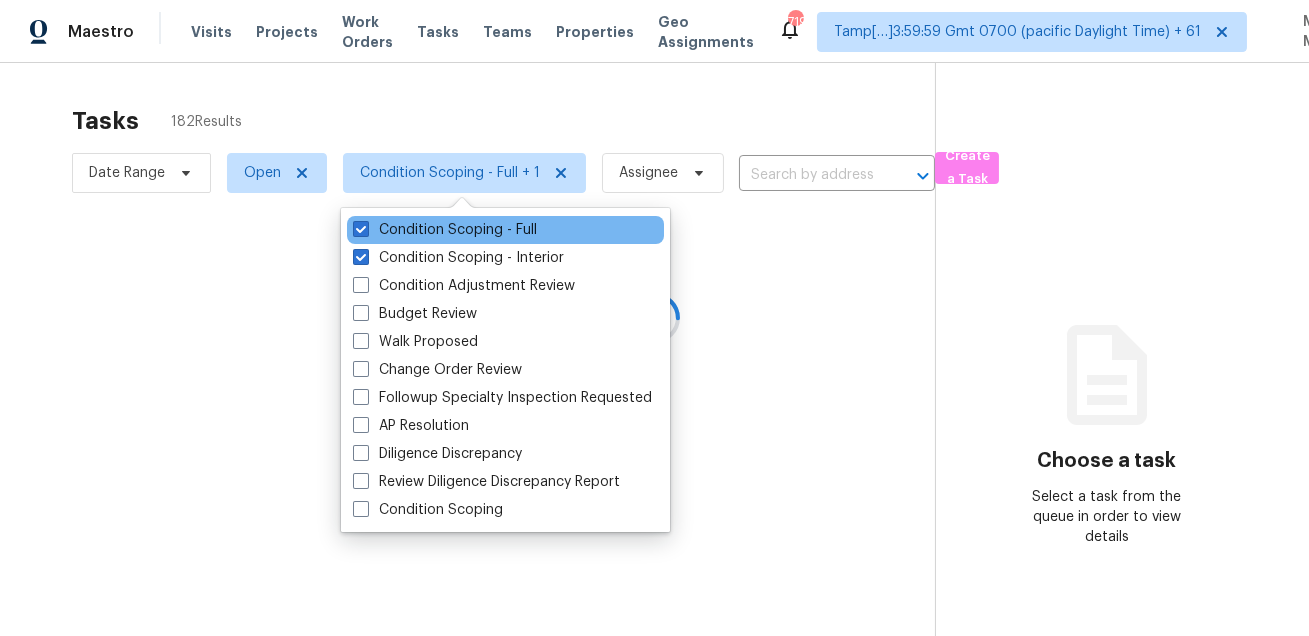 click on "Condition Scoping - Full" at bounding box center [505, 230] 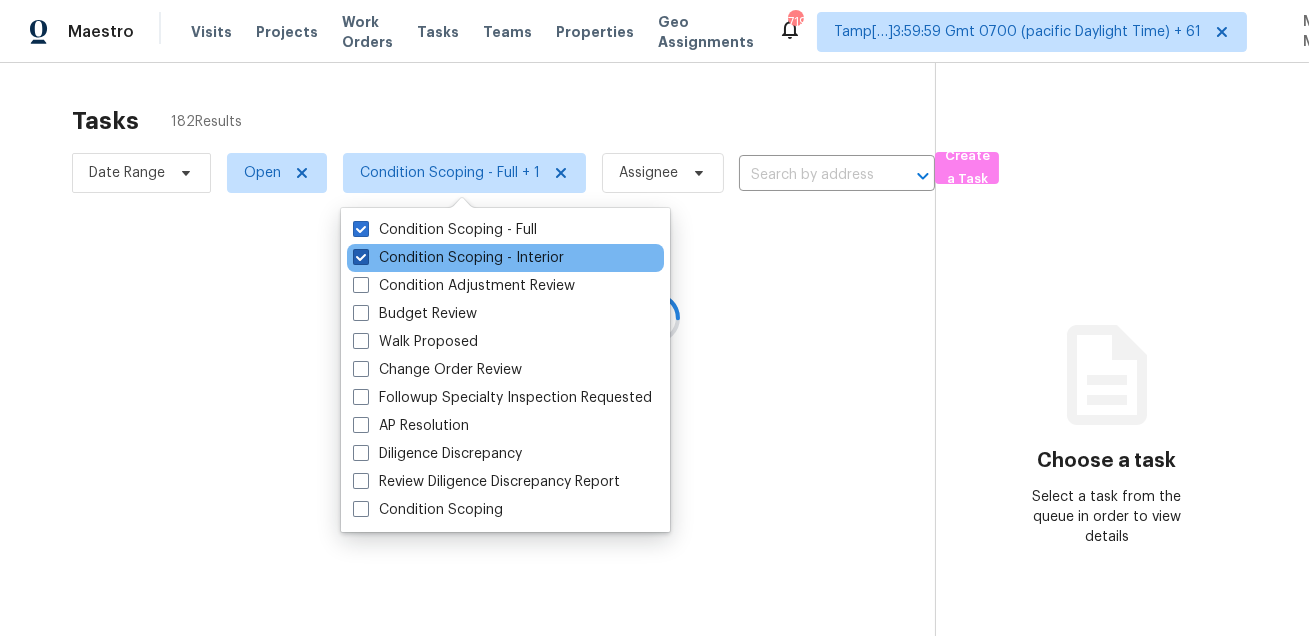 click on "Condition Scoping - Interior" at bounding box center [458, 258] 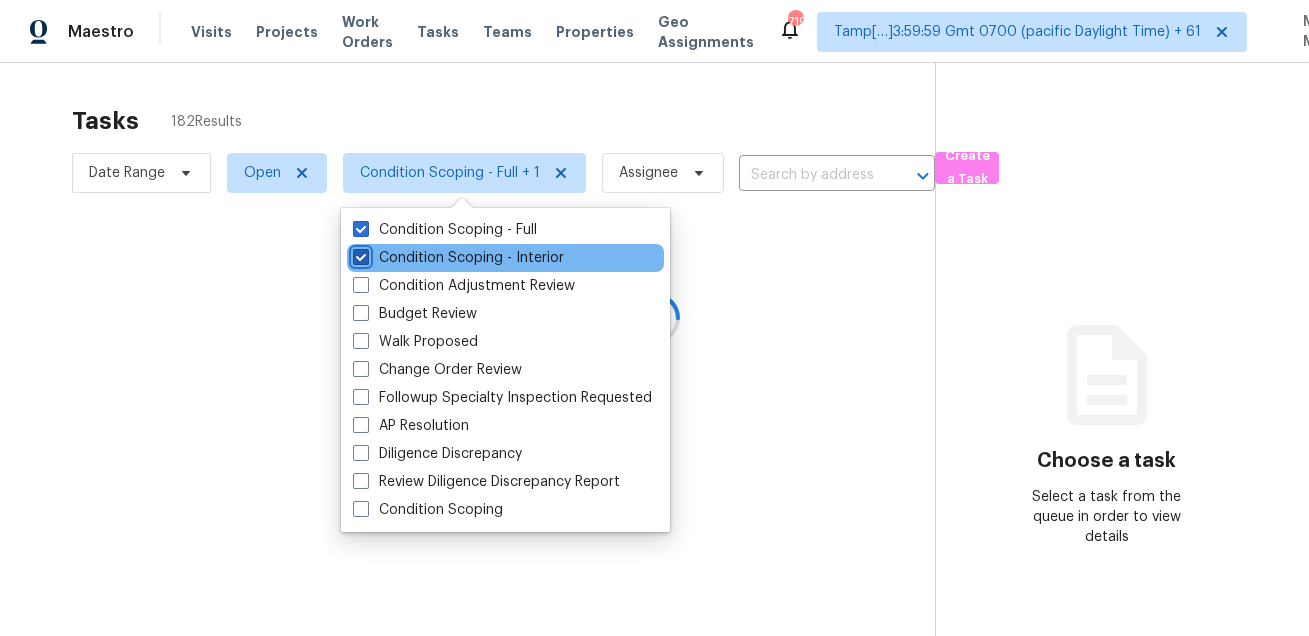 click on "Condition Scoping - Interior" at bounding box center (359, 254) 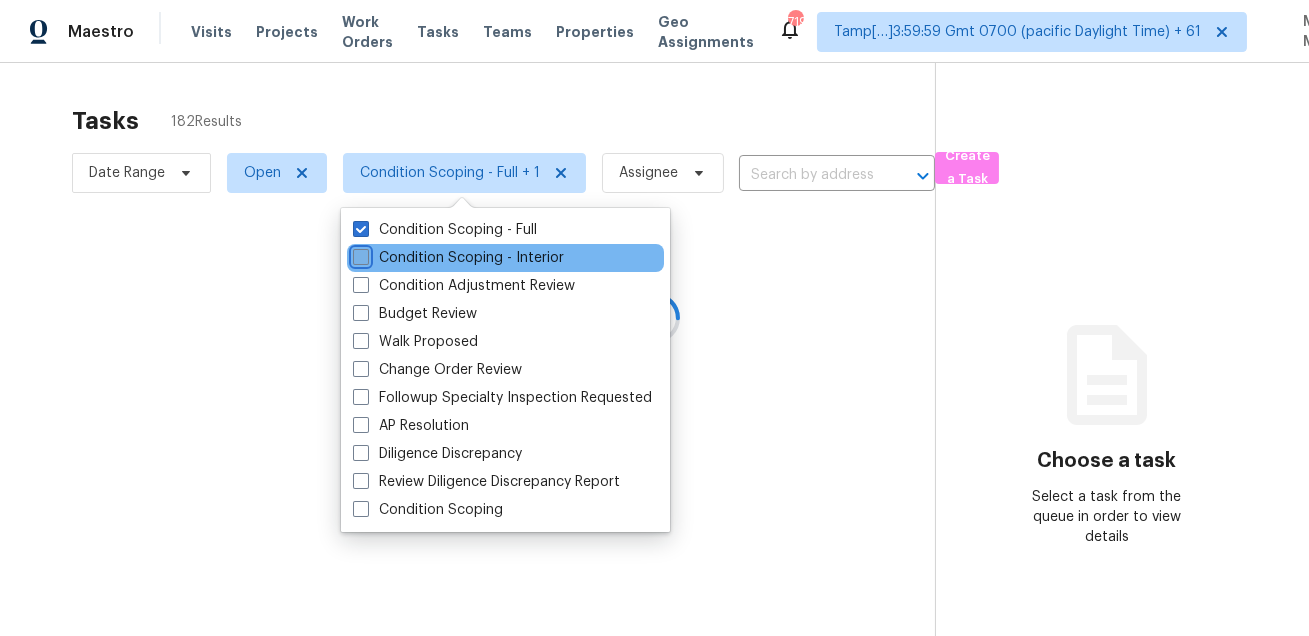 checkbox on "false" 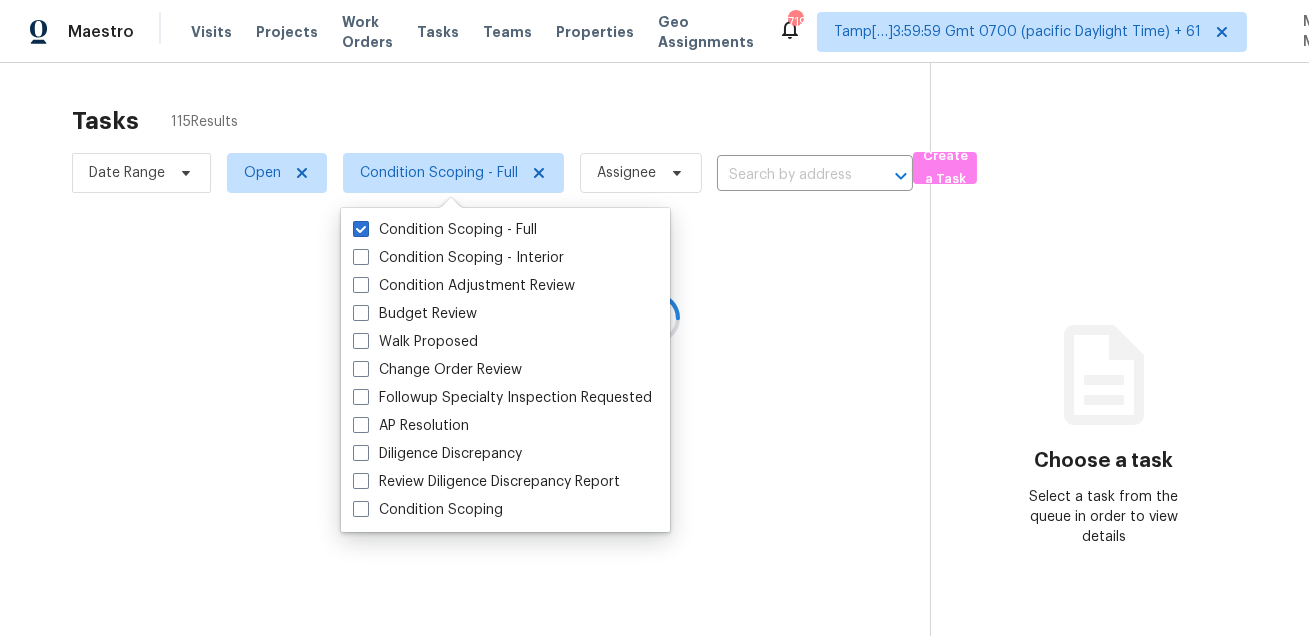 click at bounding box center (654, 318) 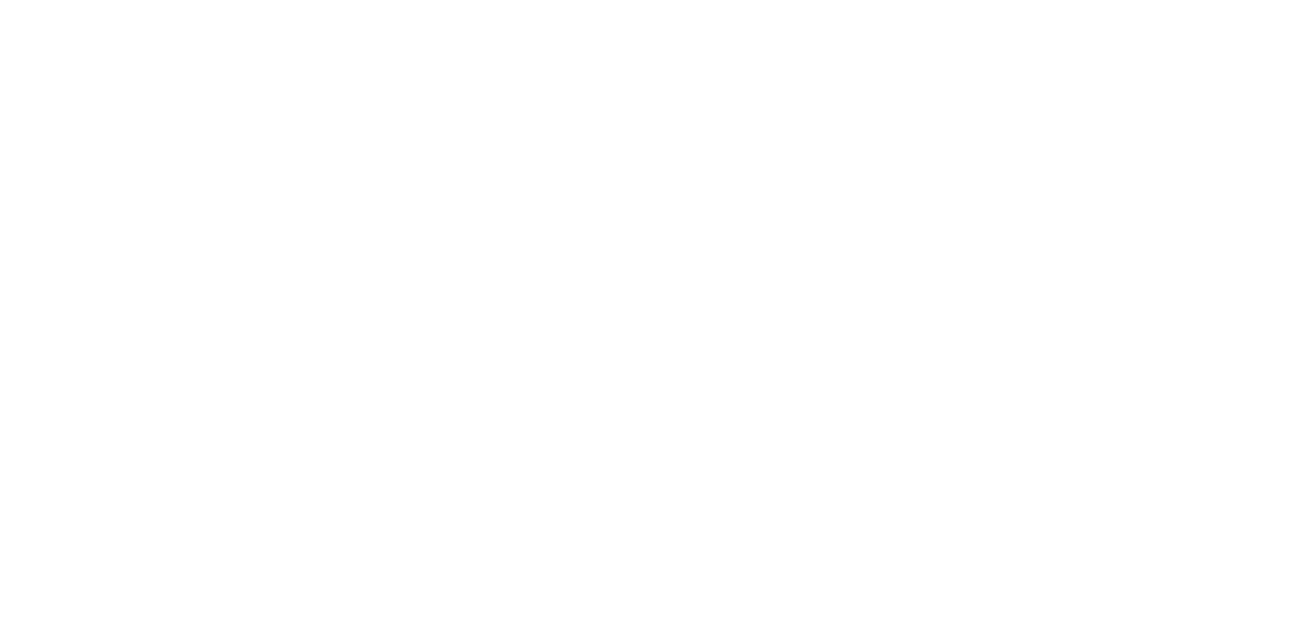 scroll, scrollTop: 0, scrollLeft: 0, axis: both 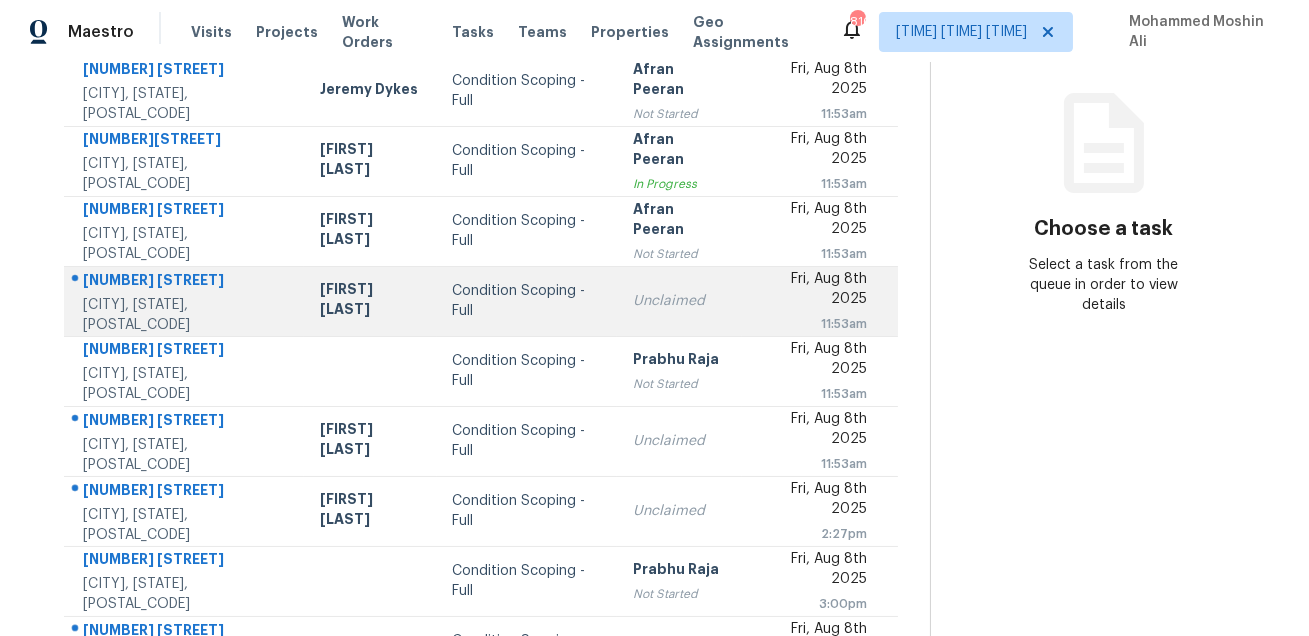 click on "[NUMBER] [STREET]" at bounding box center [185, 282] 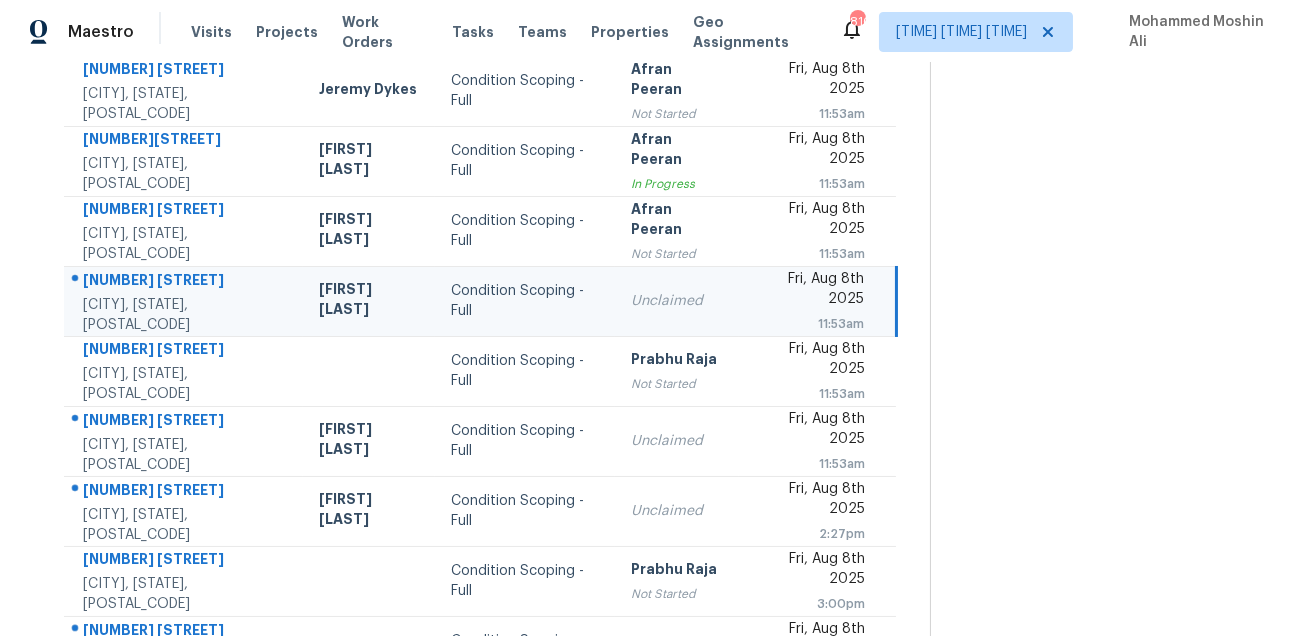 click on "[NUMBER] [STREET]" at bounding box center [185, 282] 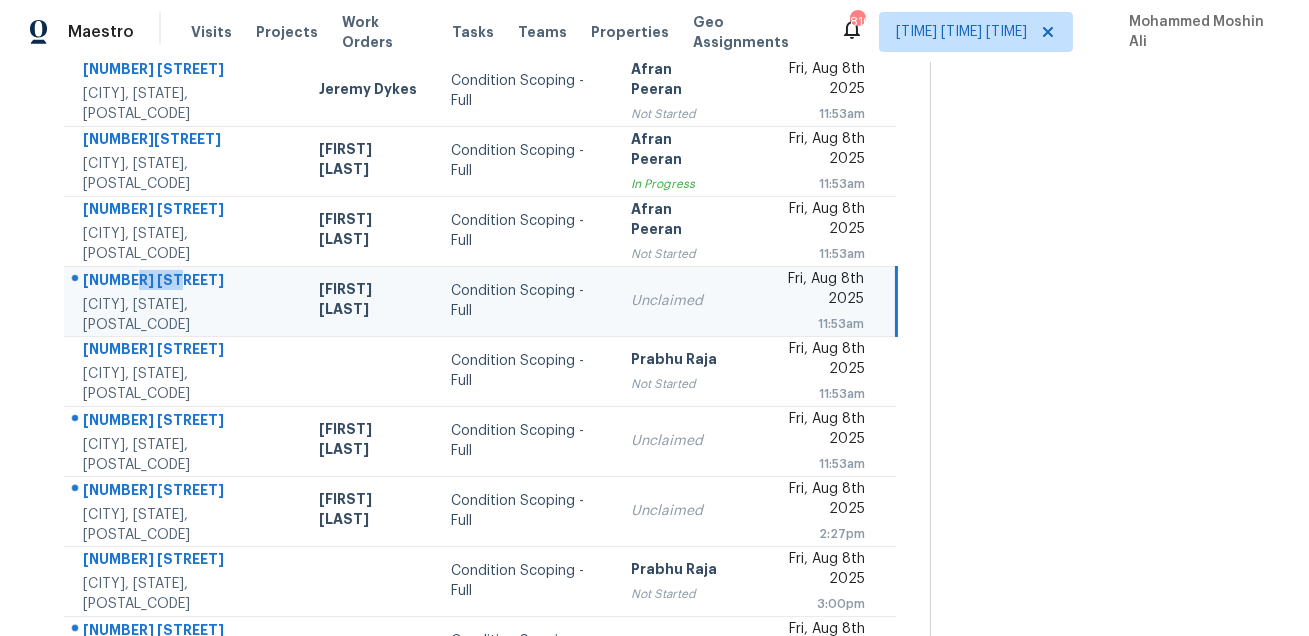 click on "[NUMBER] [STREET]" at bounding box center [185, 282] 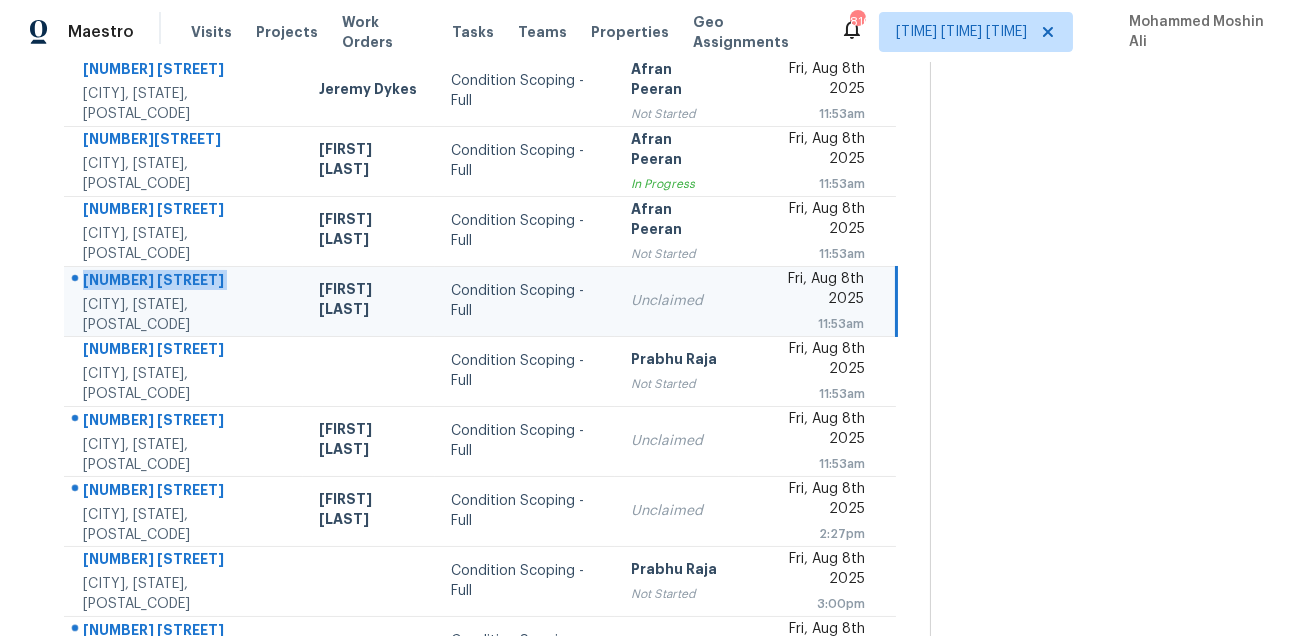 click on "[NUMBER] [STREET]" at bounding box center [185, 282] 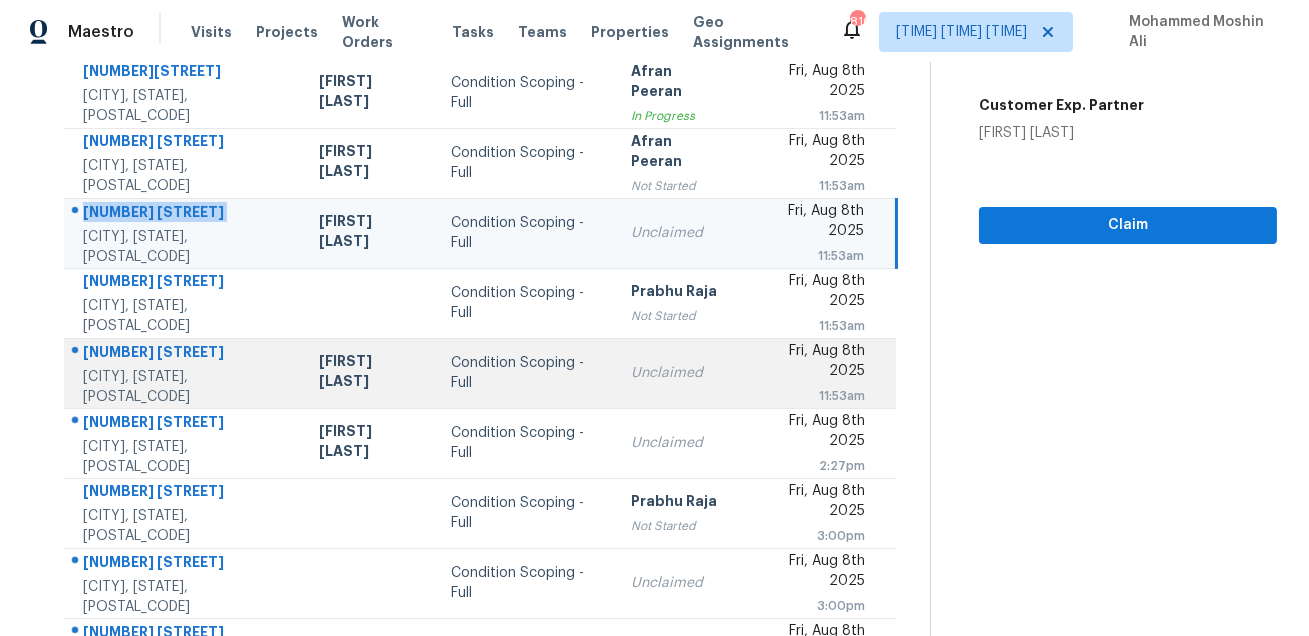 scroll, scrollTop: 311, scrollLeft: 0, axis: vertical 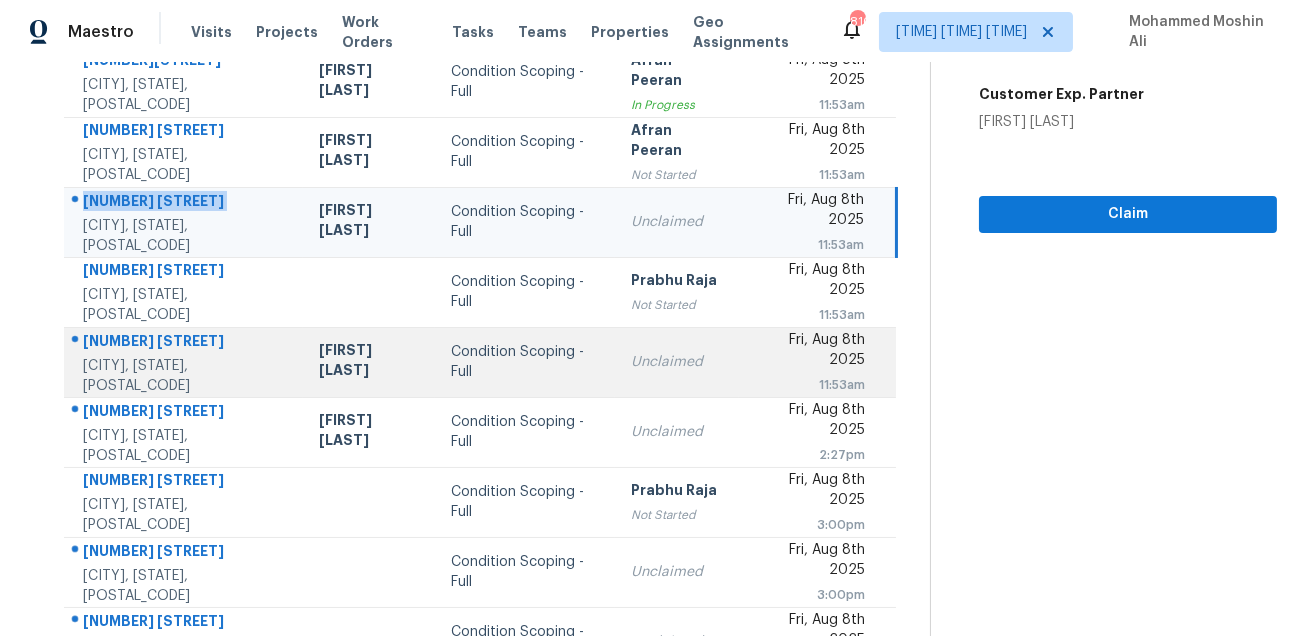 click on "508 W Oak Dr" at bounding box center (185, 343) 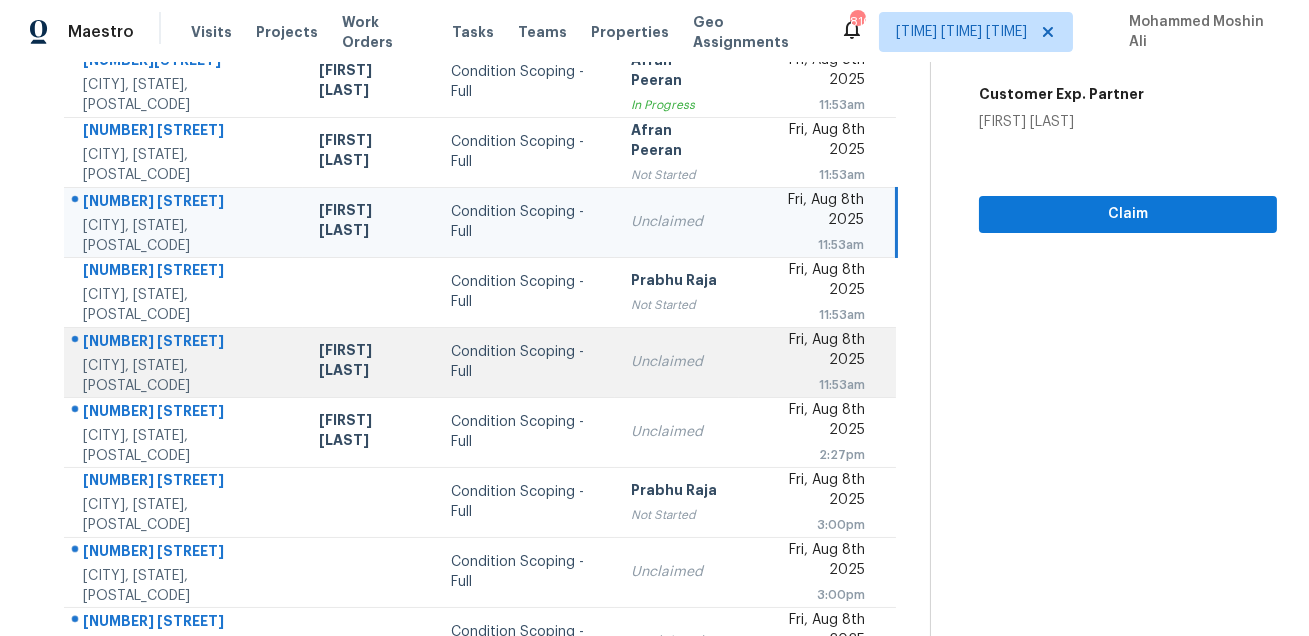 click on "508 W Oak Dr" at bounding box center [185, 343] 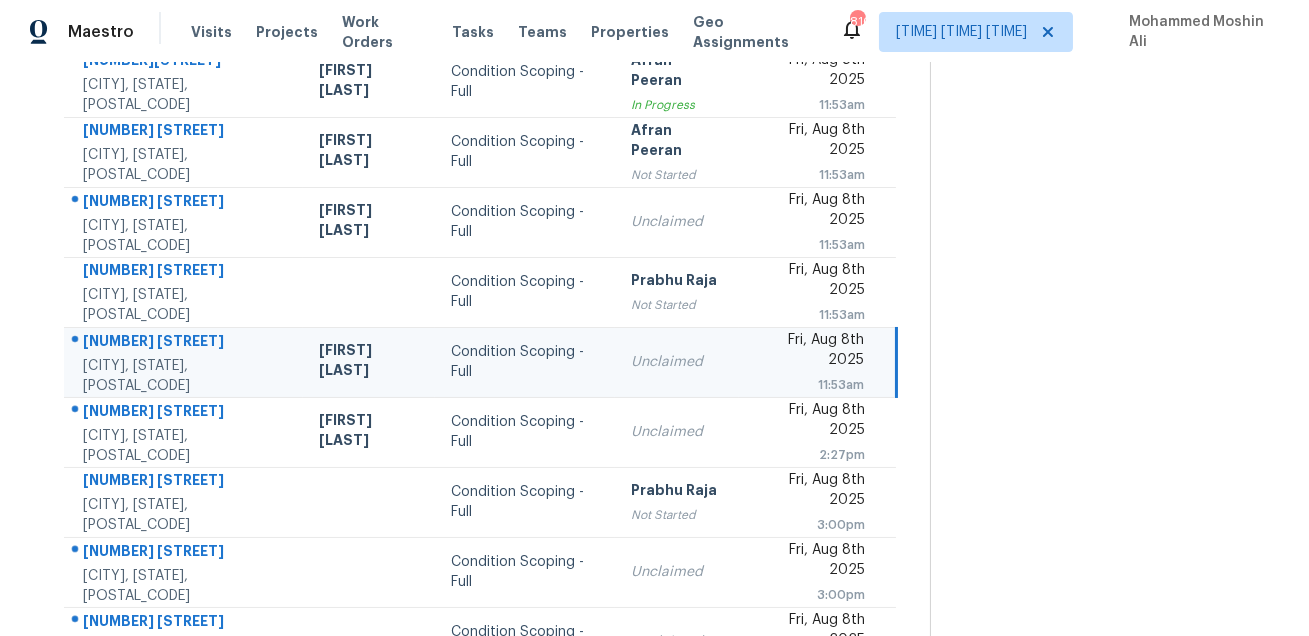 click on "508 W Oak Dr" at bounding box center (185, 343) 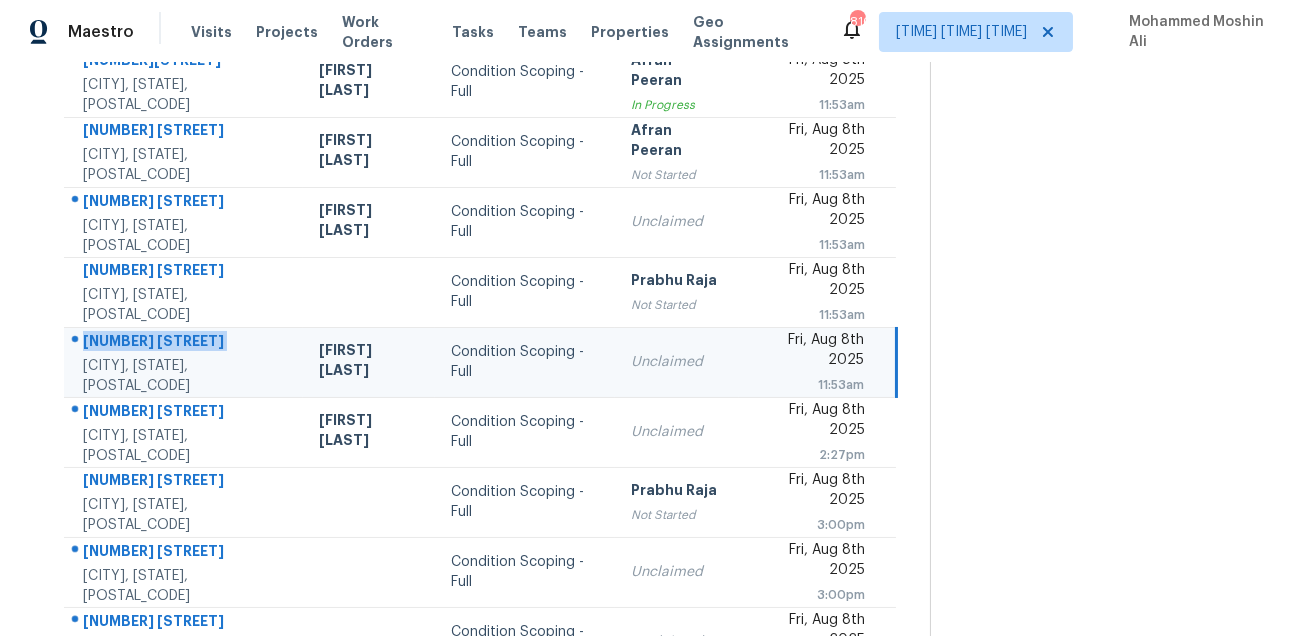 copy on "508 W Oak Dr" 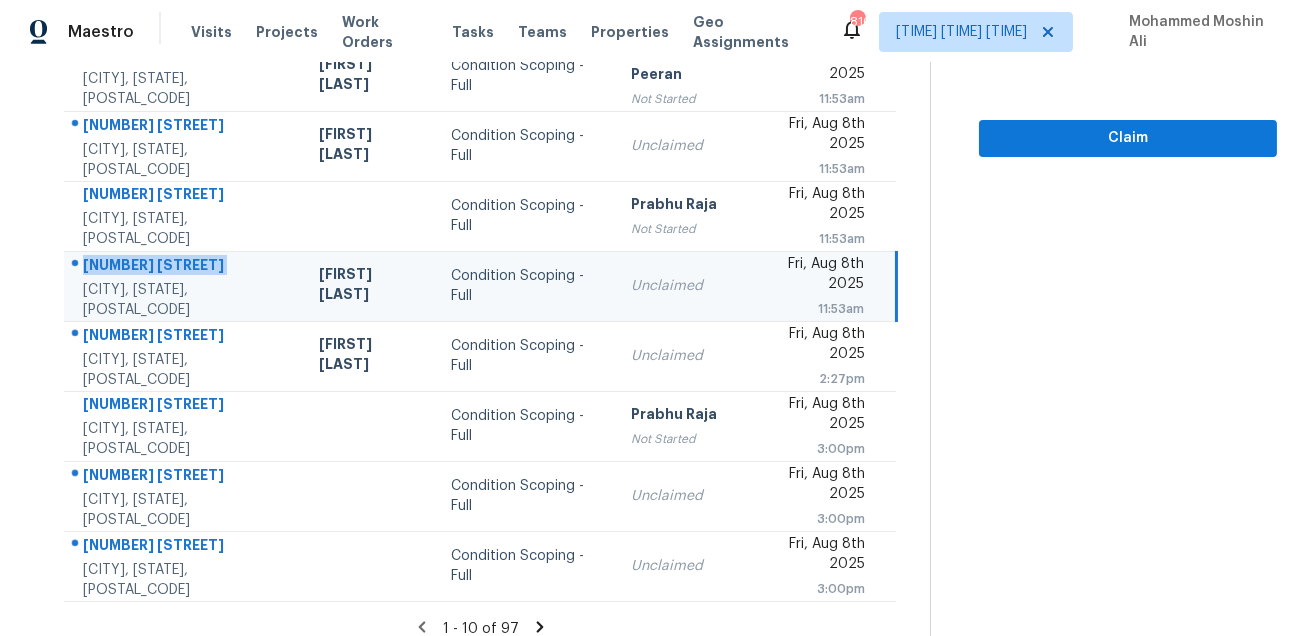 scroll, scrollTop: 405, scrollLeft: 0, axis: vertical 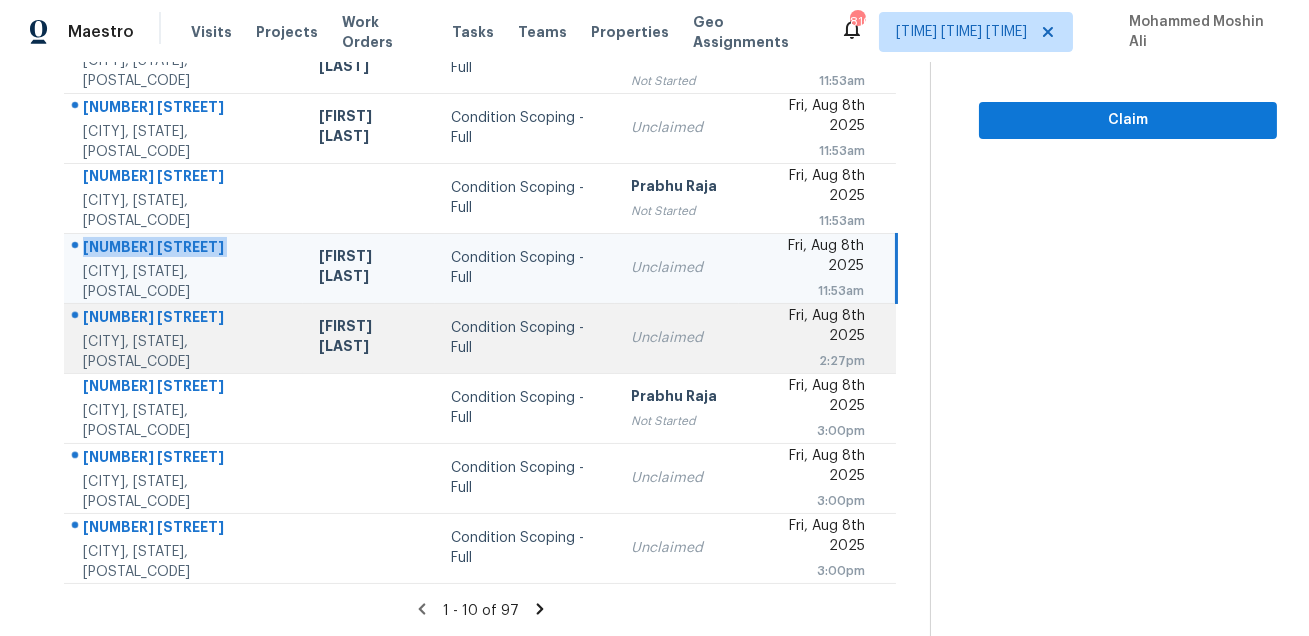 click on "2938 Pembridge St" at bounding box center (185, 319) 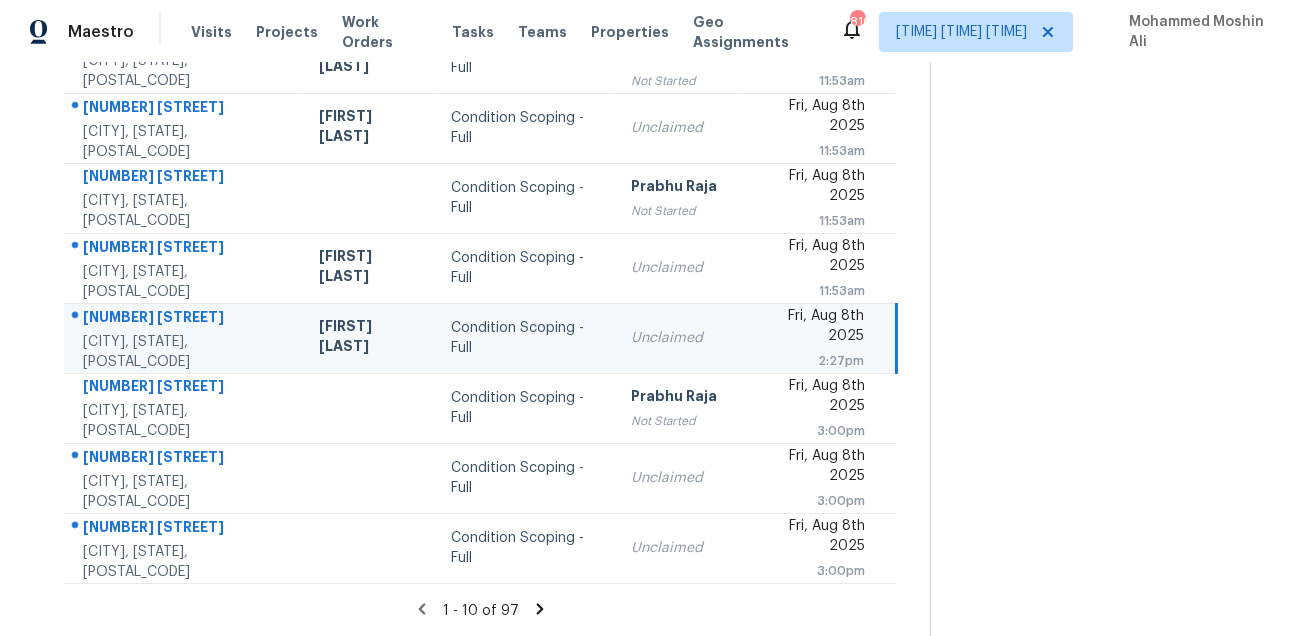click on "2938 Pembridge St" at bounding box center (185, 319) 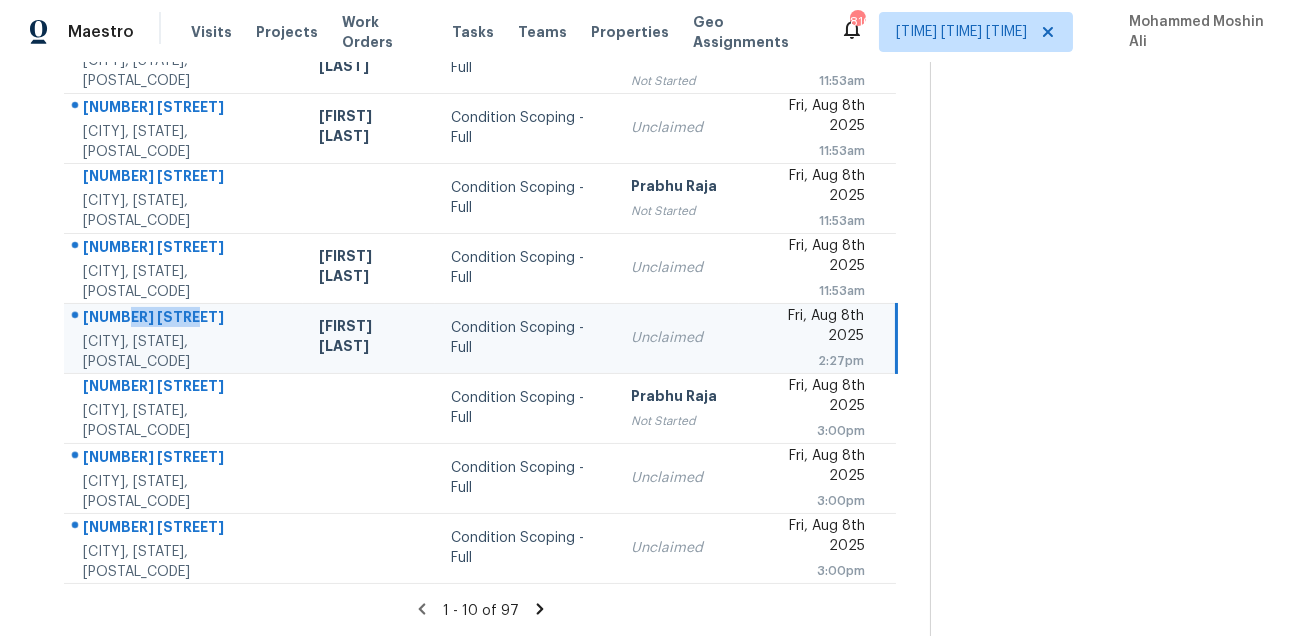 click on "2938 Pembridge St" at bounding box center (185, 319) 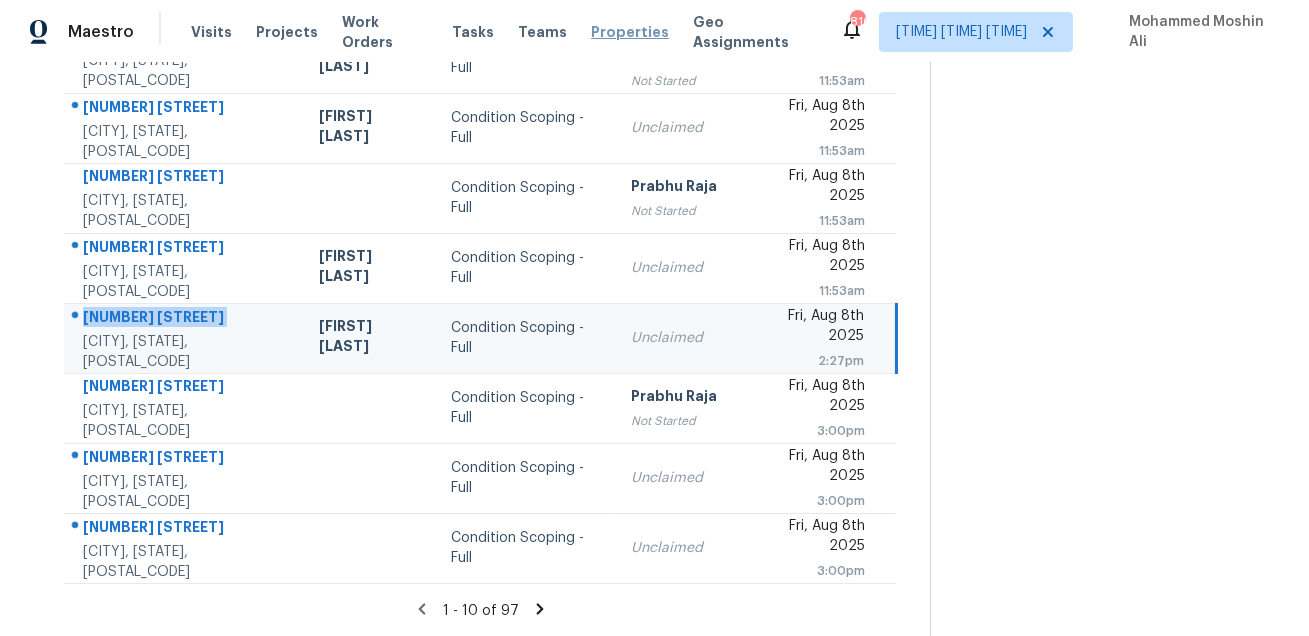 copy on "2938 Pembridge St" 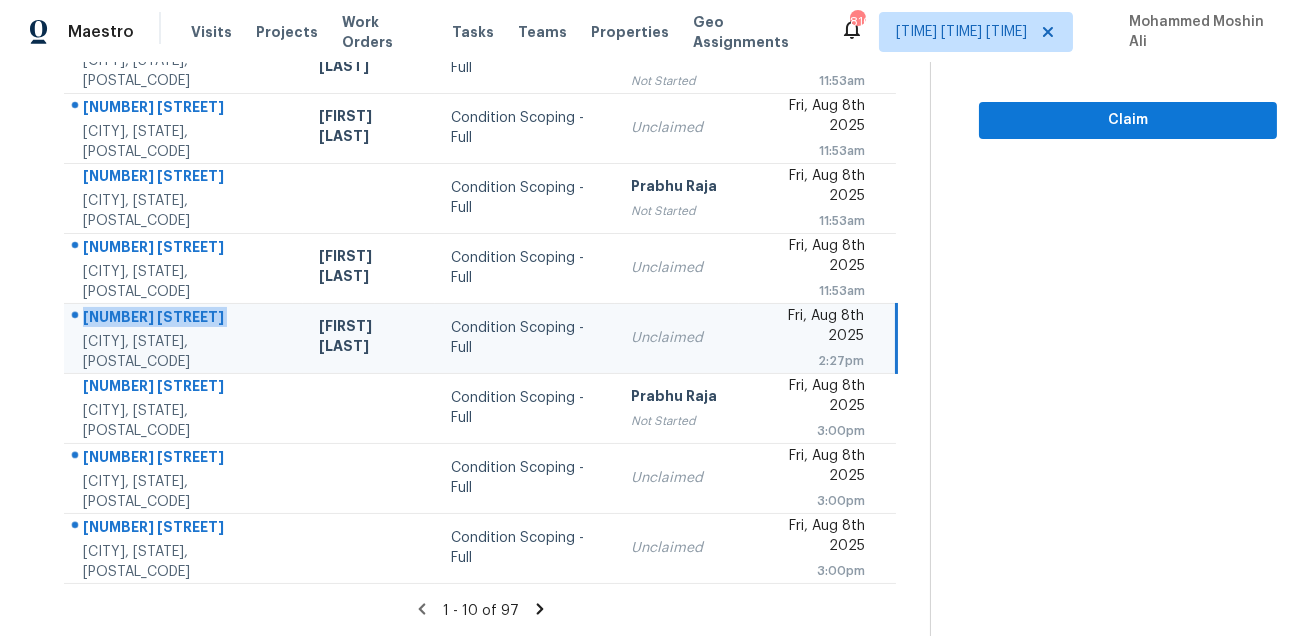 scroll, scrollTop: 0, scrollLeft: 0, axis: both 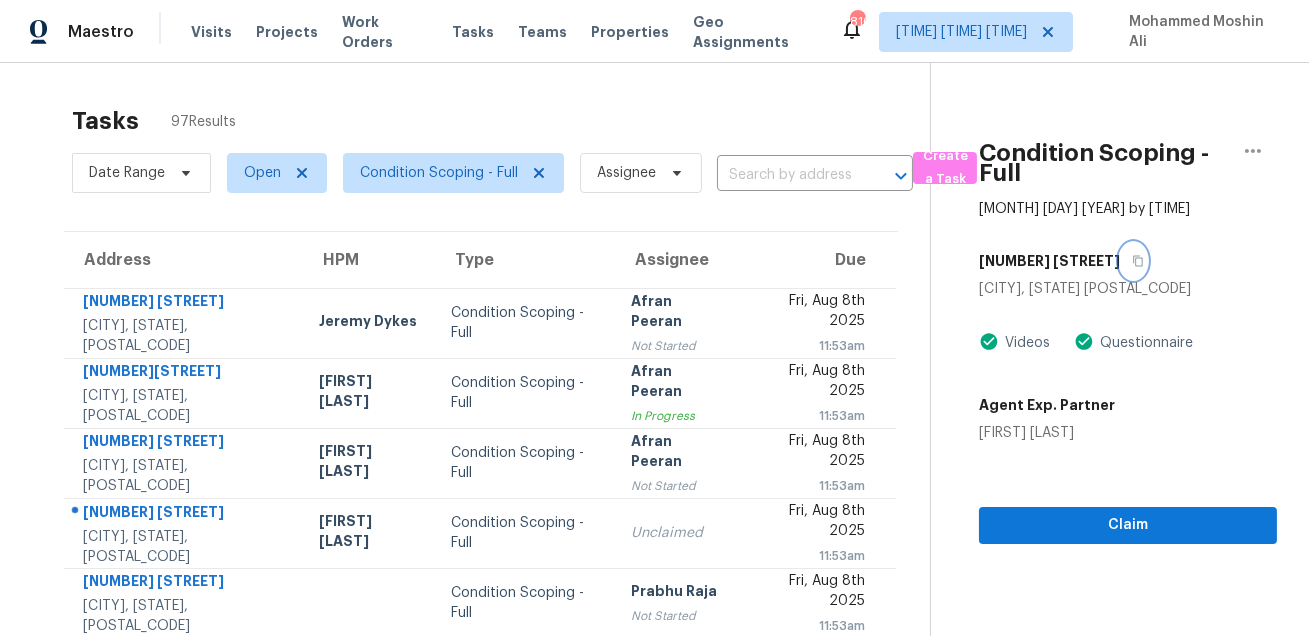 click 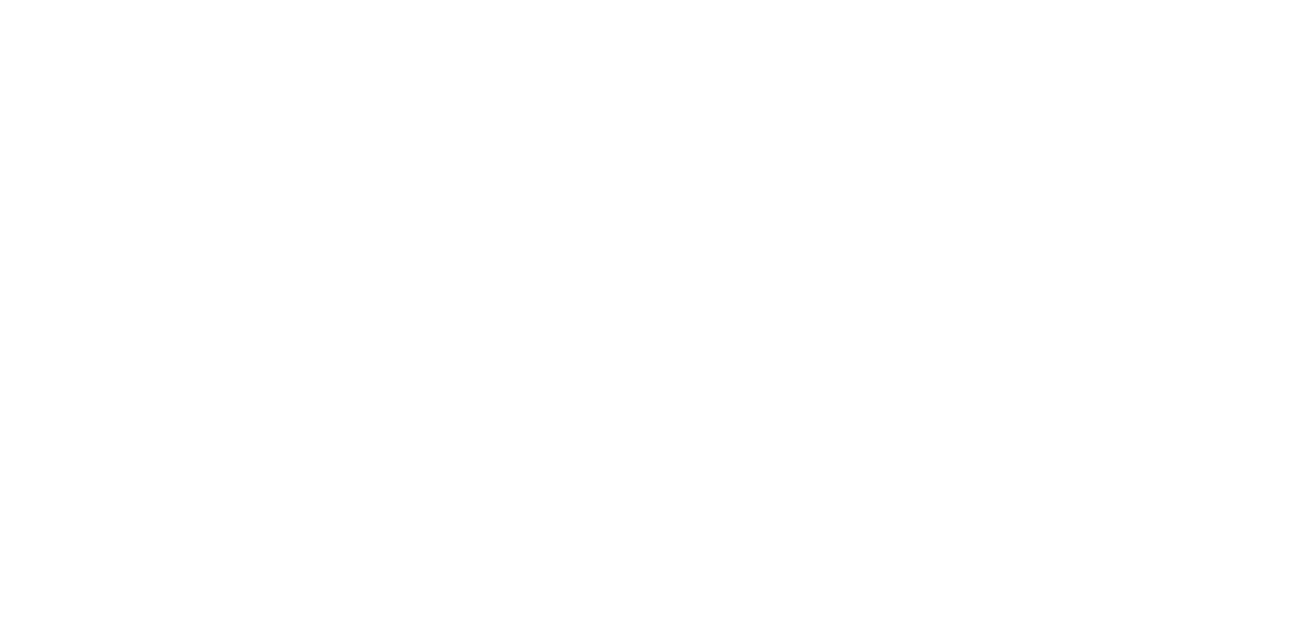 scroll, scrollTop: 0, scrollLeft: 0, axis: both 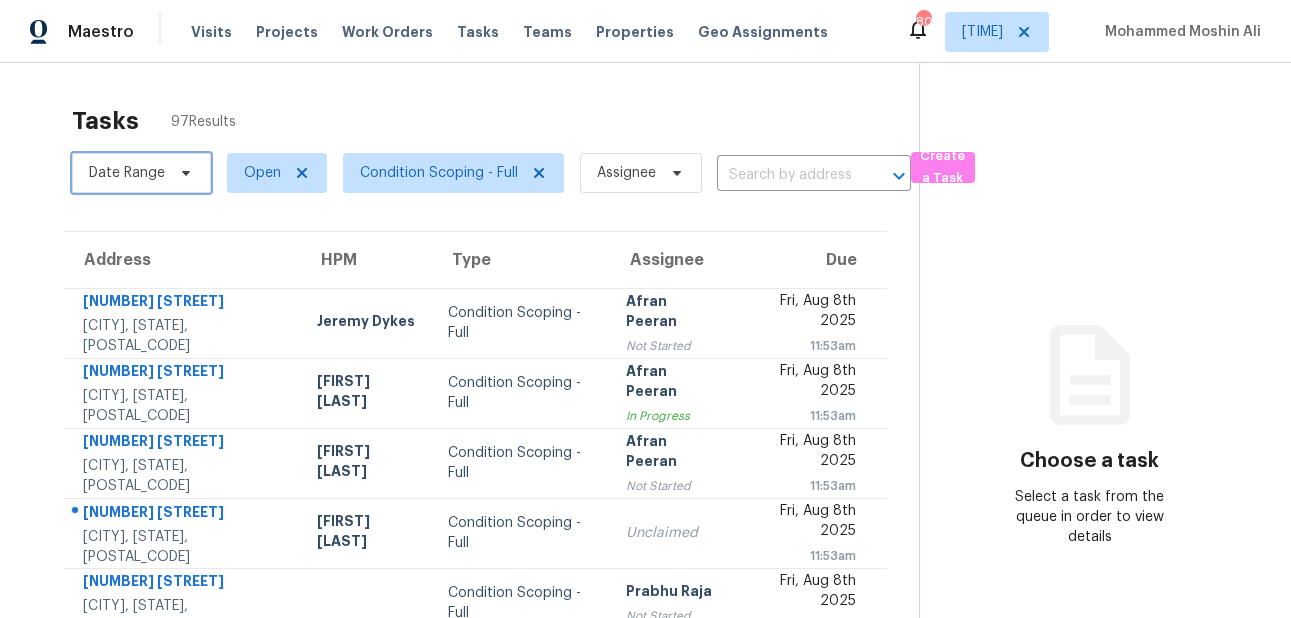 click on "Date Range" at bounding box center [141, 173] 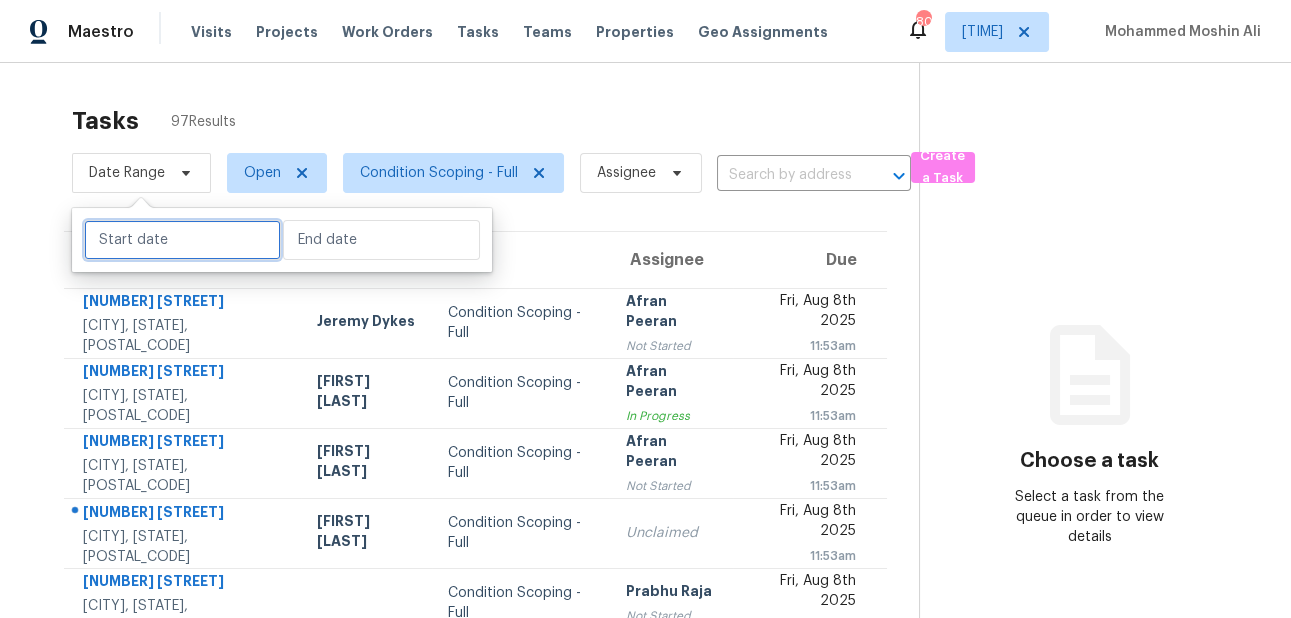 click at bounding box center [182, 240] 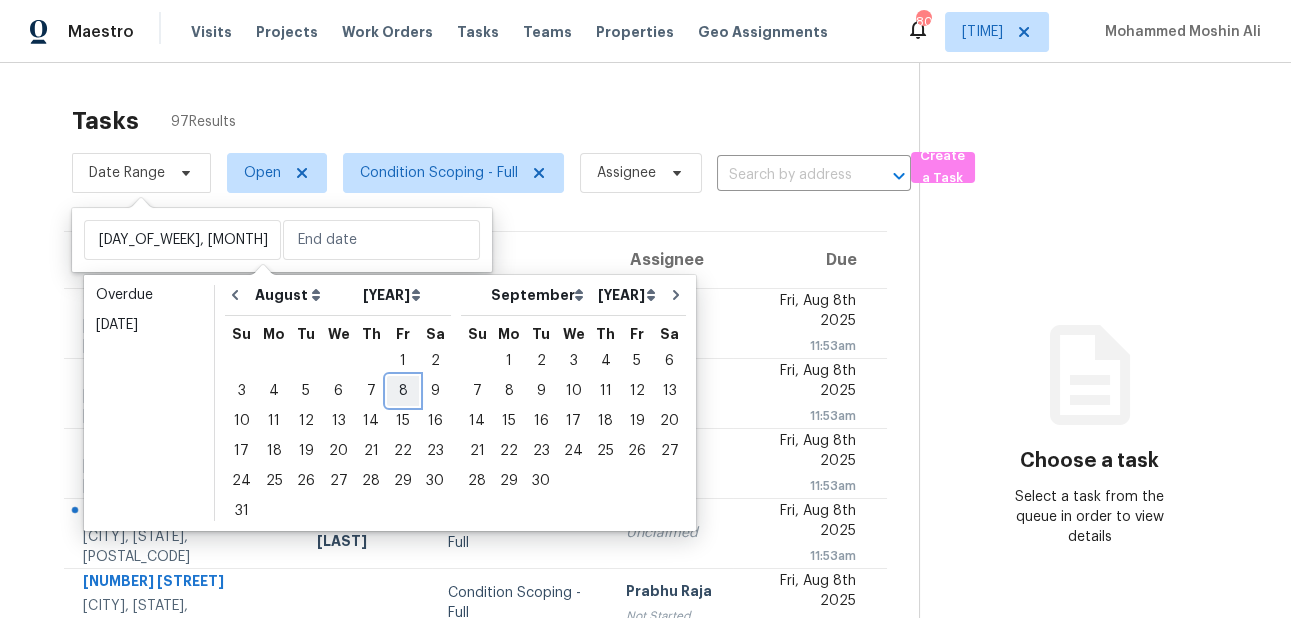 click on "8" at bounding box center [403, 391] 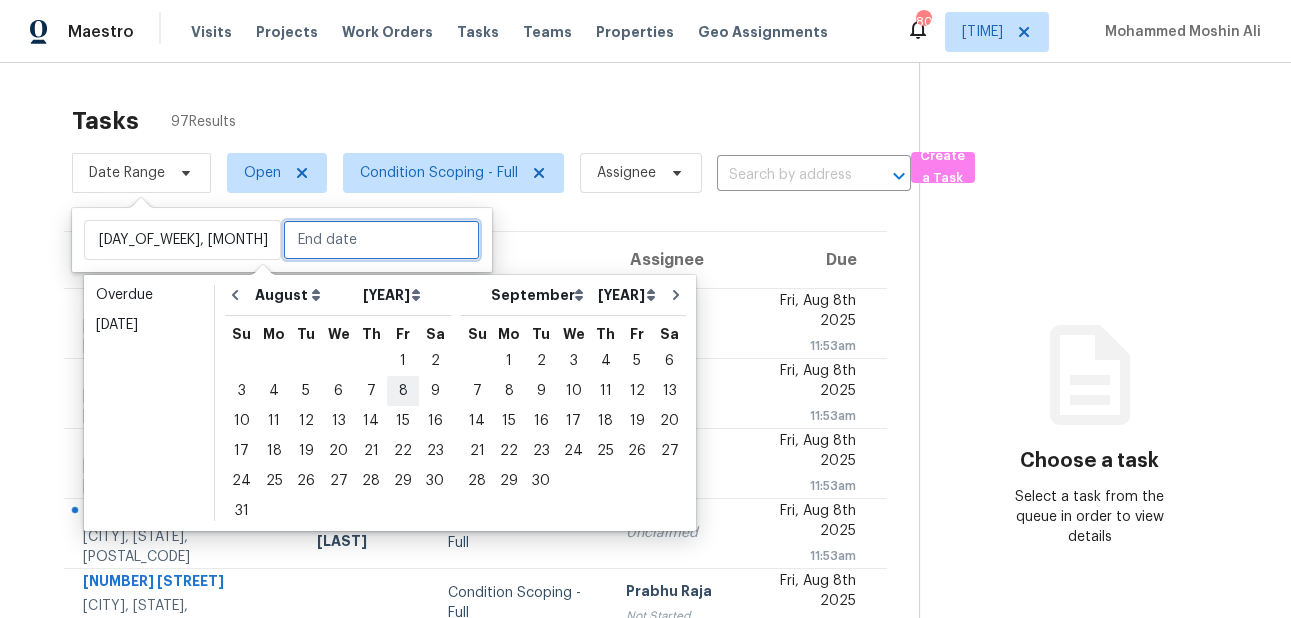type on "Fri, Aug 08" 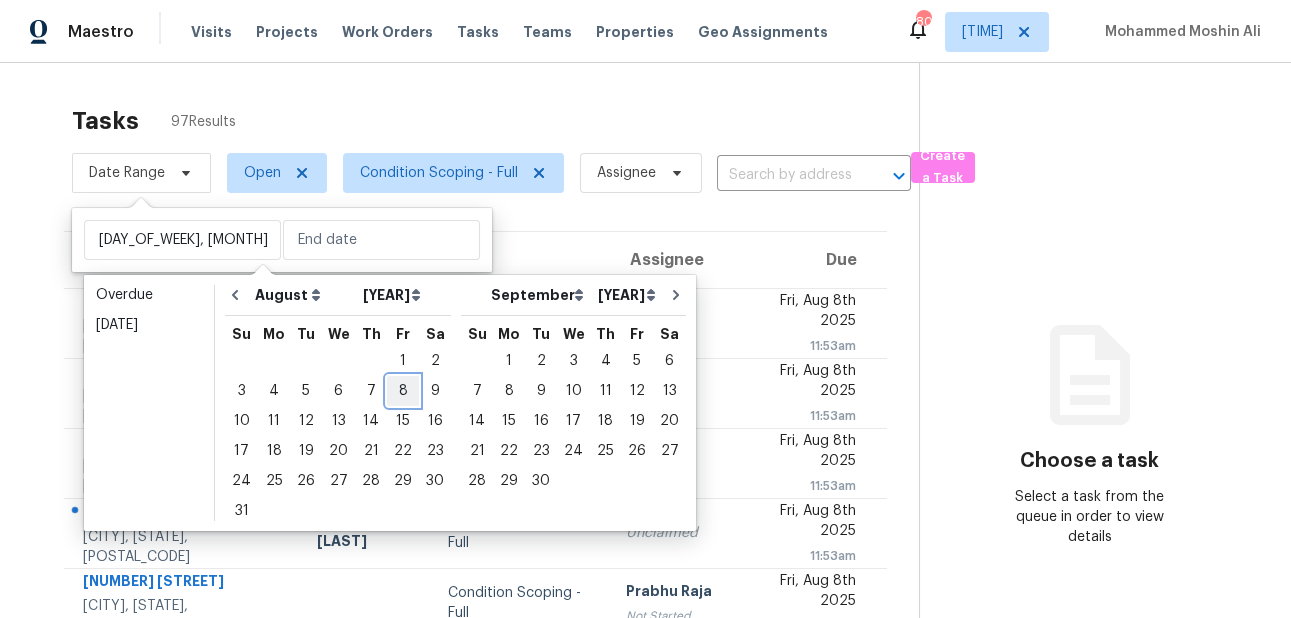 click on "8" at bounding box center (403, 391) 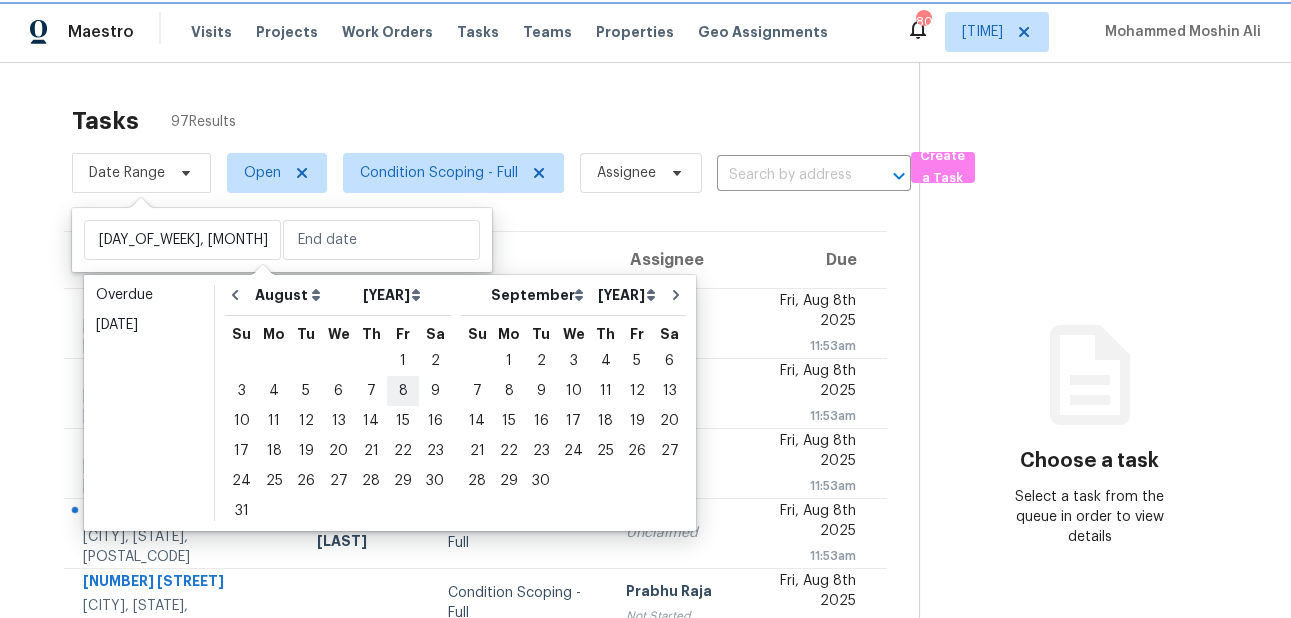 type on "Fri, Aug 08" 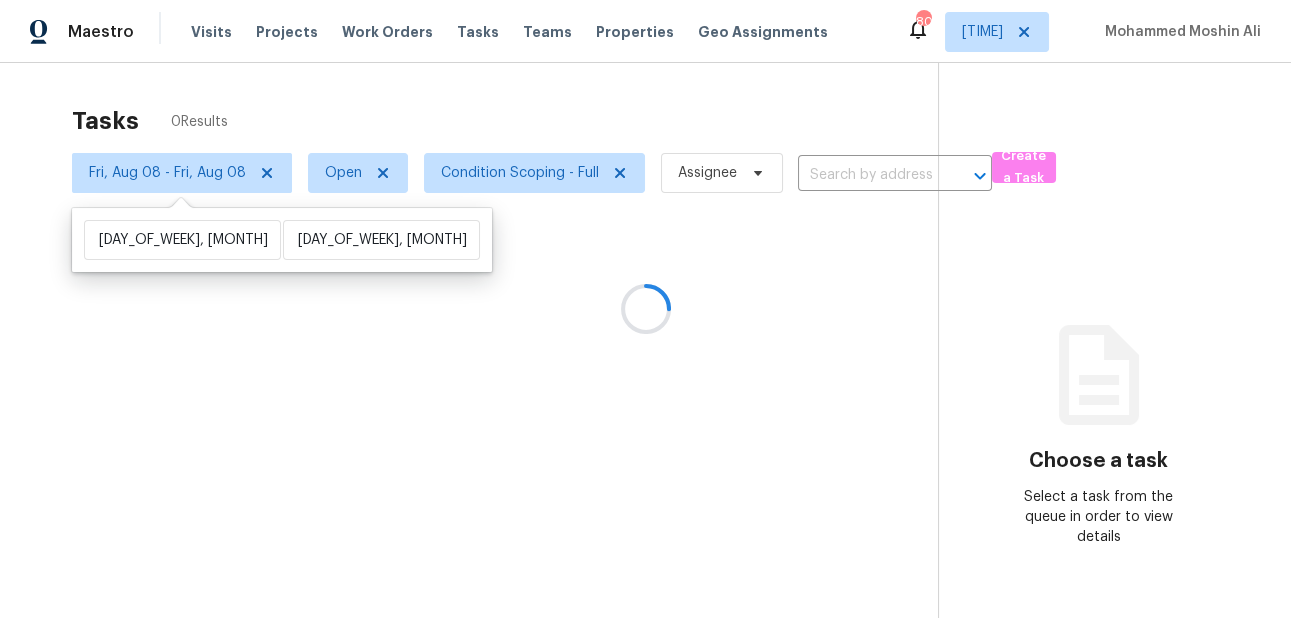 click at bounding box center (645, 309) 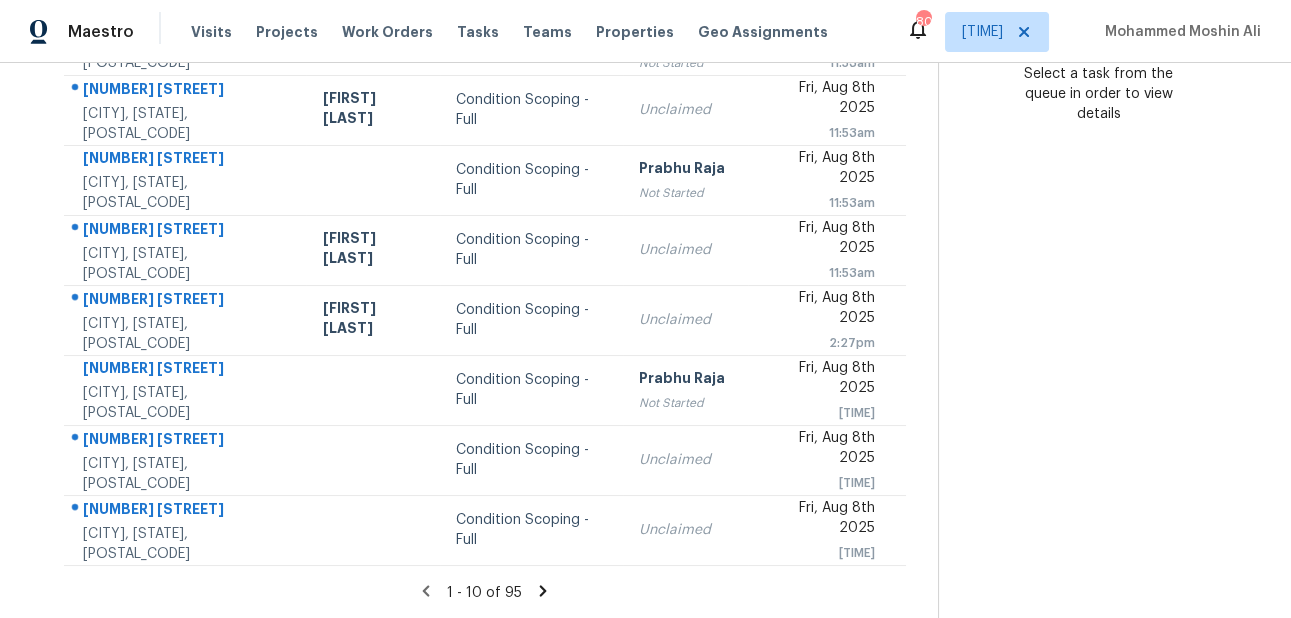 scroll, scrollTop: 0, scrollLeft: 0, axis: both 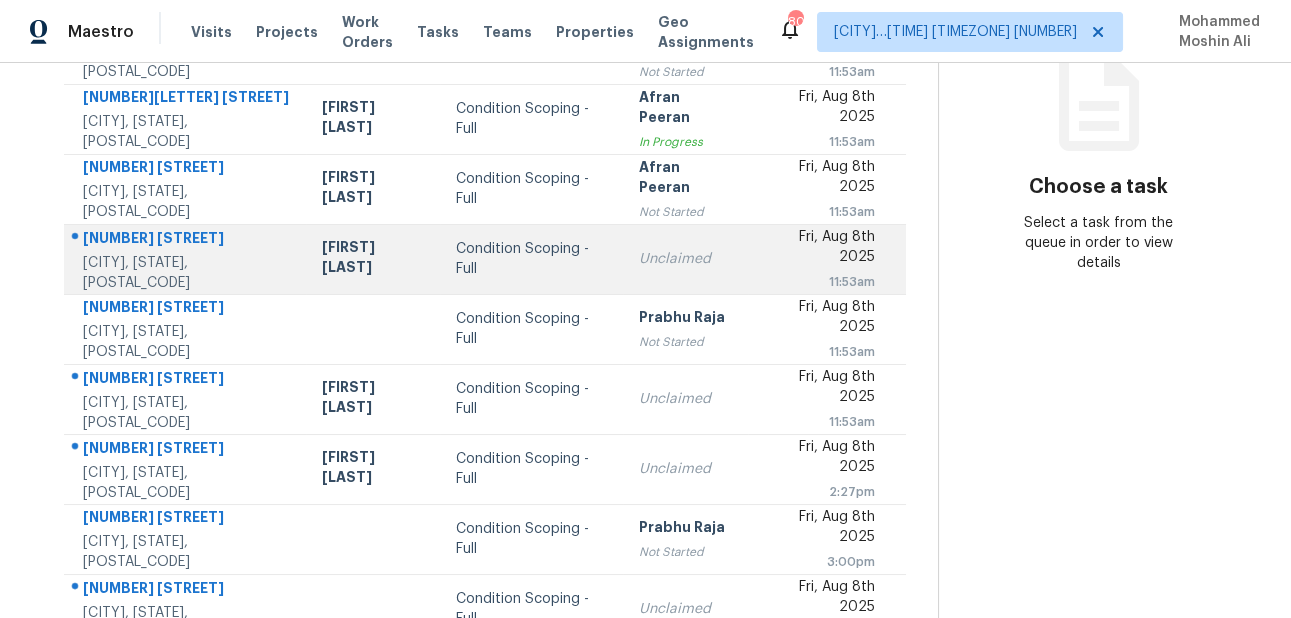 click on "[NUMBER] [STREET]" at bounding box center (186, 240) 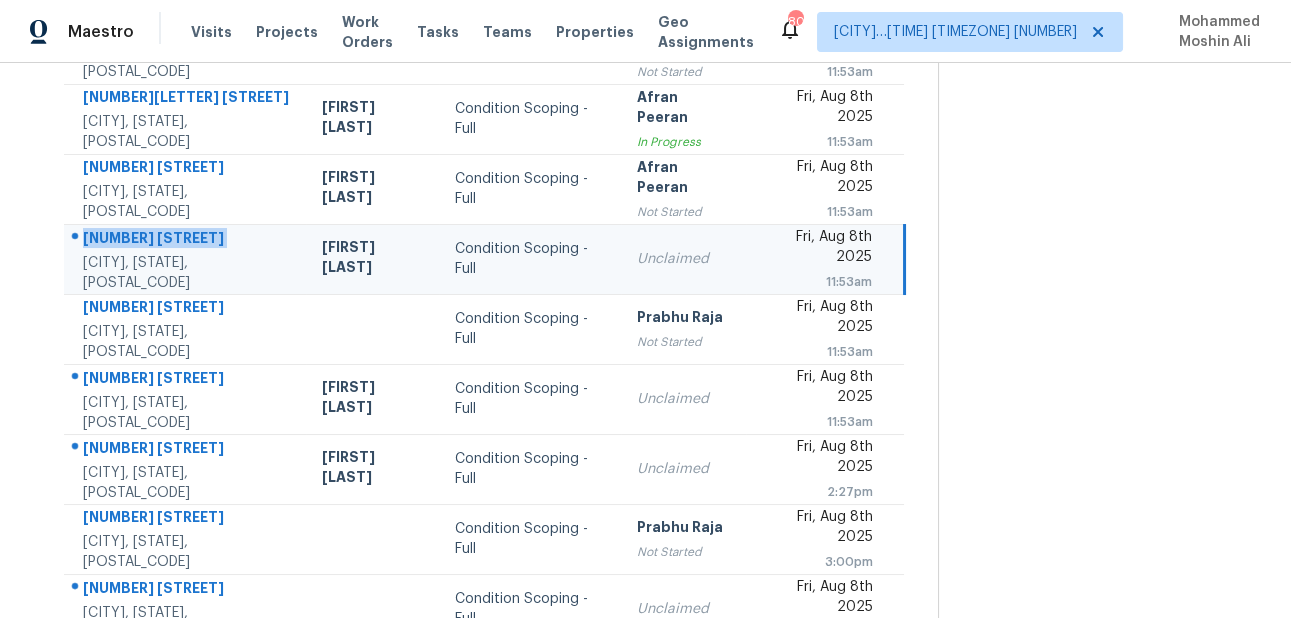 click on "[NUMBER] [STREET]" at bounding box center [186, 240] 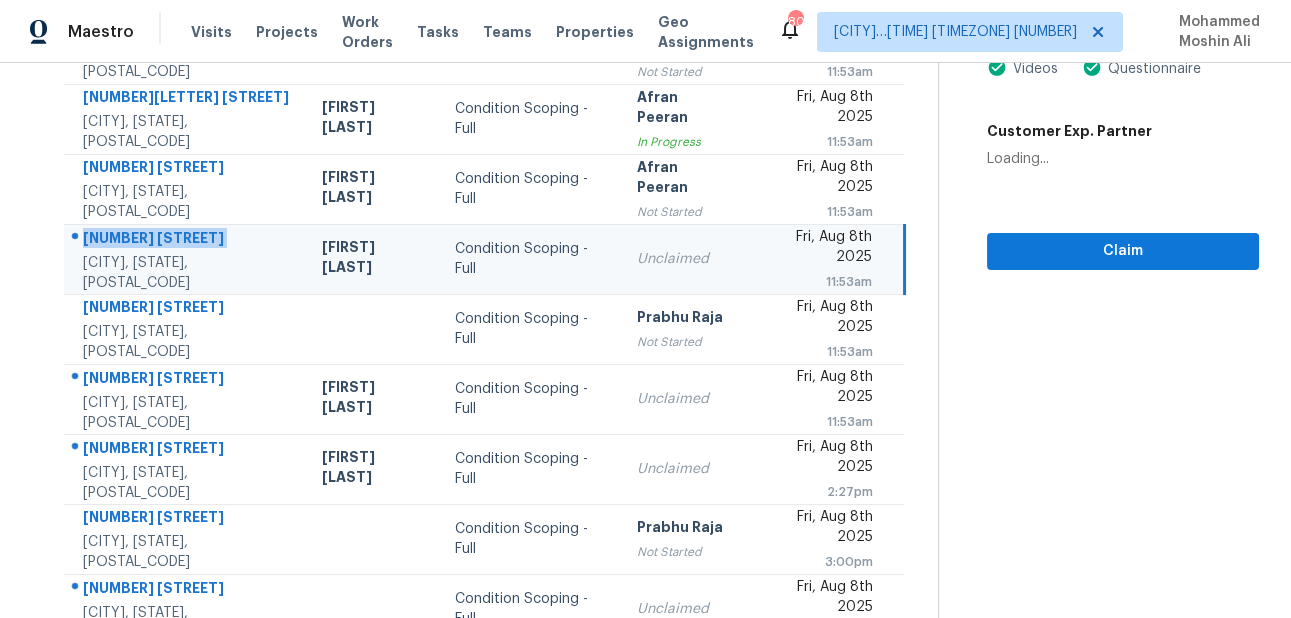 copy on "[NUMBER] [STREET]" 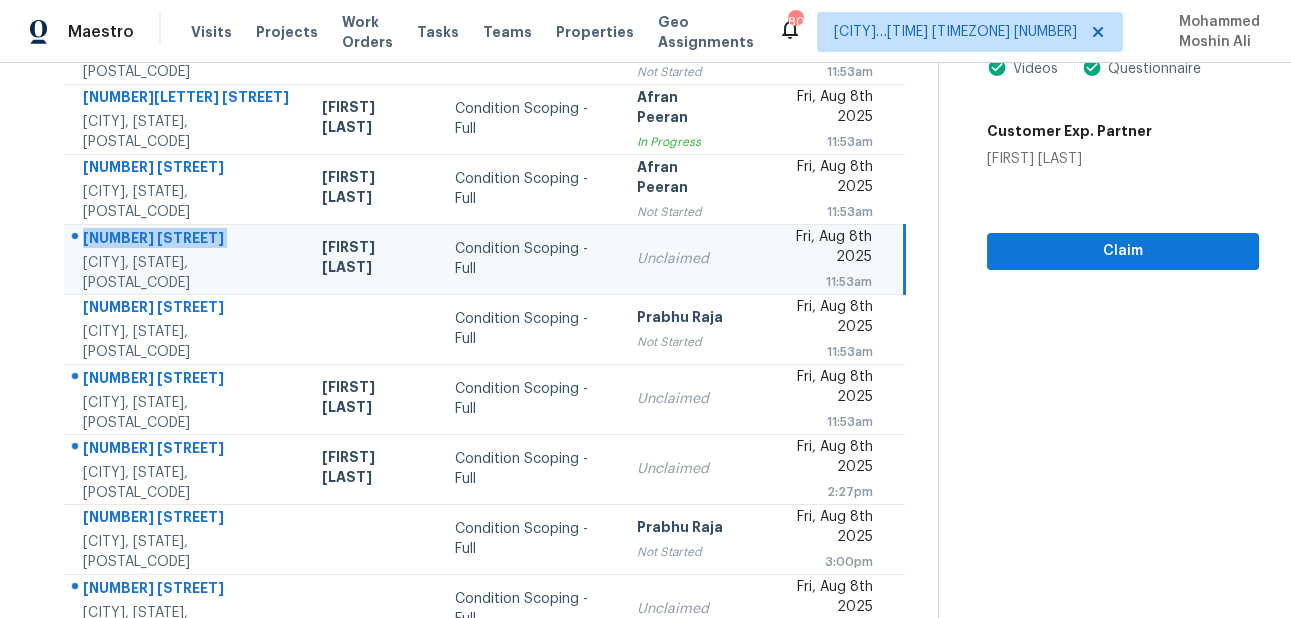 click on "[NUMBER] [STREET]" at bounding box center (186, 240) 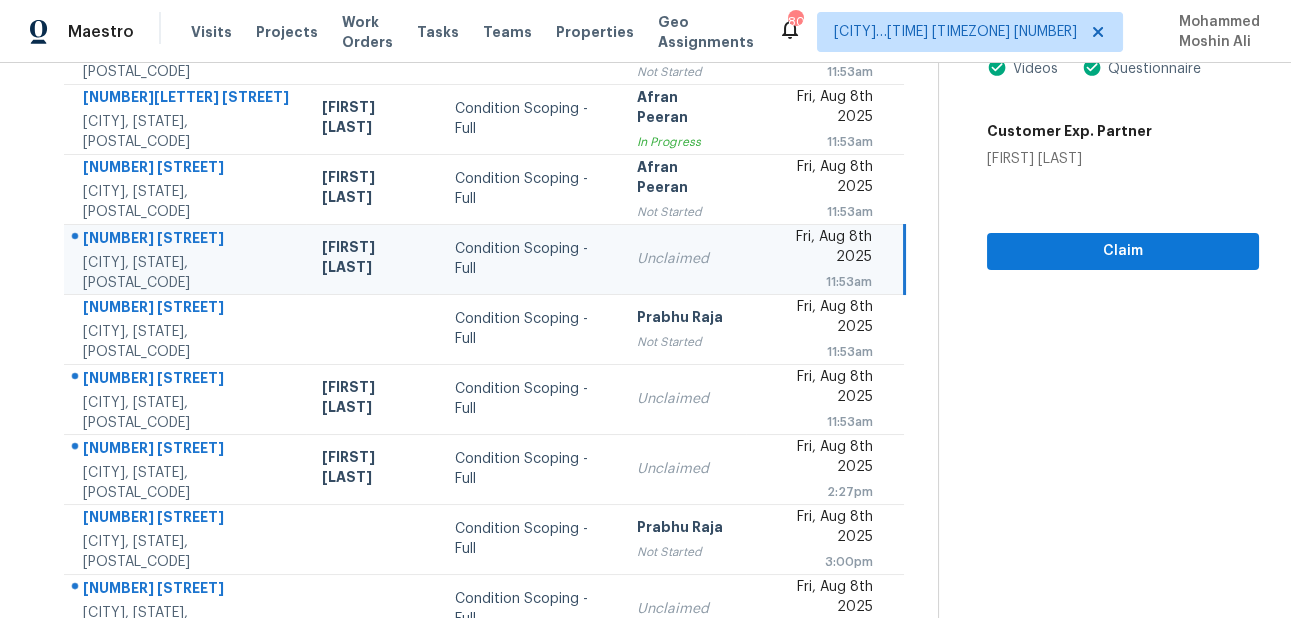 click on "[NUMBER] [STREET]" at bounding box center (186, 240) 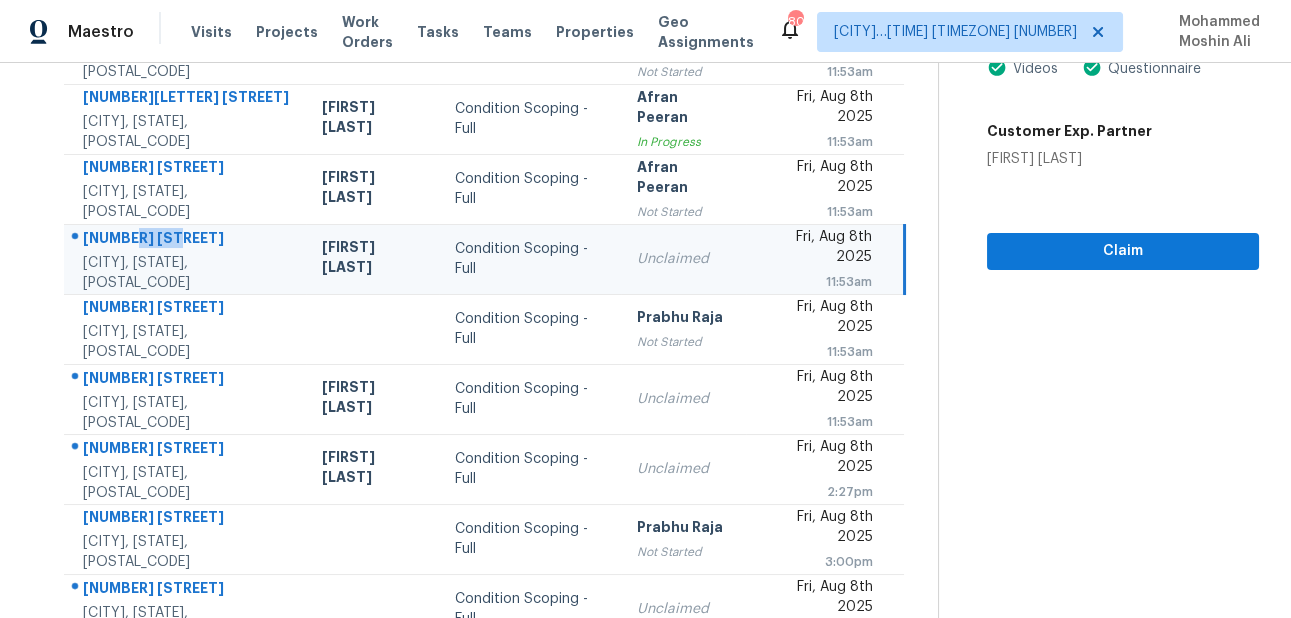 click on "[NUMBER] [STREET]" at bounding box center [186, 240] 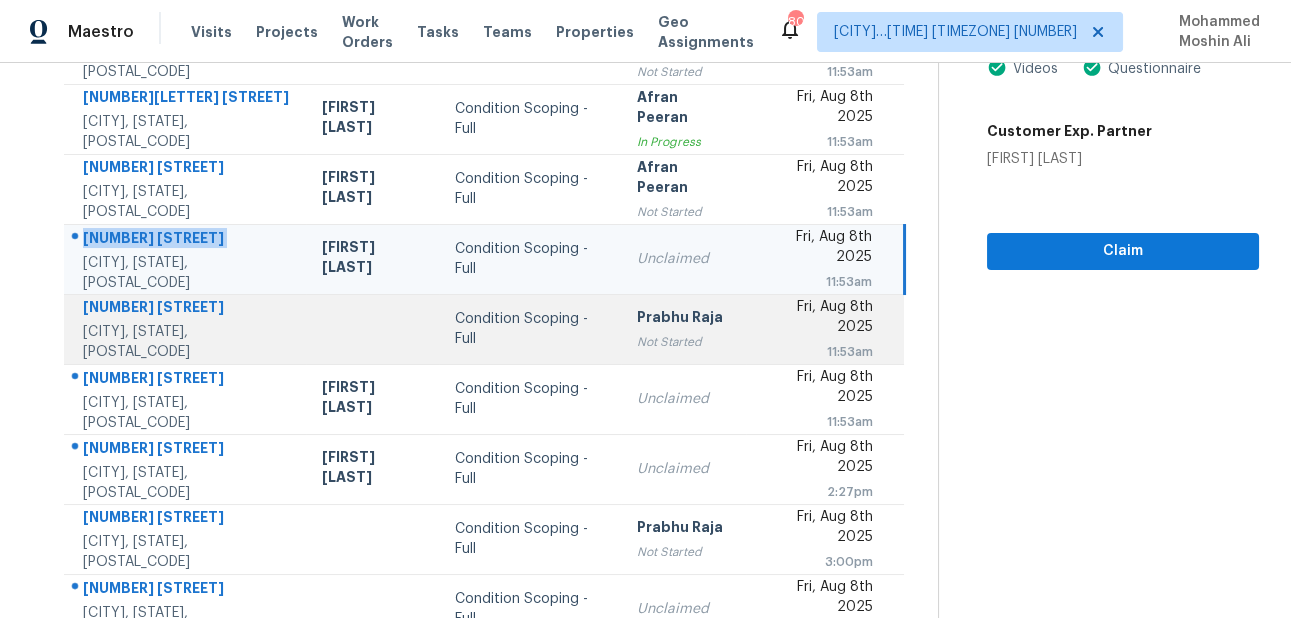 scroll, scrollTop: 295, scrollLeft: 0, axis: vertical 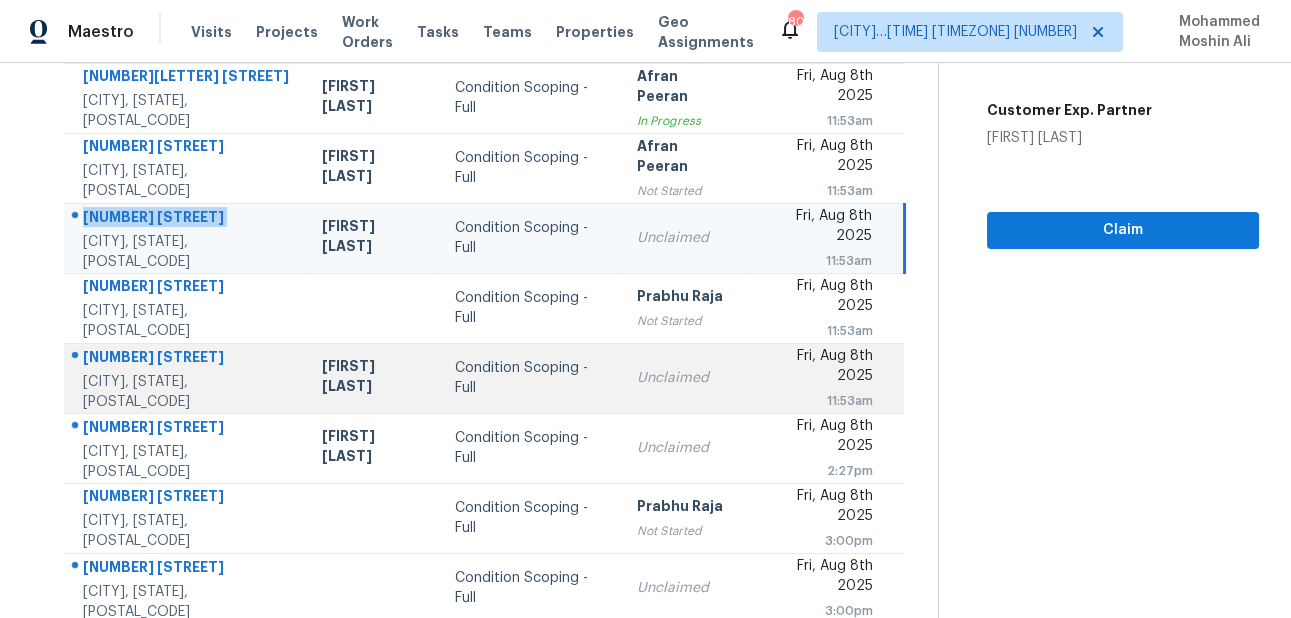 click on "[NUMBER] [STREET]" at bounding box center [186, 359] 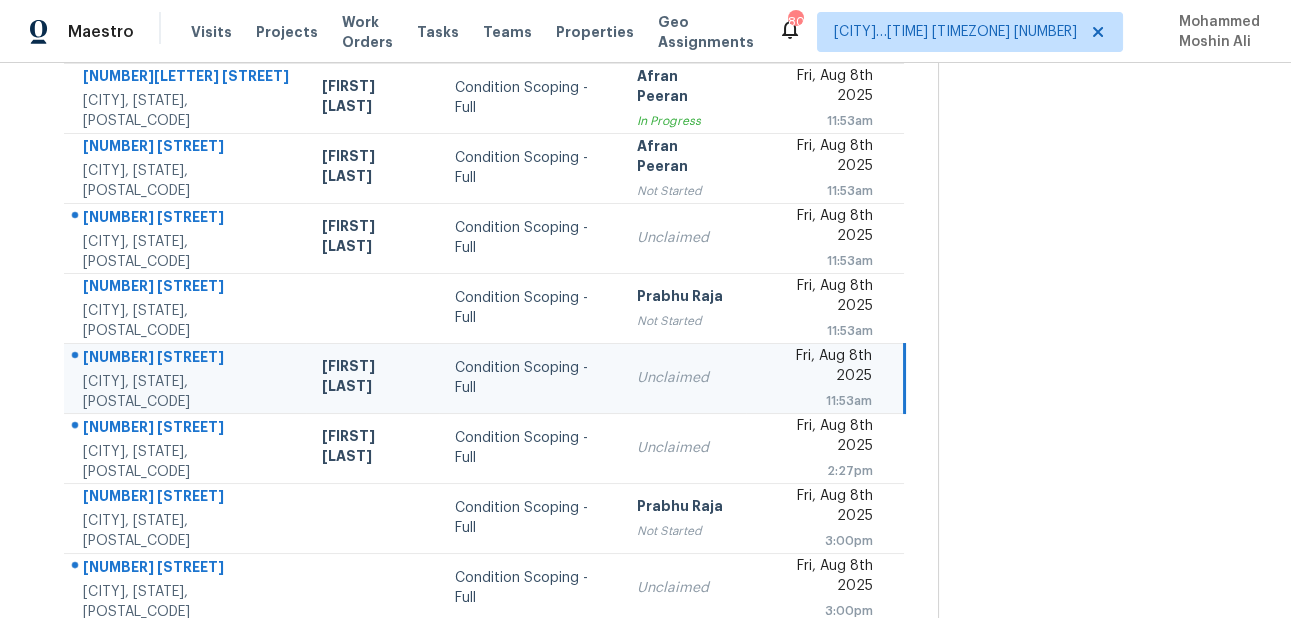 click on "[NUMBER] [STREET]" at bounding box center [186, 359] 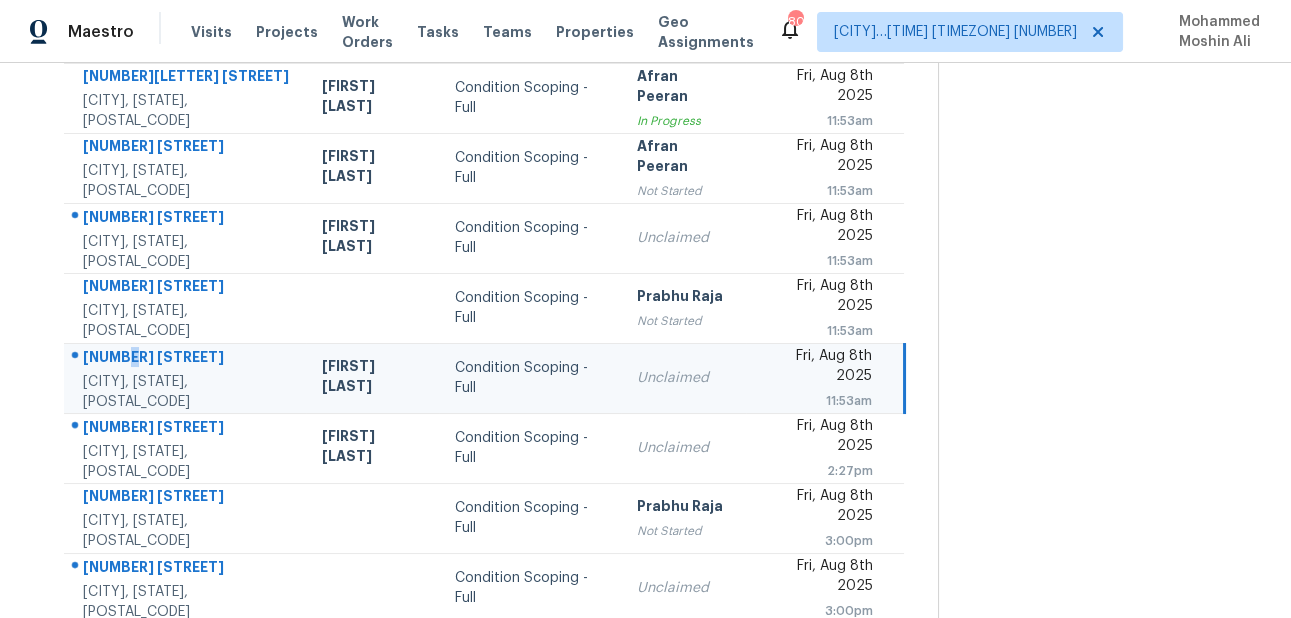 click on "[NUMBER] [STREET]" at bounding box center (186, 359) 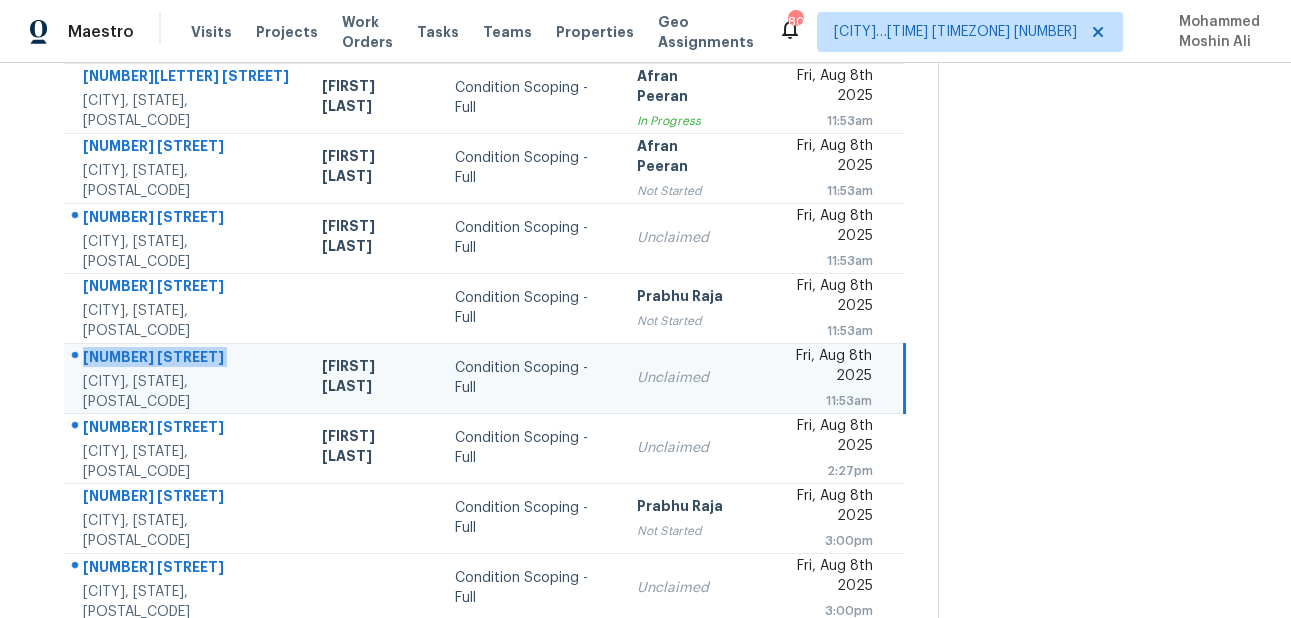 copy on "[NUMBER] [STREET]" 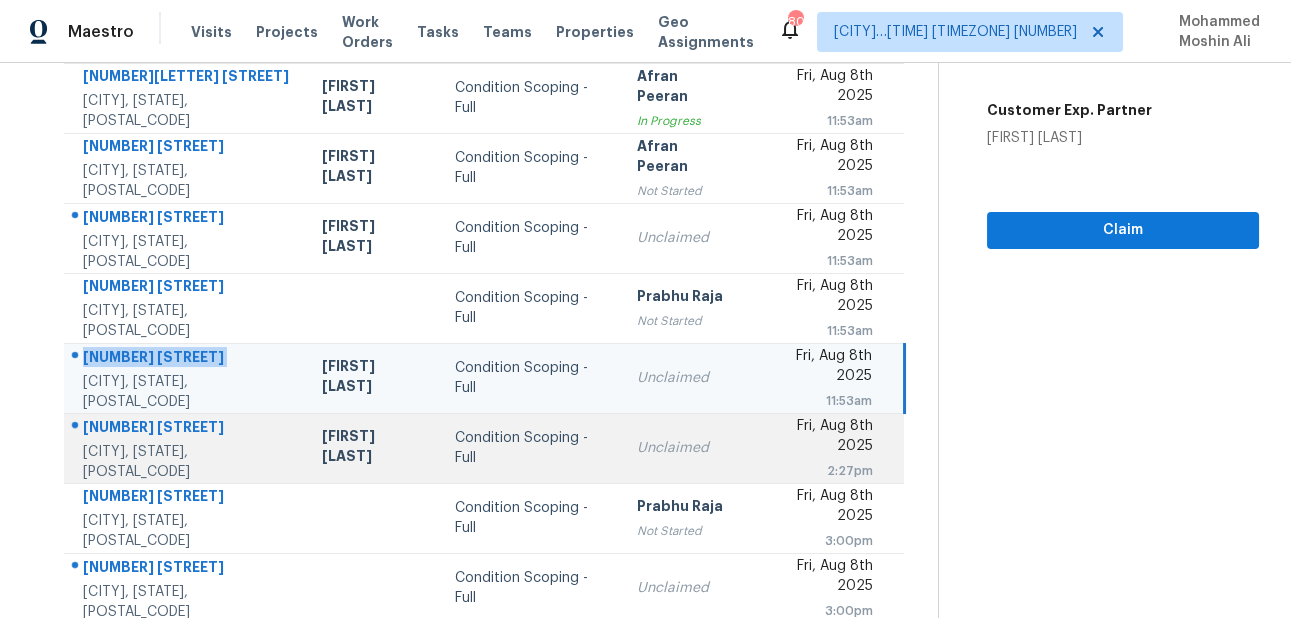 scroll, scrollTop: 423, scrollLeft: 0, axis: vertical 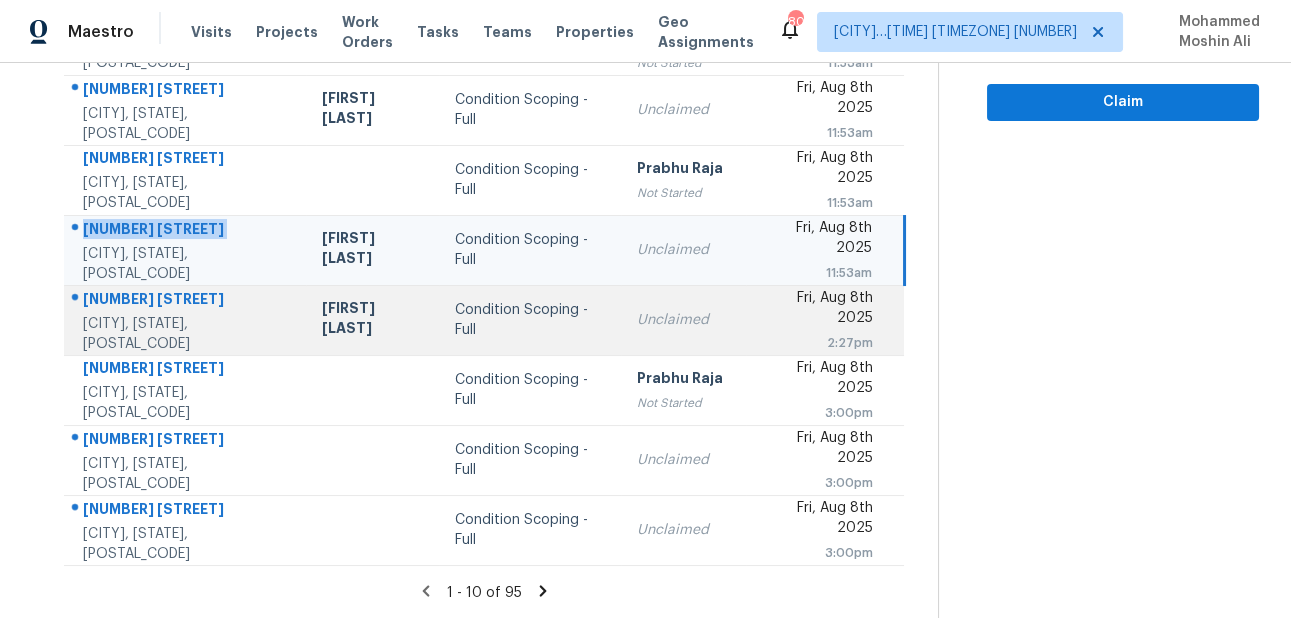click on "[NUMBER] [STREET]" at bounding box center [186, 301] 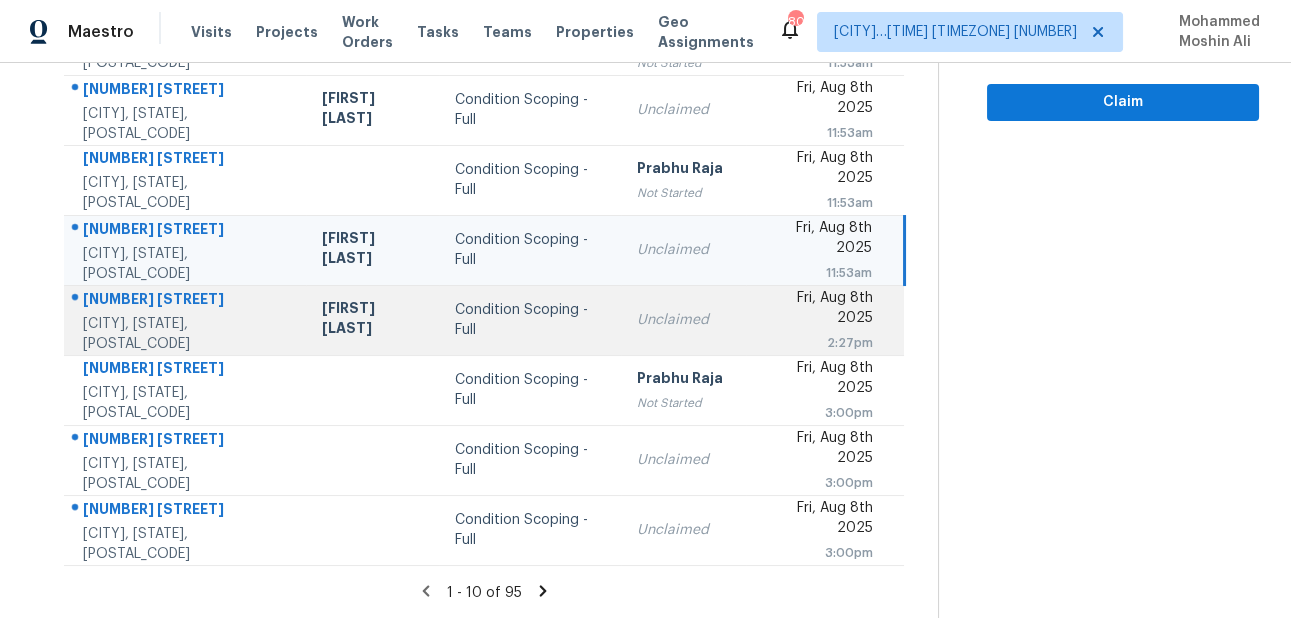 click on "2938 Pembridge St" at bounding box center (186, 301) 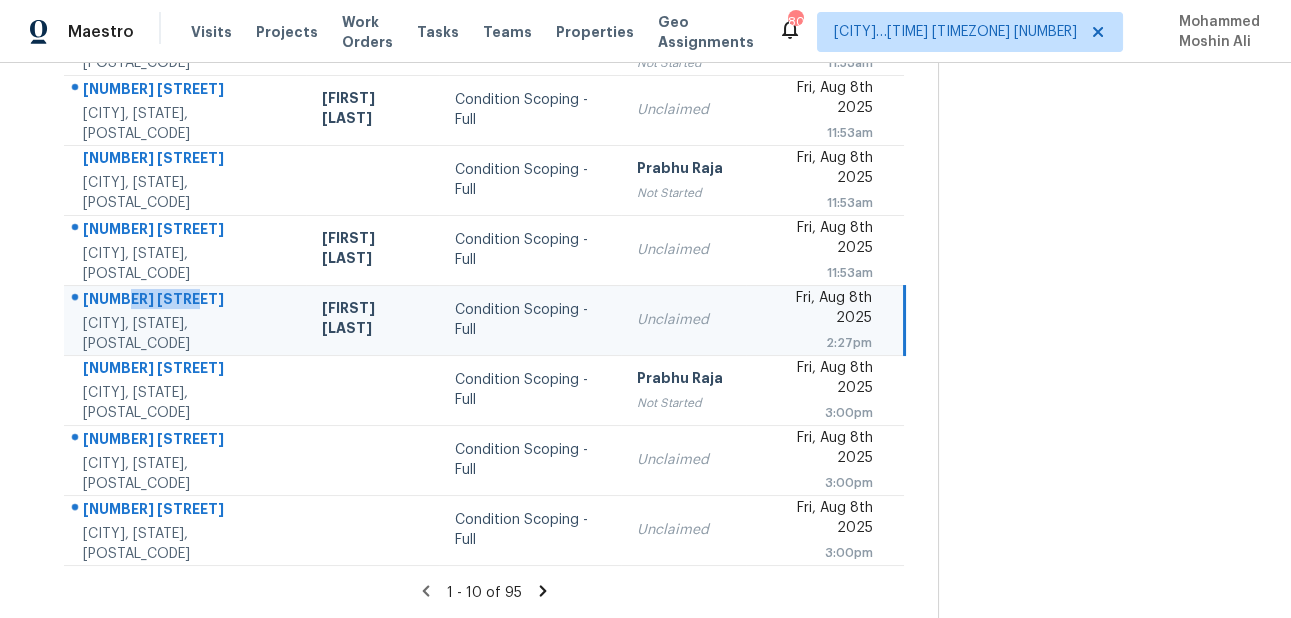 click on "2938 Pembridge St" at bounding box center (186, 301) 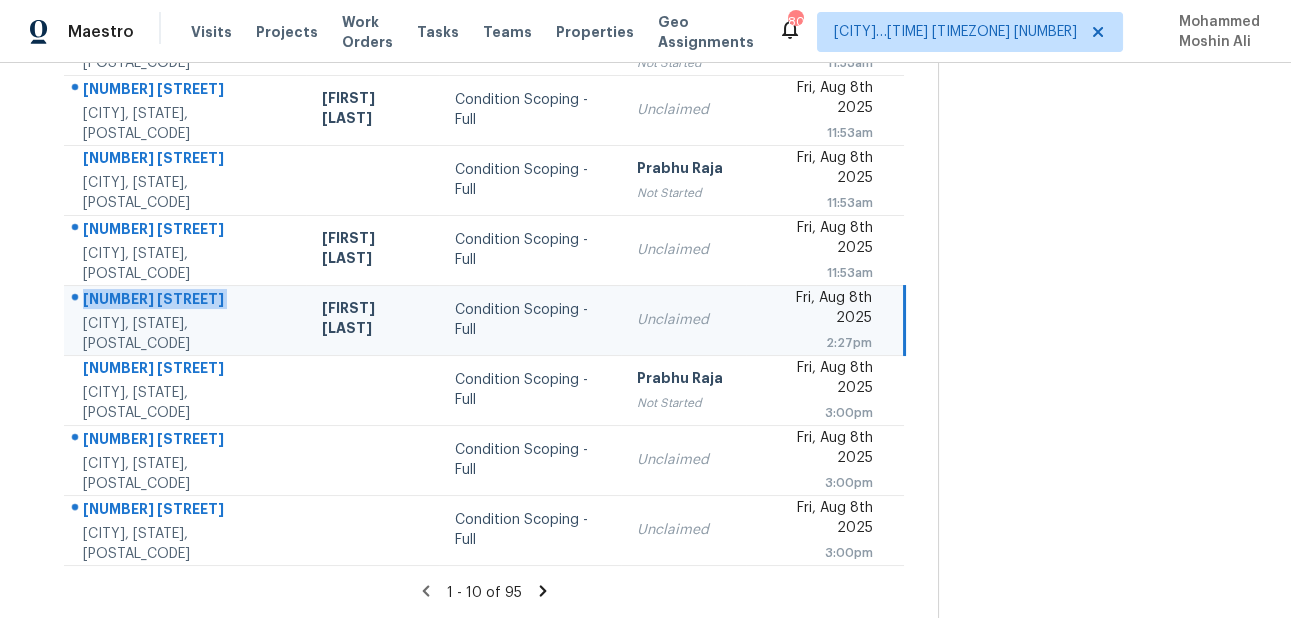 copy on "2938 Pembridge St" 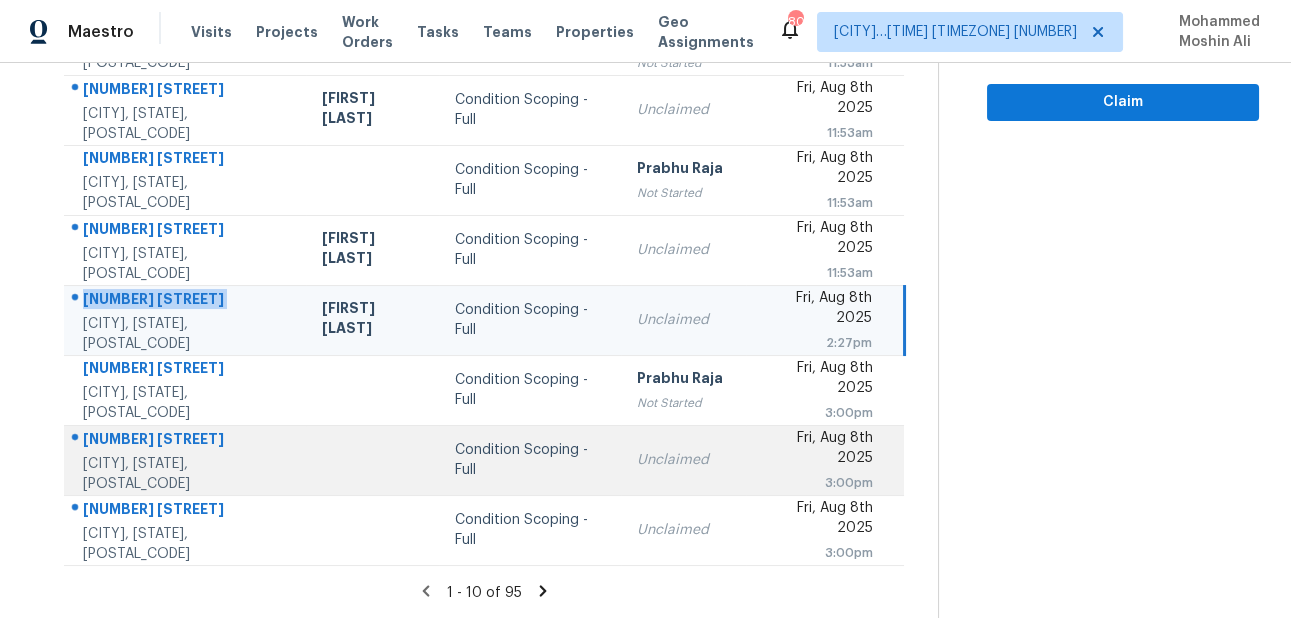 click on "4874 Hillstone Dr" at bounding box center (186, 441) 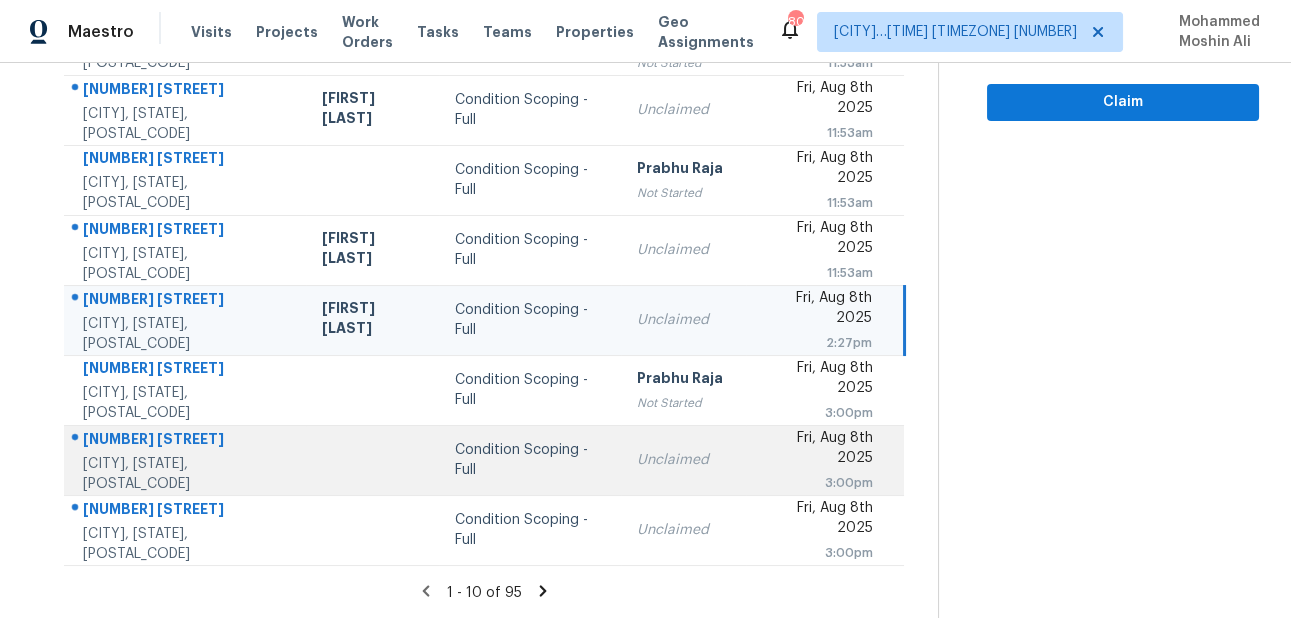 click on "4874 Hillstone Dr" at bounding box center (186, 441) 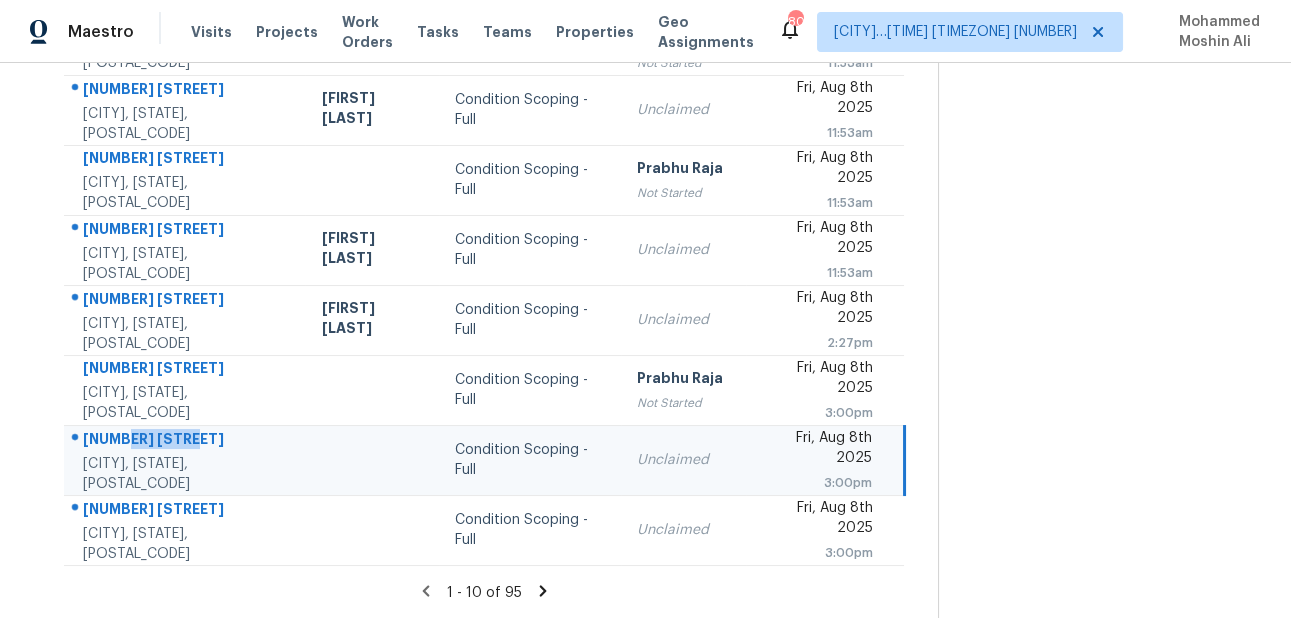 click on "4874 Hillstone Dr" at bounding box center [186, 441] 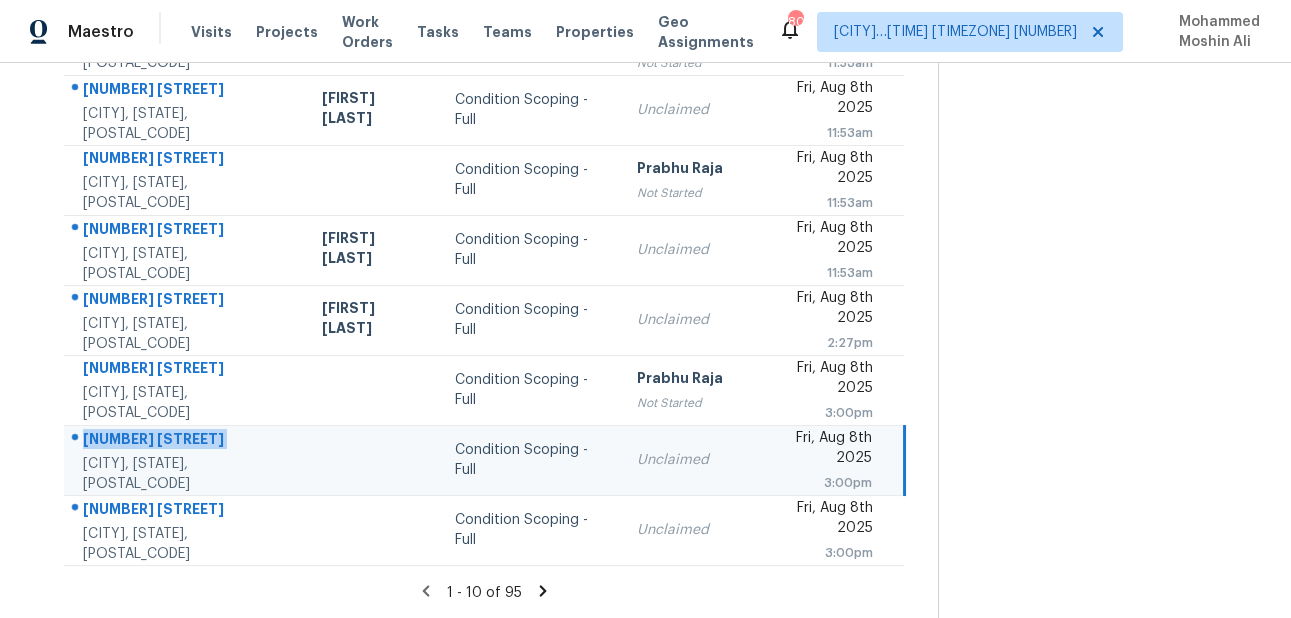 copy on "4874 Hillstone Dr" 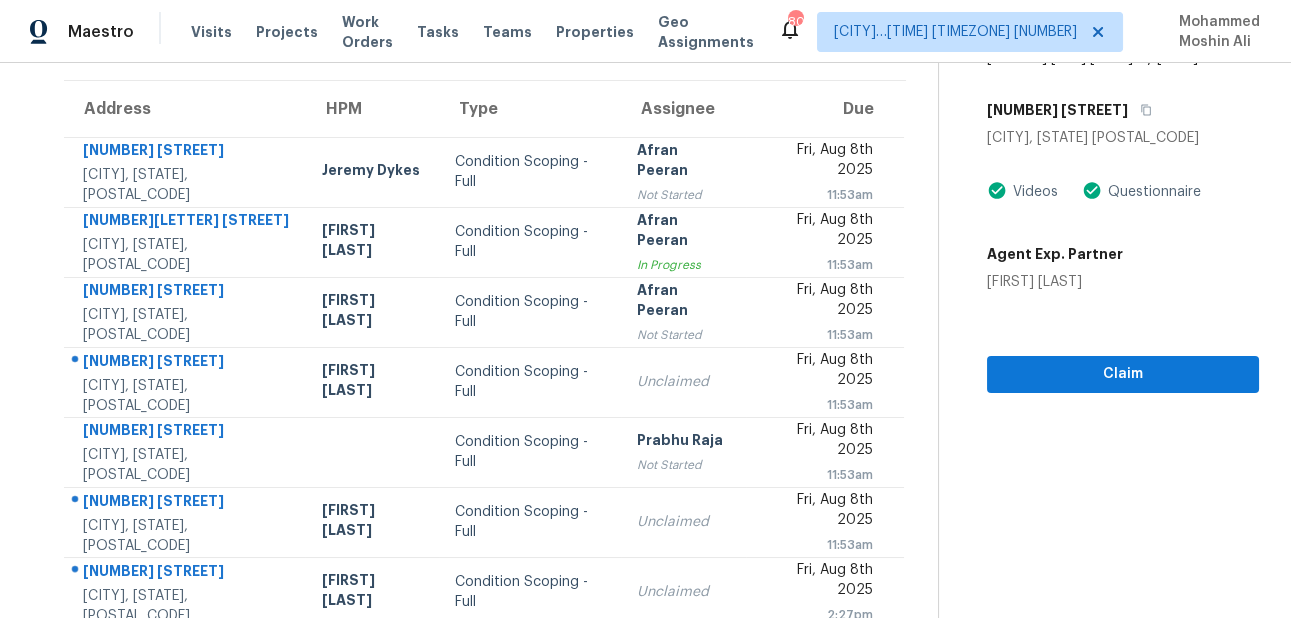 scroll, scrollTop: 0, scrollLeft: 0, axis: both 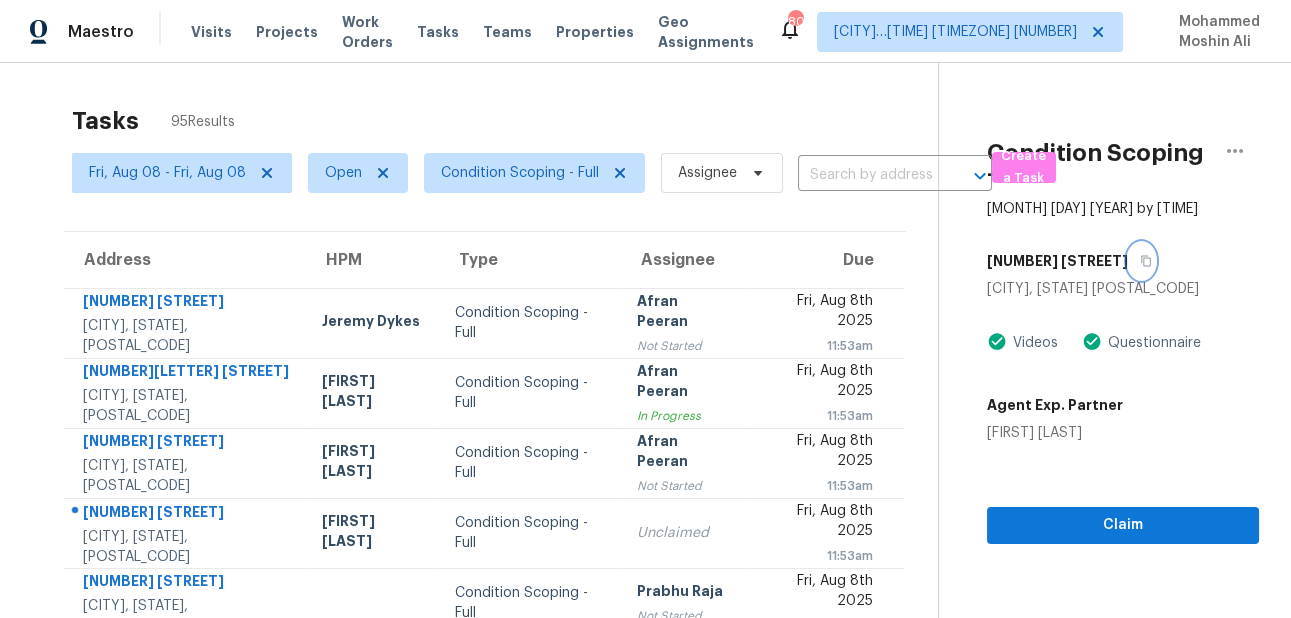 click 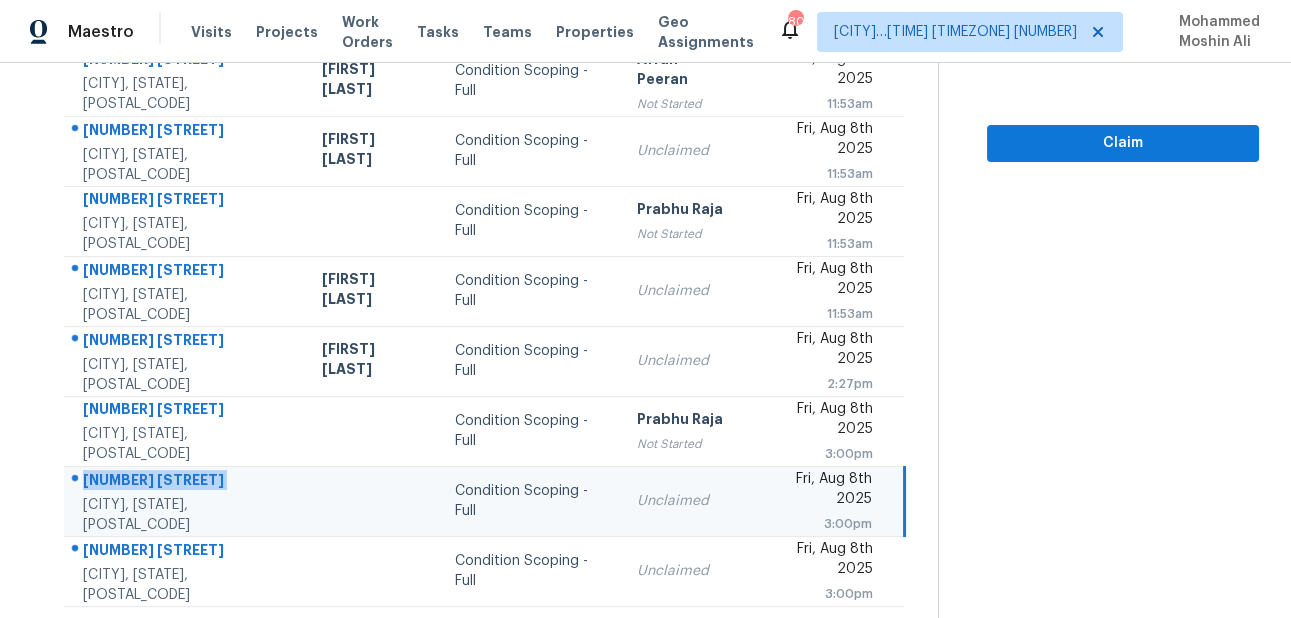 scroll, scrollTop: 423, scrollLeft: 0, axis: vertical 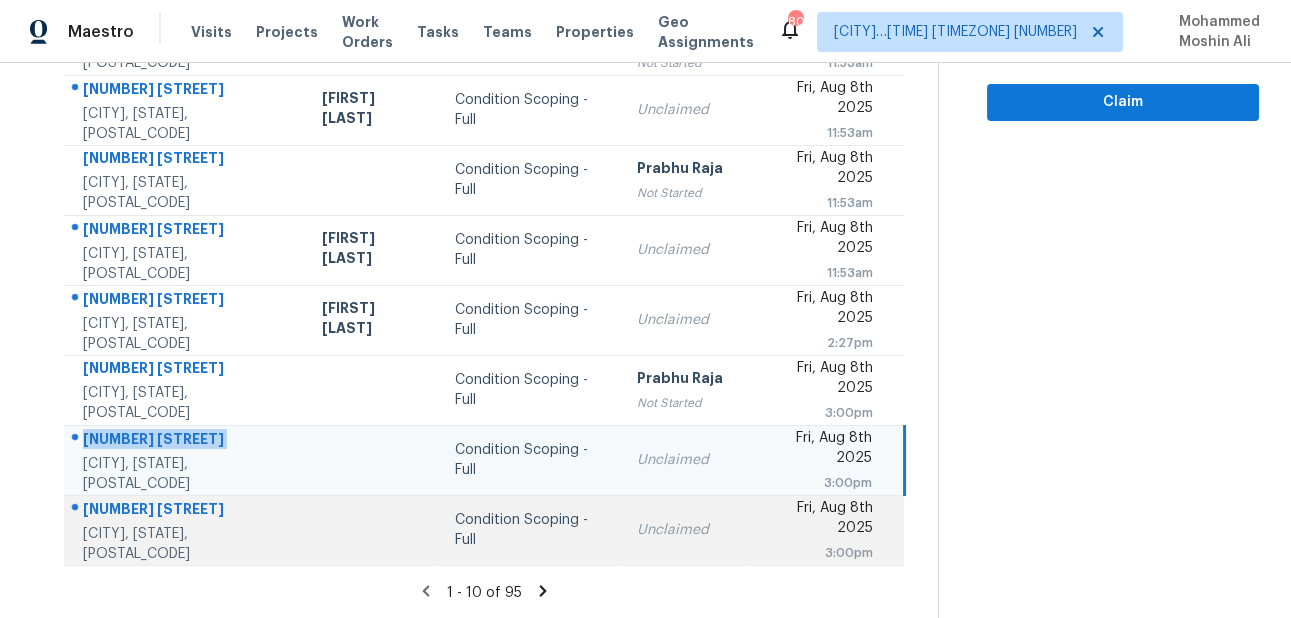 click on "1907 Killarney Pl" at bounding box center (186, 511) 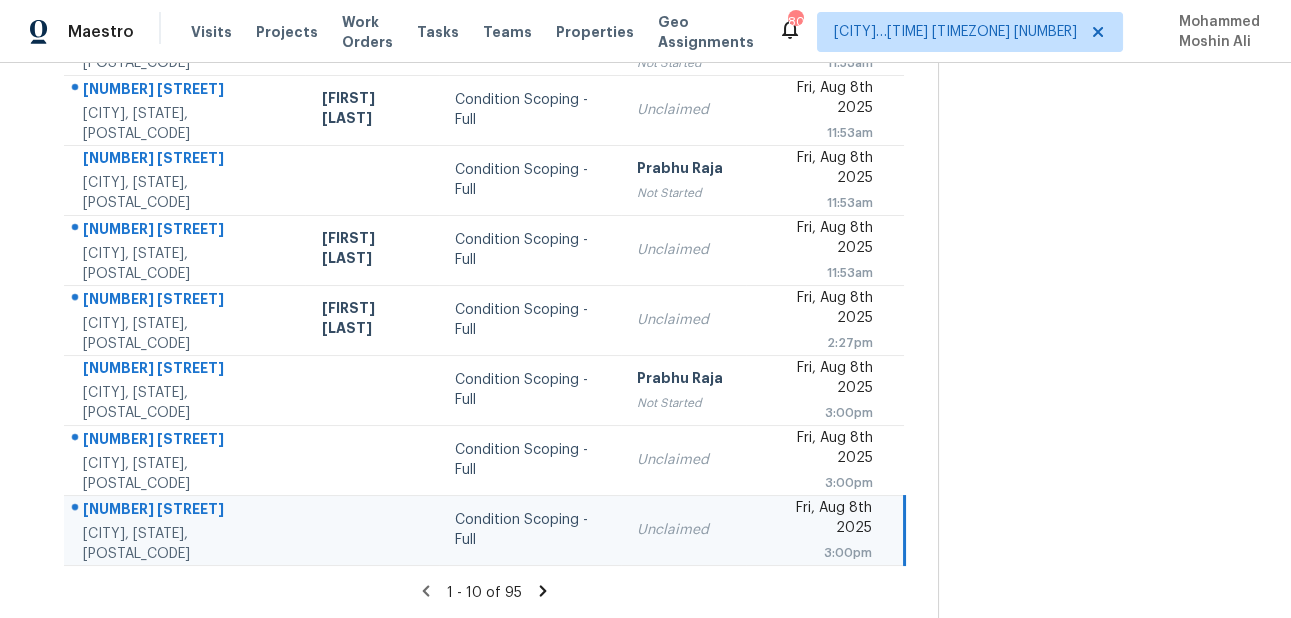 click on "1907 Killarney Pl" at bounding box center (186, 511) 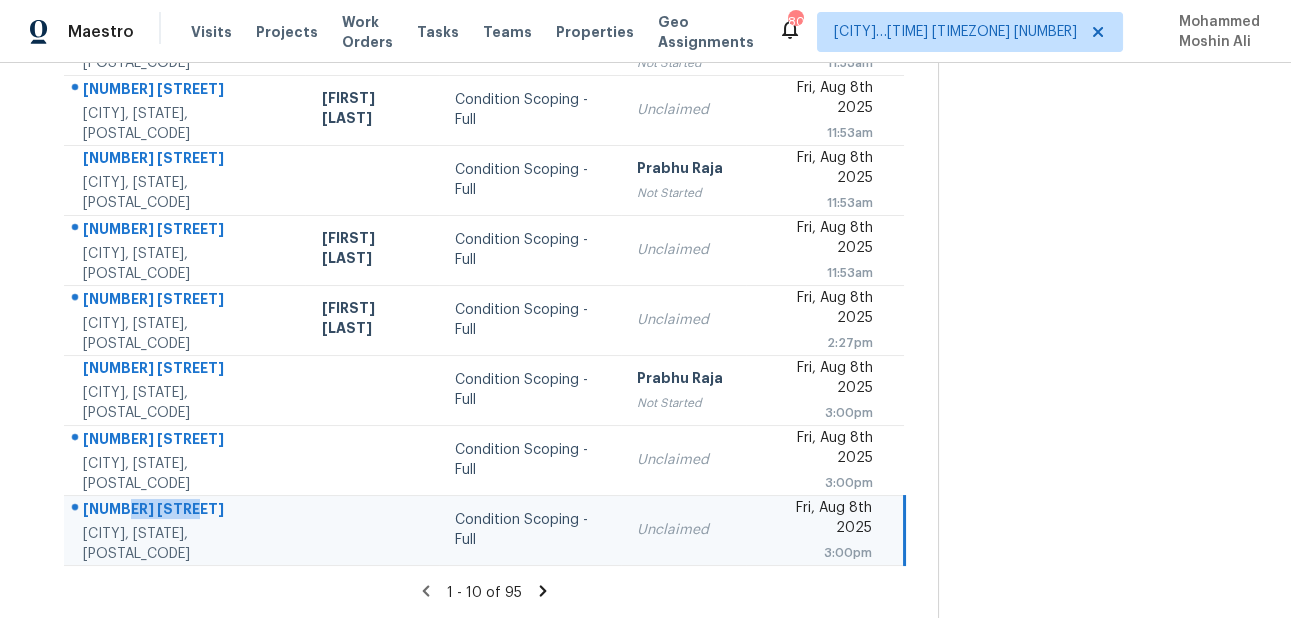 click on "1907 Killarney Pl" at bounding box center (186, 511) 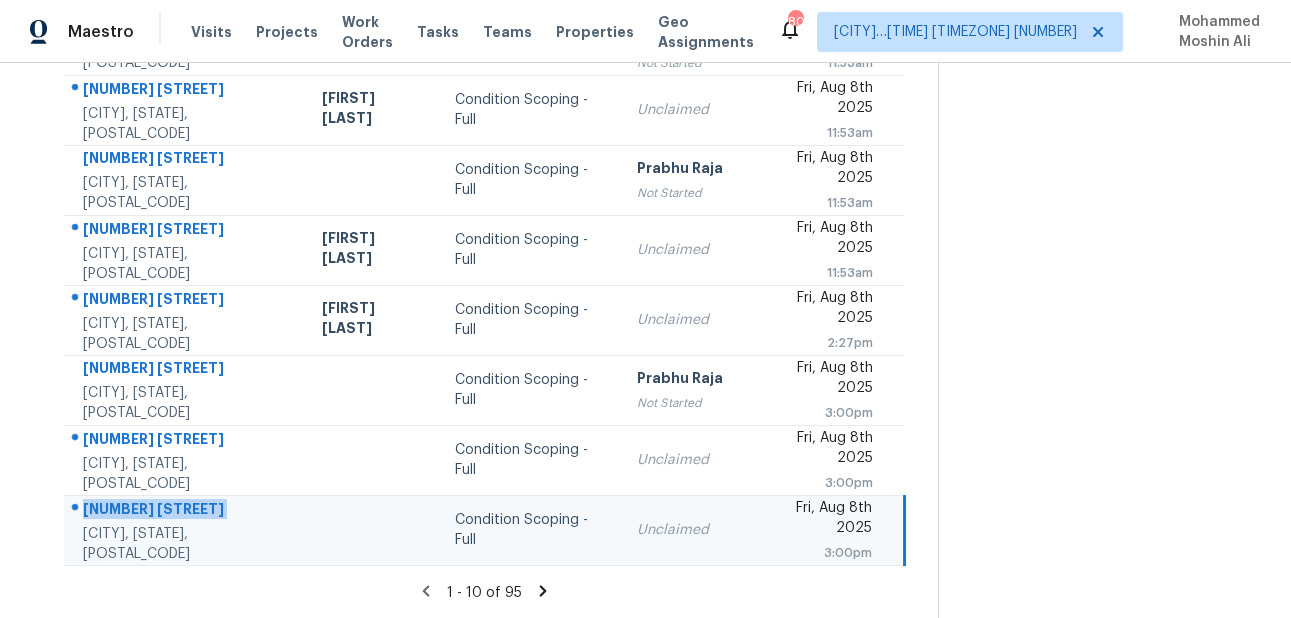 copy on "1907 Killarney Pl" 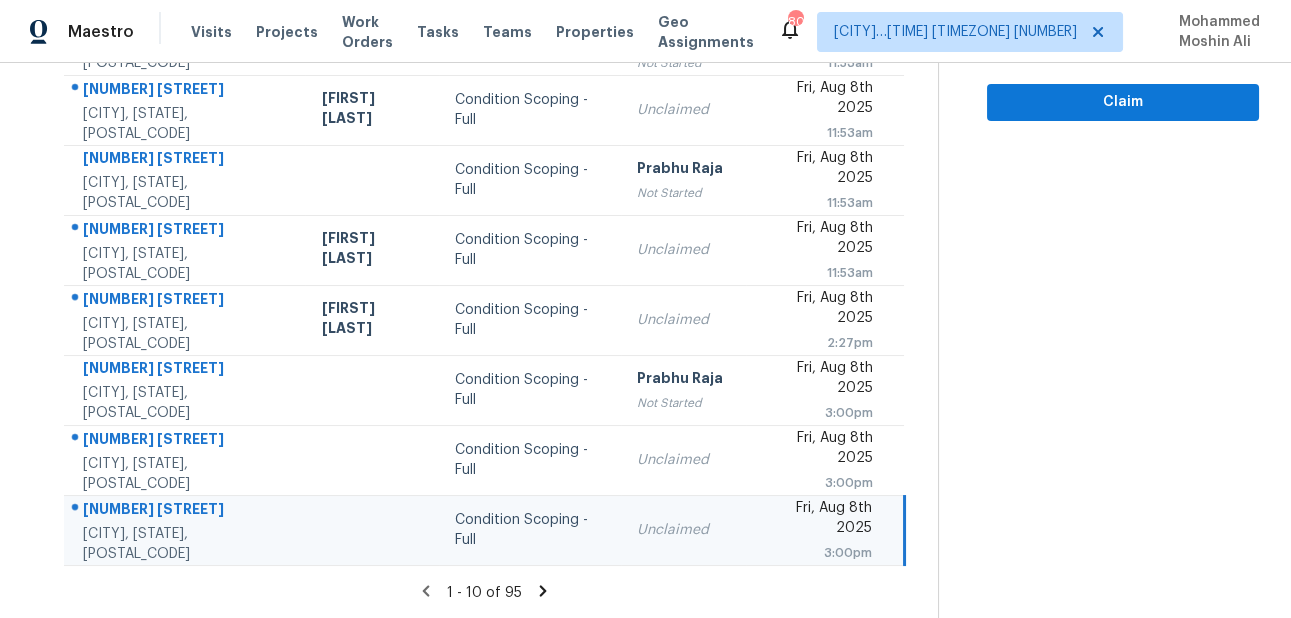 click 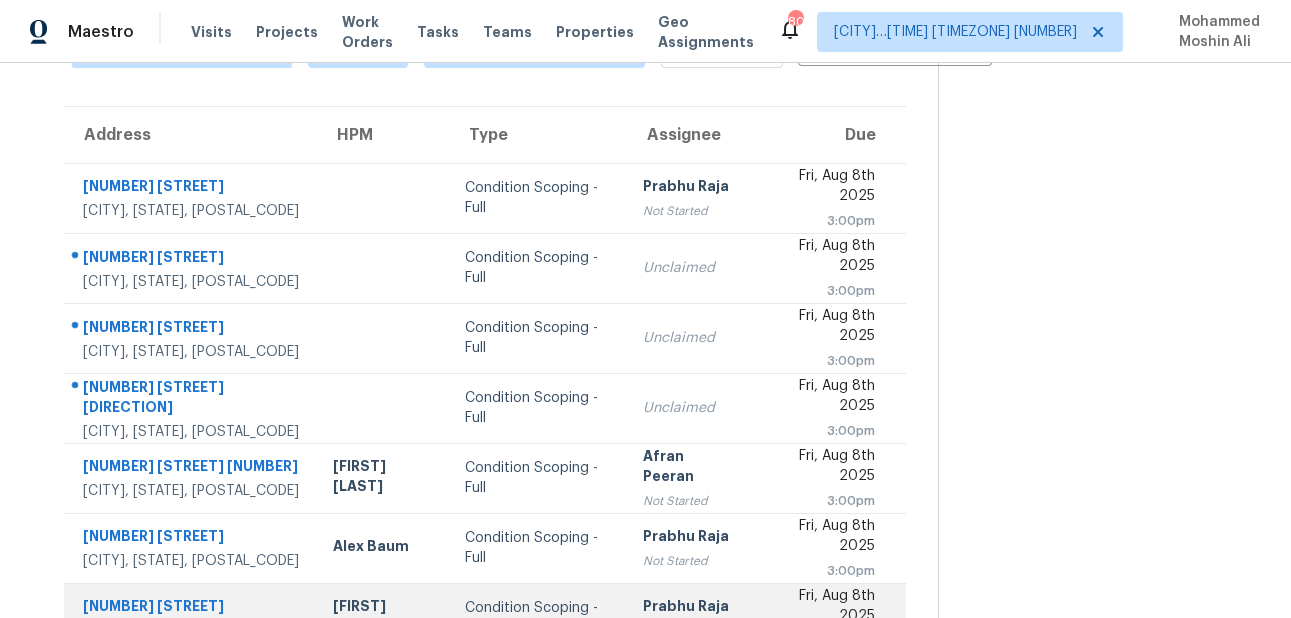 scroll, scrollTop: 97, scrollLeft: 0, axis: vertical 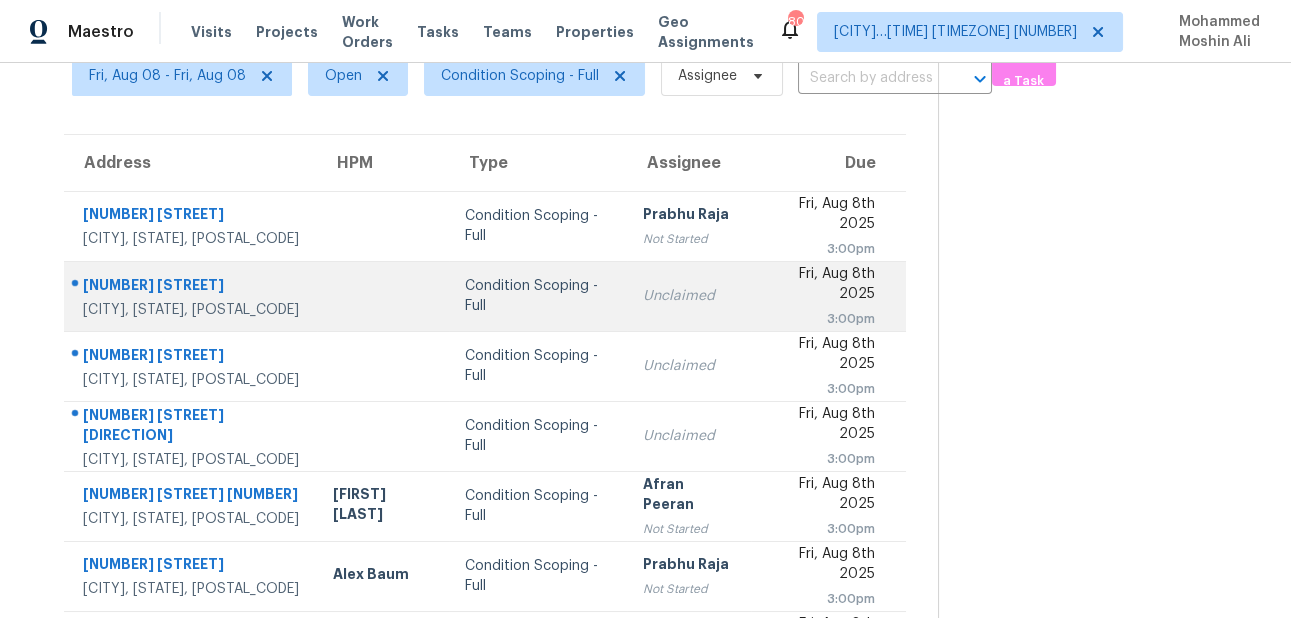 click on "3060 Camden Creek Dr" at bounding box center [192, 287] 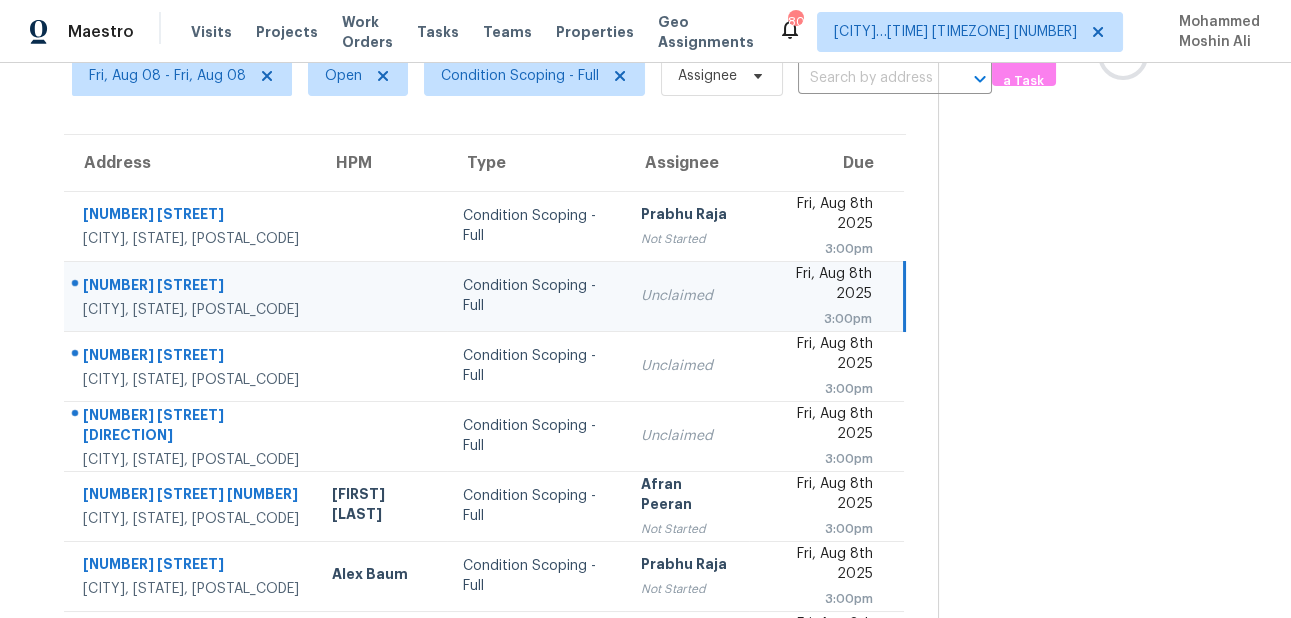 click on "3060 Camden Creek Dr" at bounding box center [191, 287] 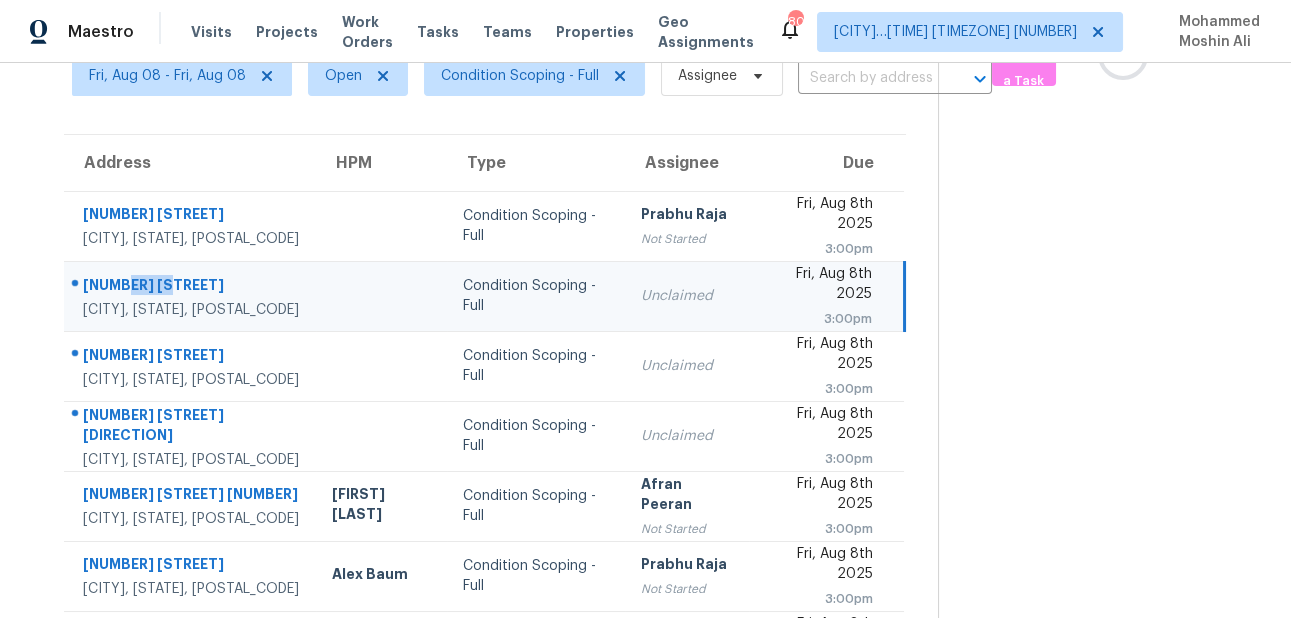 click on "3060 Camden Creek Dr" at bounding box center (191, 287) 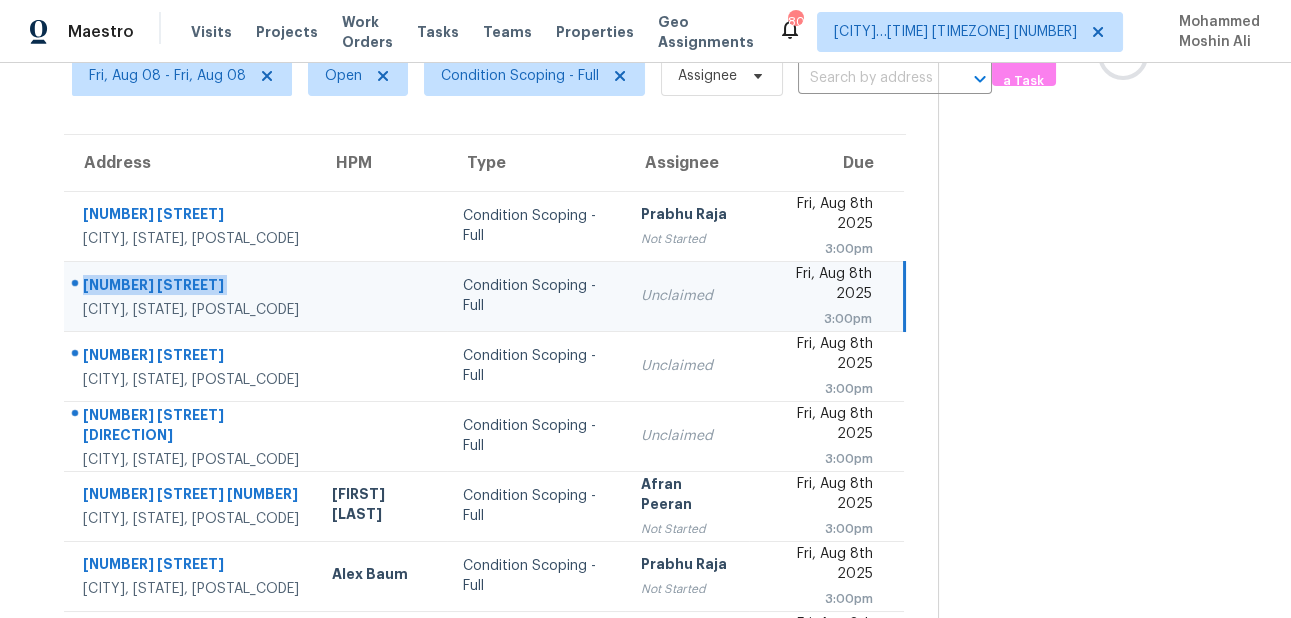 copy on "3060 Camden Creek Dr" 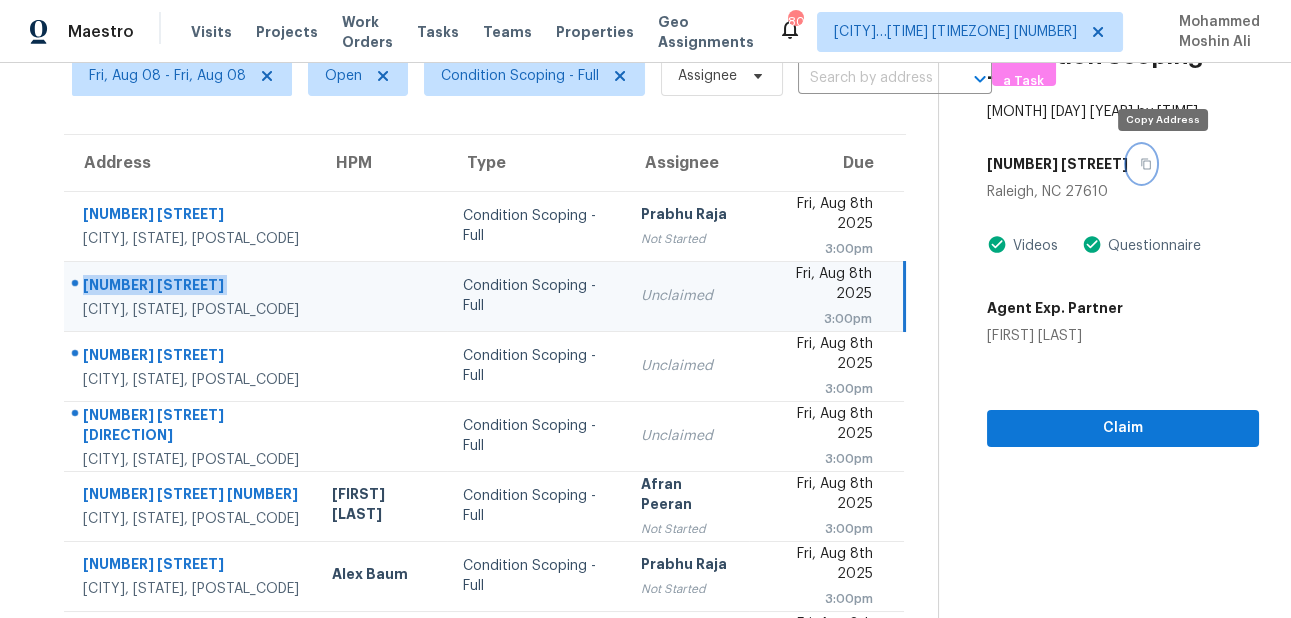 click 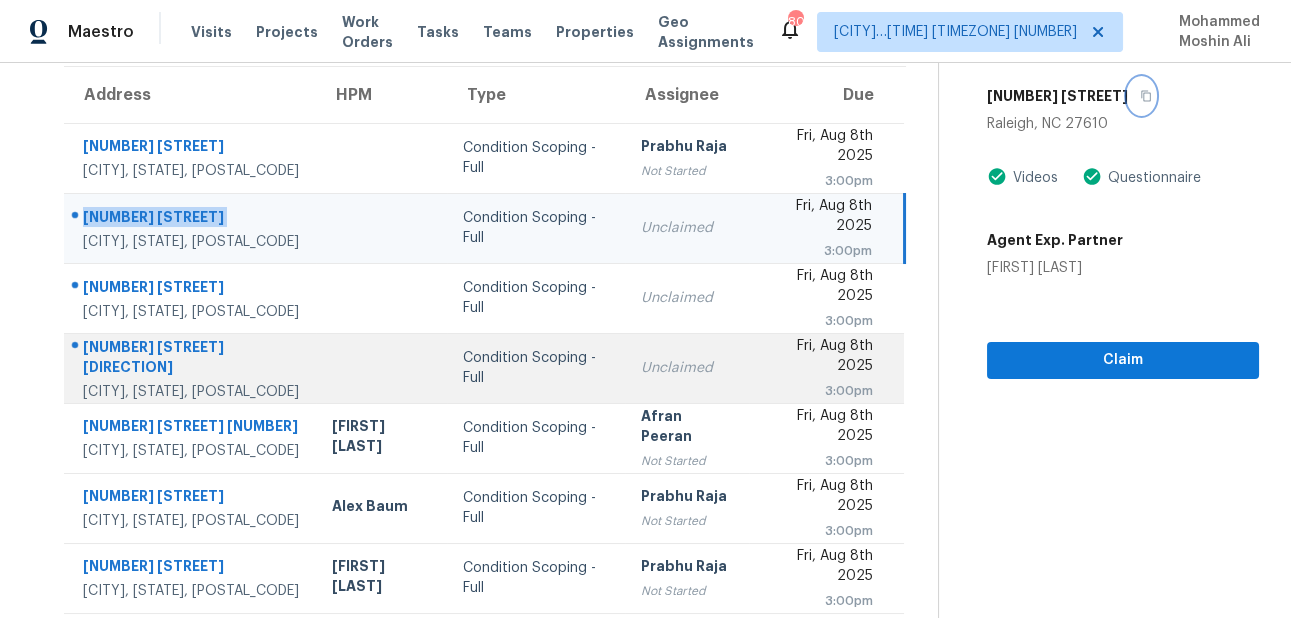 scroll, scrollTop: 200, scrollLeft: 0, axis: vertical 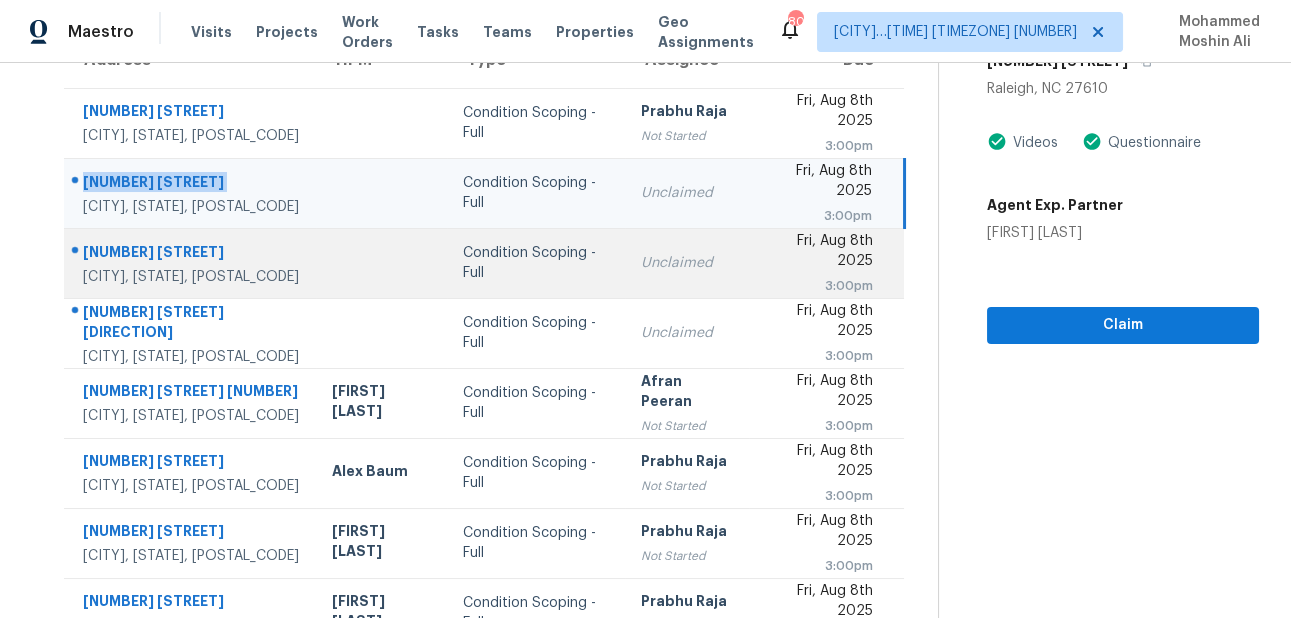 click on "2180 Shady Pond Dr" at bounding box center (191, 254) 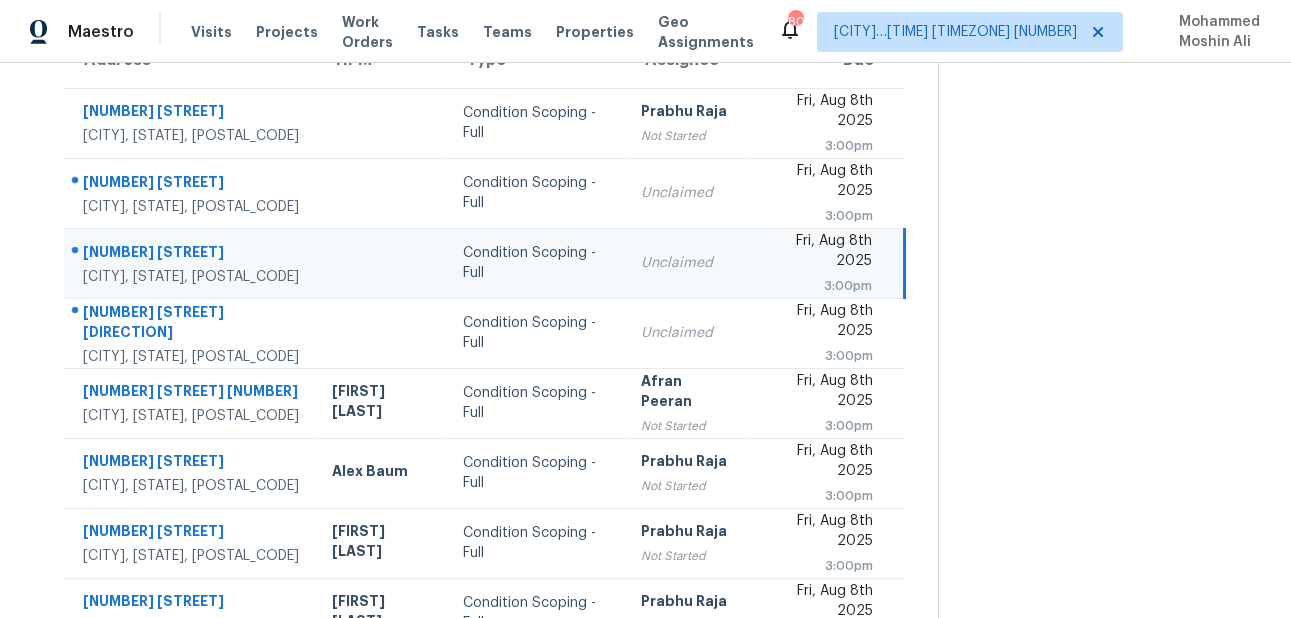 click on "2180 Shady Pond Dr" at bounding box center (191, 254) 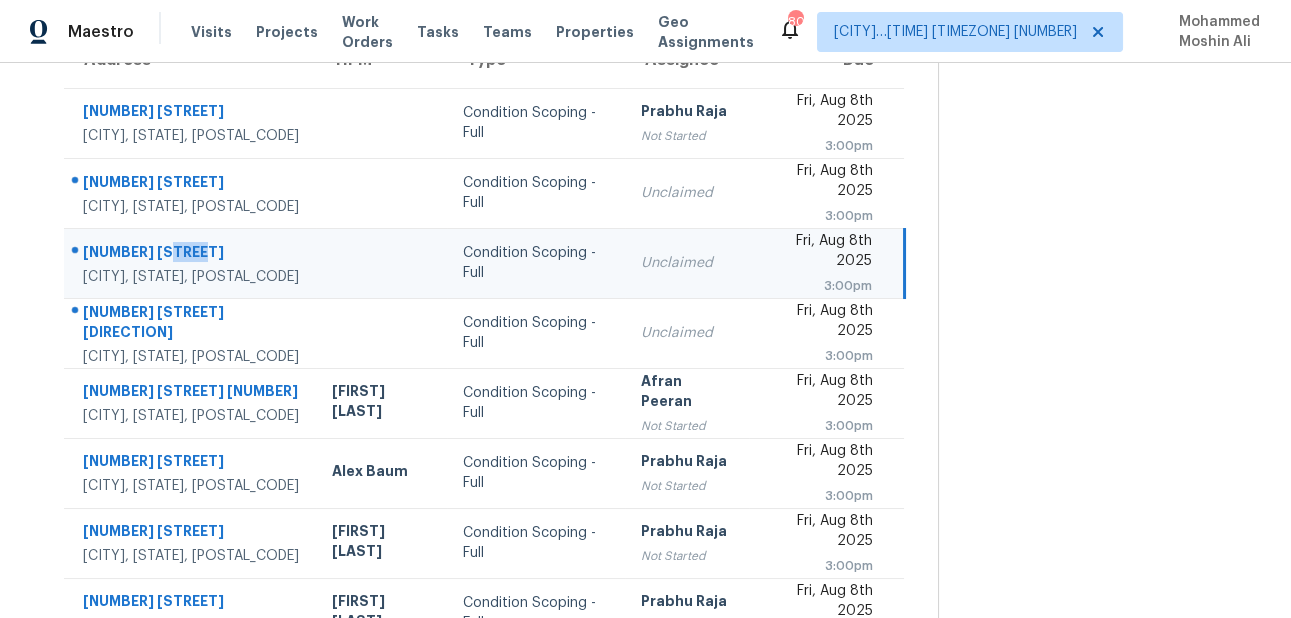 click on "2180 Shady Pond Dr" at bounding box center (191, 254) 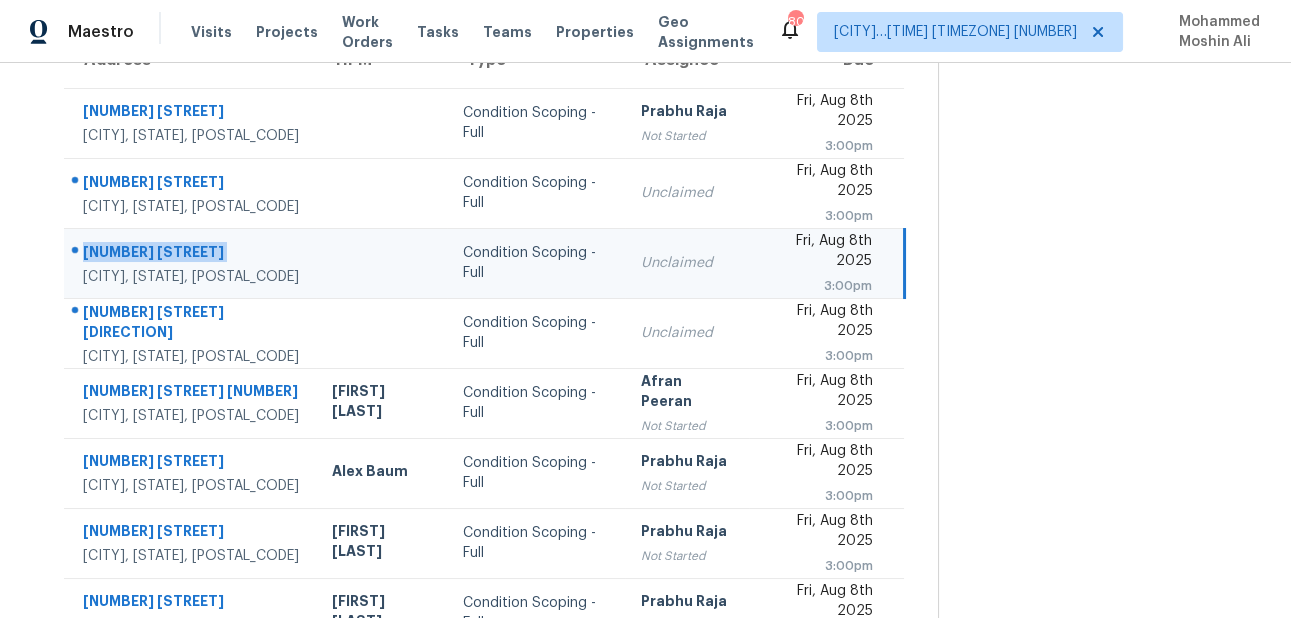 copy on "2180 Shady Pond Dr" 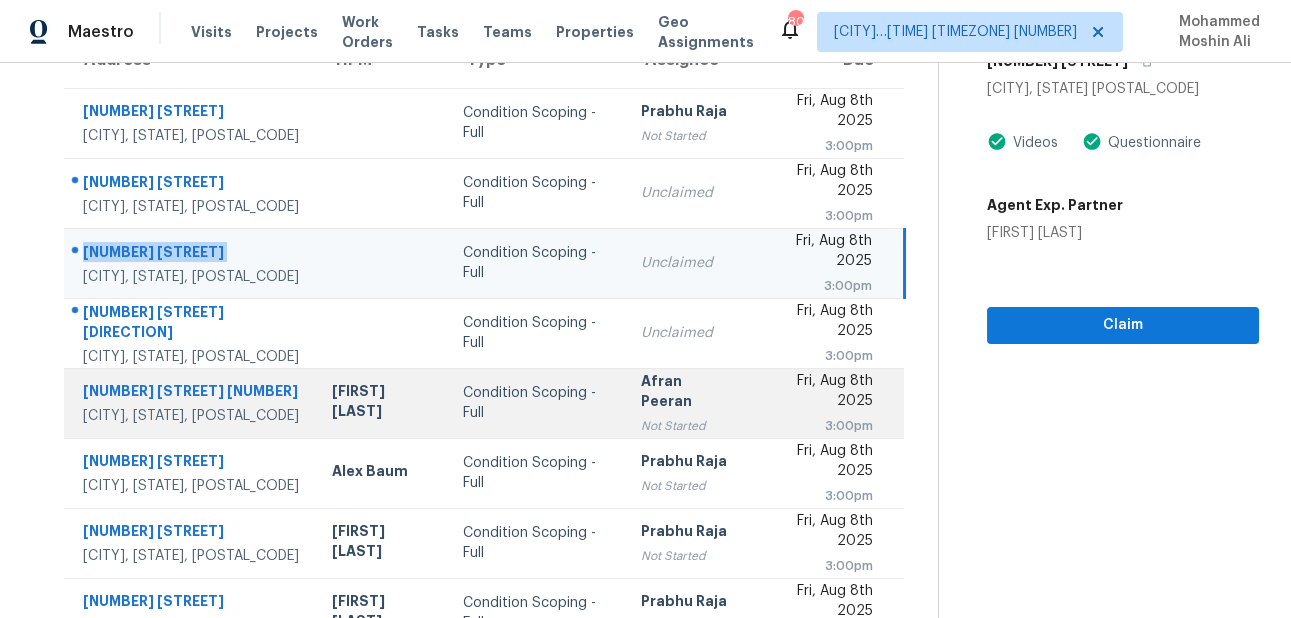 scroll, scrollTop: 339, scrollLeft: 0, axis: vertical 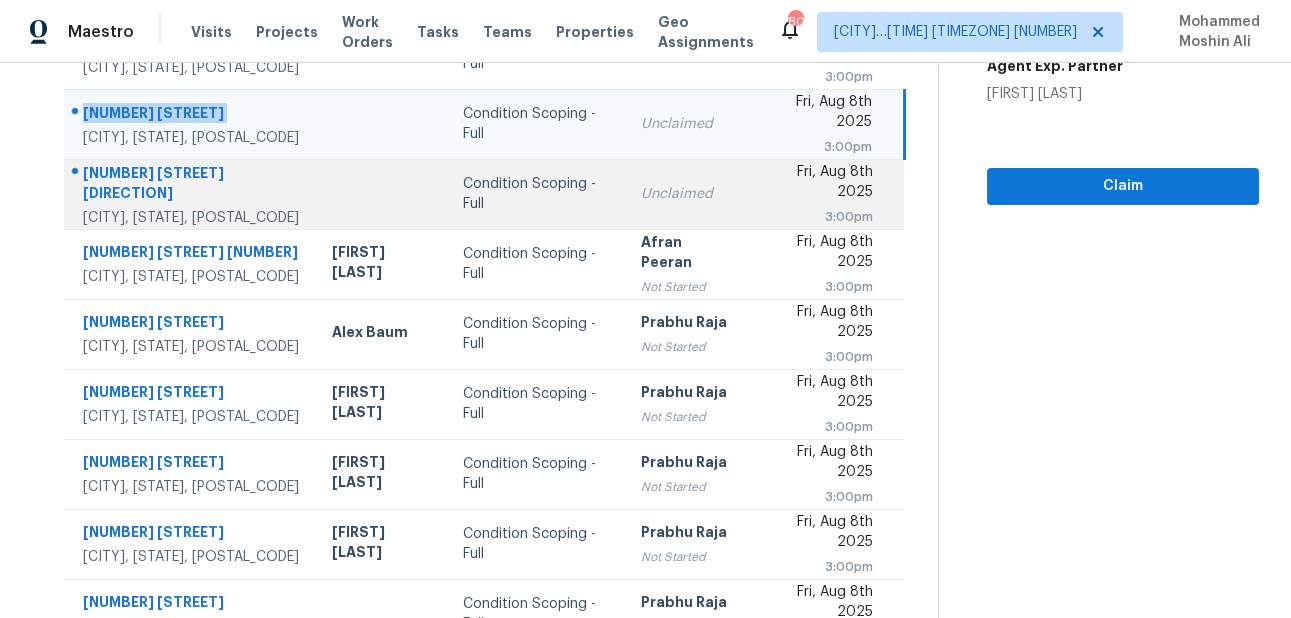 click on "3217 Black Gum Ln SW" at bounding box center (191, 185) 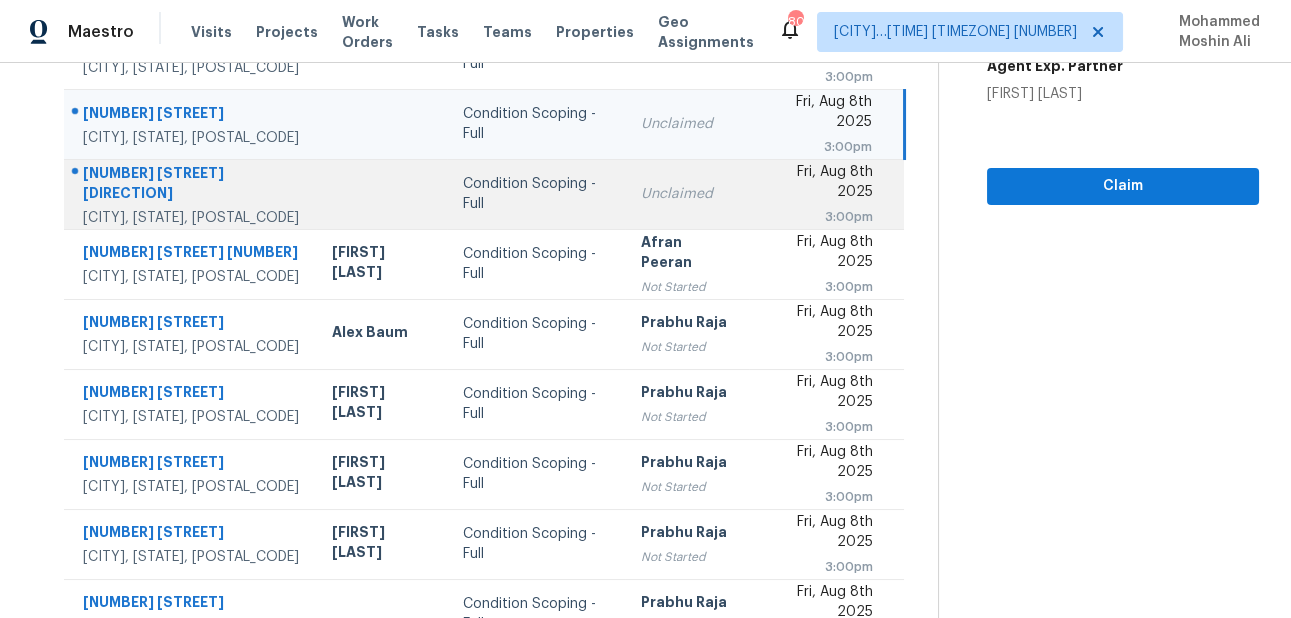 click on "3217 Black Gum Ln SW" at bounding box center [191, 185] 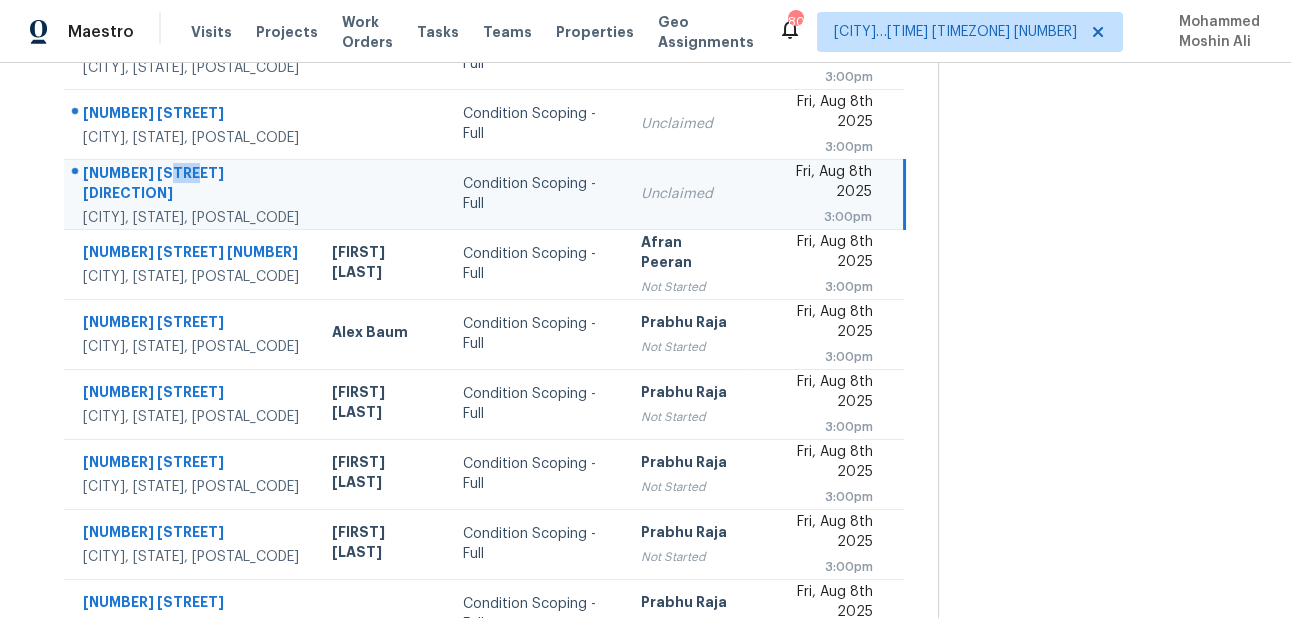 click on "3217 Black Gum Ln SW" at bounding box center (191, 185) 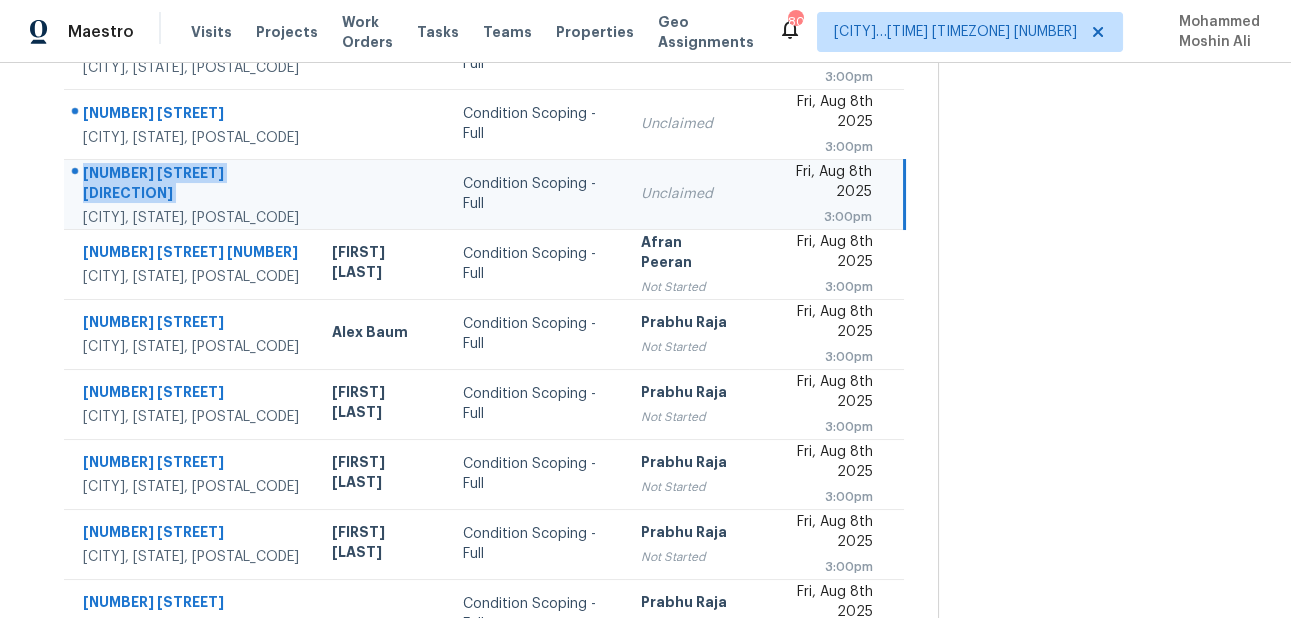 copy on "3217 Black Gum Ln SW" 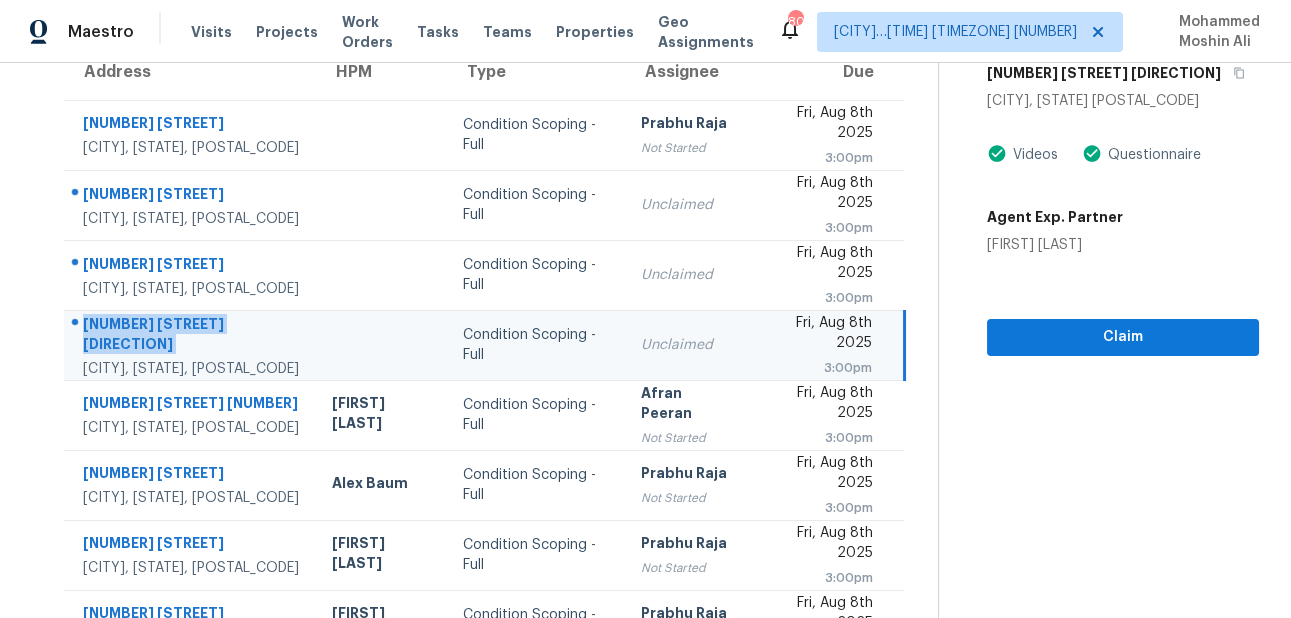 scroll, scrollTop: 166, scrollLeft: 0, axis: vertical 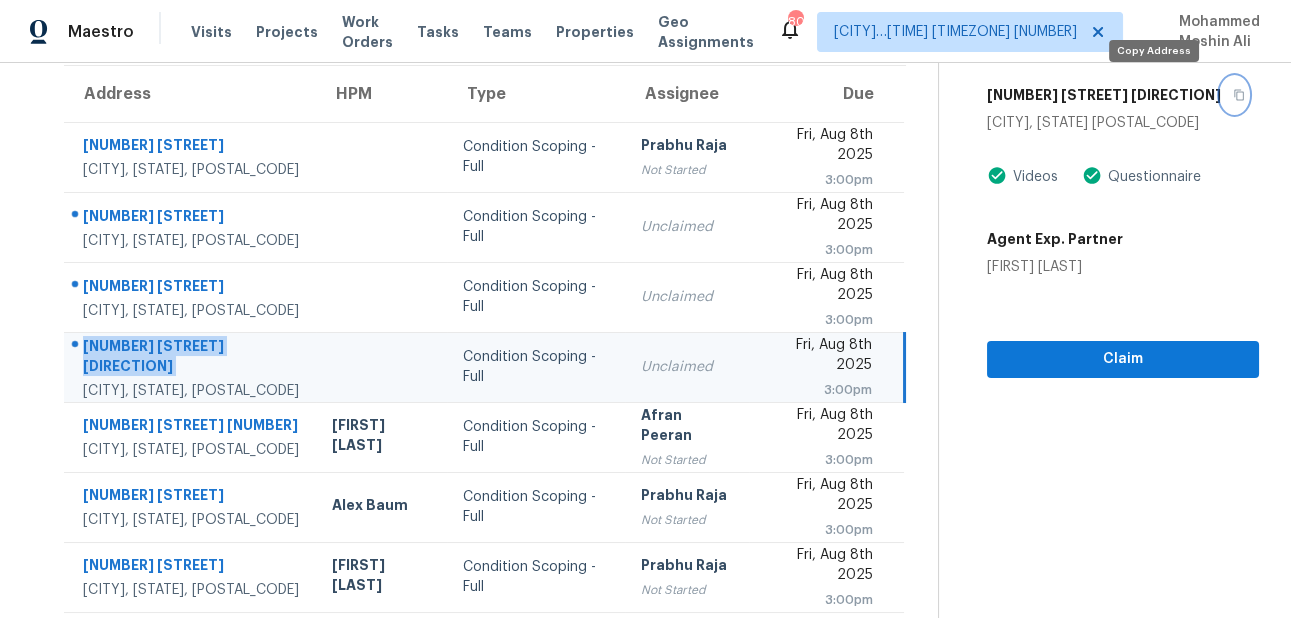 click 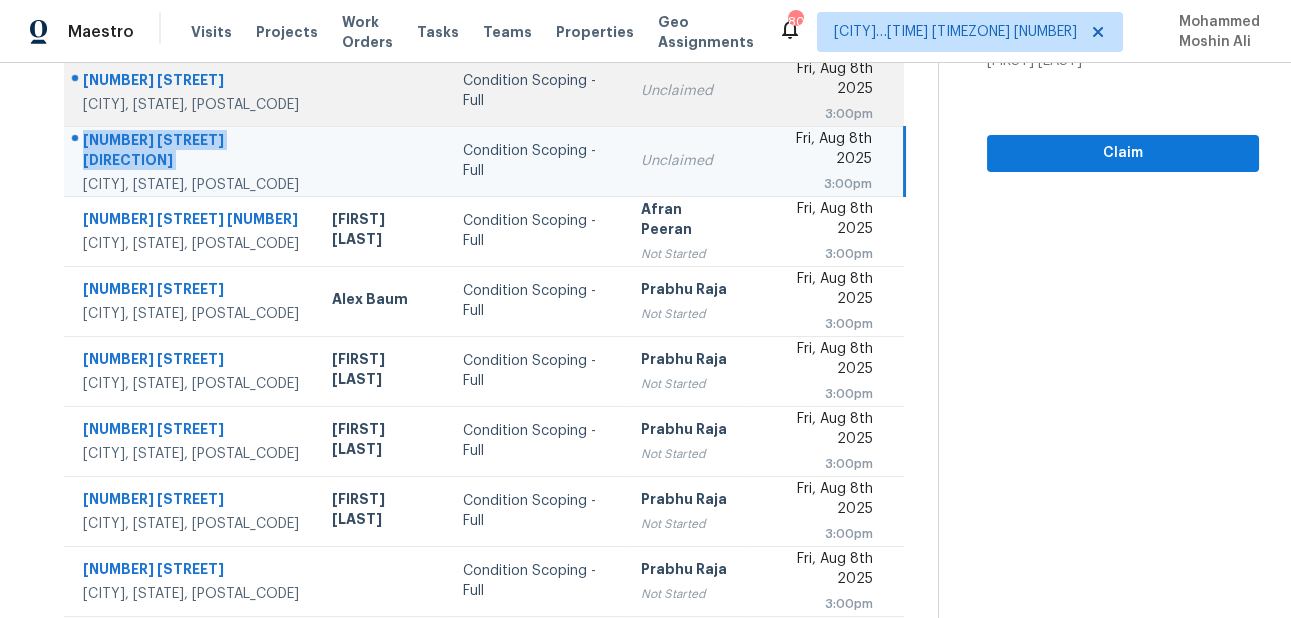 scroll, scrollTop: 423, scrollLeft: 0, axis: vertical 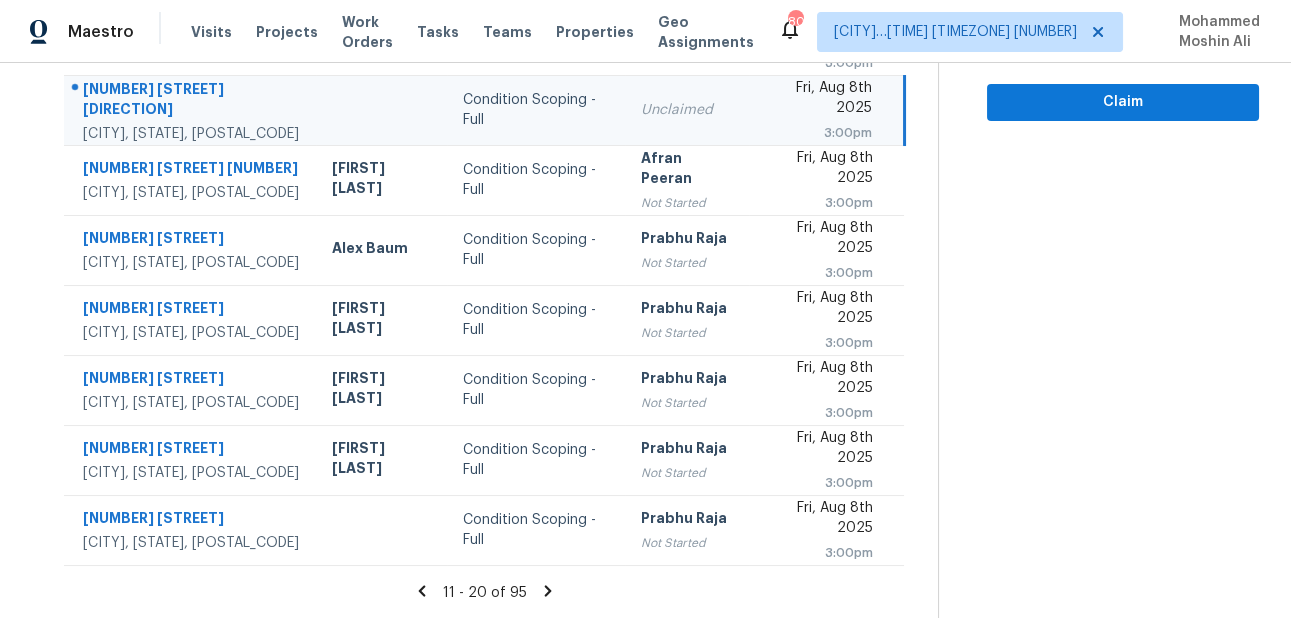 click 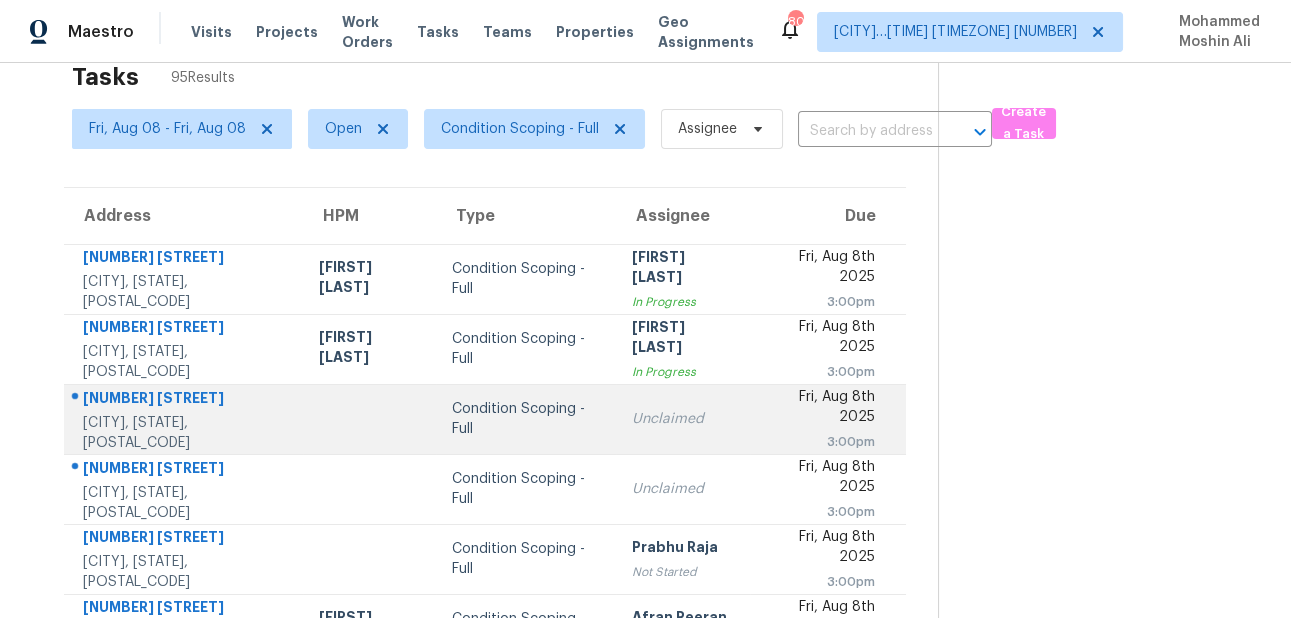 scroll, scrollTop: 170, scrollLeft: 0, axis: vertical 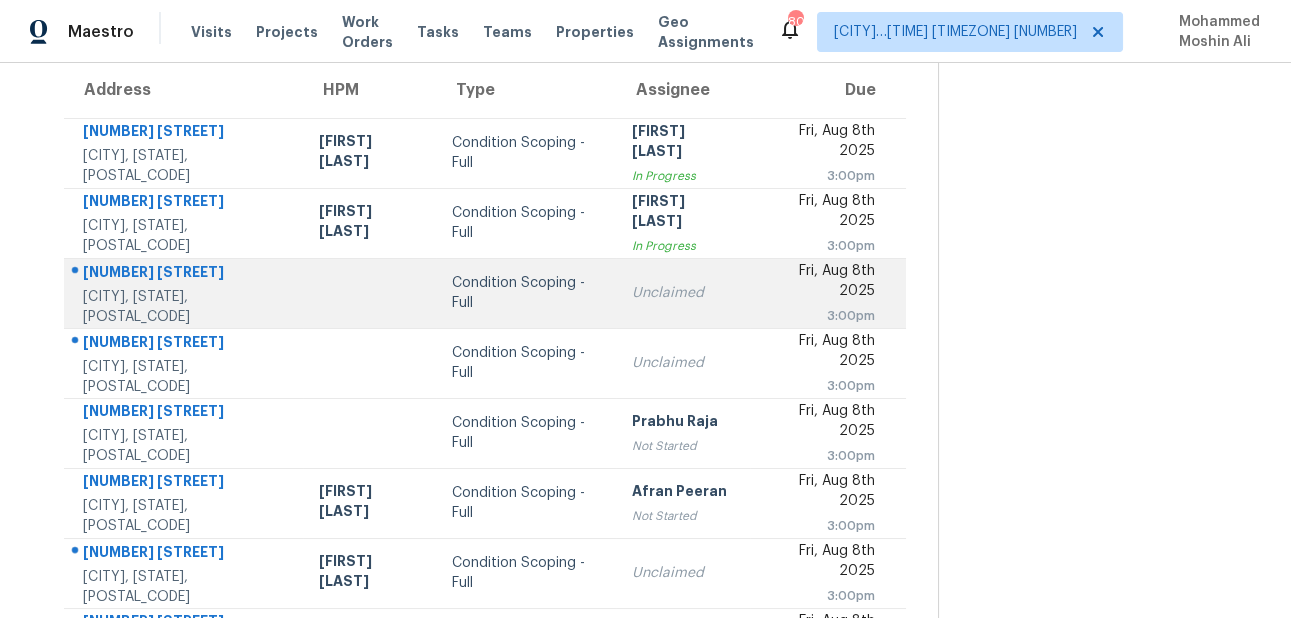 click on "5356 Castleman Dr" at bounding box center (185, 274) 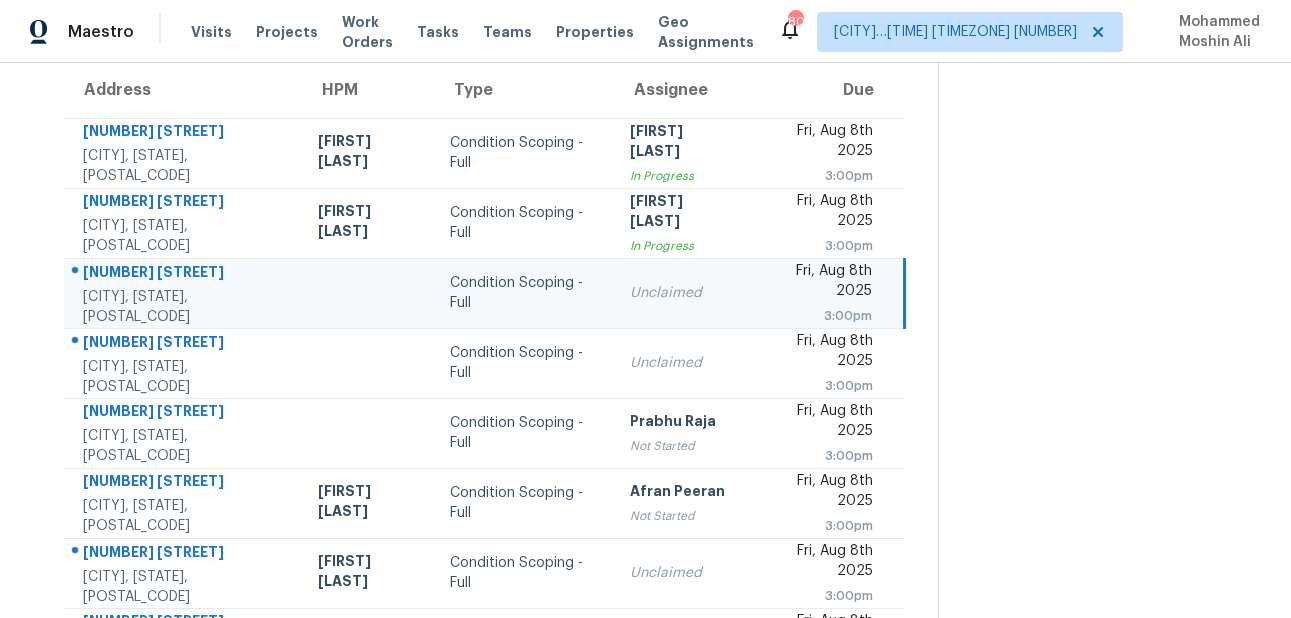 click on "5356 Castleman Dr" at bounding box center [184, 274] 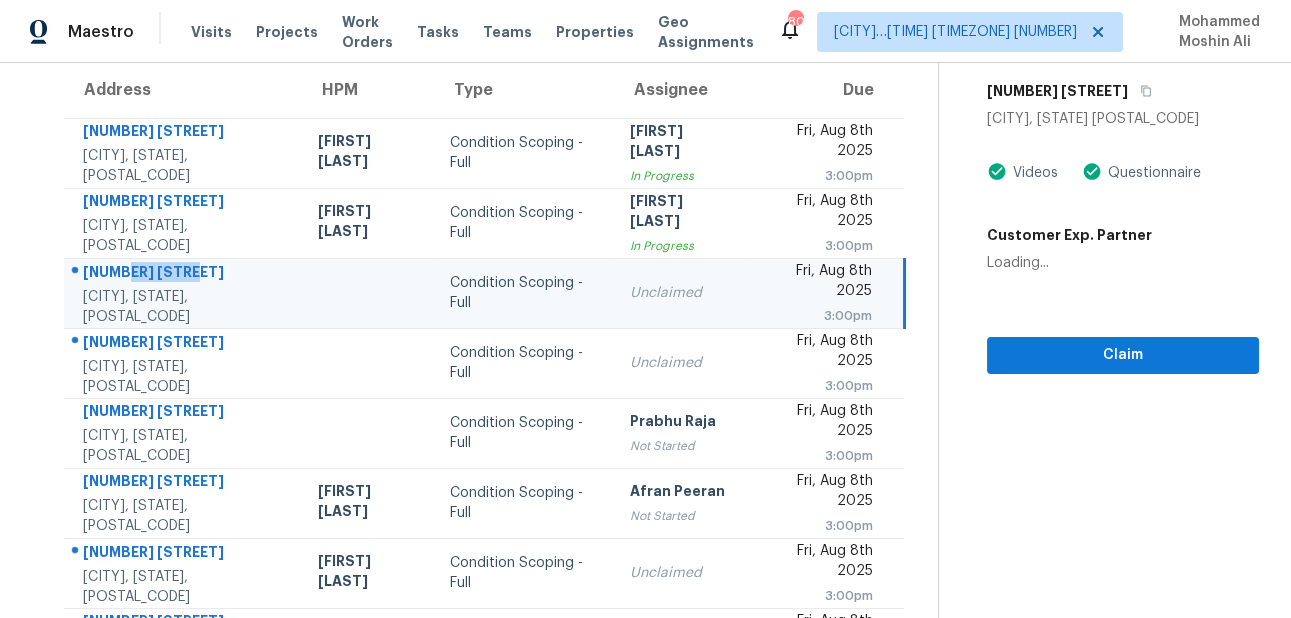 click on "5356 Castleman Dr" at bounding box center (184, 274) 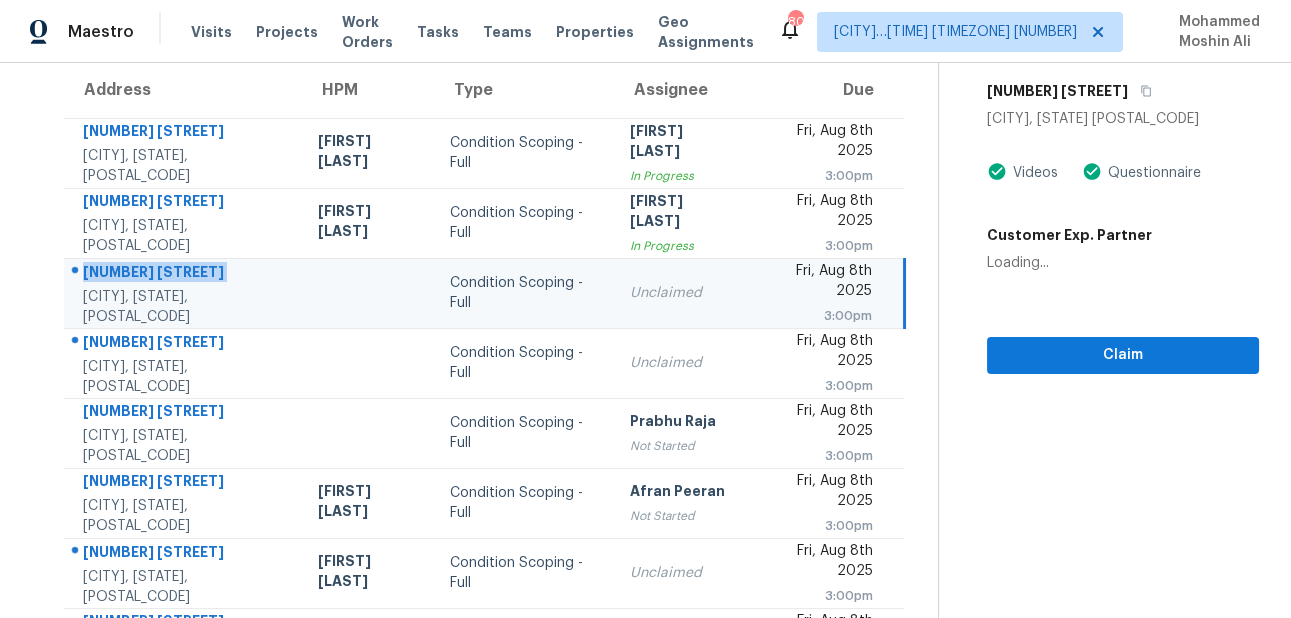 click on "5356 Castleman Dr" at bounding box center [184, 274] 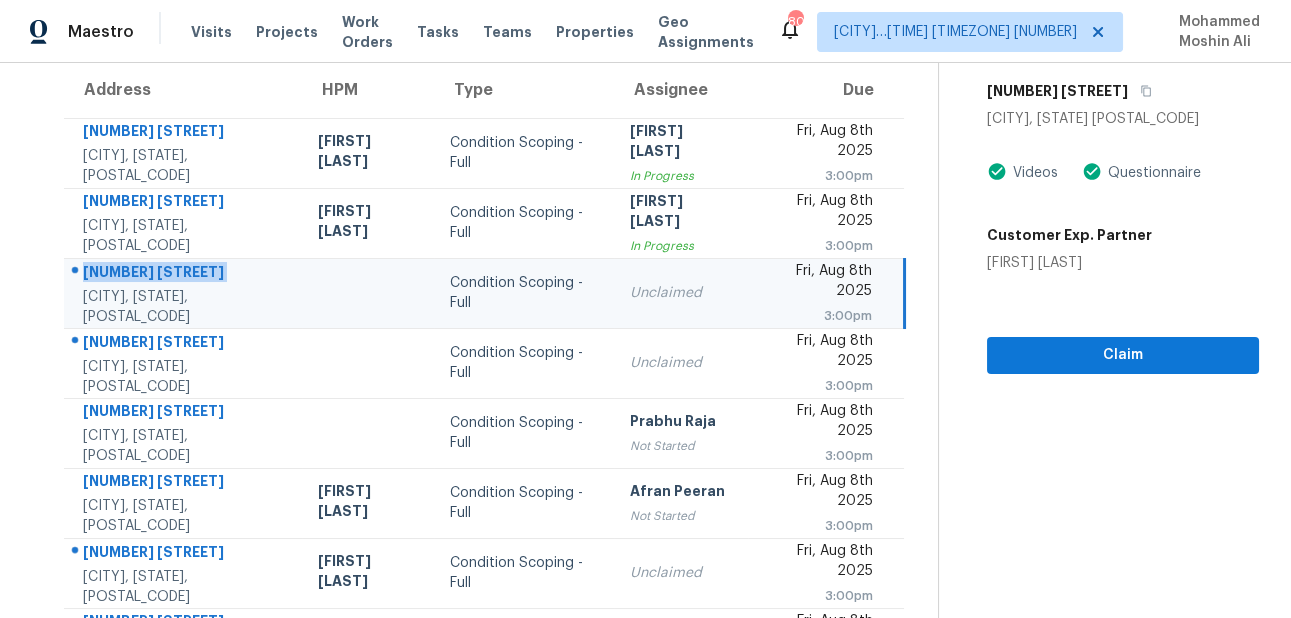 copy on "5356 Castleman Dr" 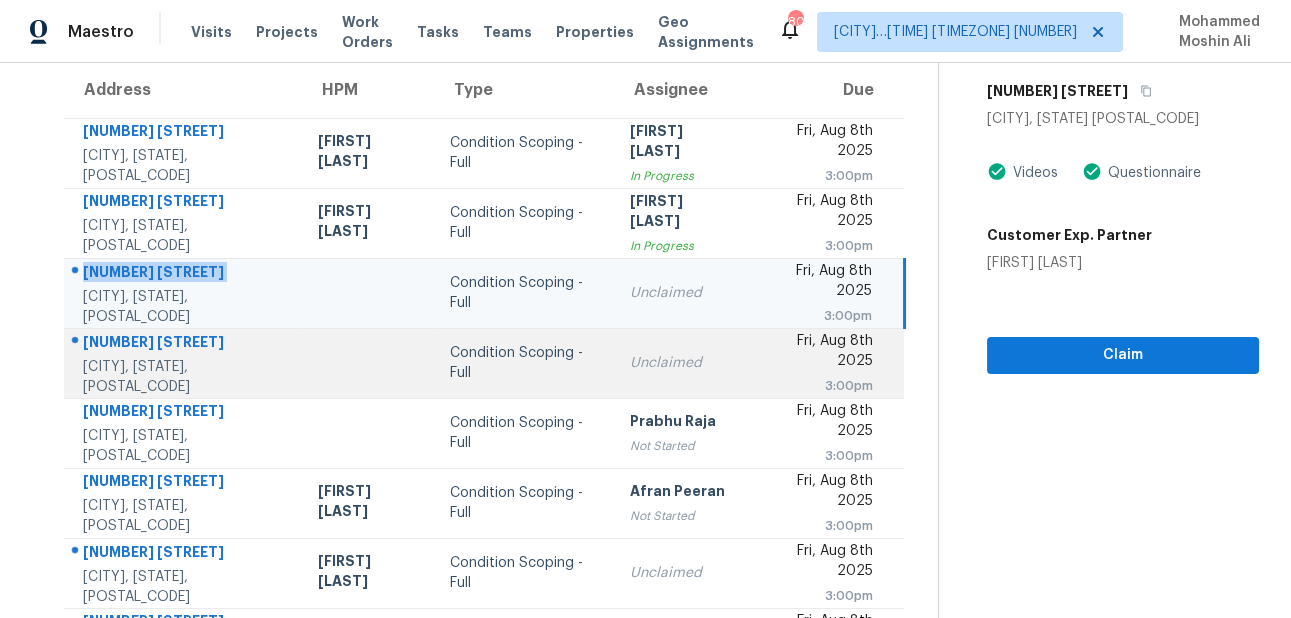 click on "89 Willowick Dr" at bounding box center (184, 344) 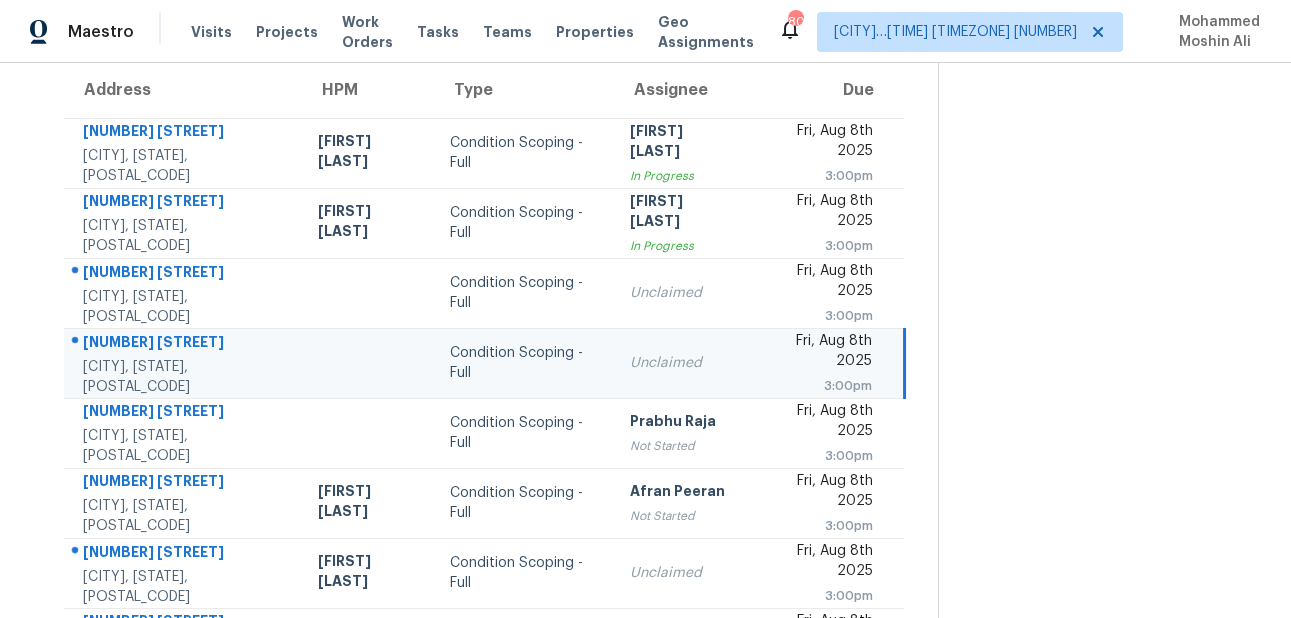click on "89 Willowick Dr" at bounding box center (184, 344) 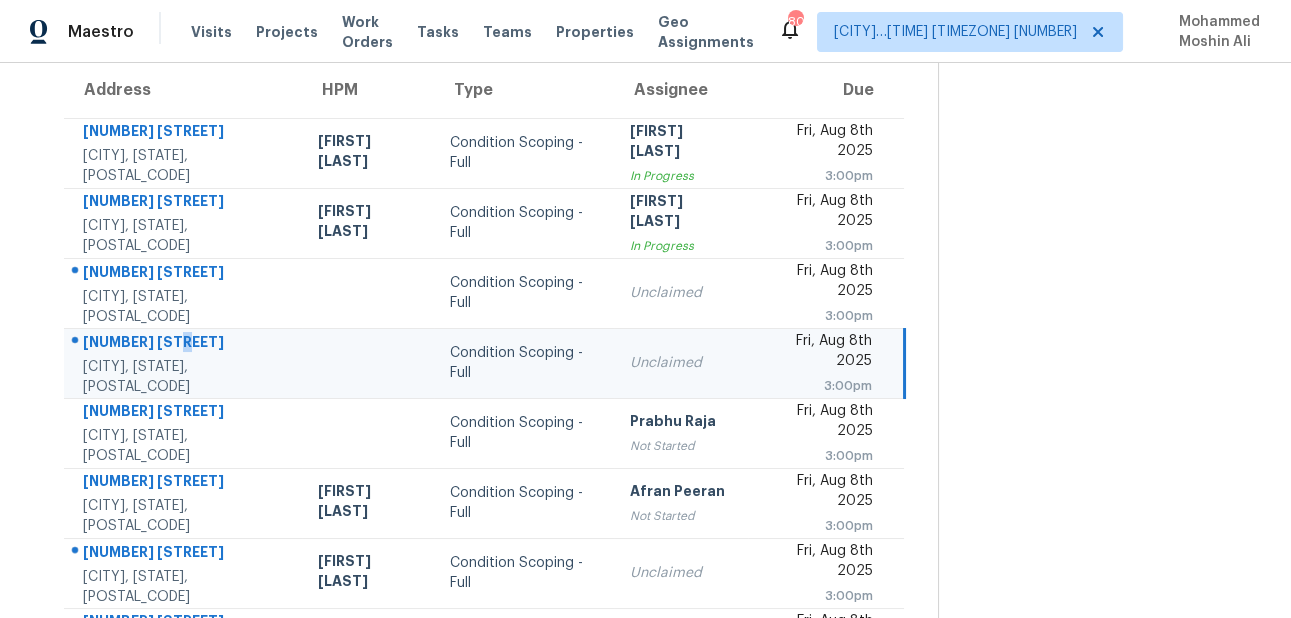 click on "89 Willowick Dr" at bounding box center [184, 344] 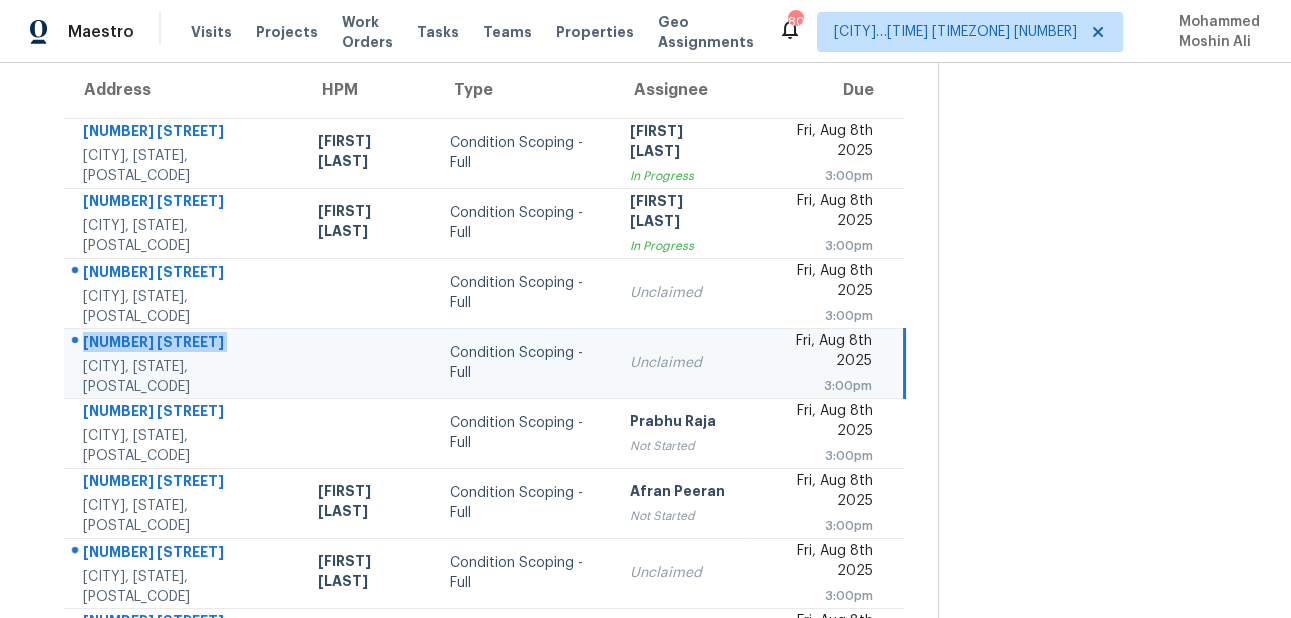 copy on "89 Willowick Dr" 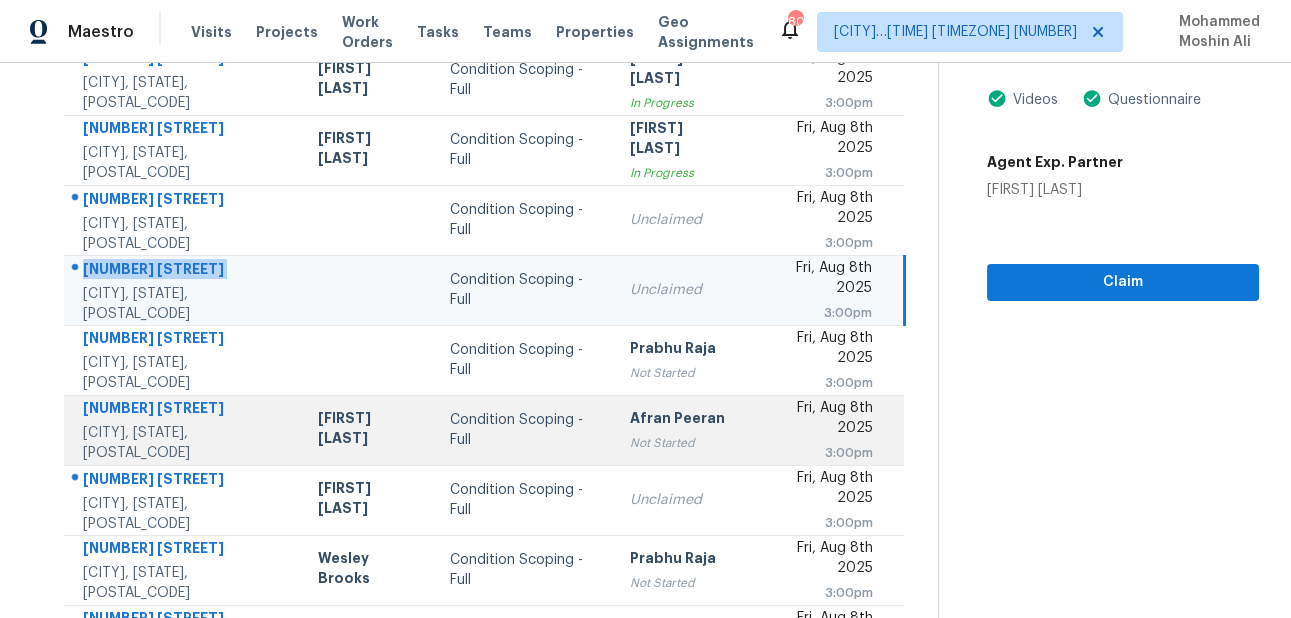 scroll, scrollTop: 290, scrollLeft: 0, axis: vertical 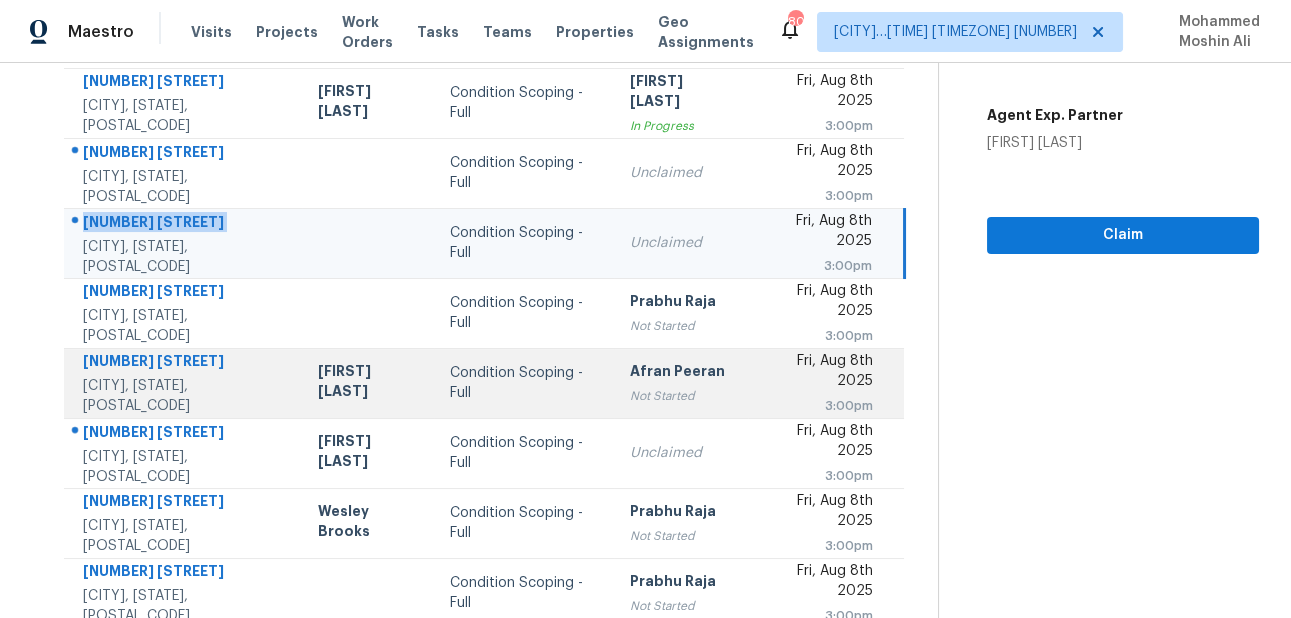 click on "2636 W Pharaoh Ct   Lecanto, FL, 34461" at bounding box center (183, 383) 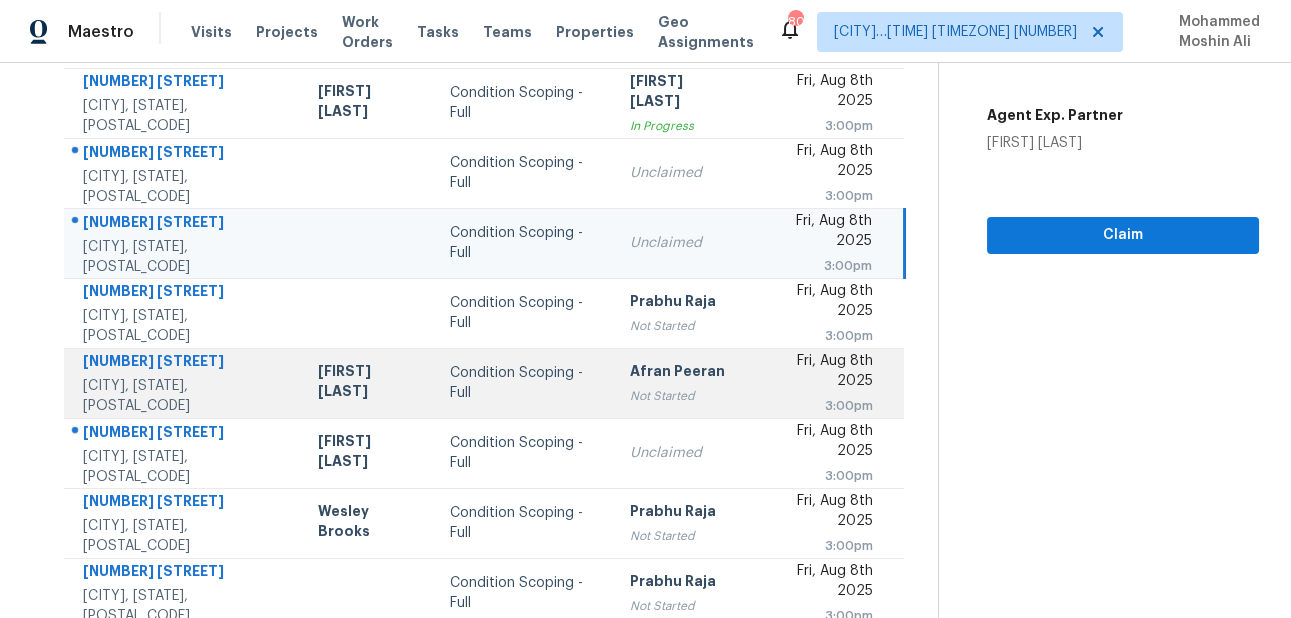 click on "2636 W Pharaoh Ct   Lecanto, FL, 34461" at bounding box center [183, 383] 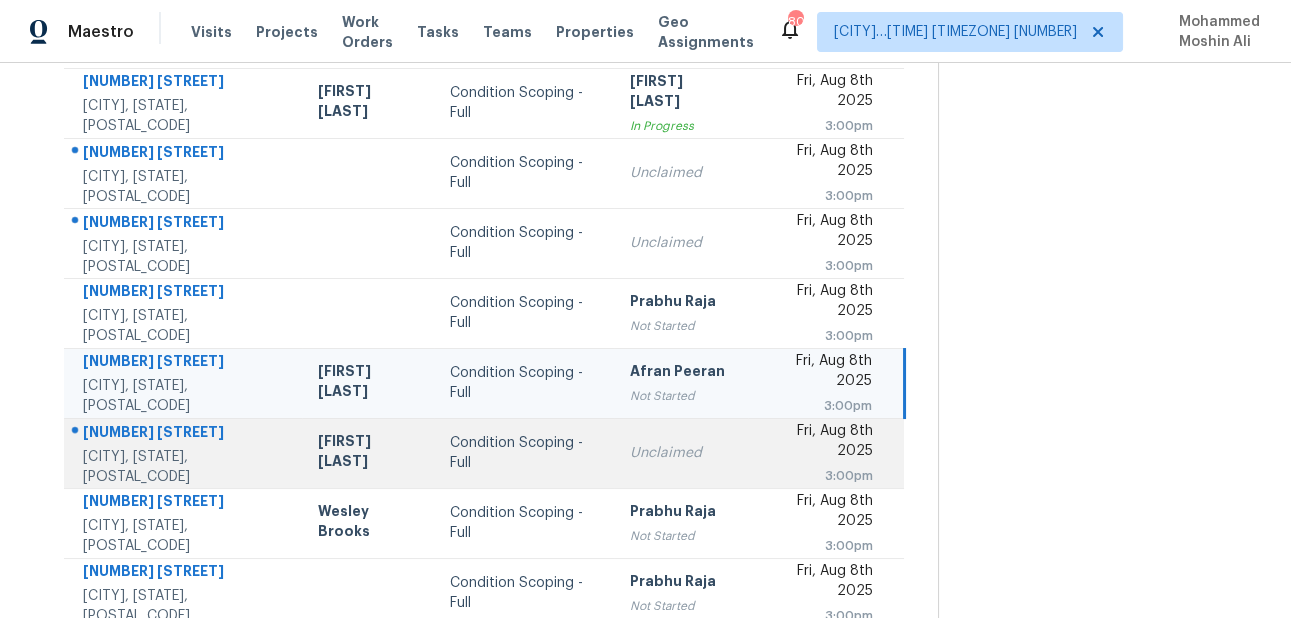 click on "175 Slicky Rock Ct" at bounding box center [184, 434] 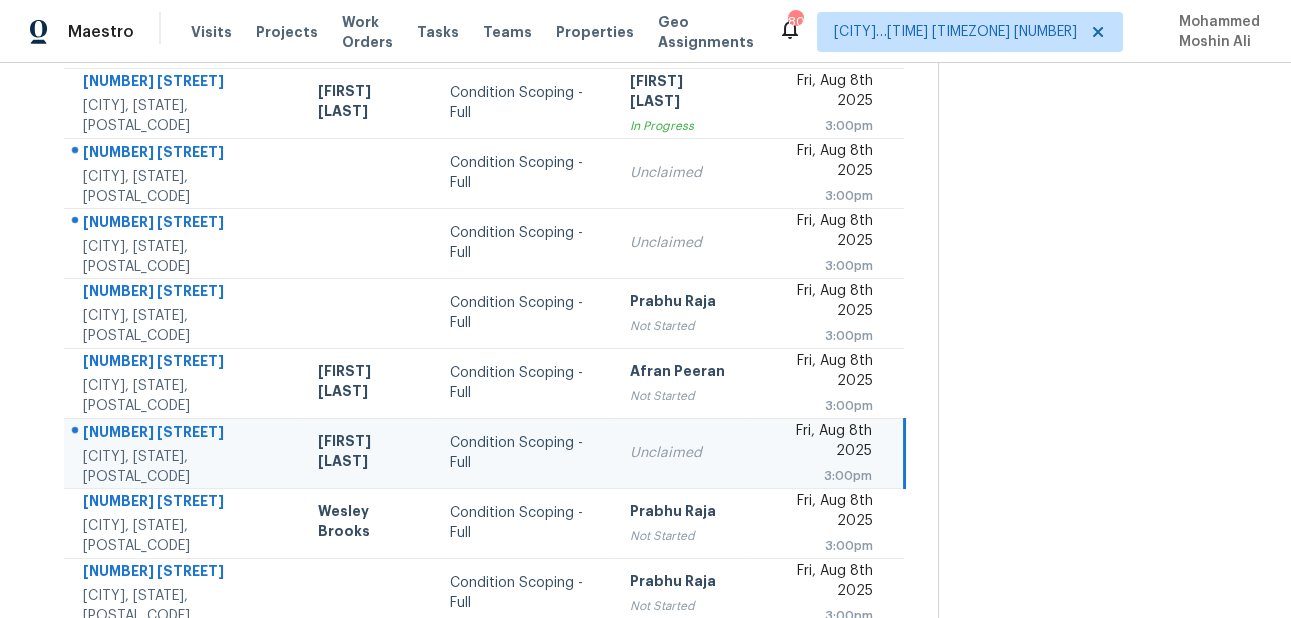 click on "175 Slicky Rock Ct" at bounding box center [184, 434] 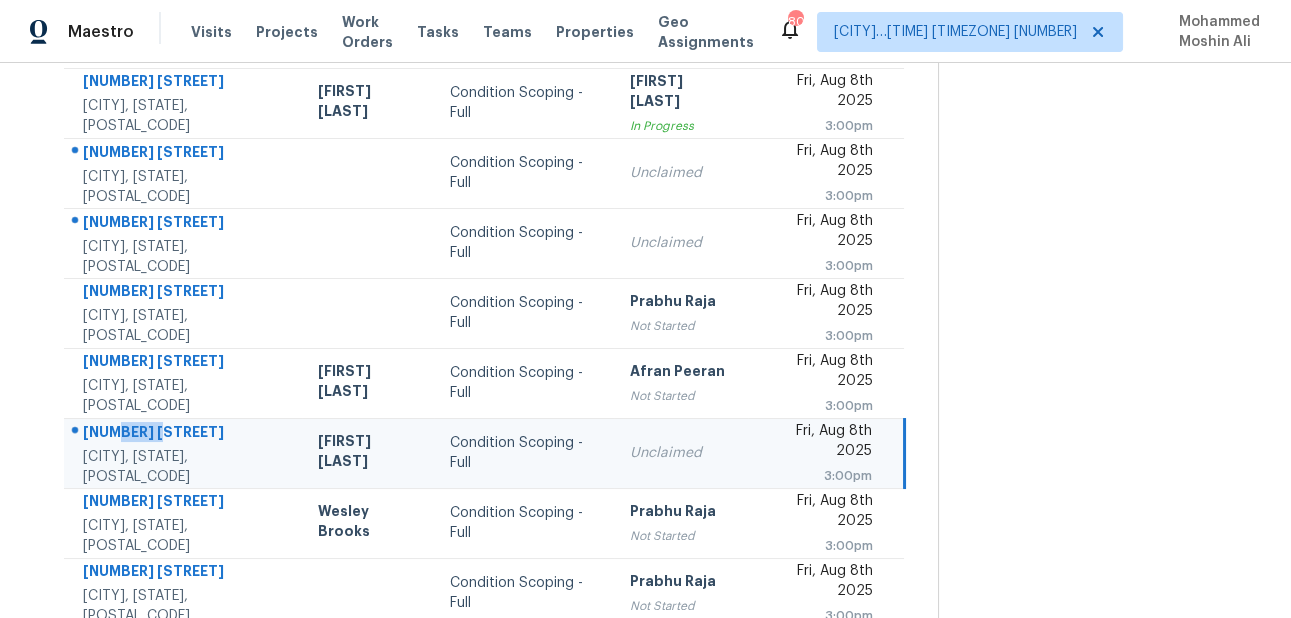 click on "175 Slicky Rock Ct" at bounding box center (184, 434) 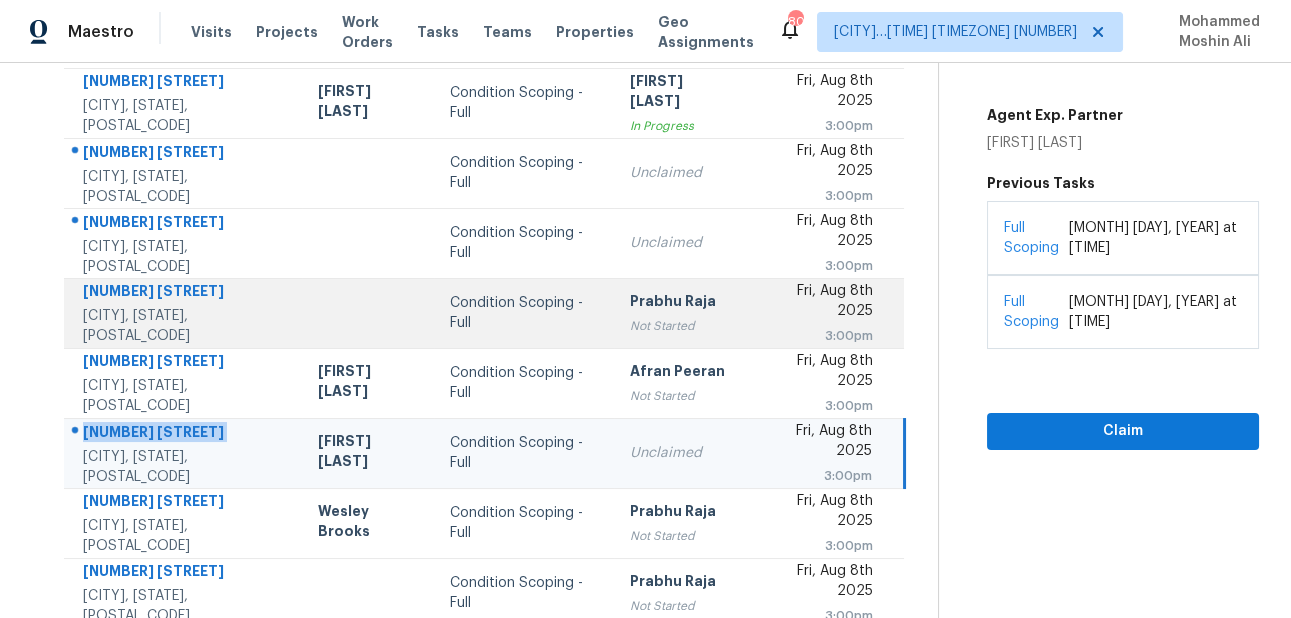 scroll, scrollTop: 423, scrollLeft: 0, axis: vertical 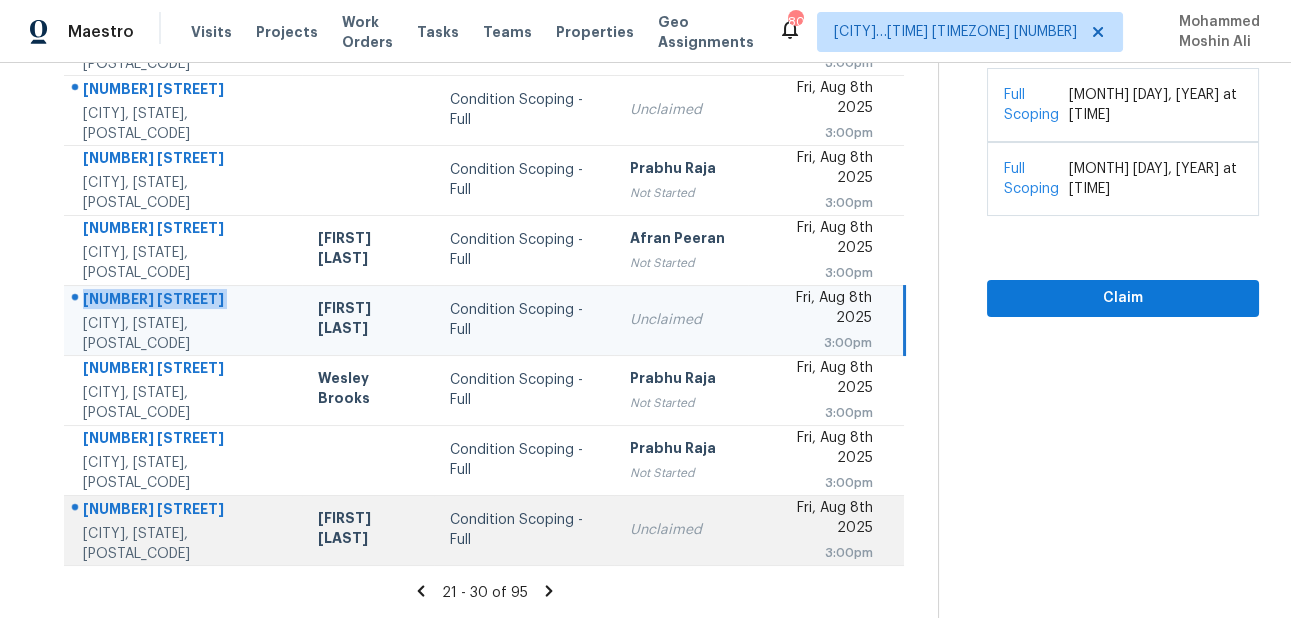 click on "2097 Saddlebred Dr" at bounding box center [184, 511] 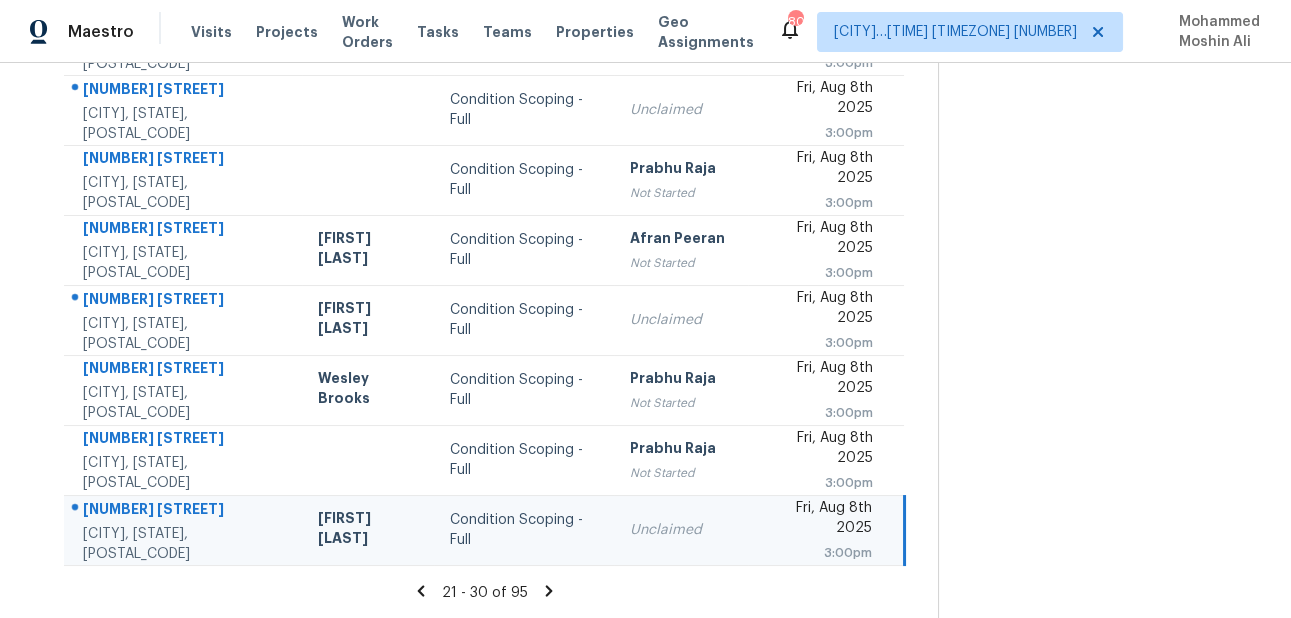 click on "2097 Saddlebred Dr" at bounding box center (184, 511) 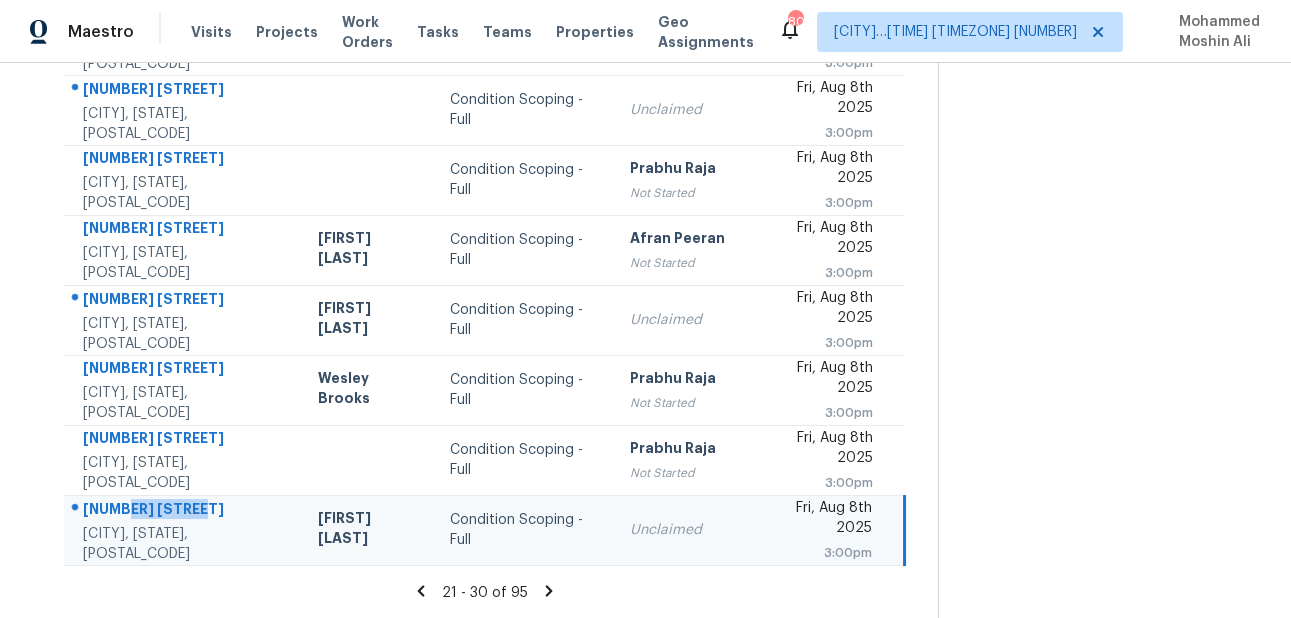 click on "2097 Saddlebred Dr" at bounding box center [184, 511] 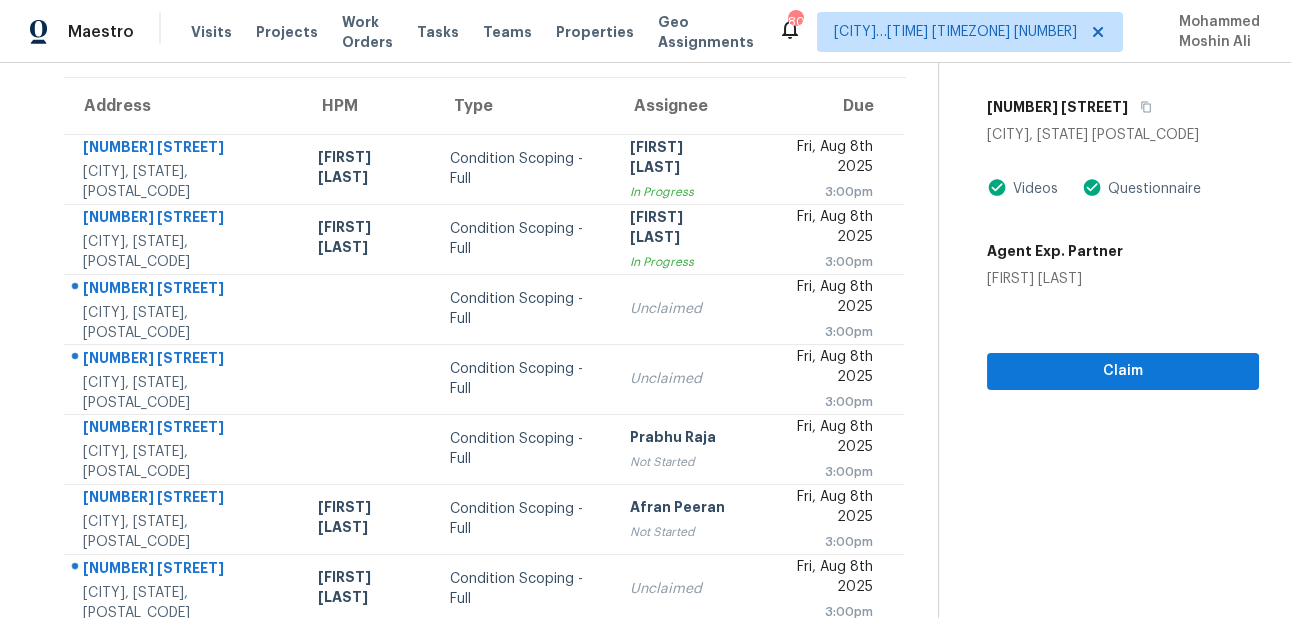 scroll, scrollTop: 46, scrollLeft: 0, axis: vertical 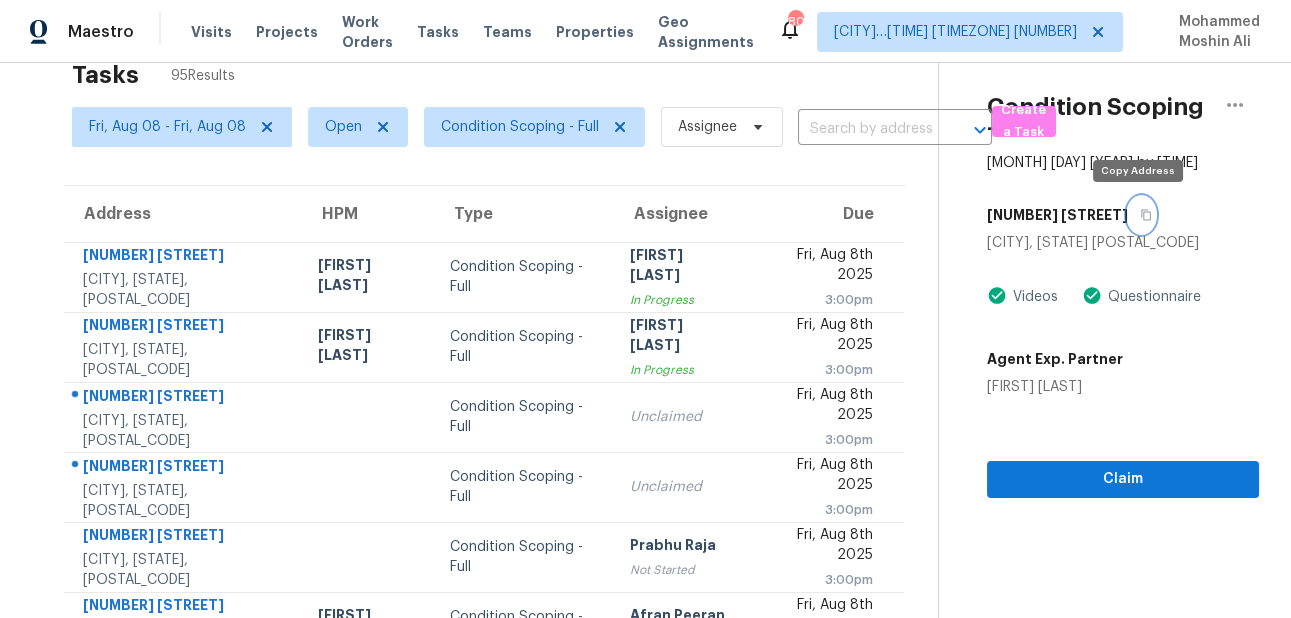 click 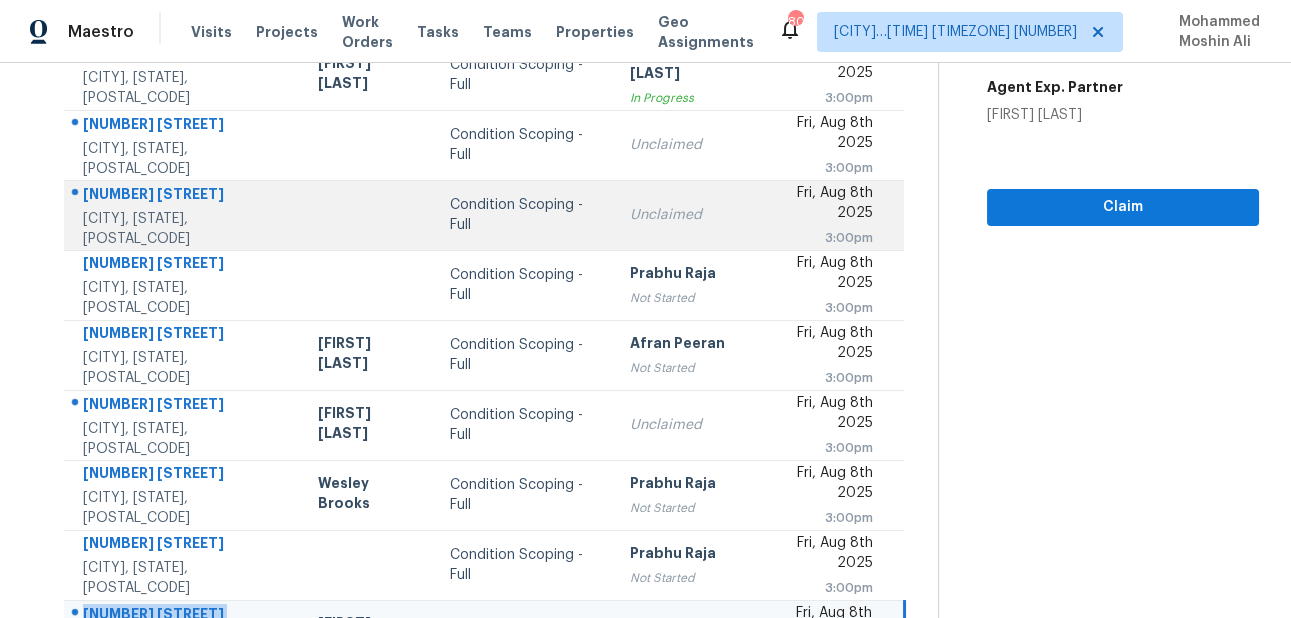 scroll, scrollTop: 423, scrollLeft: 0, axis: vertical 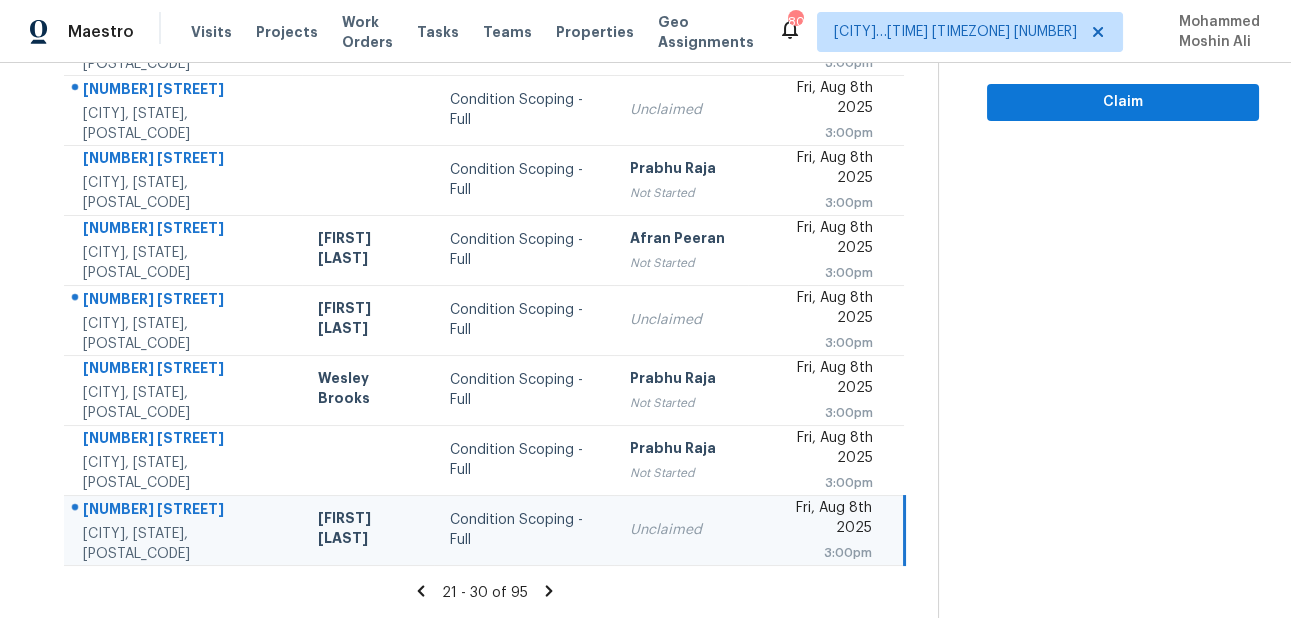 click 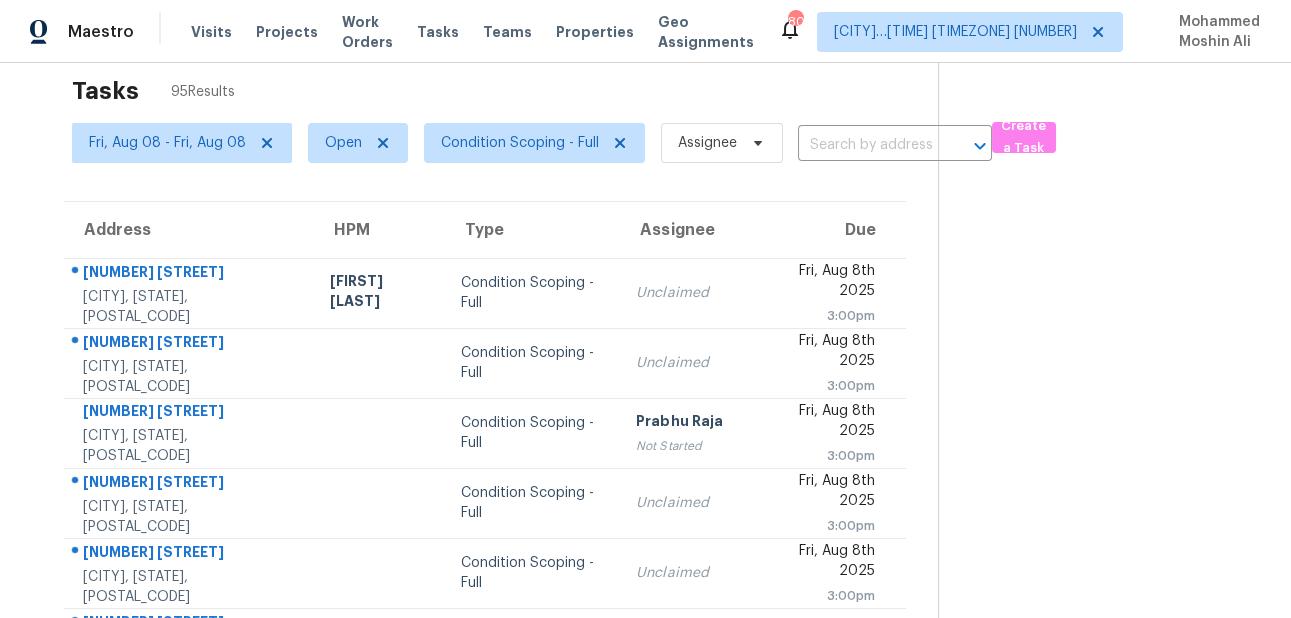 scroll, scrollTop: 0, scrollLeft: 0, axis: both 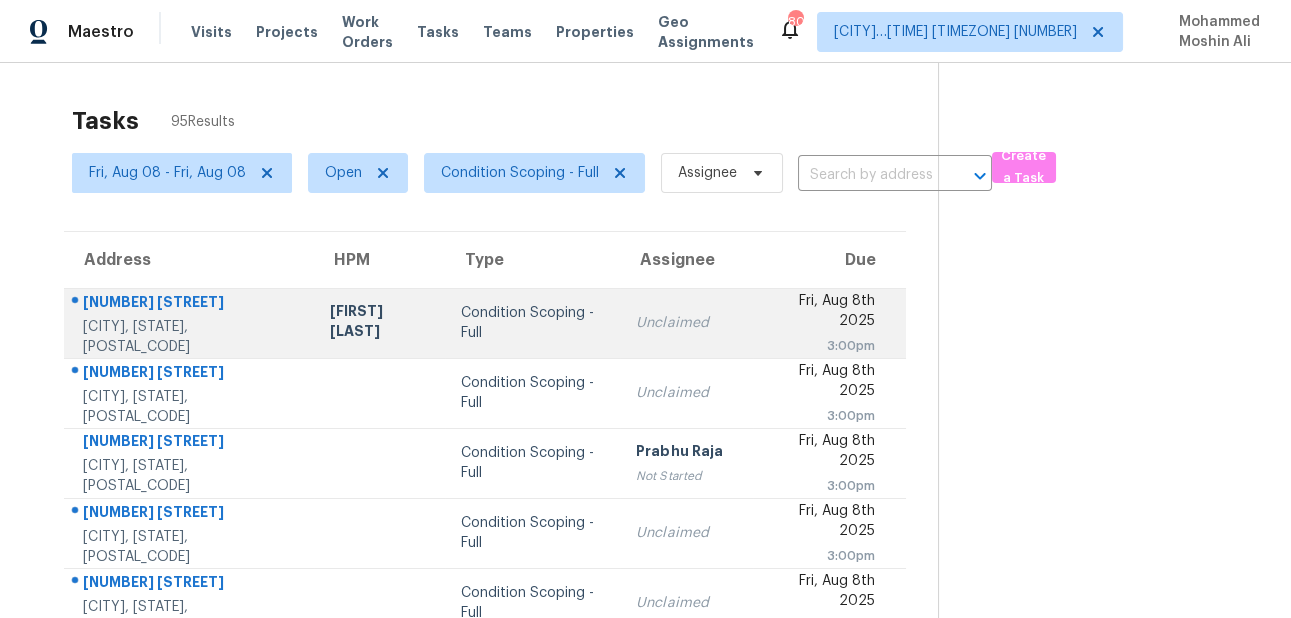 click on "Lawrenceville, GA, 30043" at bounding box center [190, 337] 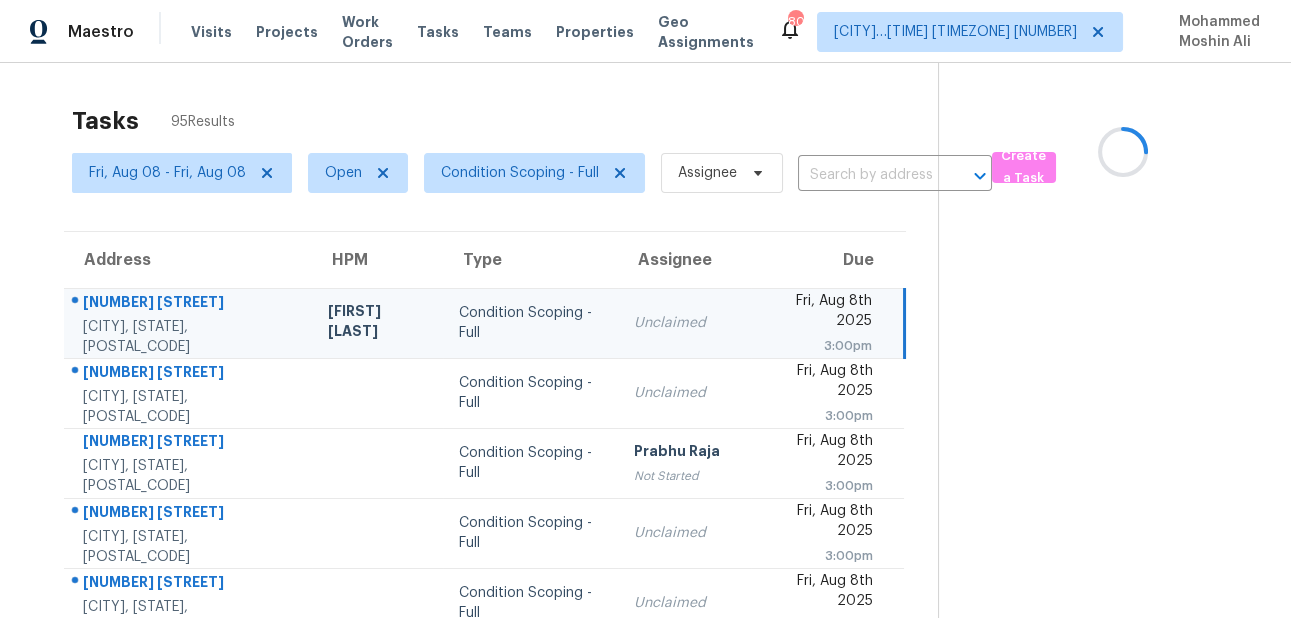 click on "1029 Harvest Brook Dr" at bounding box center (189, 304) 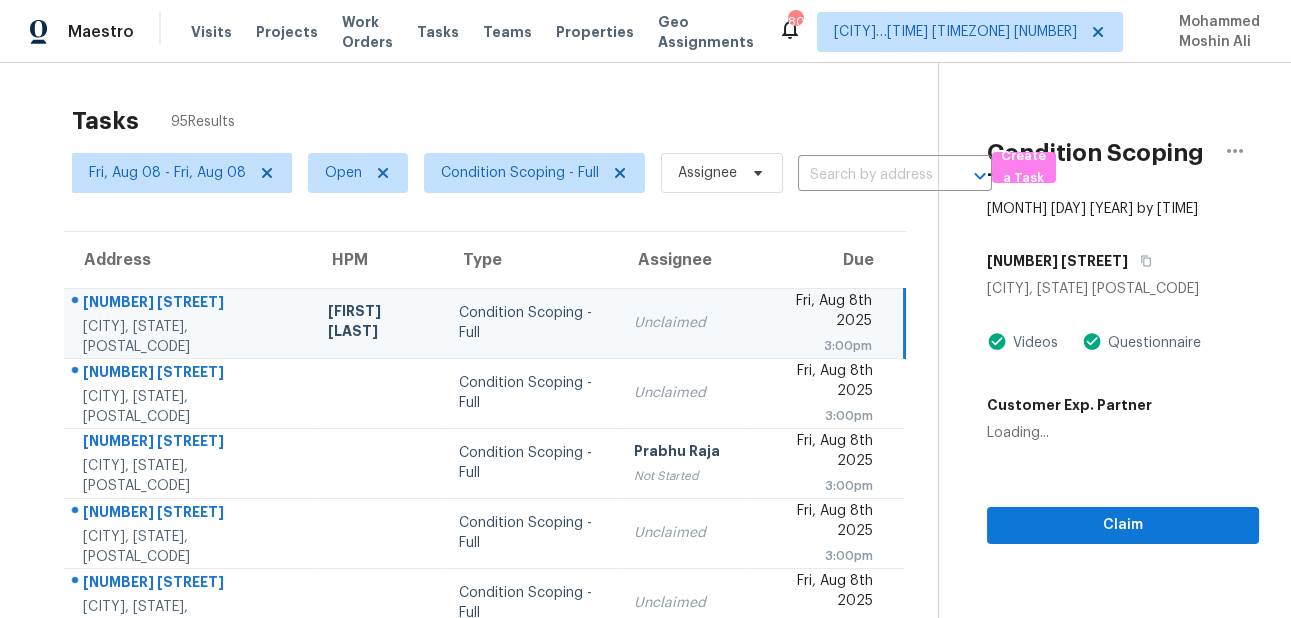 click on "1029 Harvest Brook Dr" at bounding box center [189, 304] 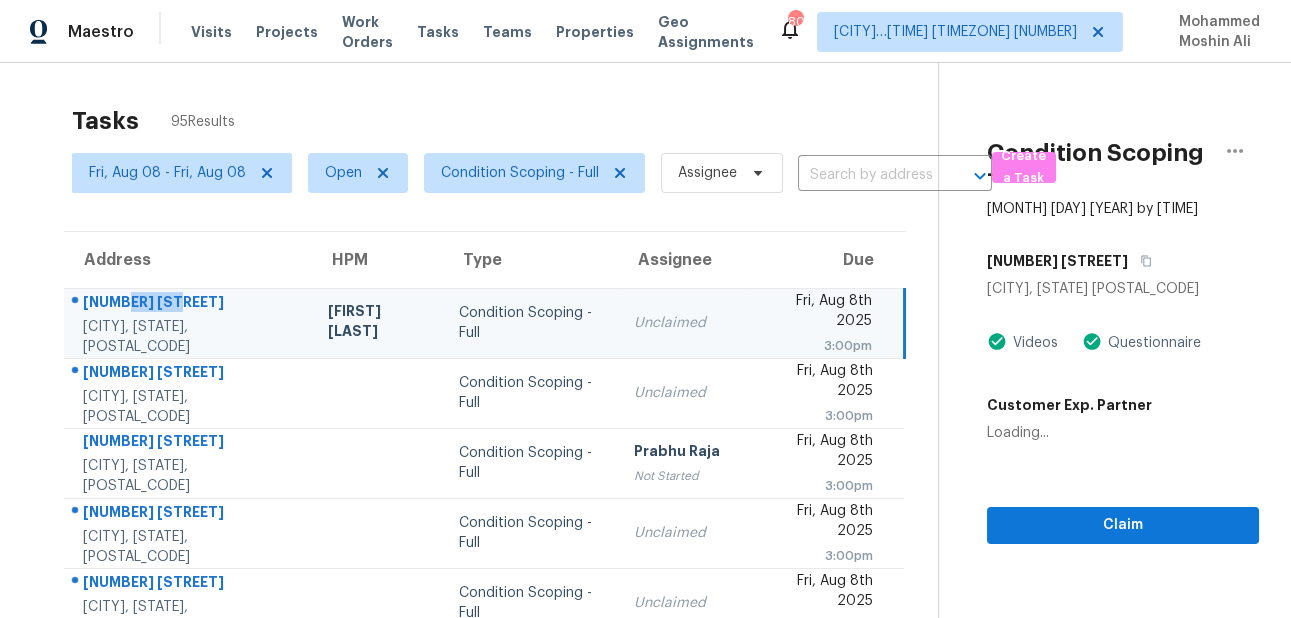 click on "1029 Harvest Brook Dr" at bounding box center [189, 304] 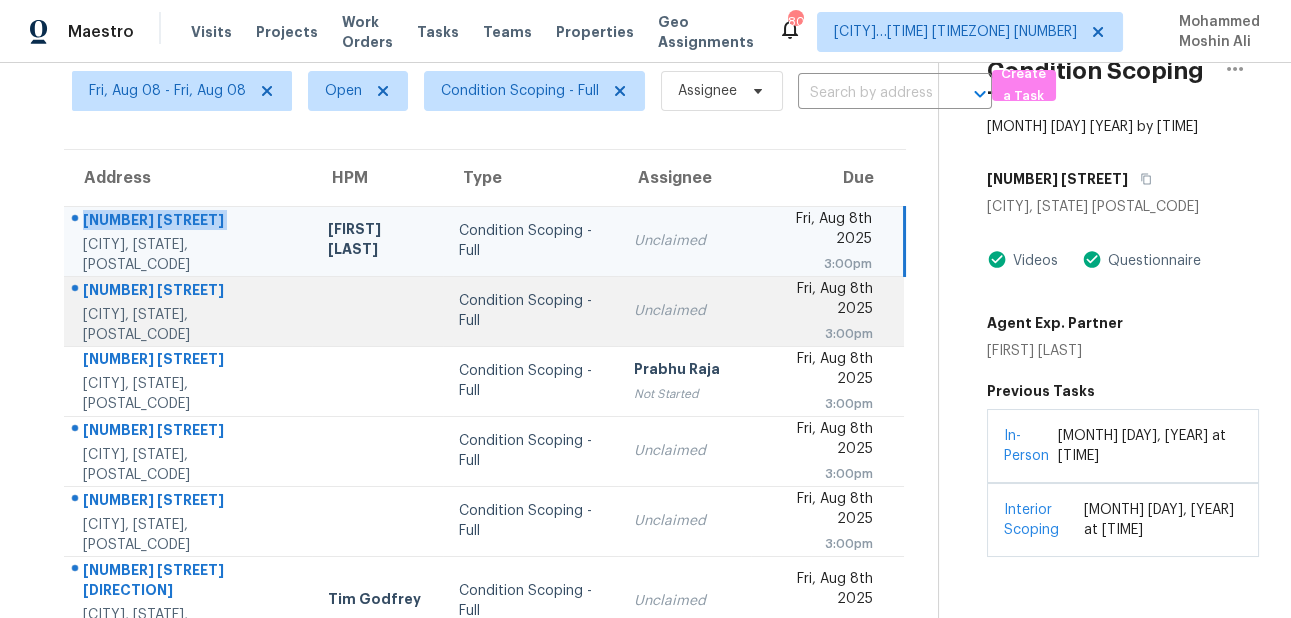 scroll, scrollTop: 159, scrollLeft: 0, axis: vertical 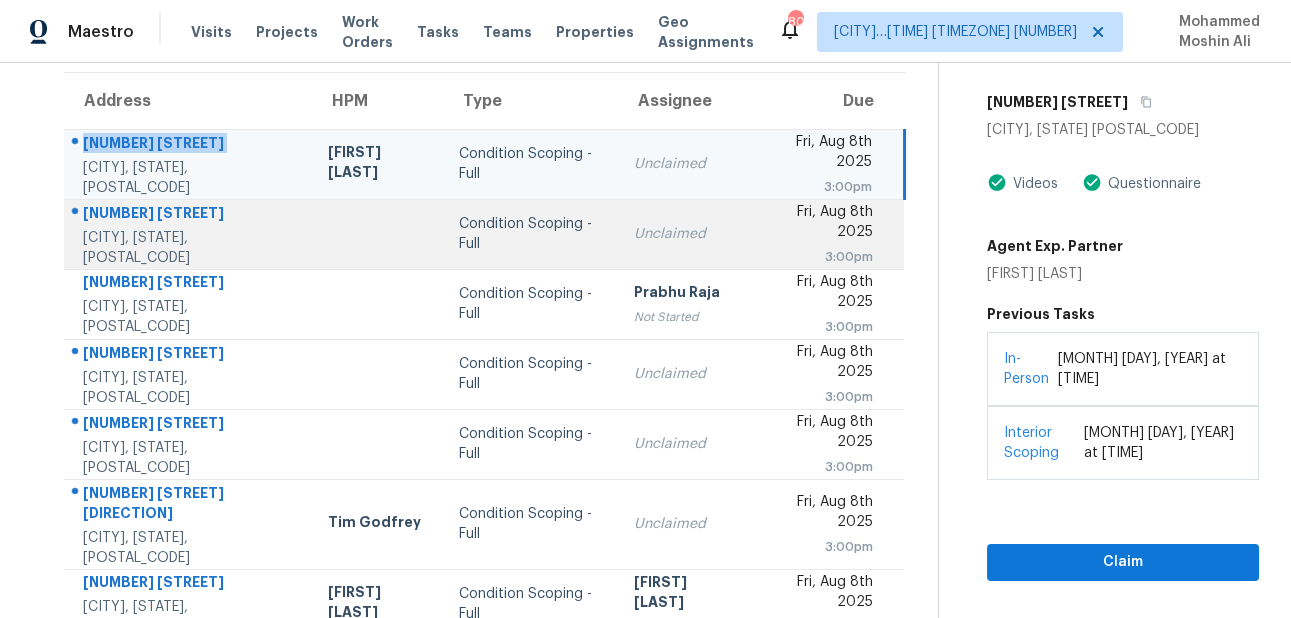 click on "719 Nightwind Way" at bounding box center (189, 215) 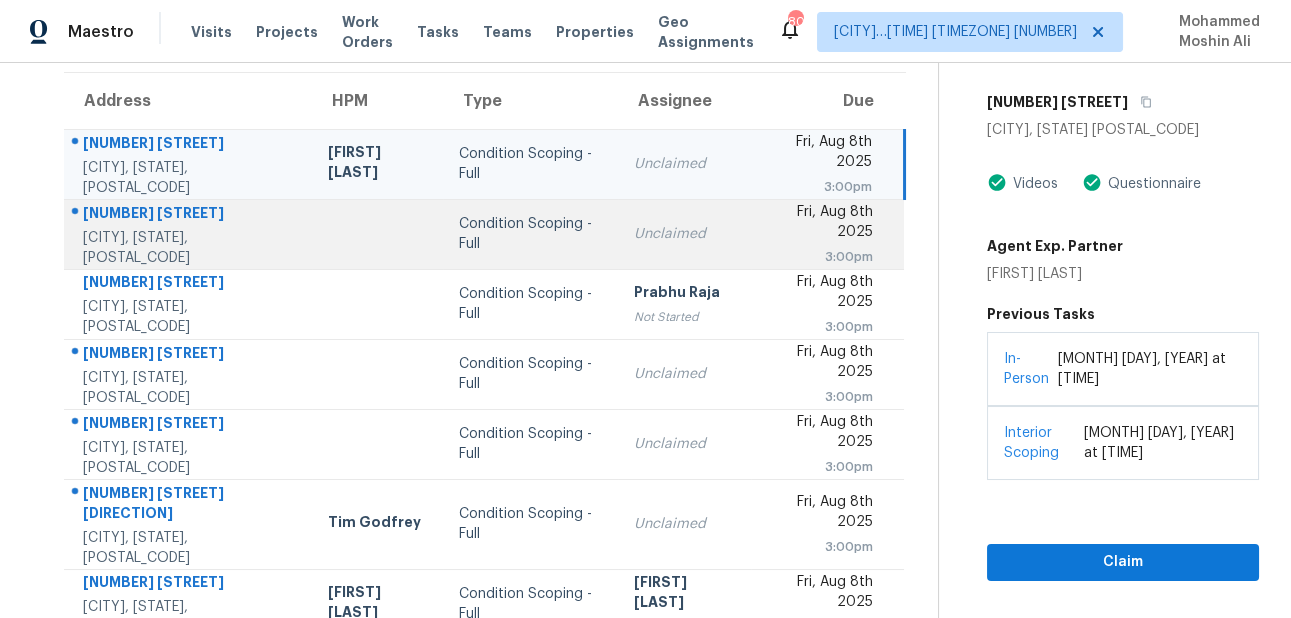 click on "719 Nightwind Way" at bounding box center (189, 215) 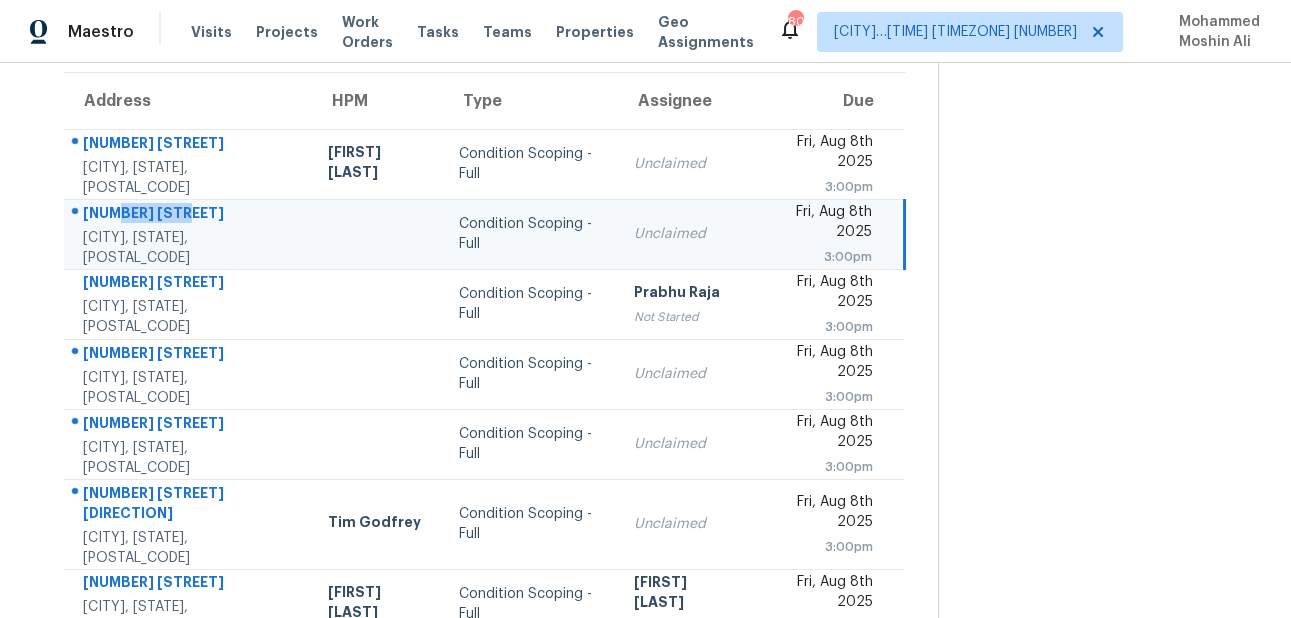 click on "719 Nightwind Way" at bounding box center [189, 215] 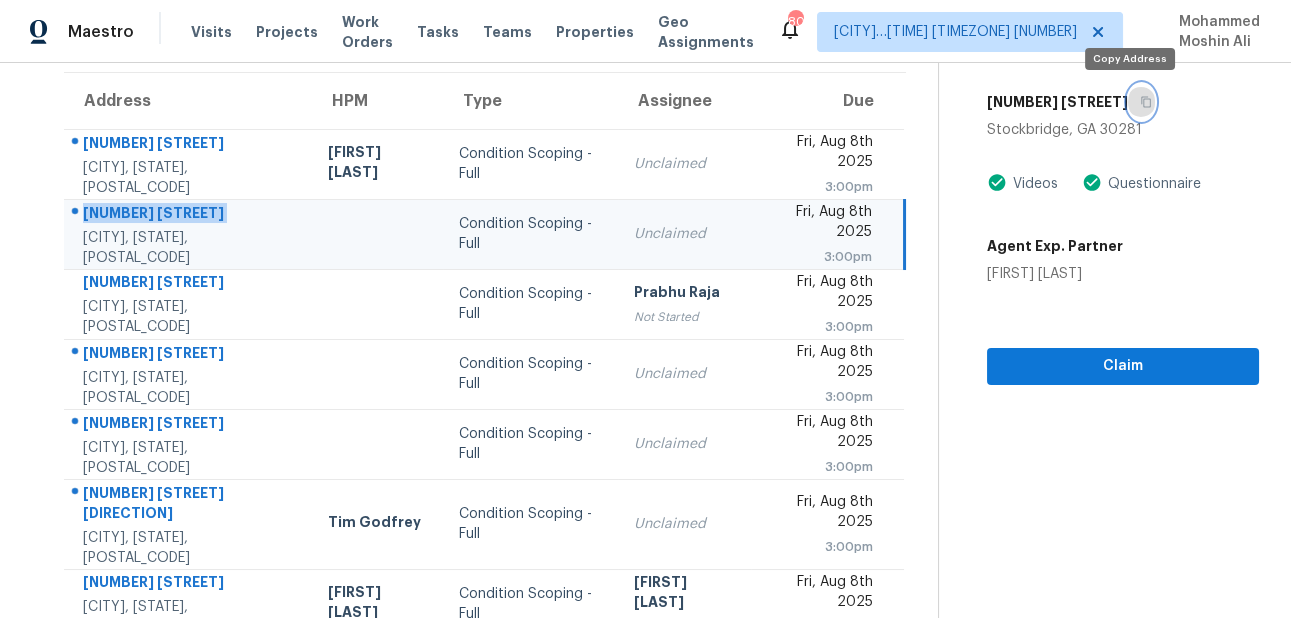 click 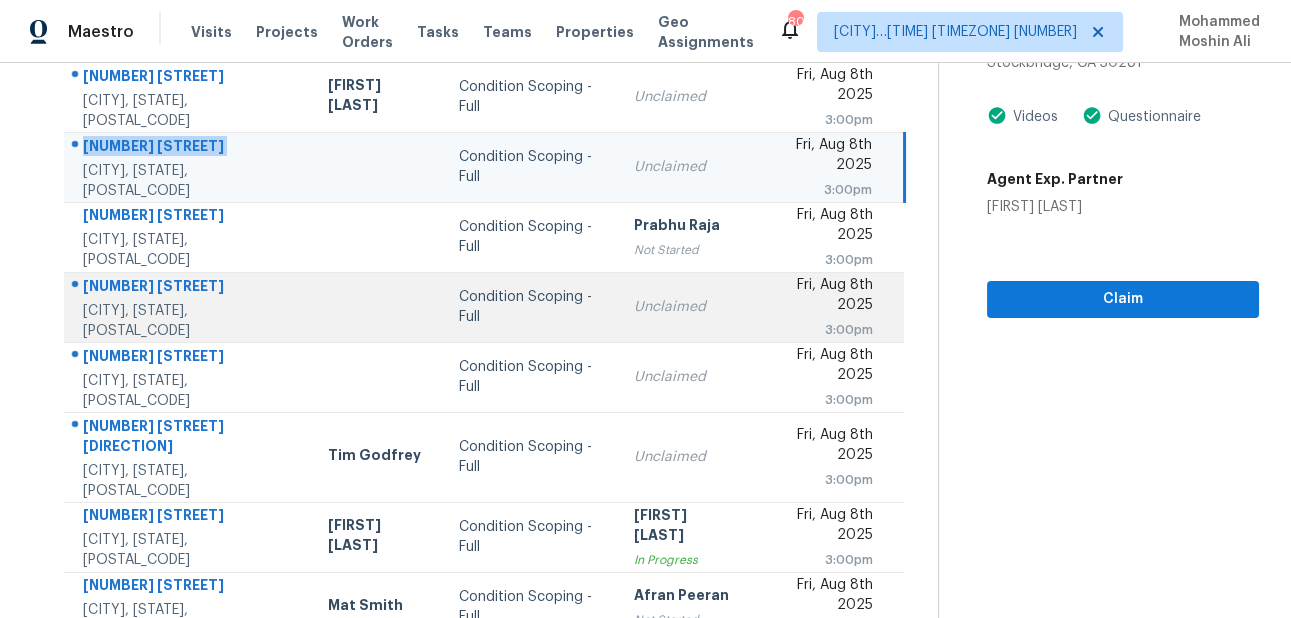 scroll, scrollTop: 320, scrollLeft: 0, axis: vertical 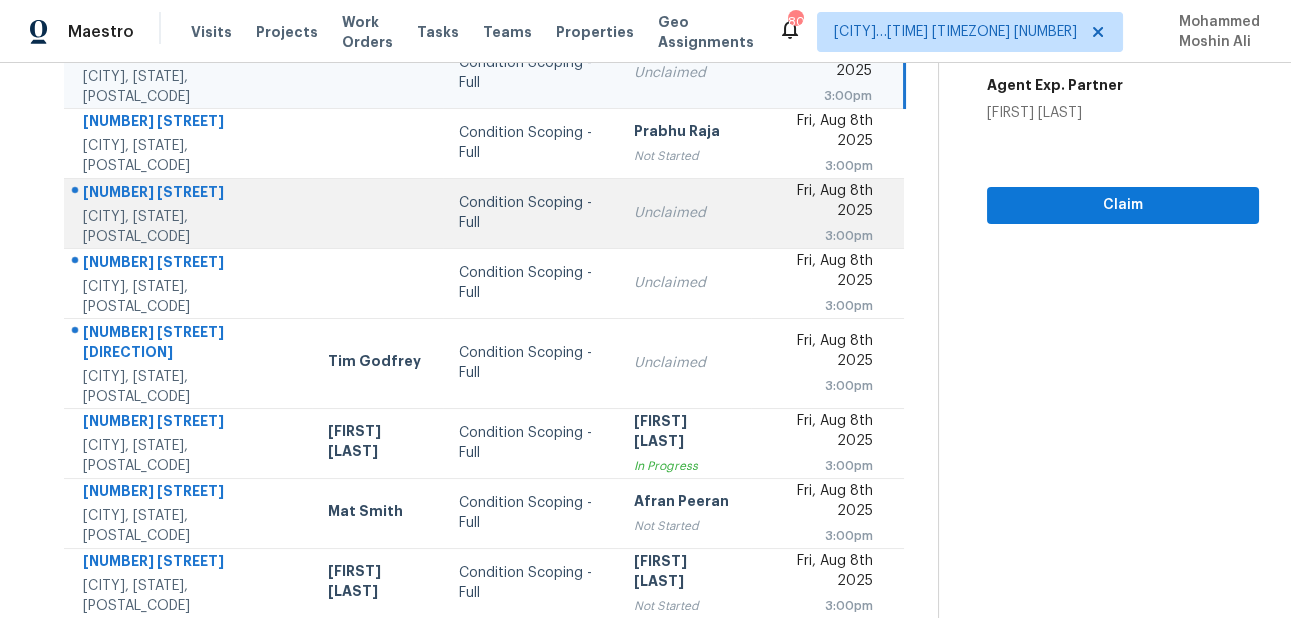 click on "12544 Darvish Ln" at bounding box center [189, 194] 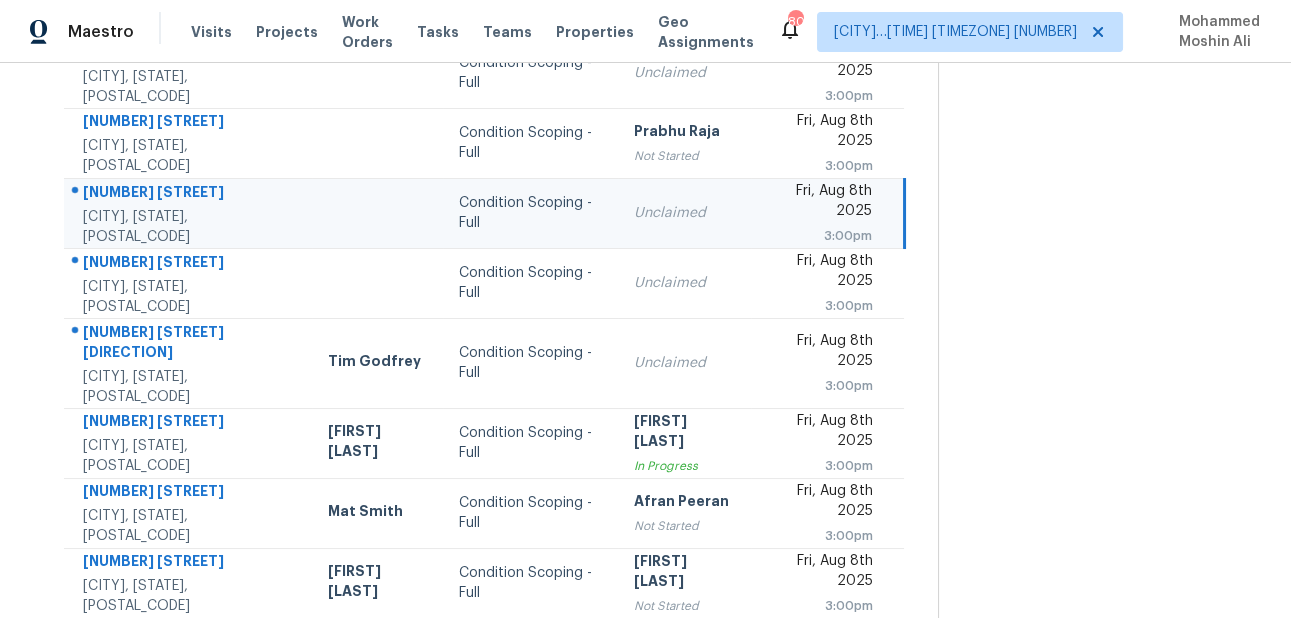 click on "12544 Darvish Ln" at bounding box center (189, 194) 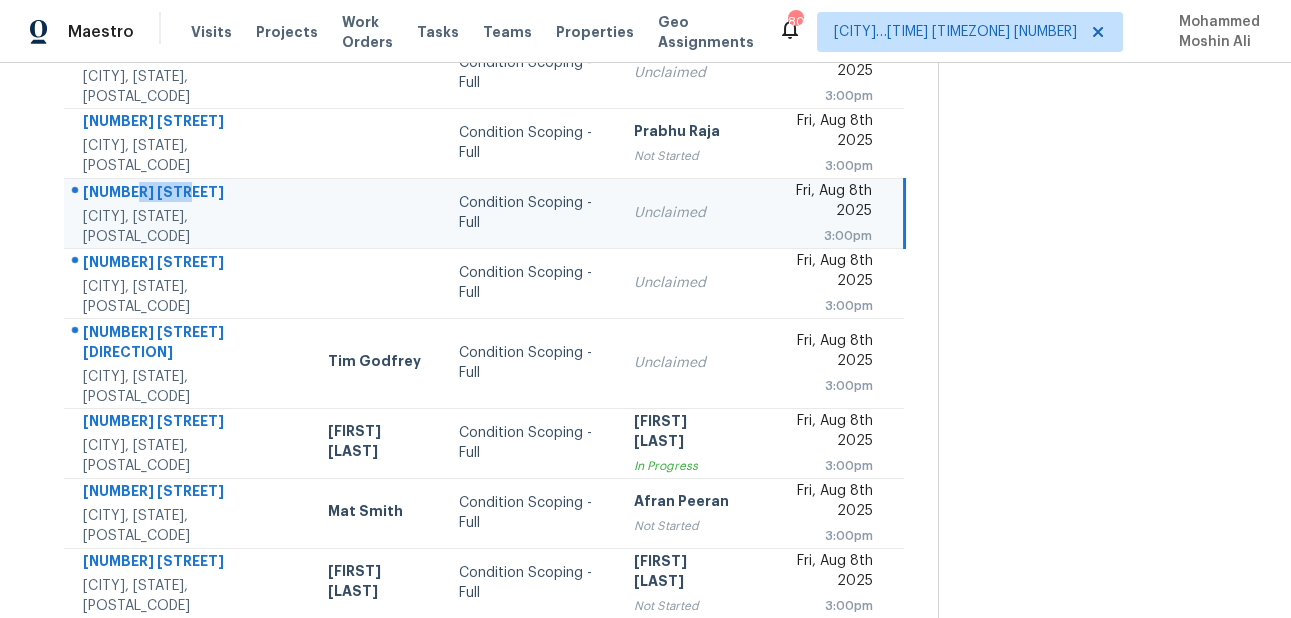 click on "12544 Darvish Ln" at bounding box center (189, 194) 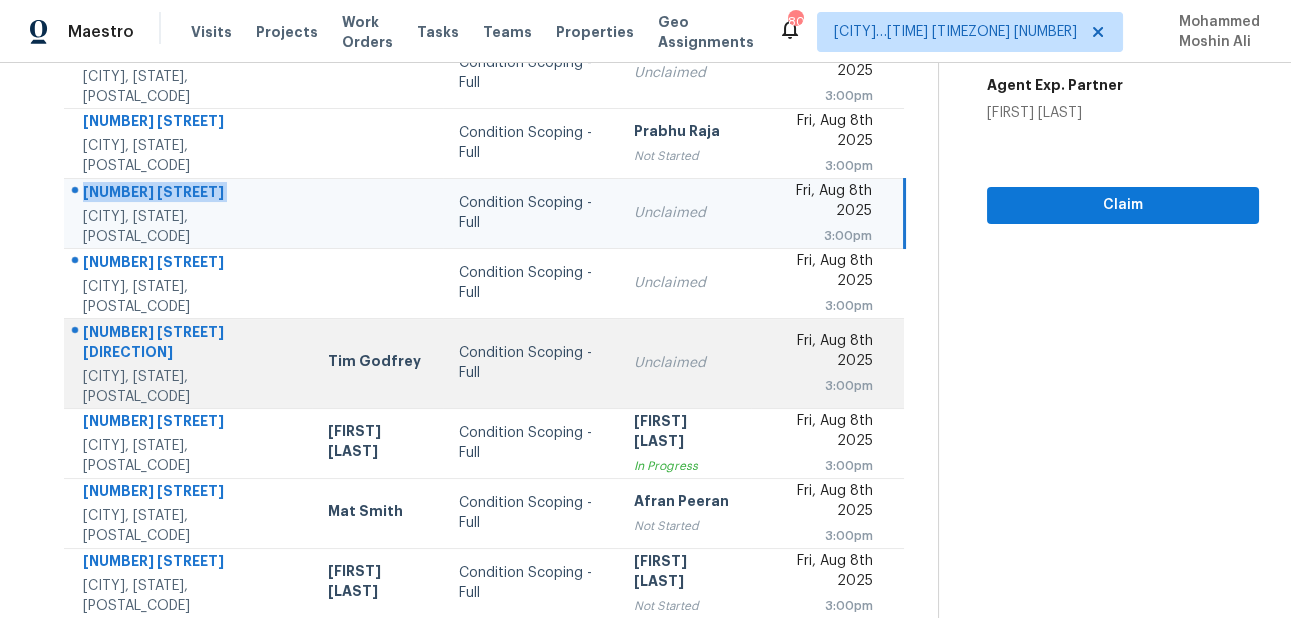scroll, scrollTop: 421, scrollLeft: 0, axis: vertical 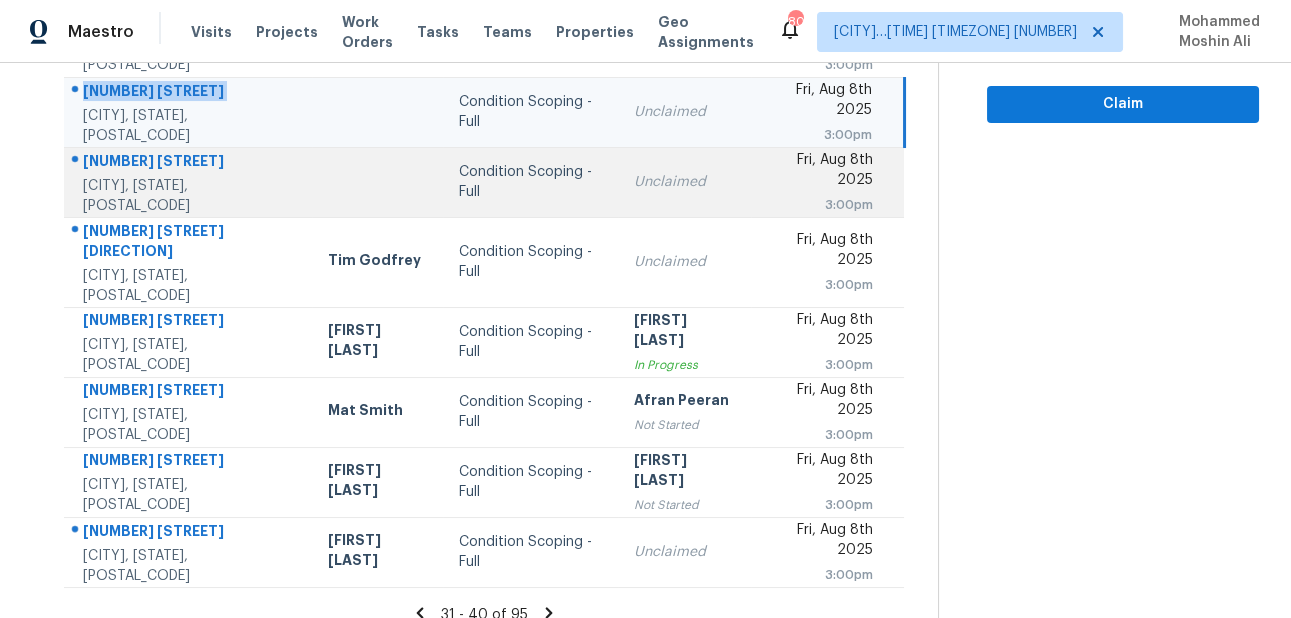 click on "1106 Ferndale Dr" at bounding box center [189, 163] 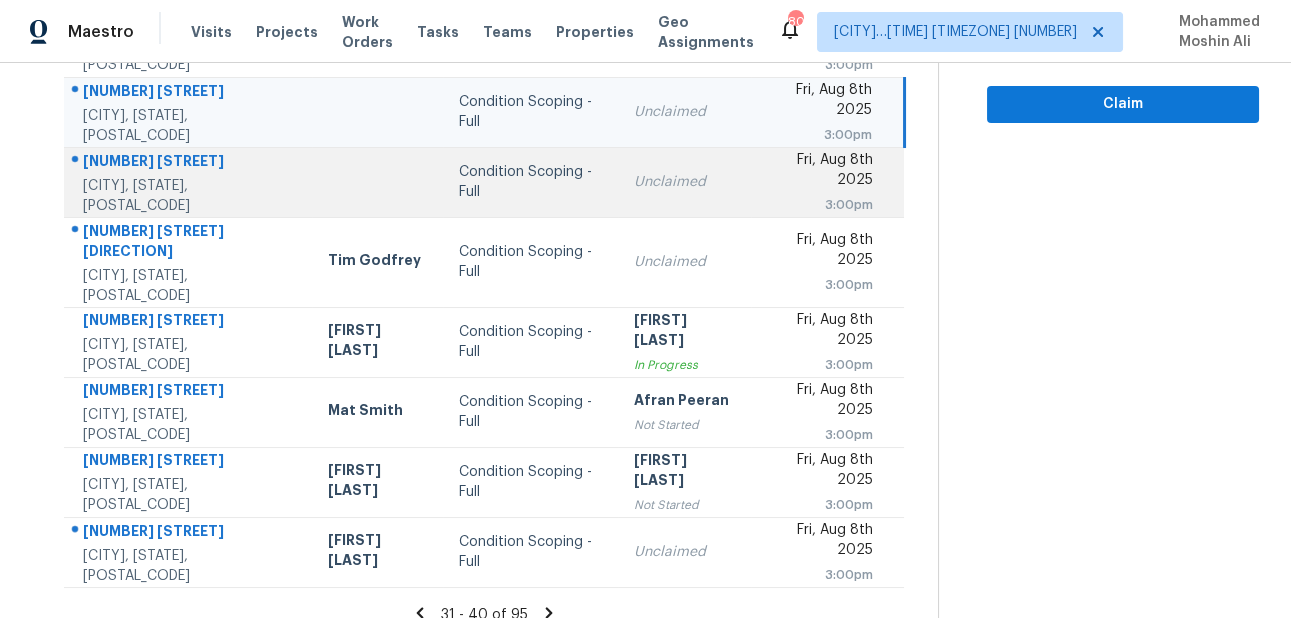 click on "1106 Ferndale Dr" at bounding box center (189, 163) 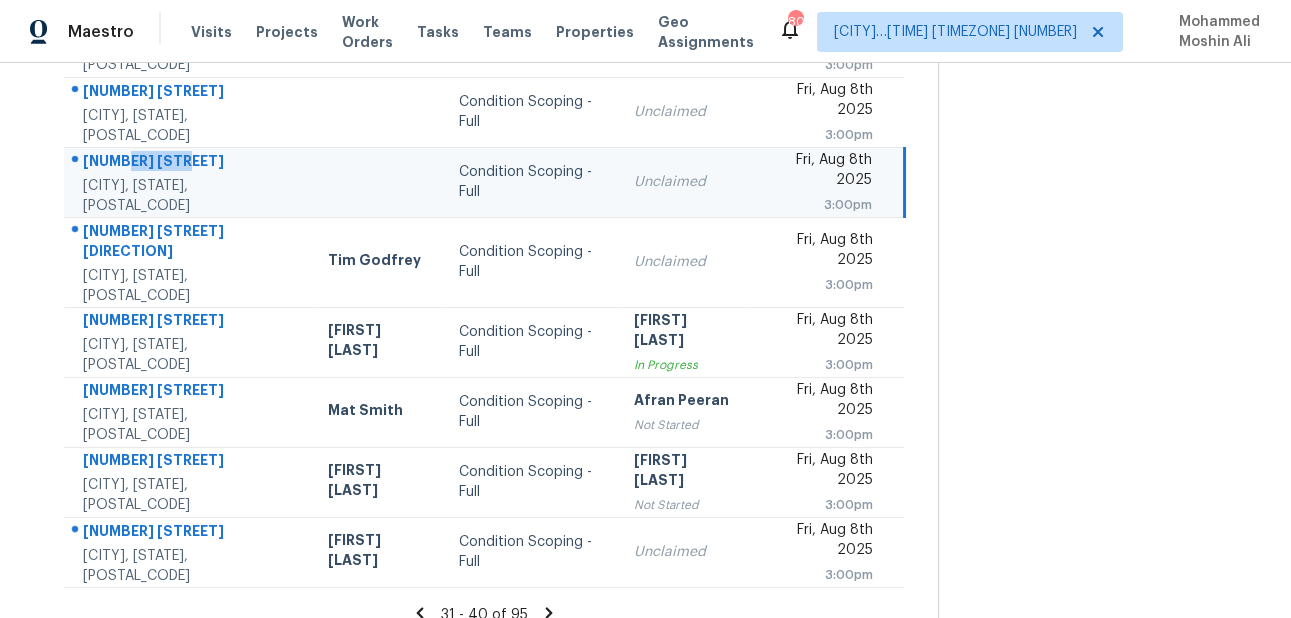 click on "1106 Ferndale Dr" at bounding box center [189, 163] 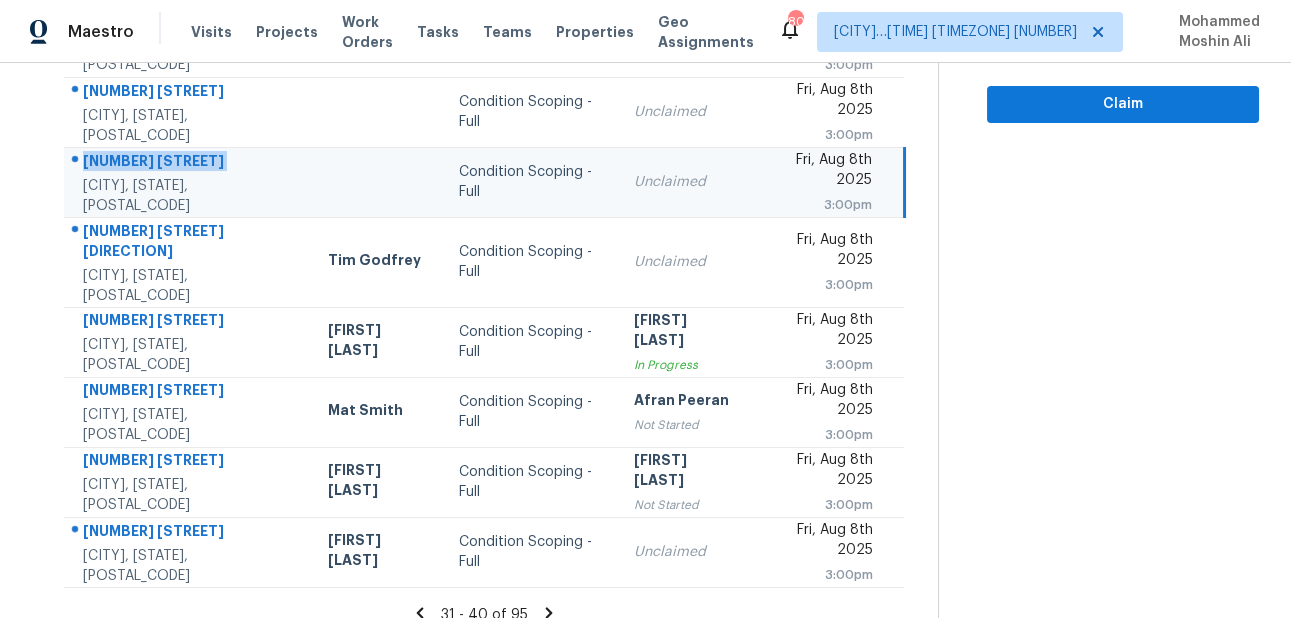 scroll, scrollTop: 9, scrollLeft: 0, axis: vertical 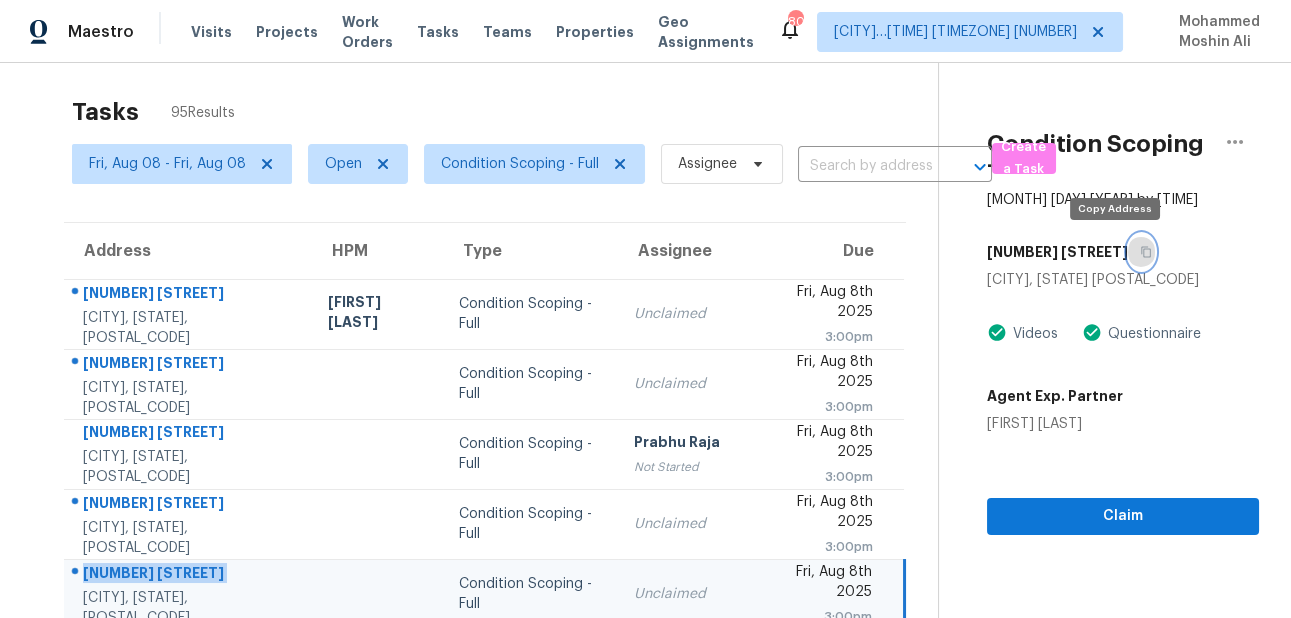 click 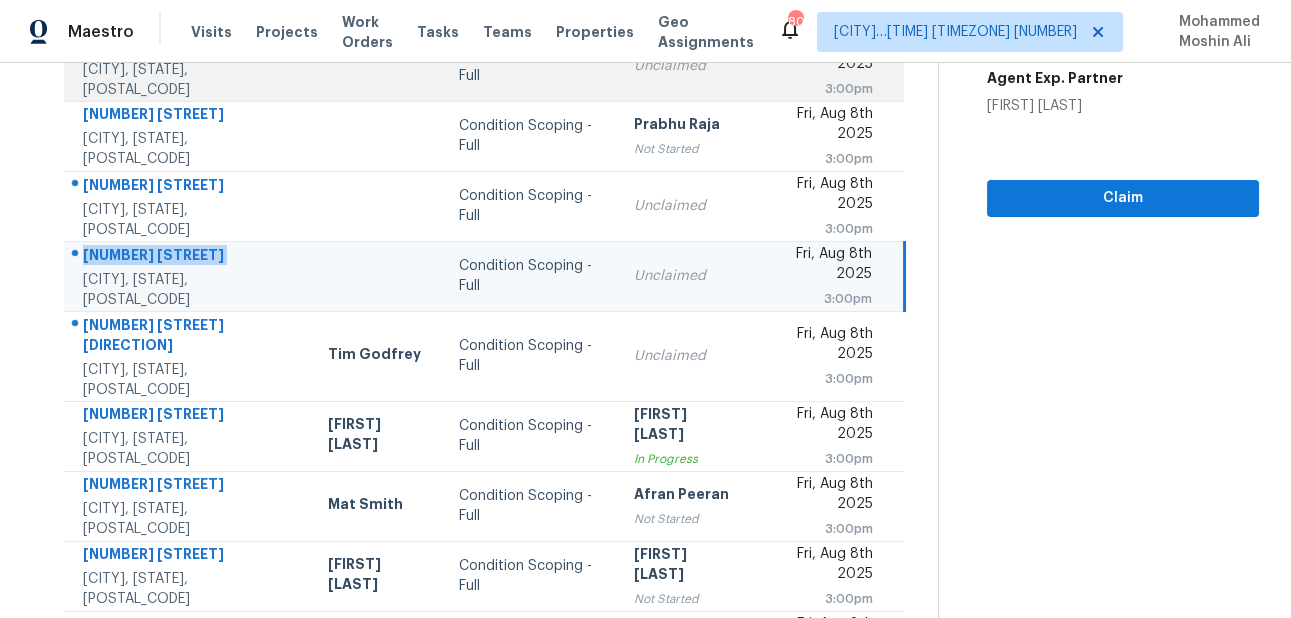 scroll, scrollTop: 423, scrollLeft: 0, axis: vertical 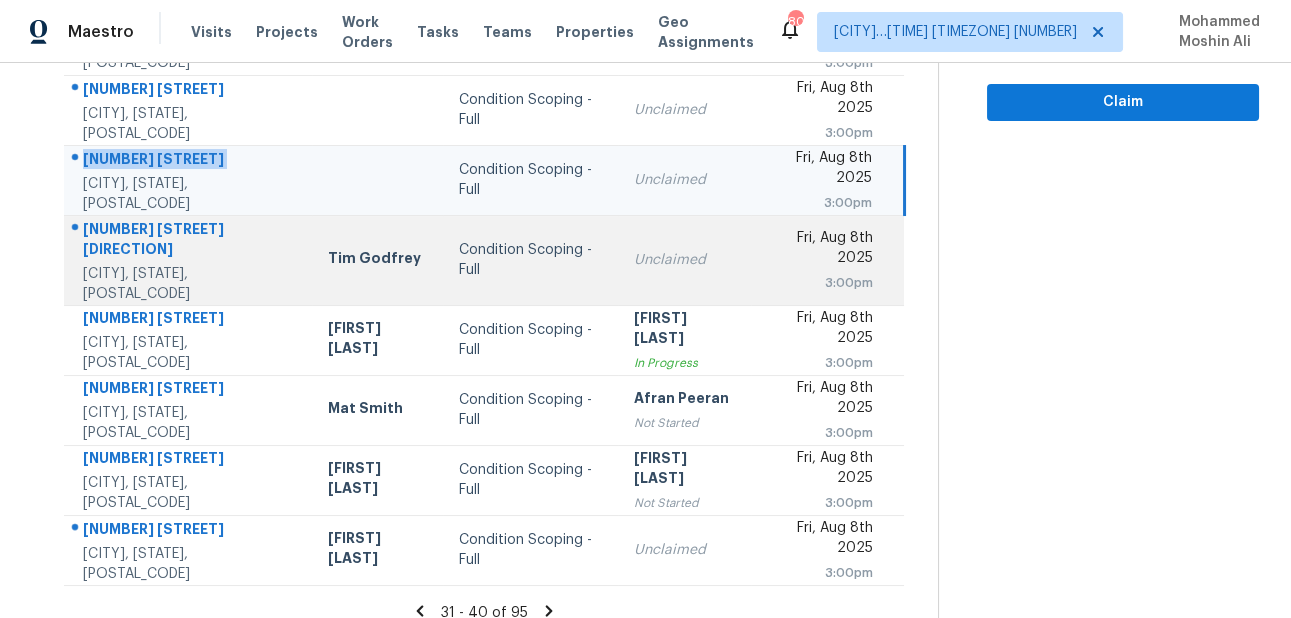 click on "3821 Majestic Ln SW" at bounding box center [189, 241] 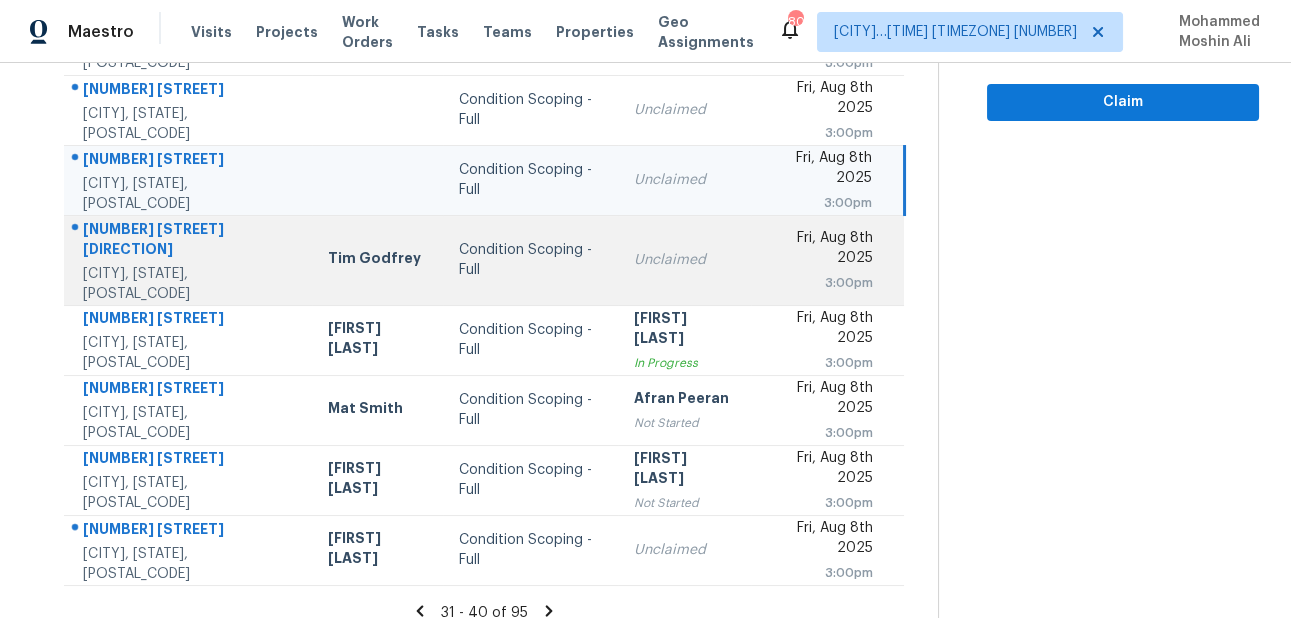 click on "3821 Majestic Ln SW" at bounding box center [189, 241] 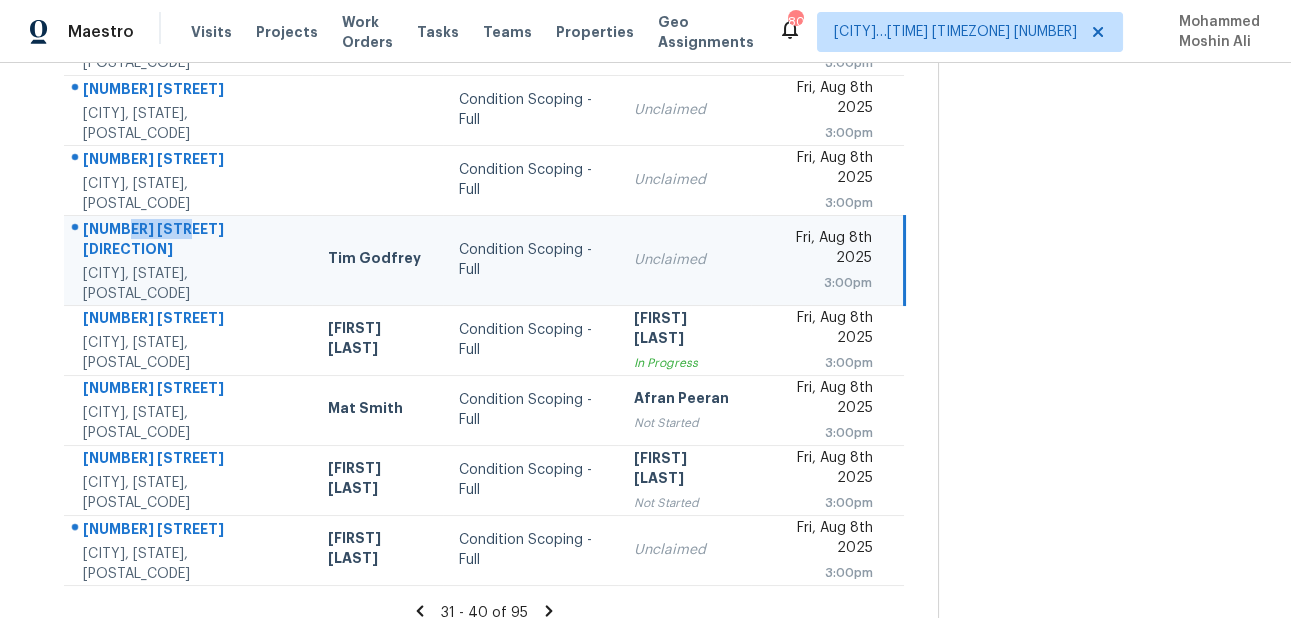 click on "3821 Majestic Ln SW" at bounding box center [189, 241] 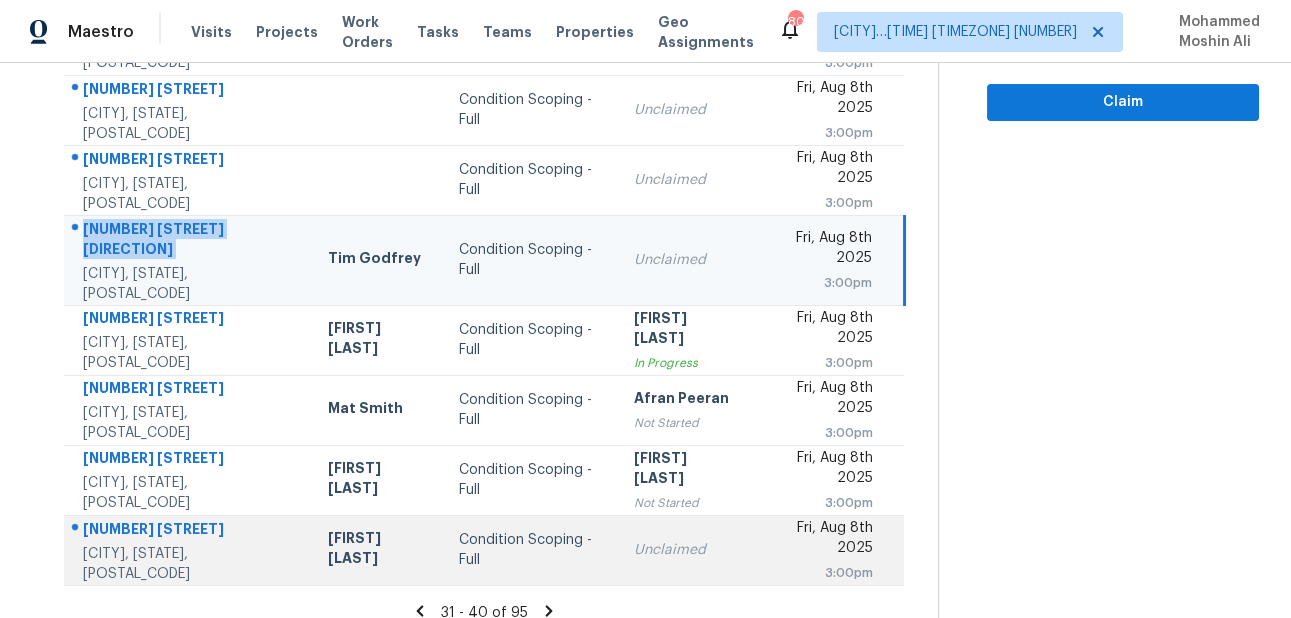 click on "3317 Sorrel Ct   Deltona, FL, 32725" at bounding box center (188, 550) 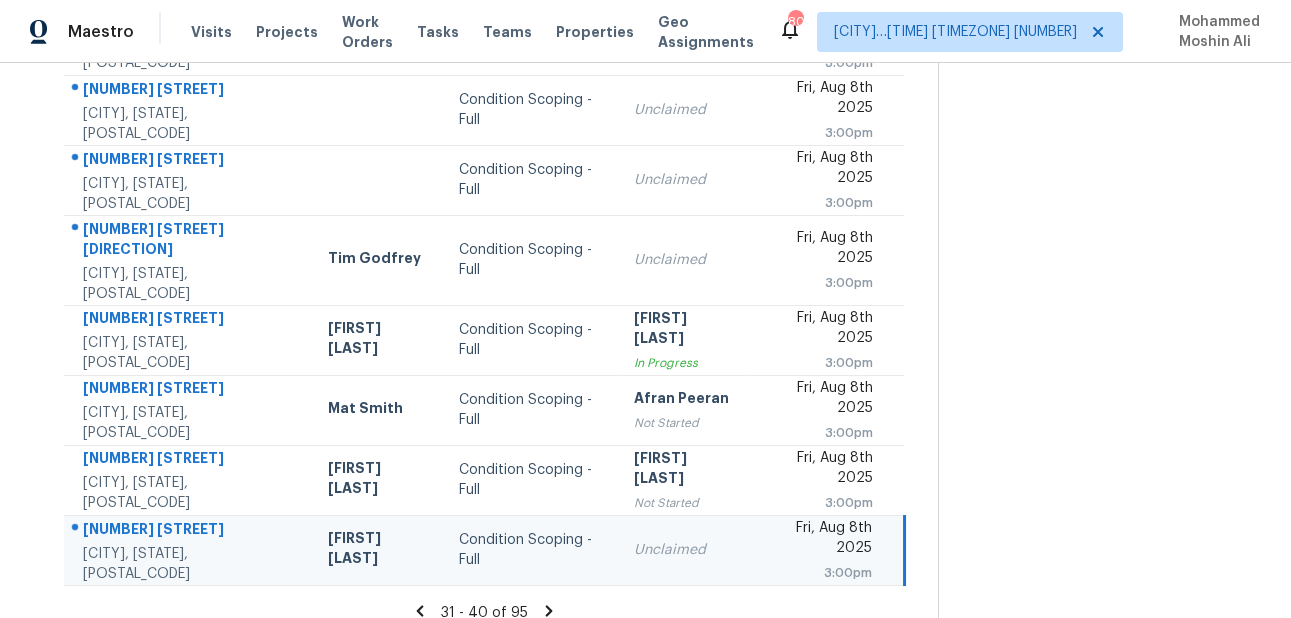 click on "3317 Sorrel Ct   Deltona, FL, 32725" at bounding box center [188, 550] 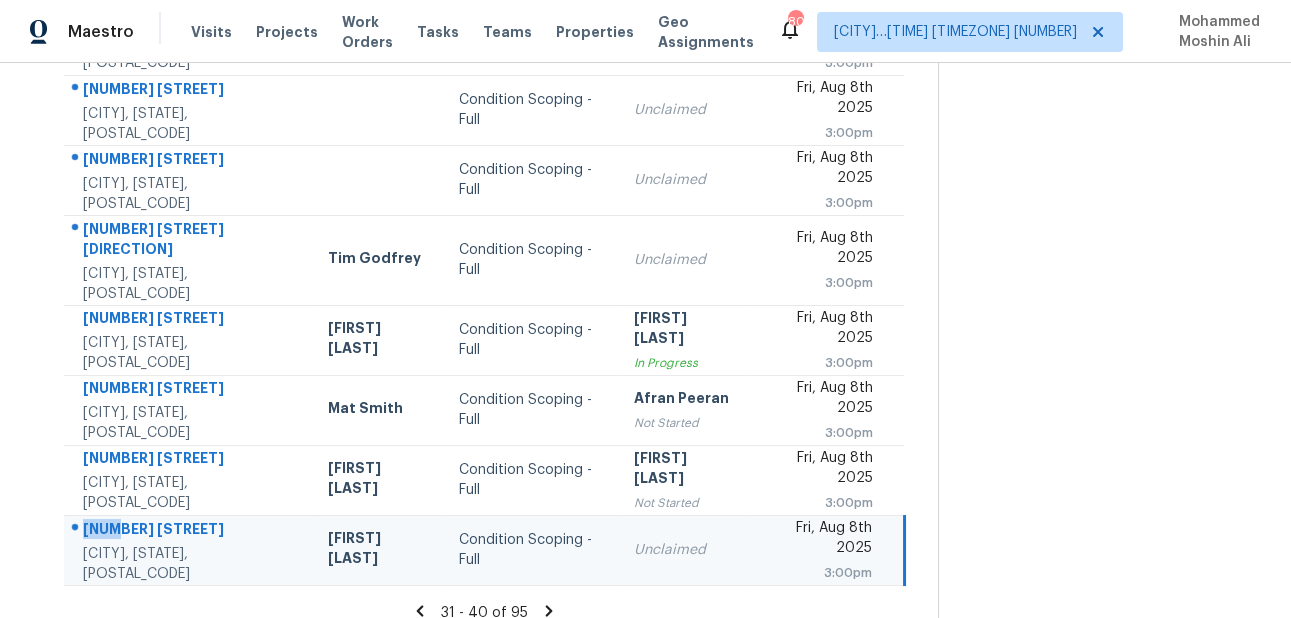 click on "3317 Sorrel Ct   Deltona, FL, 32725" at bounding box center (188, 550) 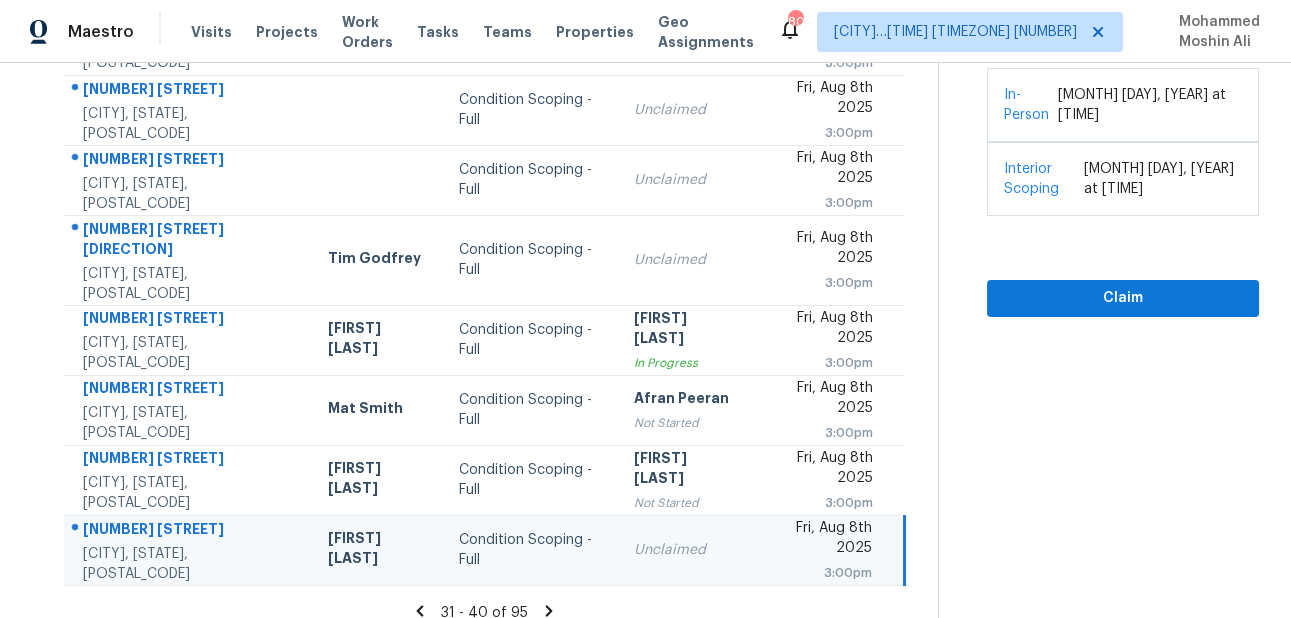 click 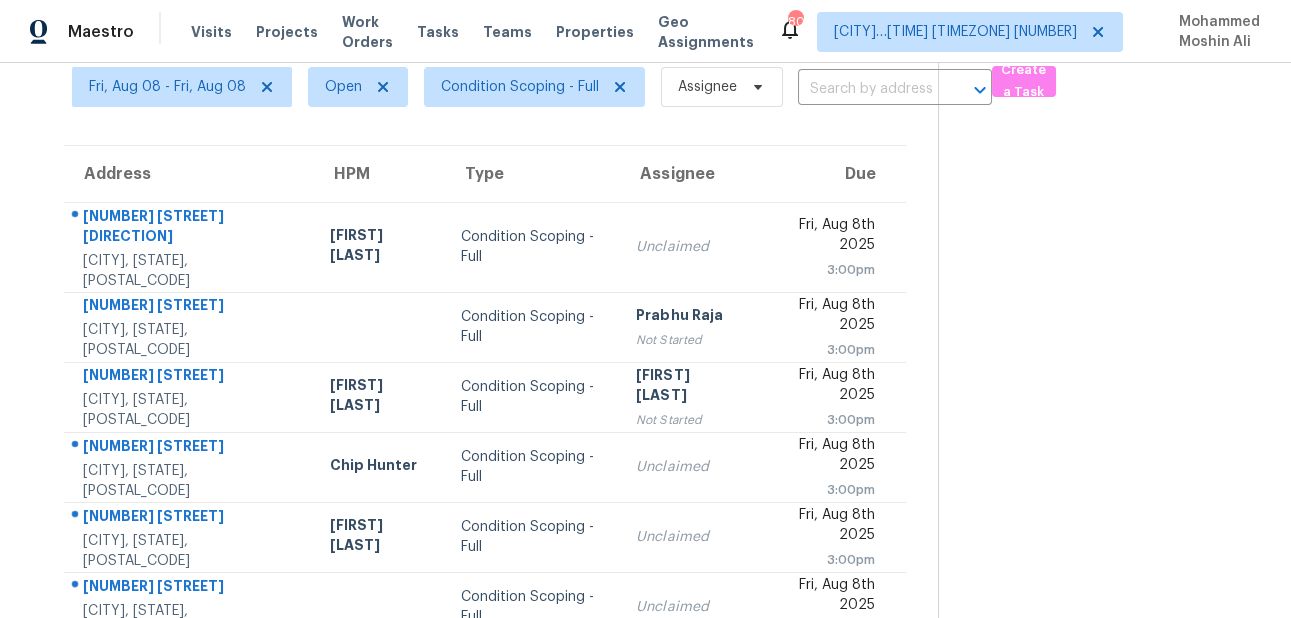scroll, scrollTop: 41, scrollLeft: 0, axis: vertical 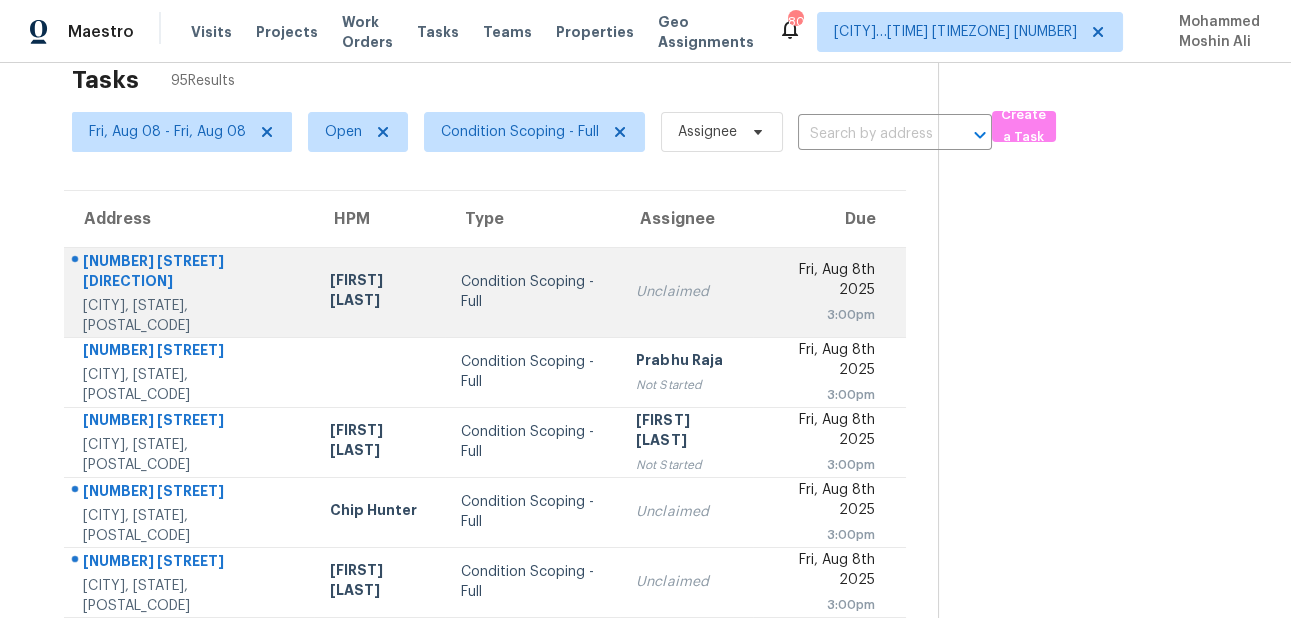 click on "818 Bradford Ct SW" at bounding box center [190, 273] 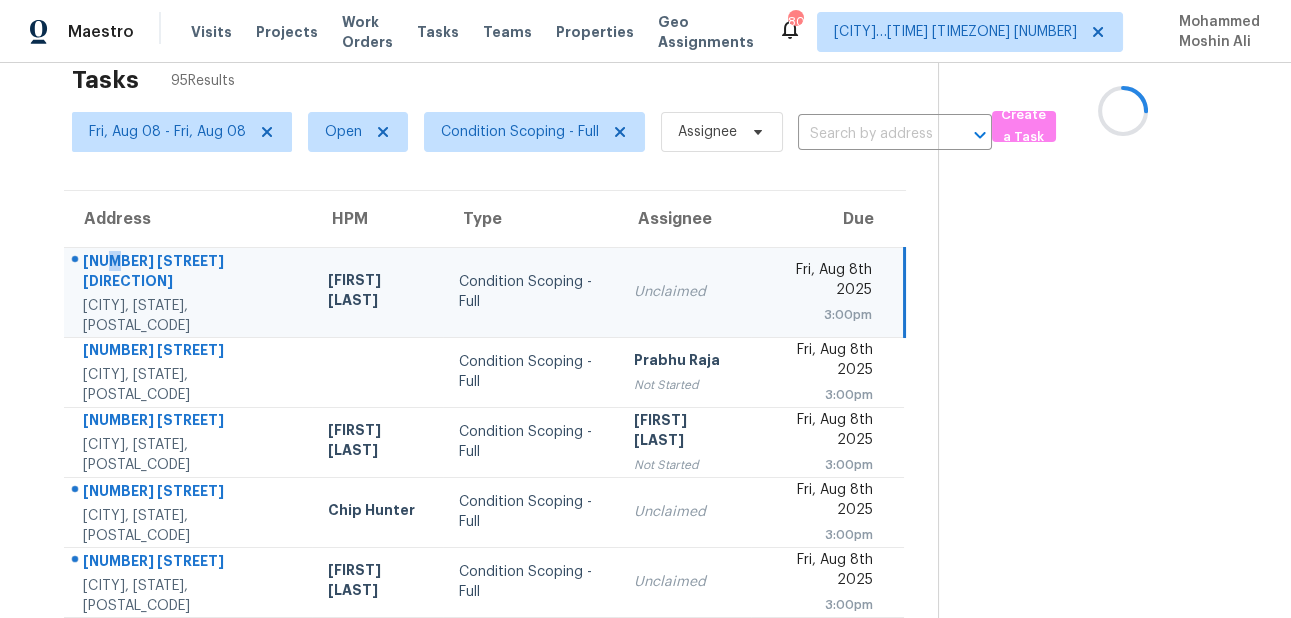 click on "818 Bradford Ct SW" at bounding box center [189, 273] 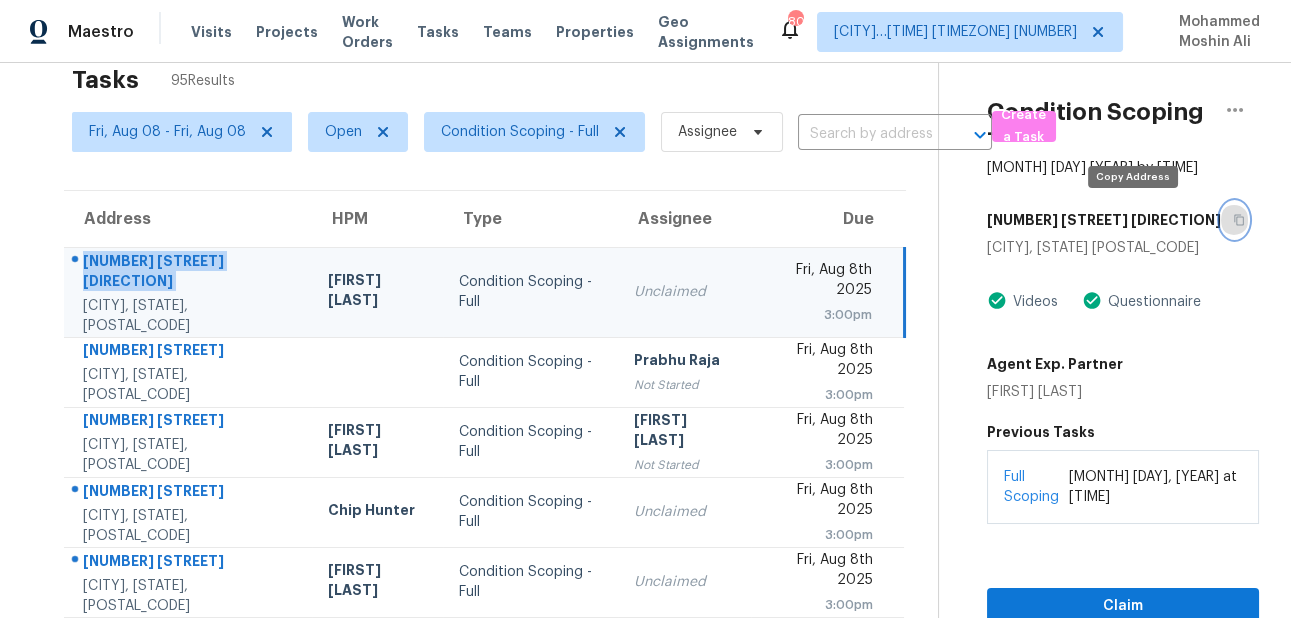 click 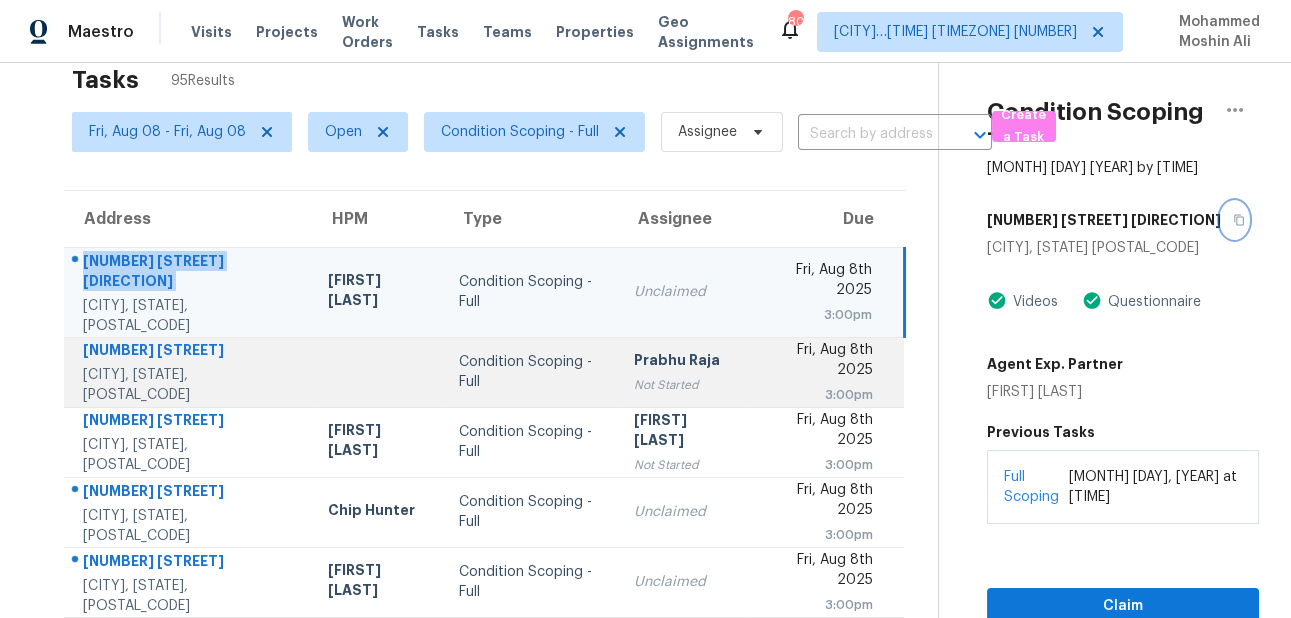 scroll, scrollTop: 217, scrollLeft: 0, axis: vertical 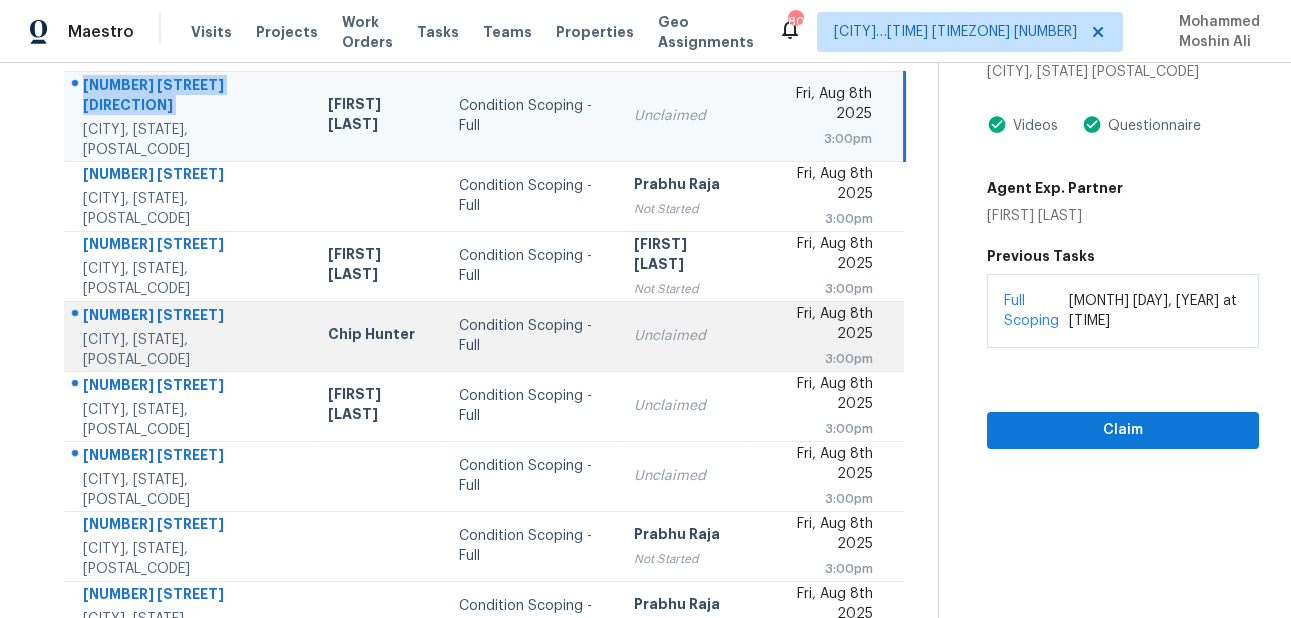 click on "1612 Statesville Blvd" at bounding box center [189, 317] 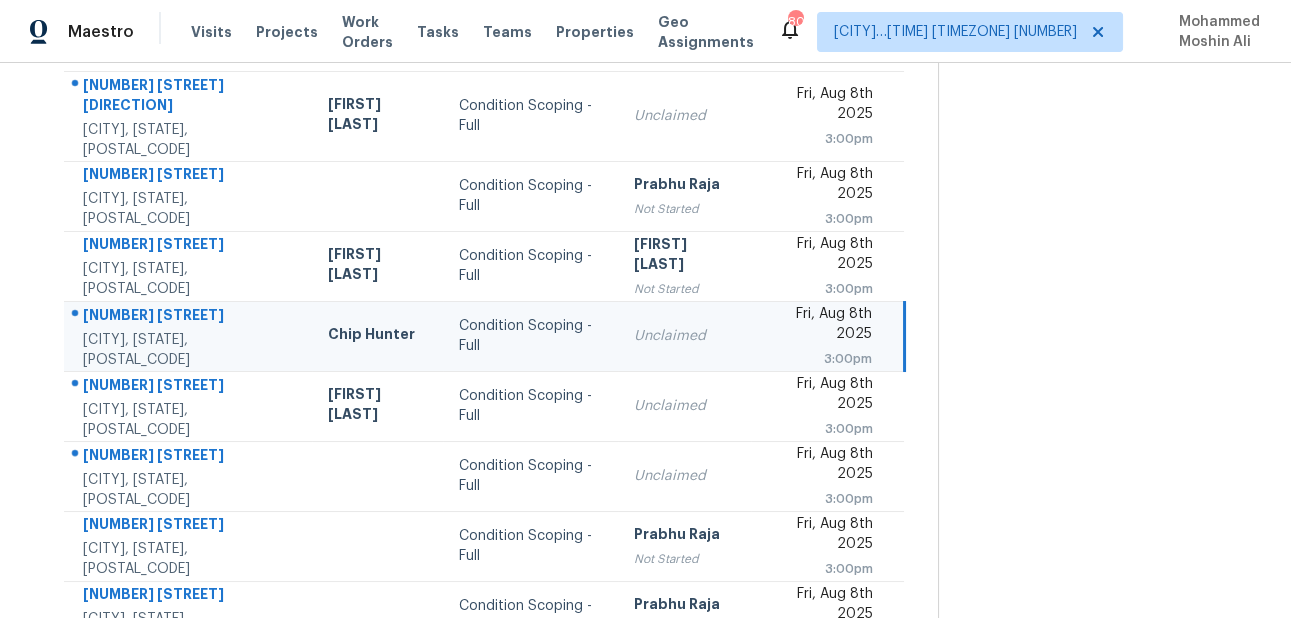 click on "1612 Statesville Blvd" at bounding box center (189, 317) 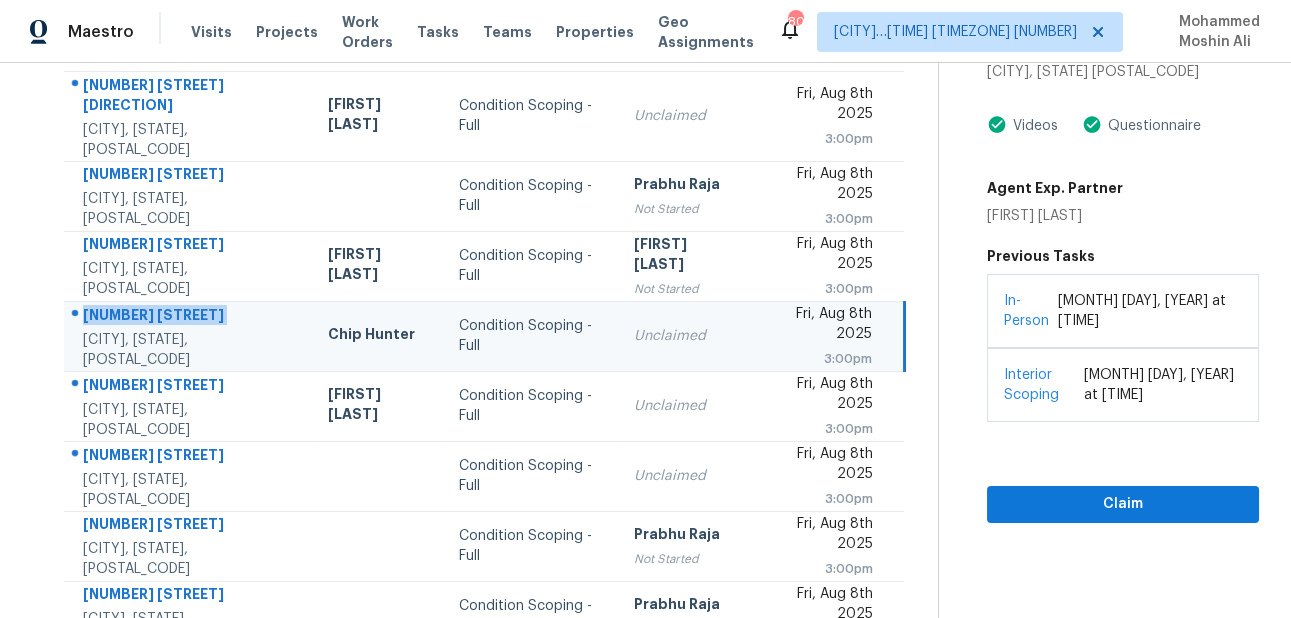 scroll, scrollTop: 154, scrollLeft: 0, axis: vertical 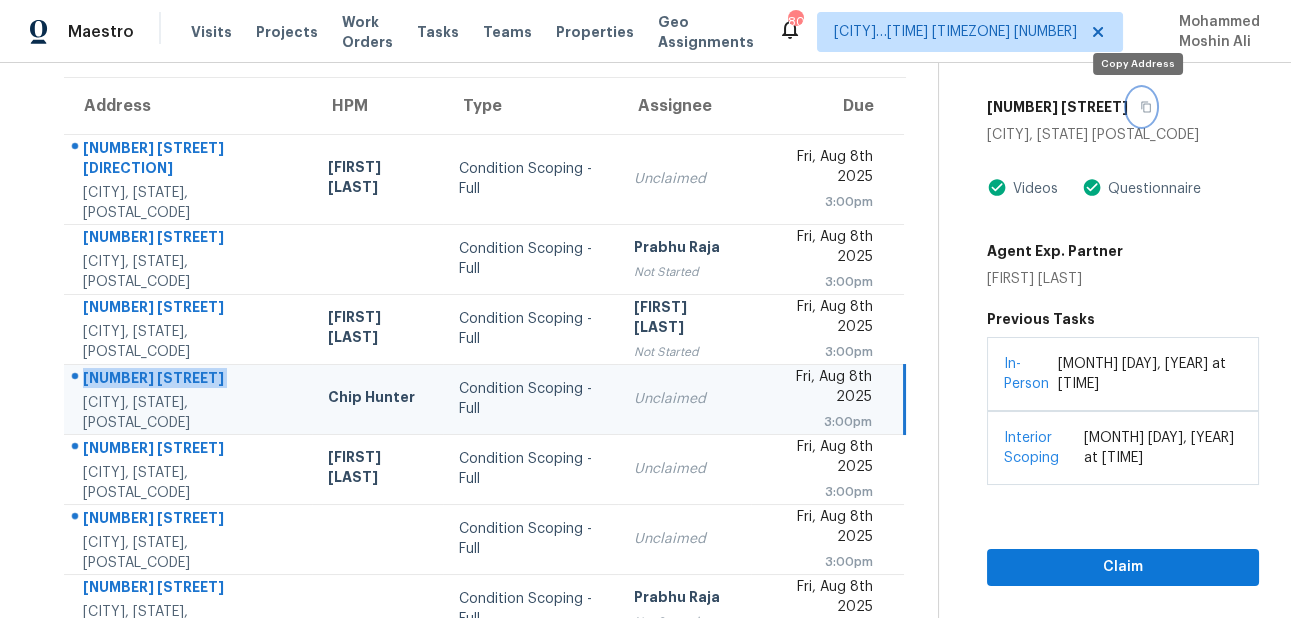 click 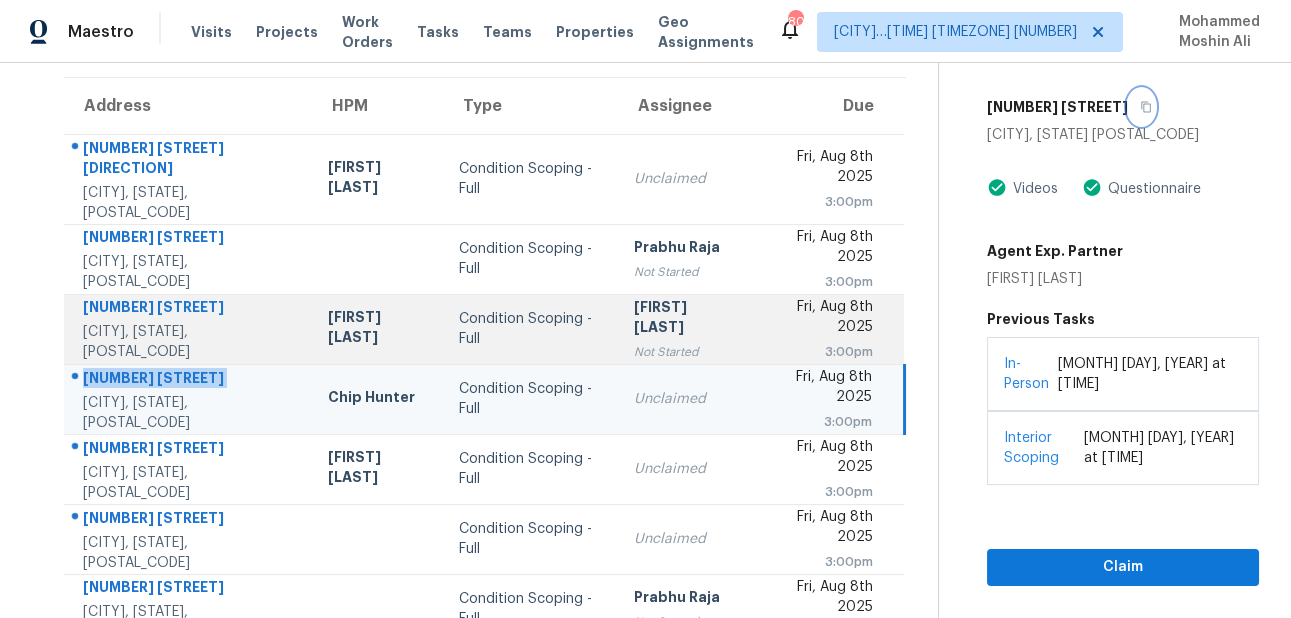 scroll, scrollTop: 413, scrollLeft: 0, axis: vertical 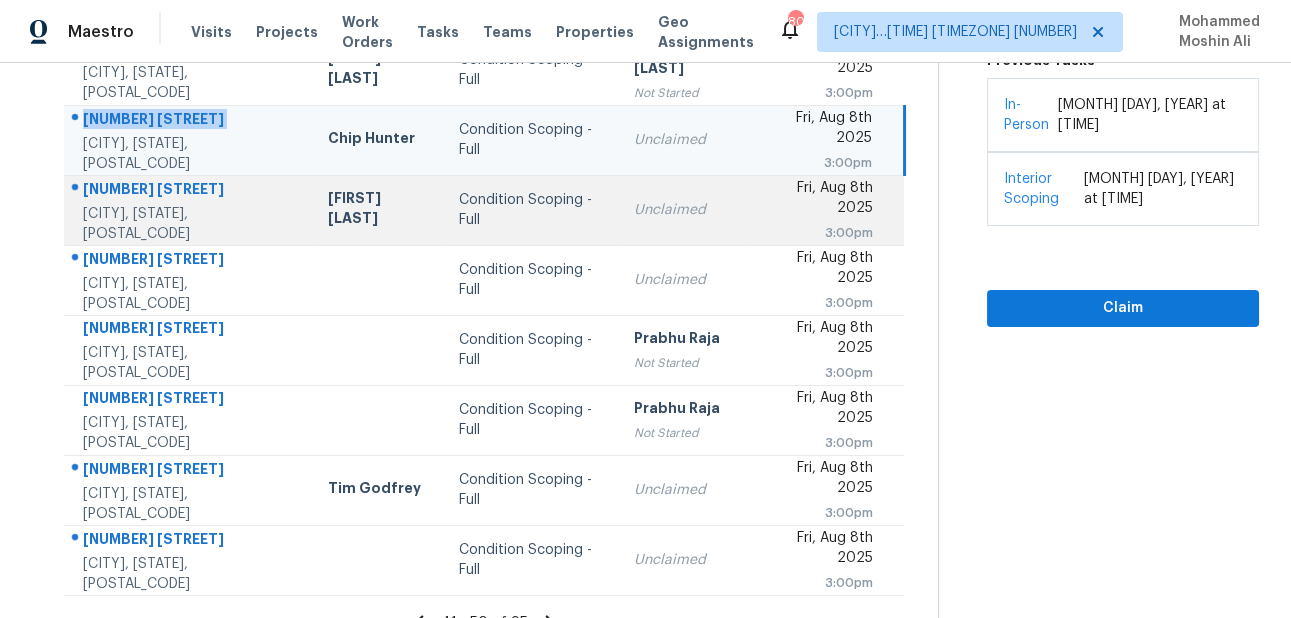 click on "Raleigh, NC, 27604" at bounding box center [189, 224] 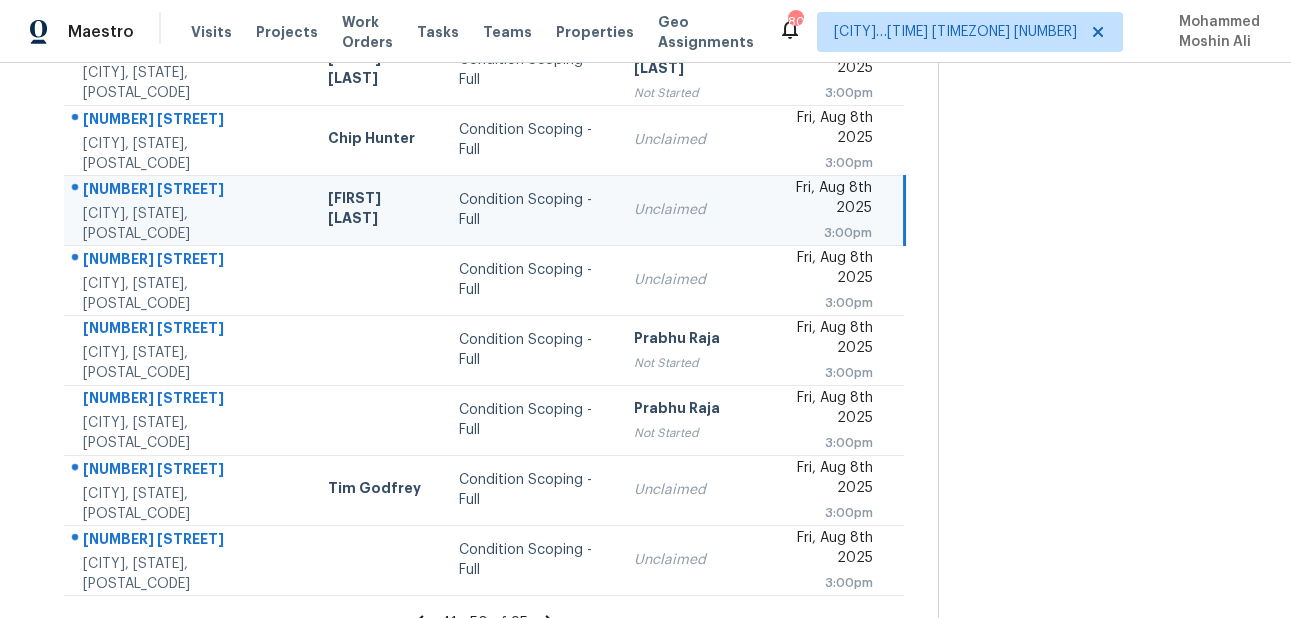 click on "4217 Toccopola St" at bounding box center (189, 191) 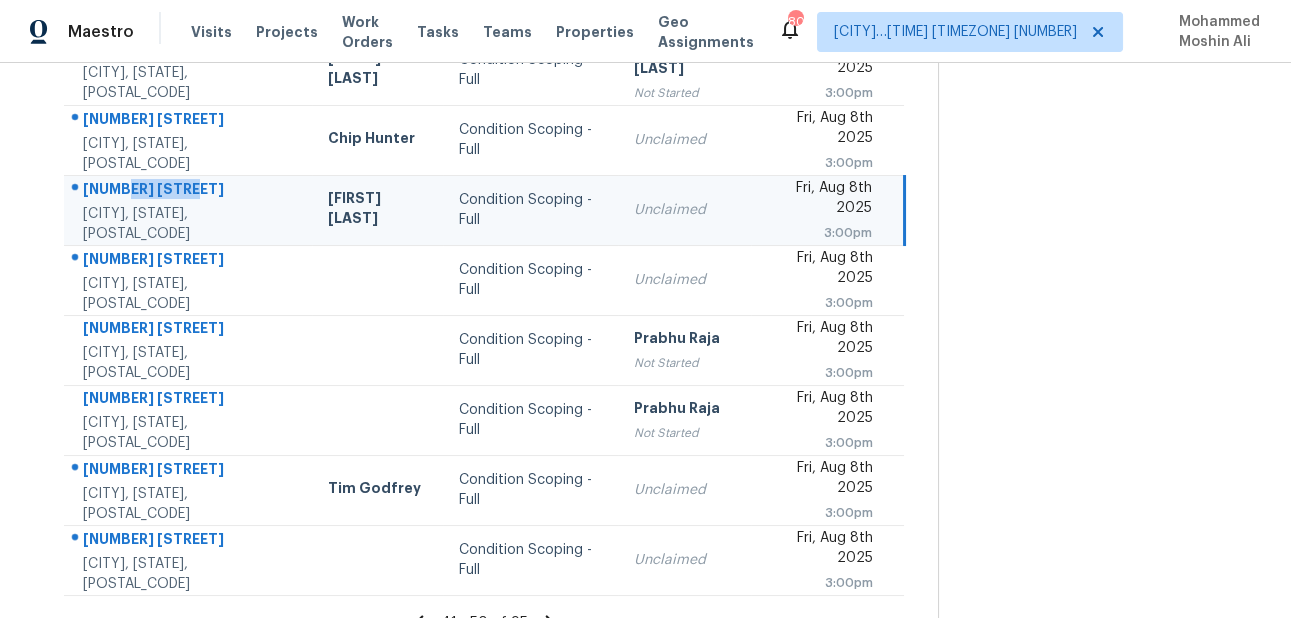 click on "4217 Toccopola St" at bounding box center (189, 191) 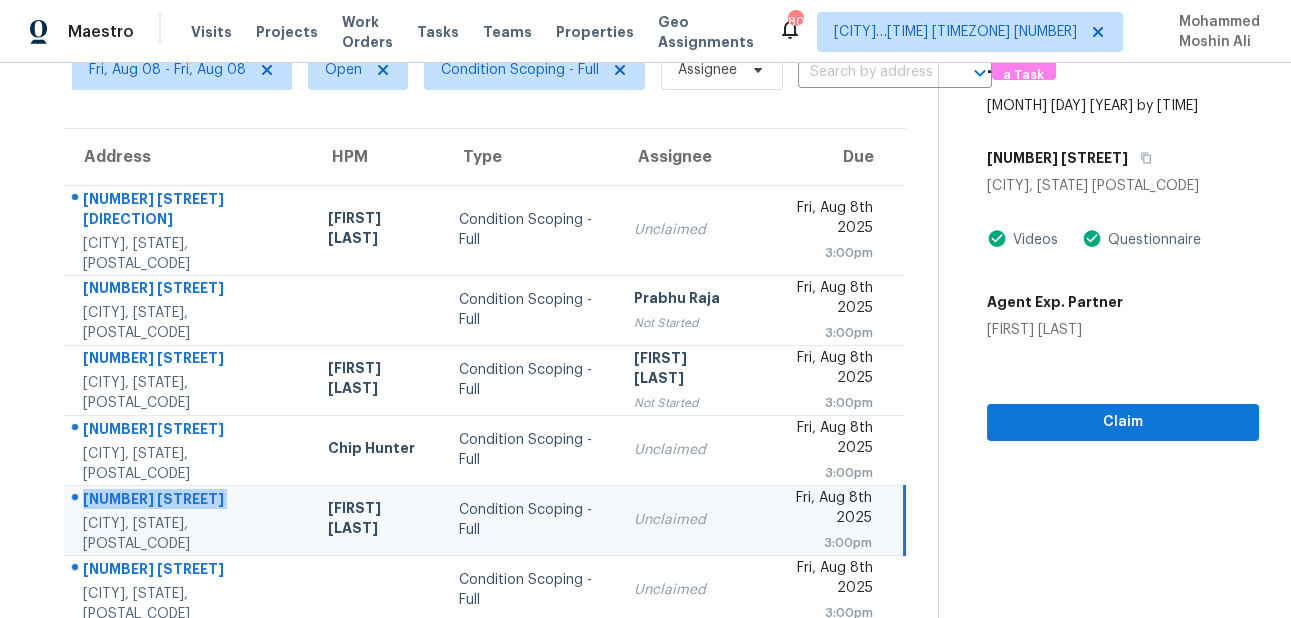 scroll, scrollTop: 0, scrollLeft: 0, axis: both 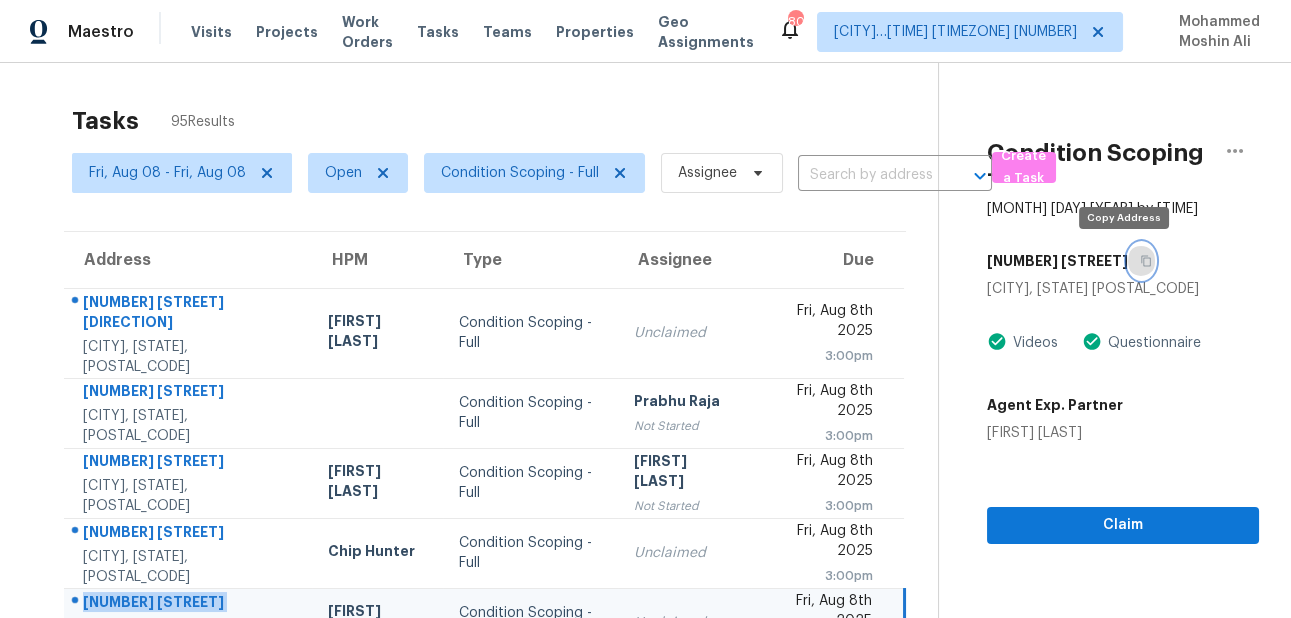 click 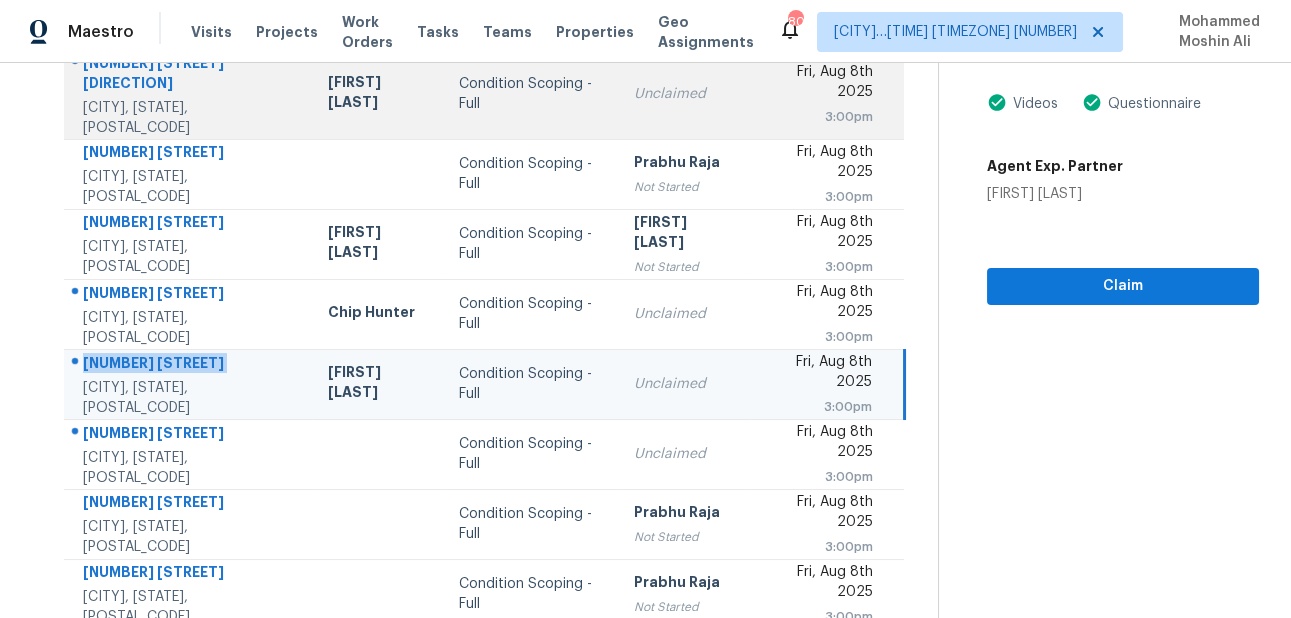 scroll, scrollTop: 423, scrollLeft: 0, axis: vertical 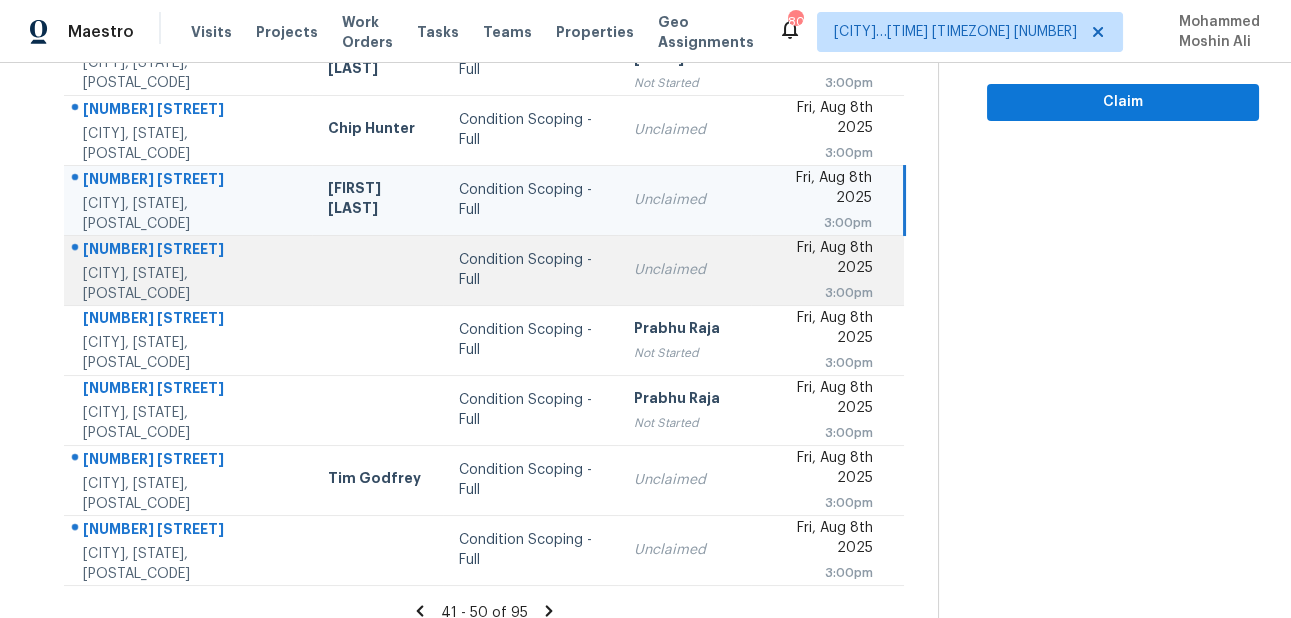 click on "9335 Huntcliff Trce" at bounding box center [189, 251] 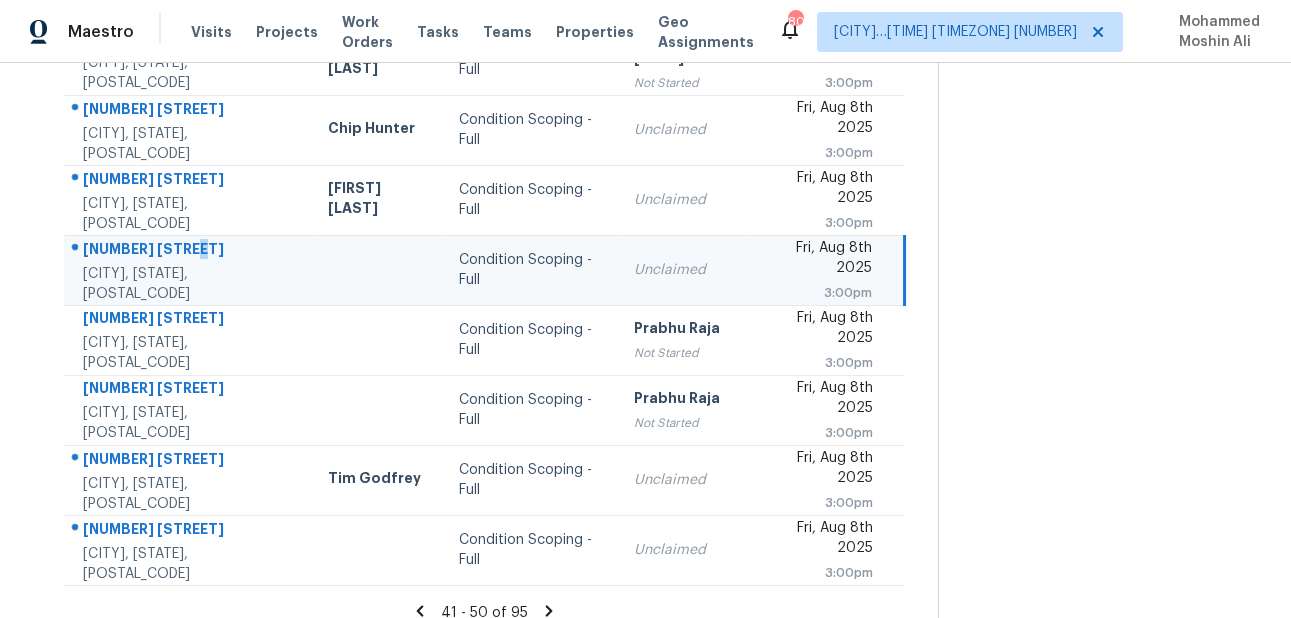 click on "9335 Huntcliff Trce" at bounding box center [189, 251] 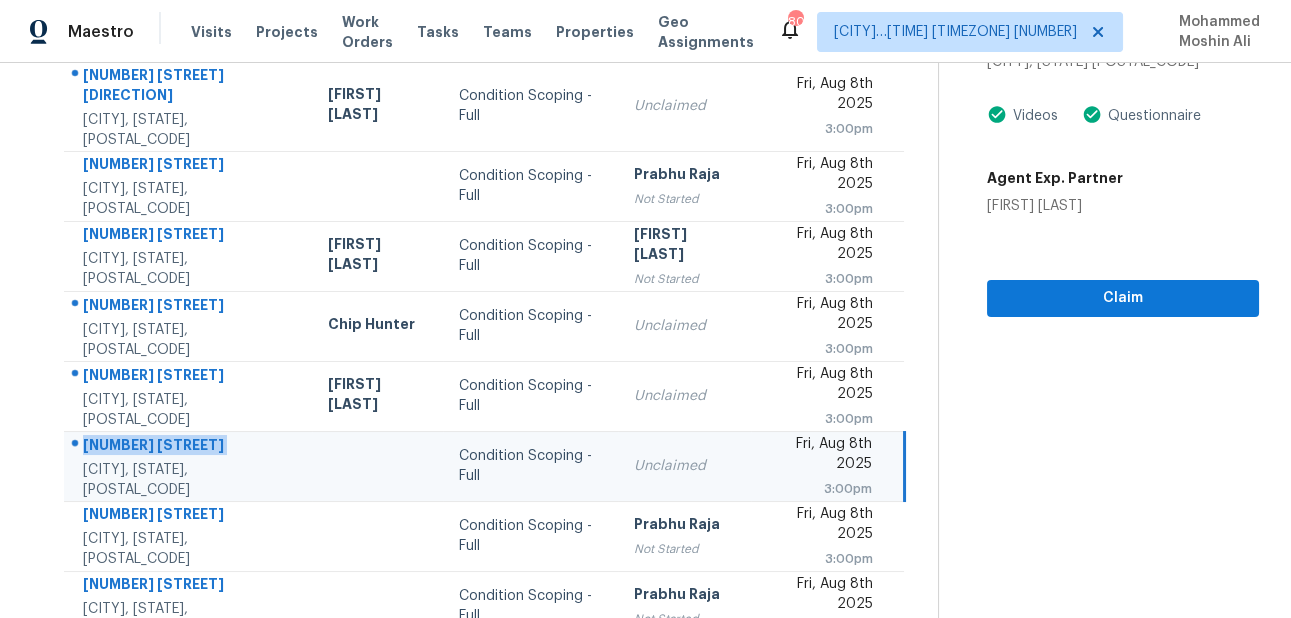 scroll, scrollTop: 0, scrollLeft: 0, axis: both 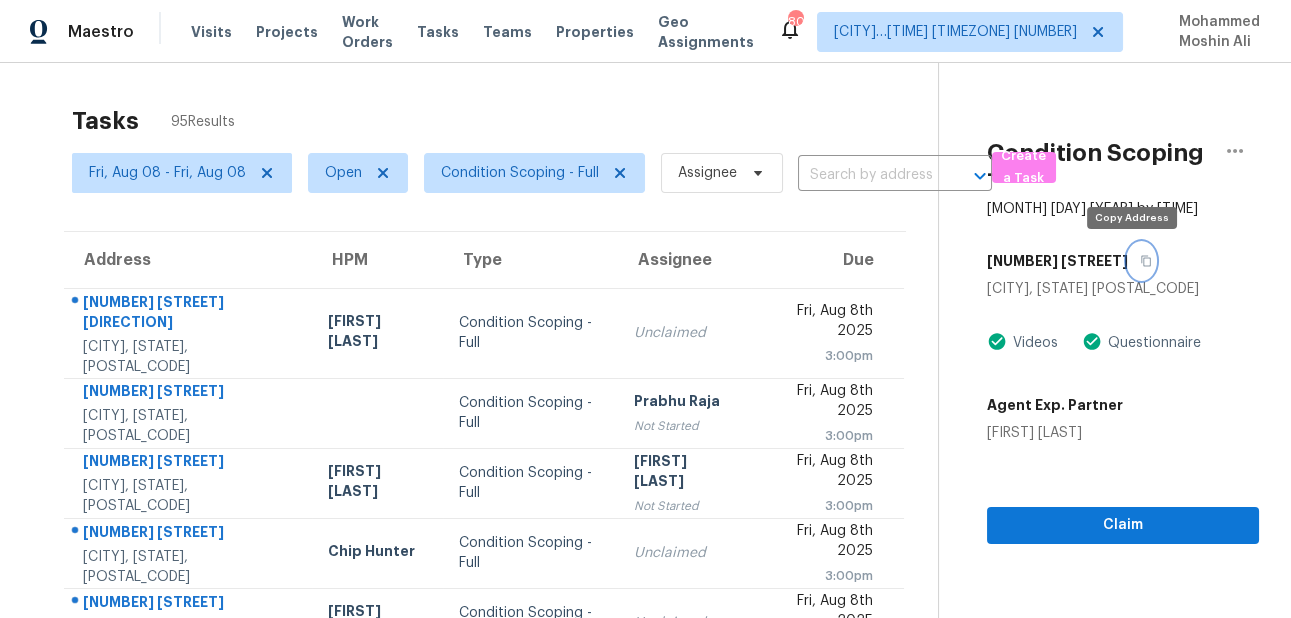 click 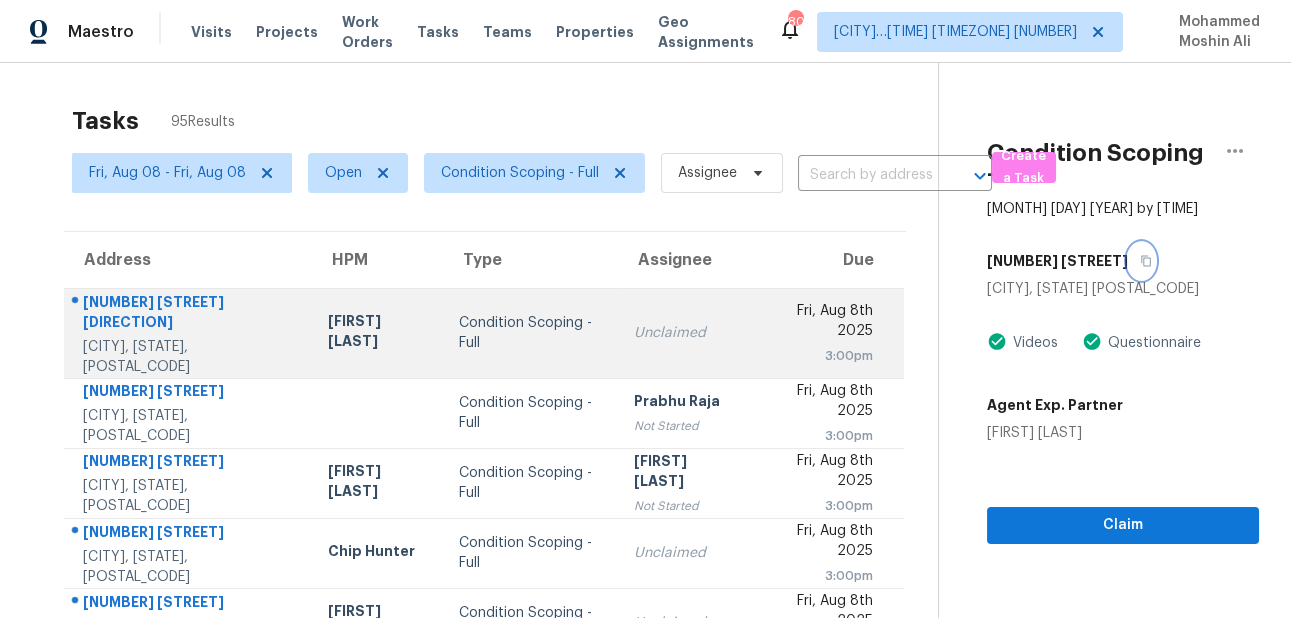 scroll, scrollTop: 423, scrollLeft: 0, axis: vertical 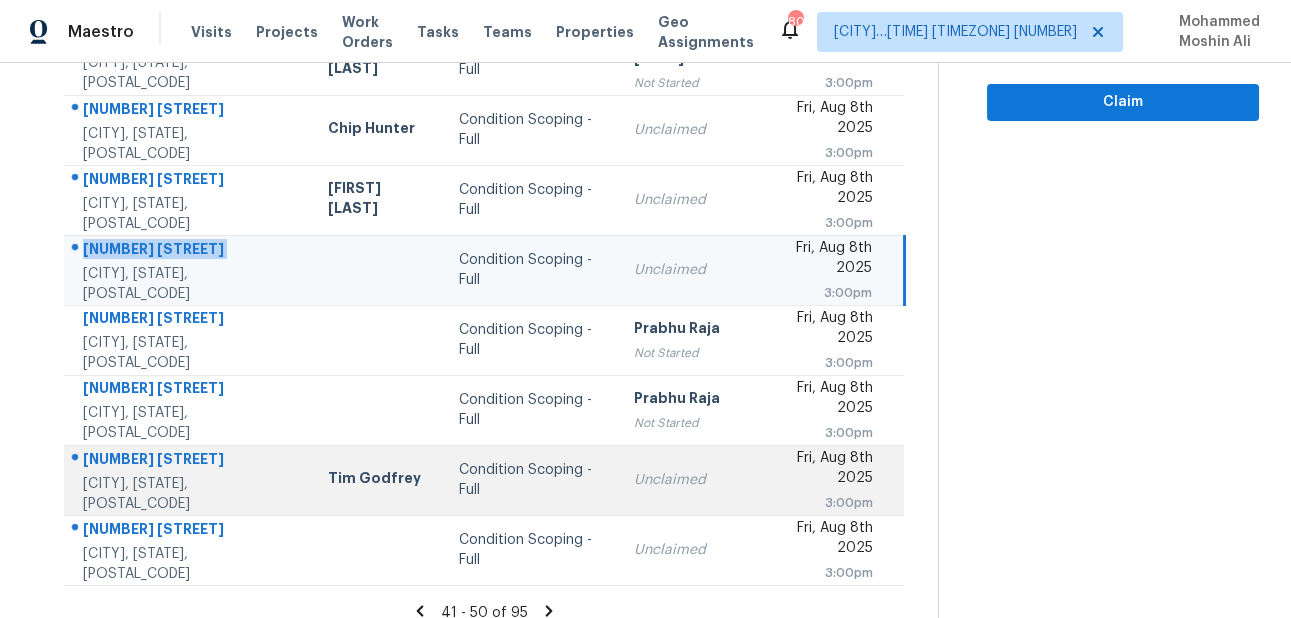 click on "220 Gemstone Pl" at bounding box center (189, 461) 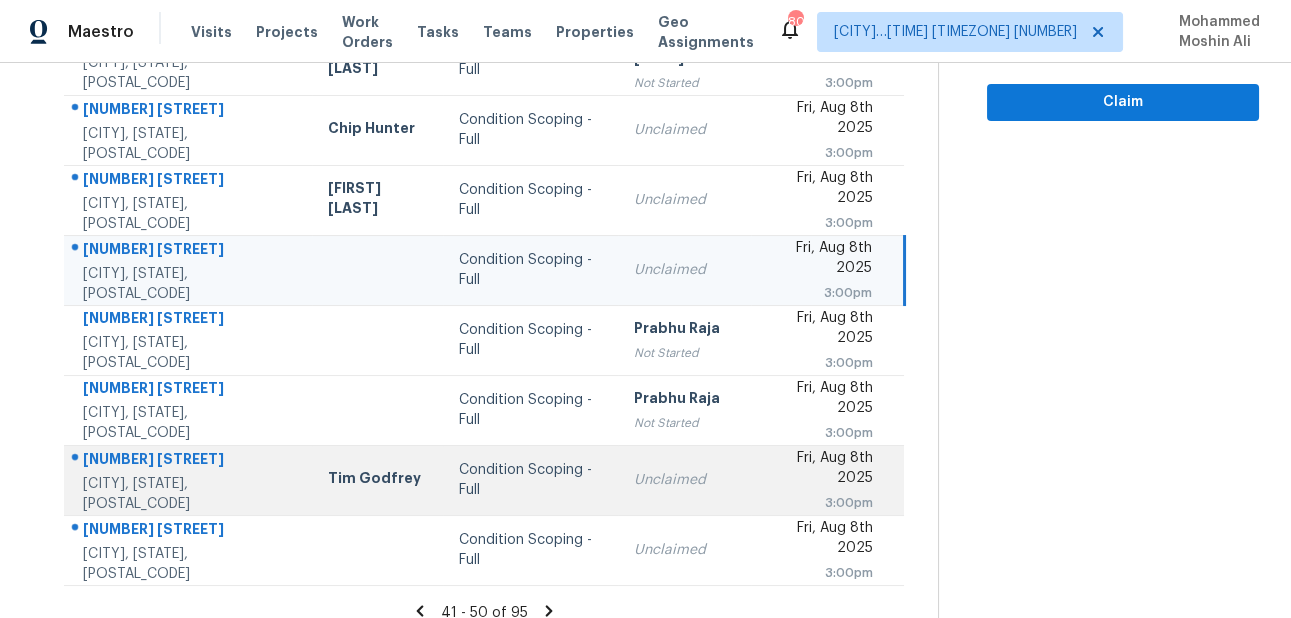 click on "220 Gemstone Pl" at bounding box center [189, 461] 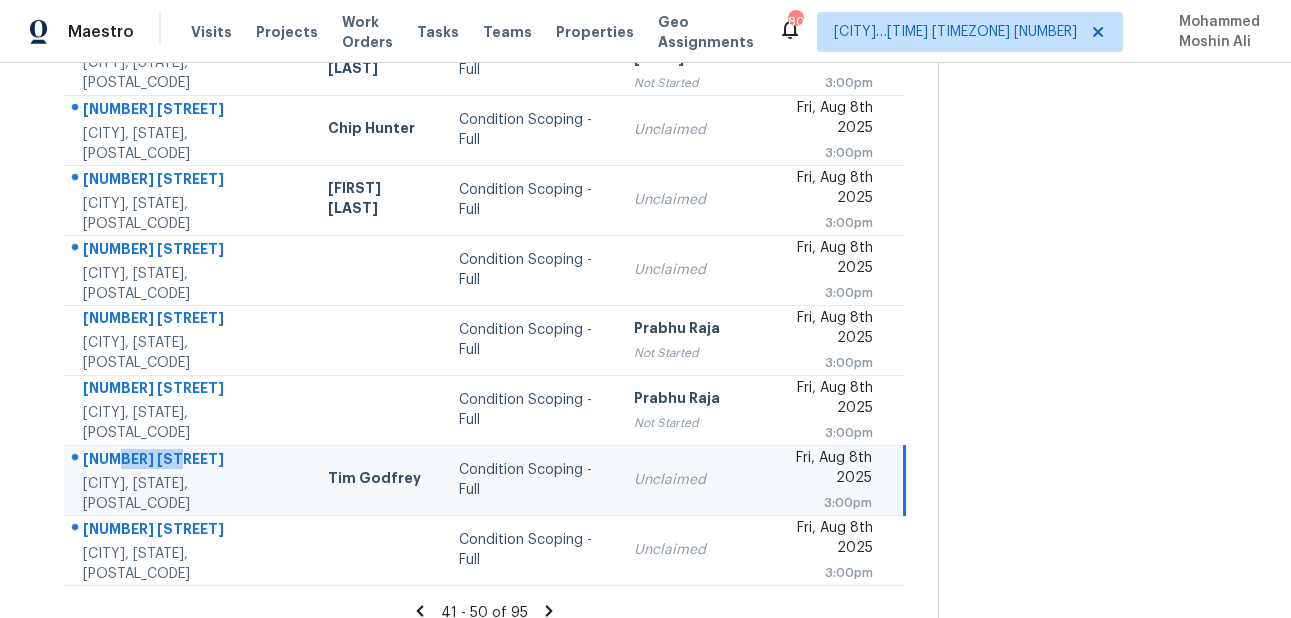 click on "220 Gemstone Pl" at bounding box center (189, 461) 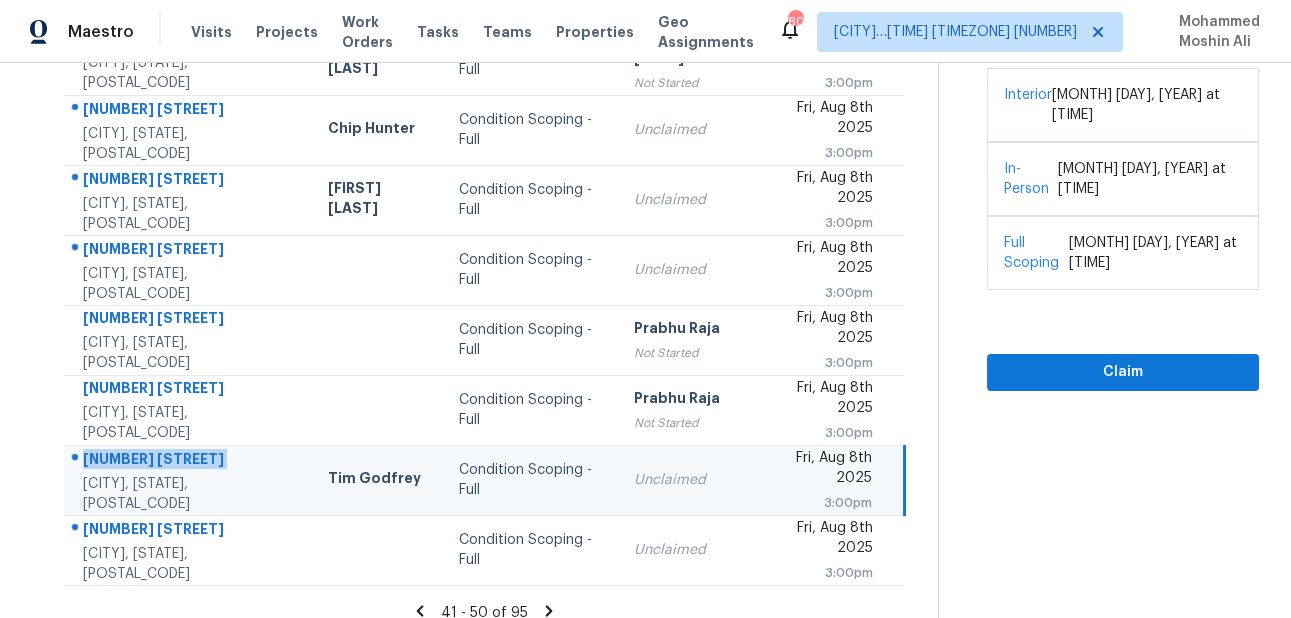scroll, scrollTop: 0, scrollLeft: 0, axis: both 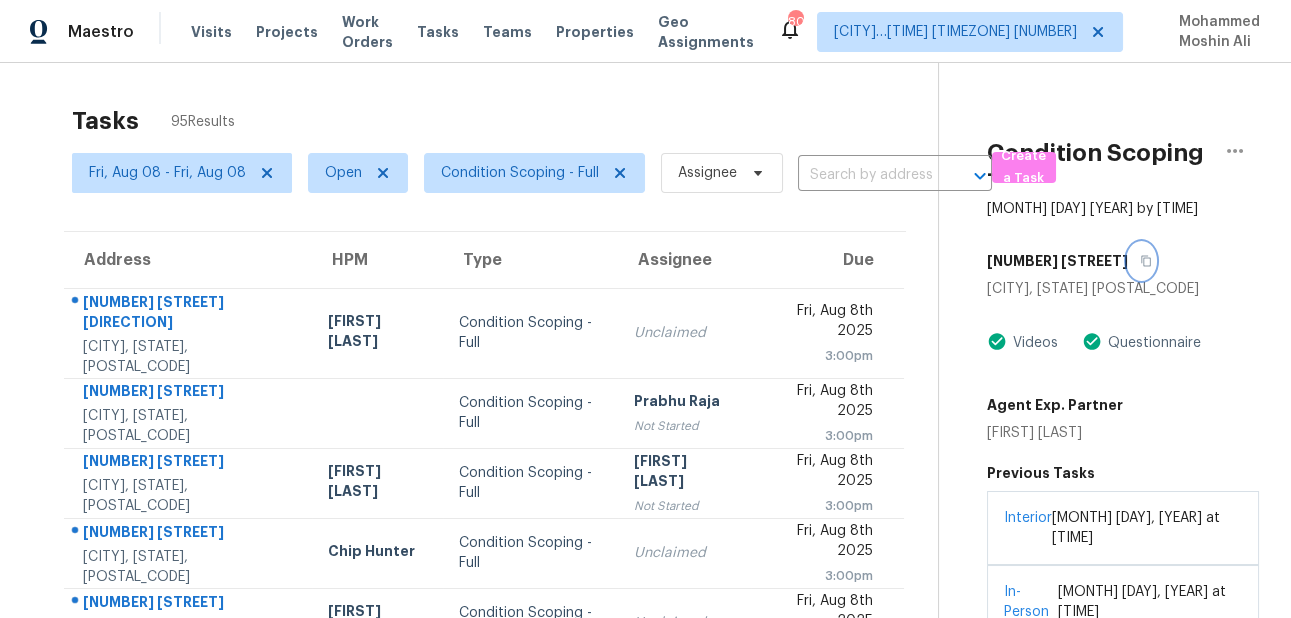 click 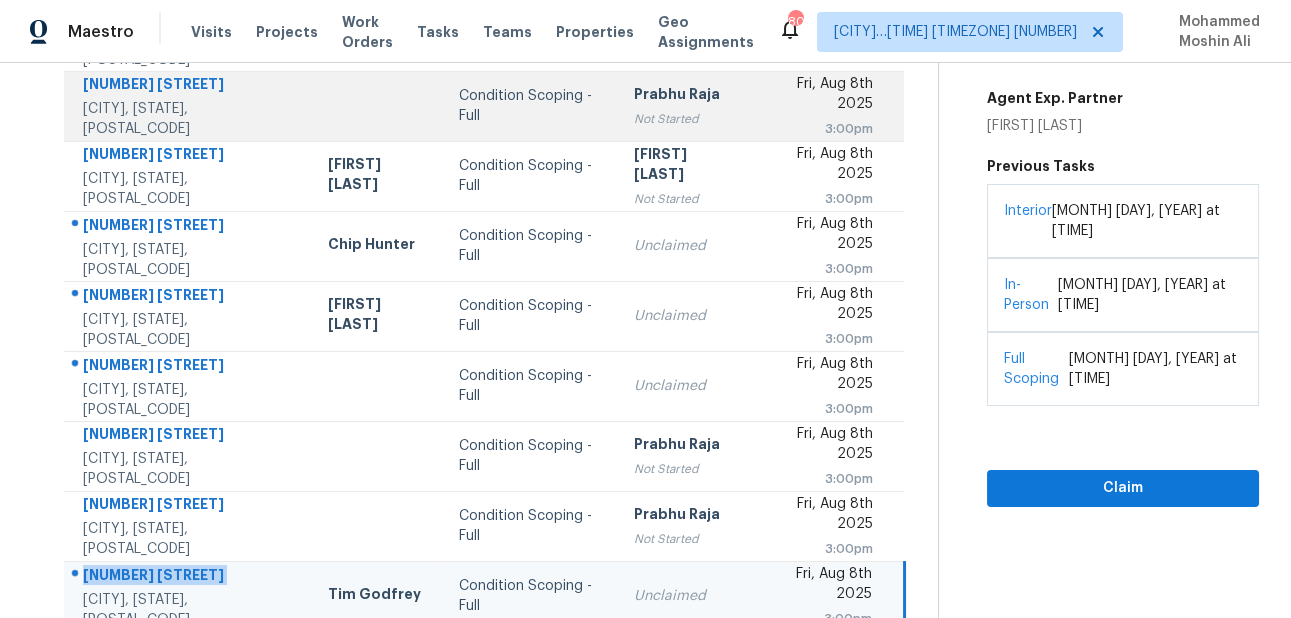 scroll, scrollTop: 423, scrollLeft: 0, axis: vertical 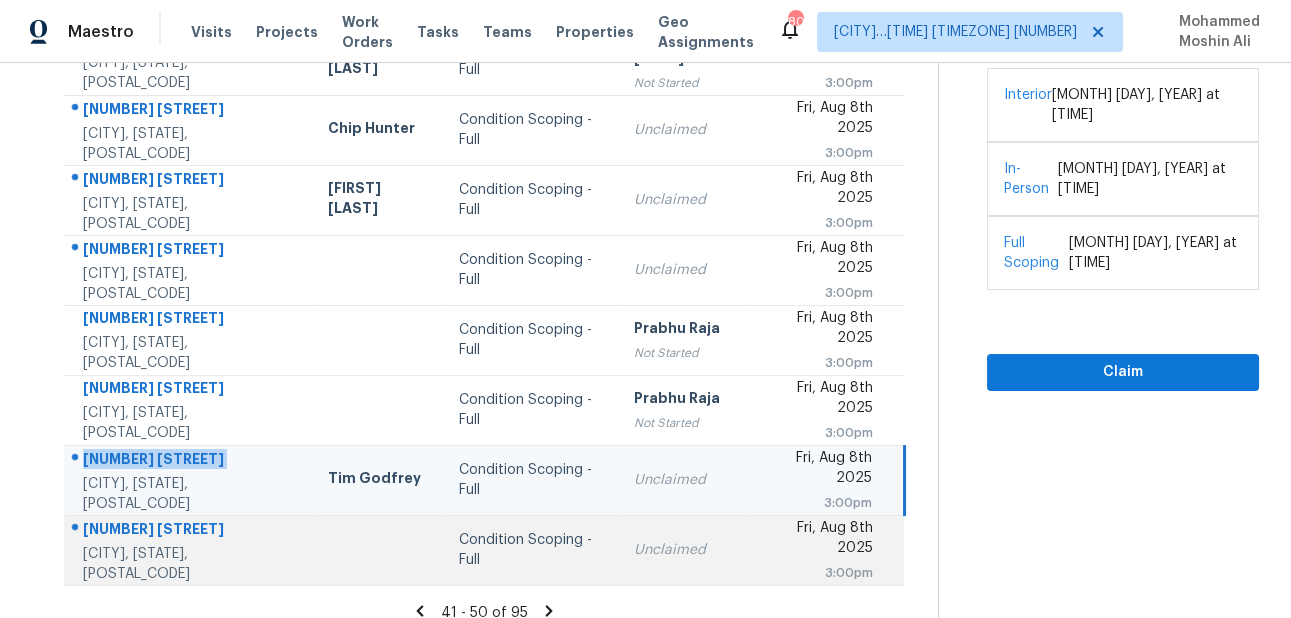 click on "1802 Forest Dr" at bounding box center [189, 531] 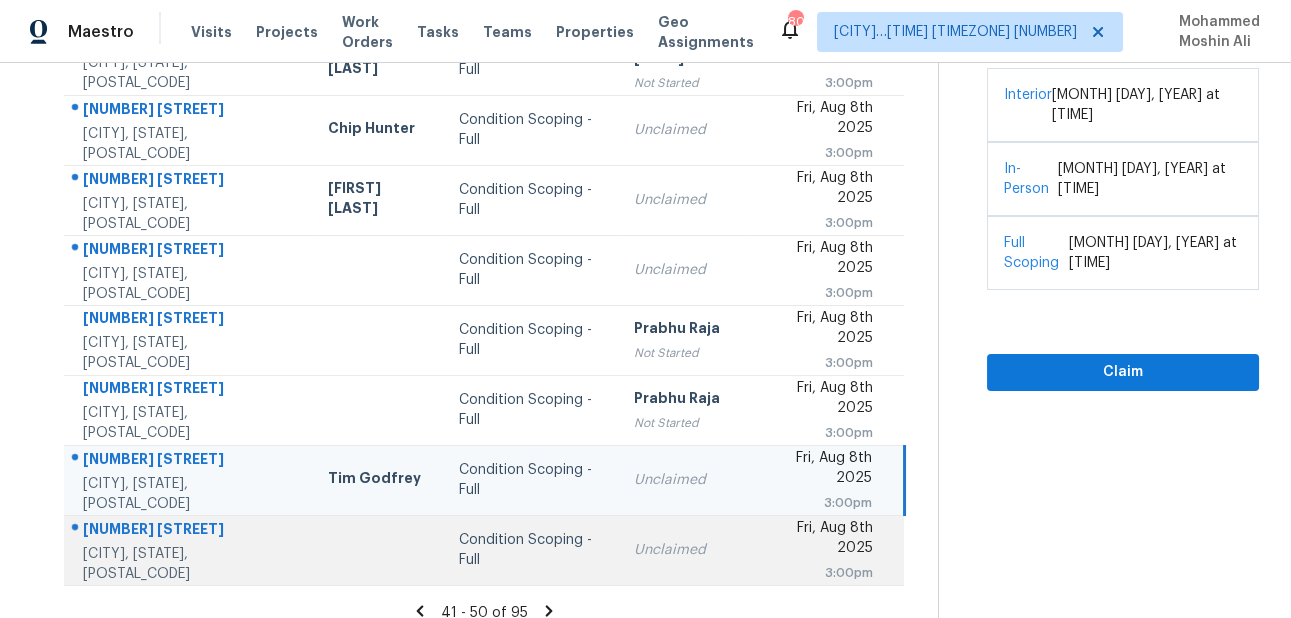 click on "1802 Forest Dr" at bounding box center (189, 531) 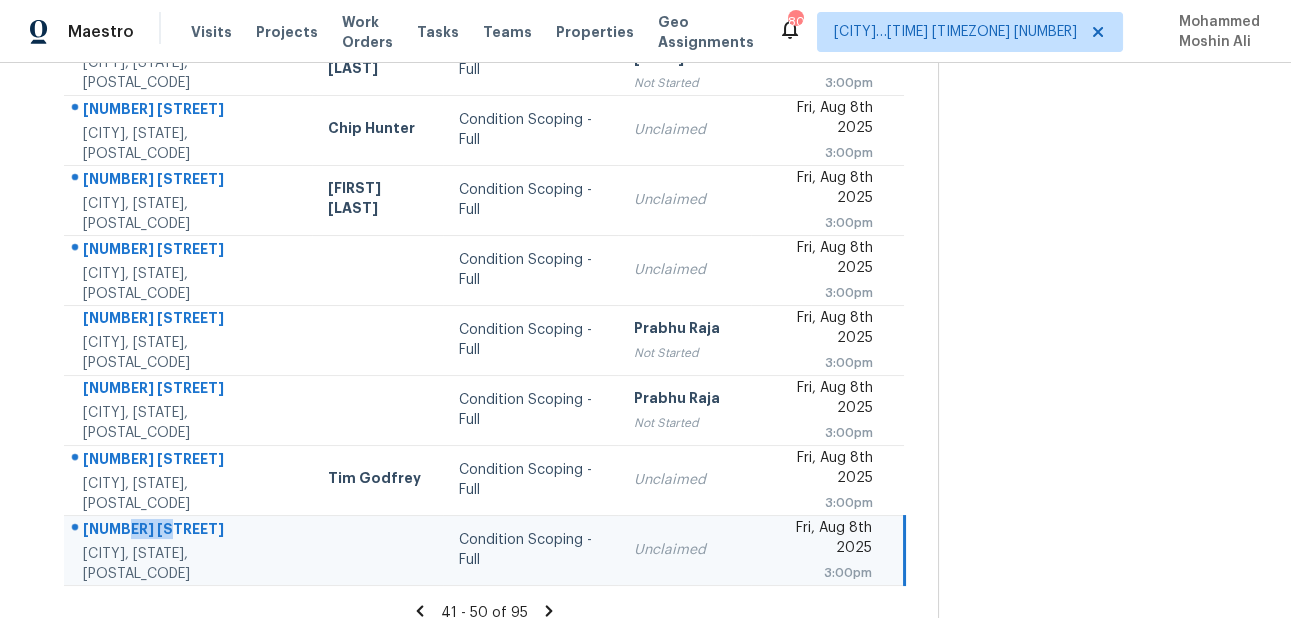 click on "1802 Forest Dr" at bounding box center [189, 531] 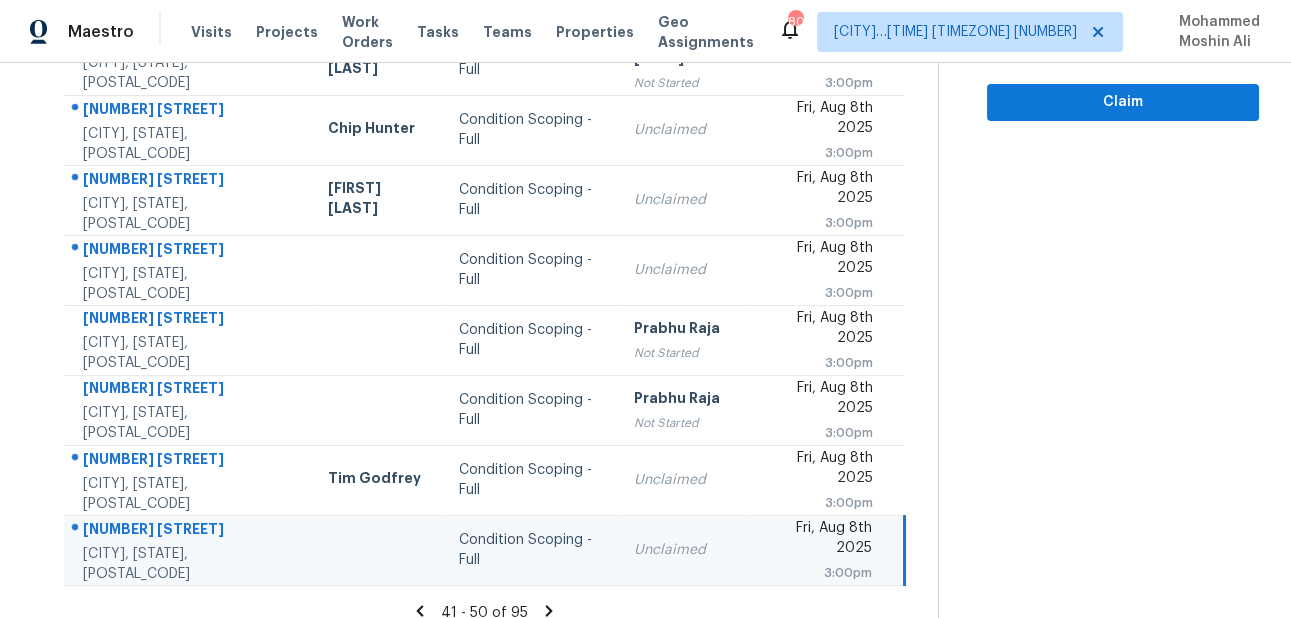 click 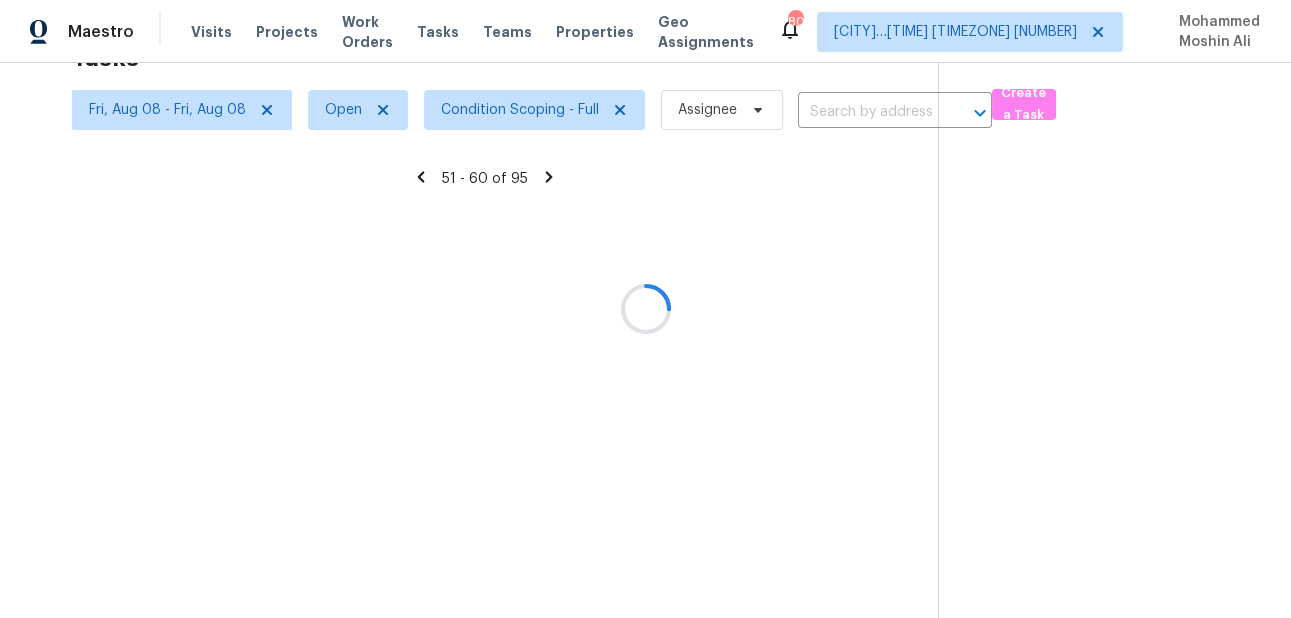 scroll, scrollTop: 62, scrollLeft: 0, axis: vertical 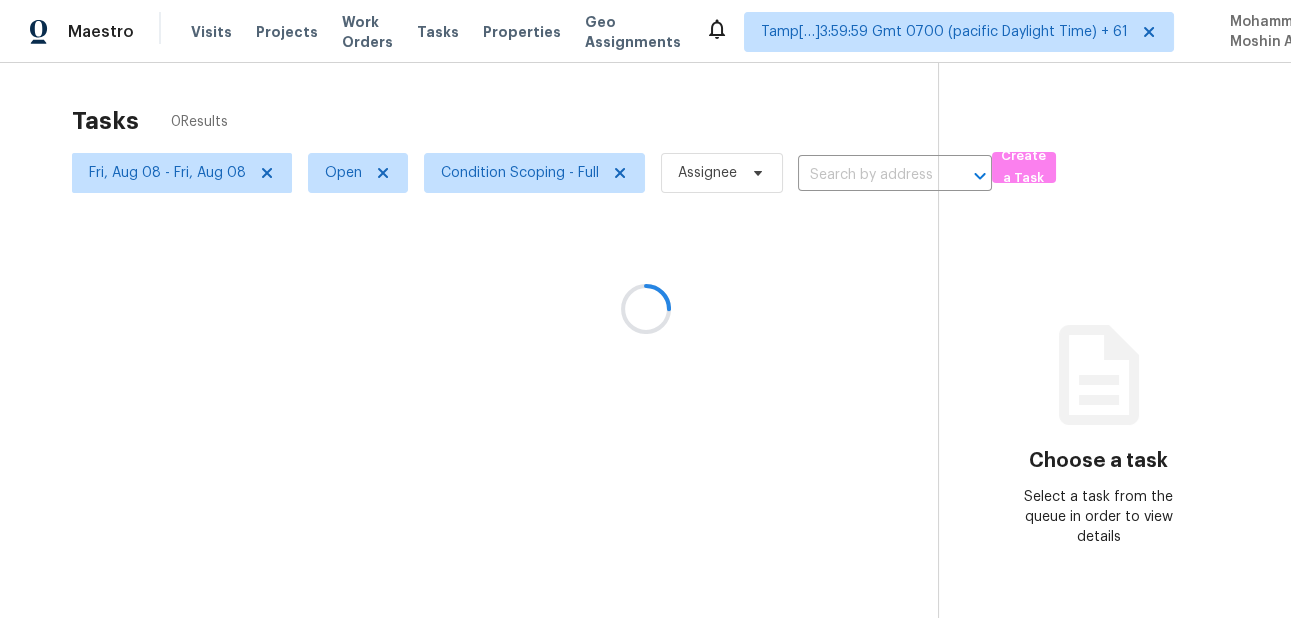 click at bounding box center [645, 309] 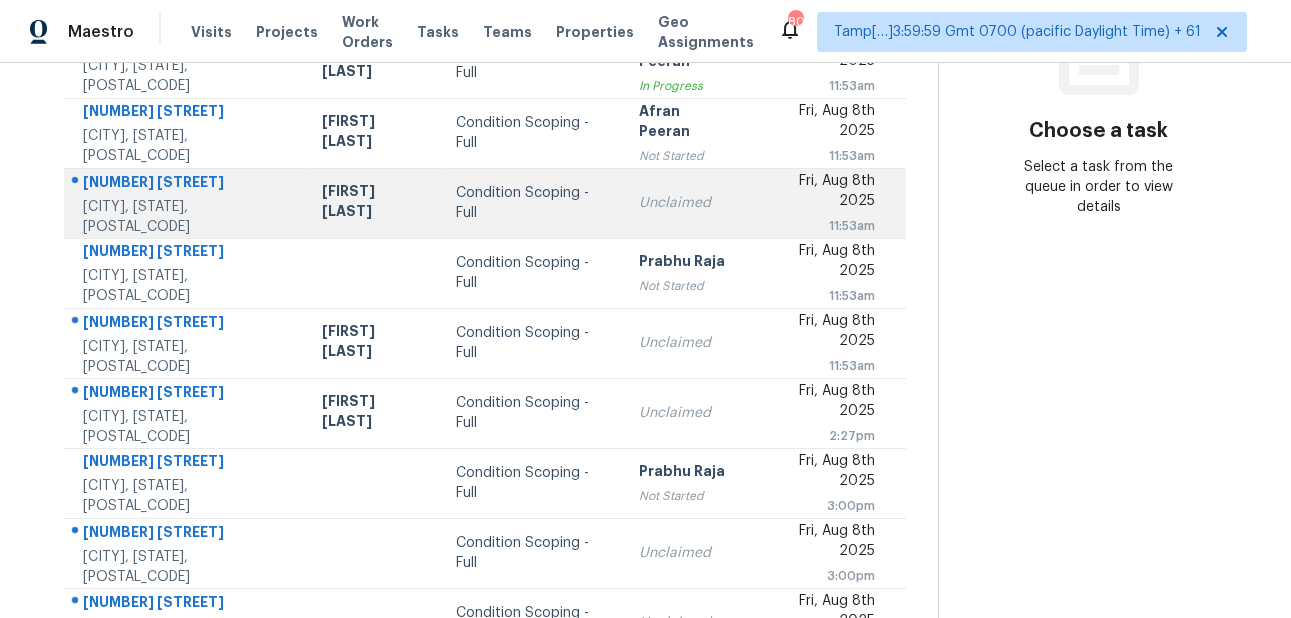 scroll, scrollTop: 423, scrollLeft: 0, axis: vertical 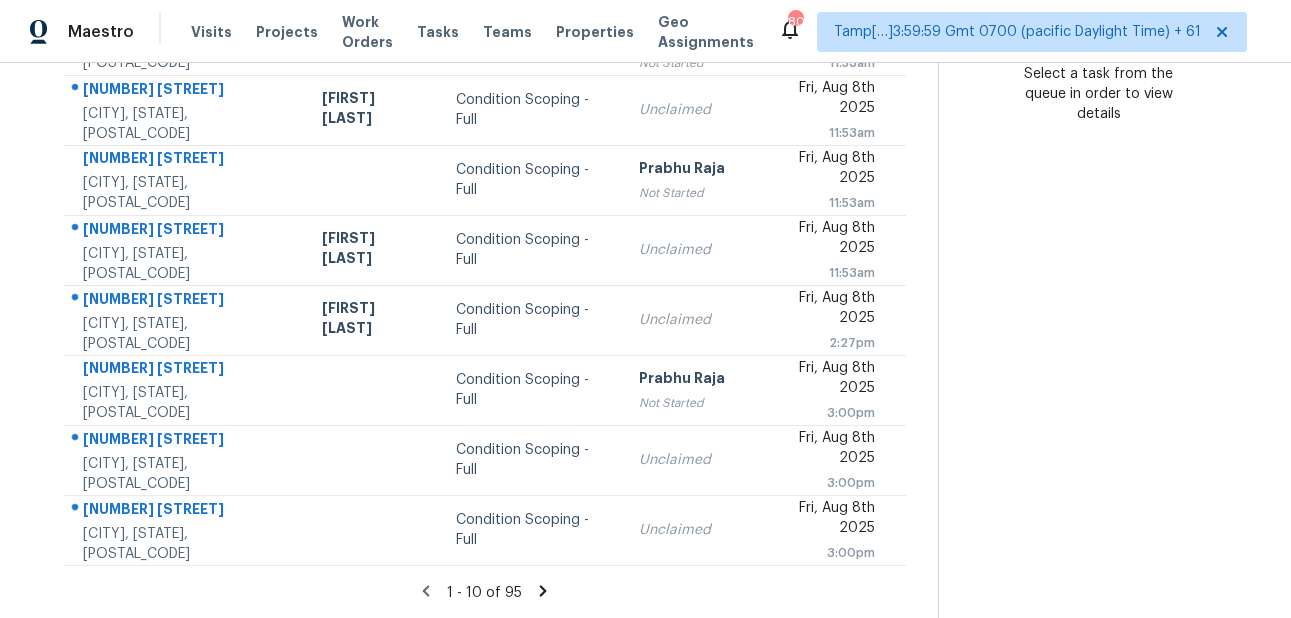 click 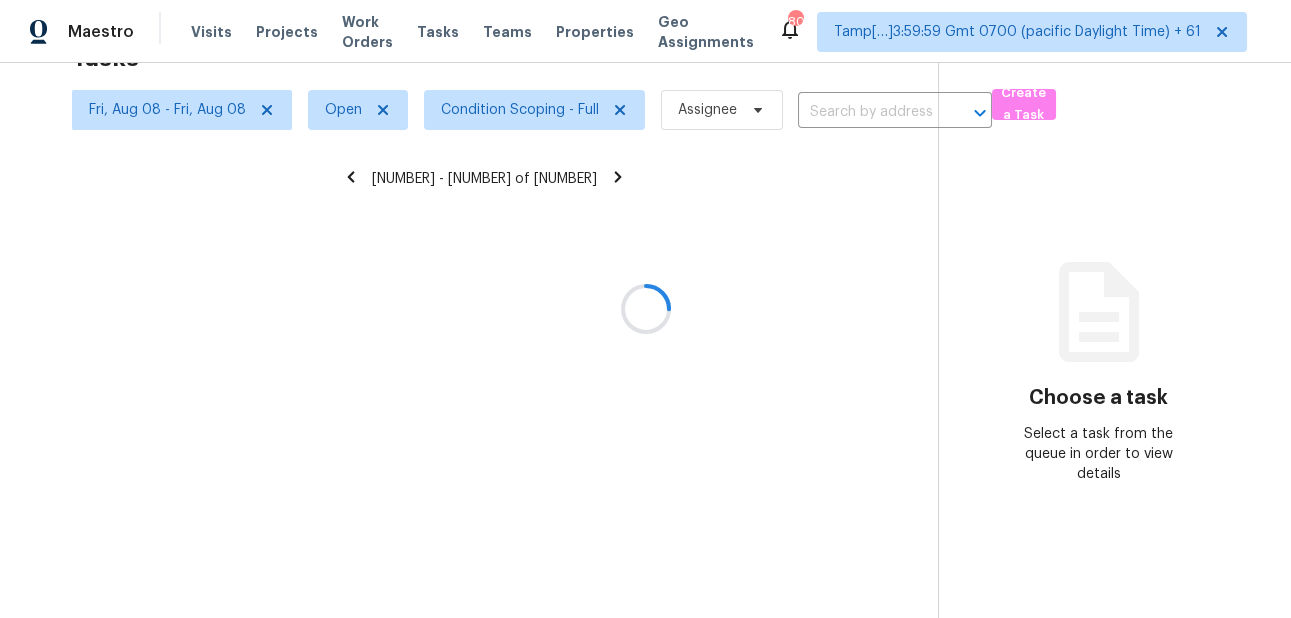 scroll, scrollTop: 62, scrollLeft: 0, axis: vertical 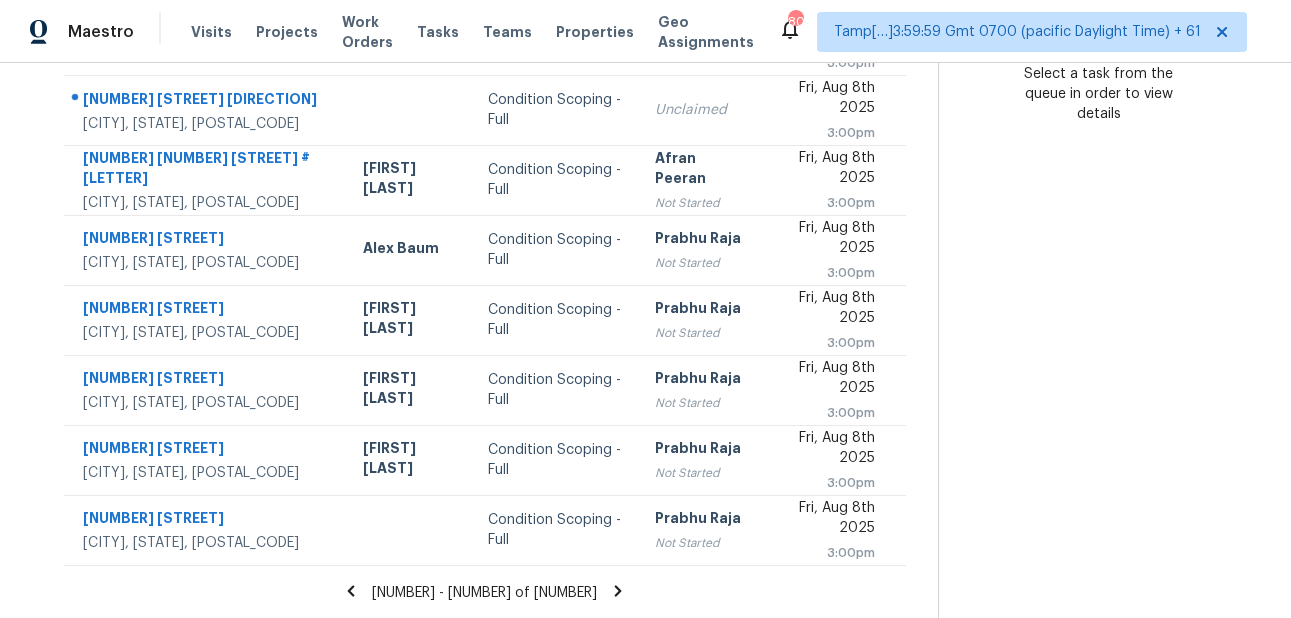 click 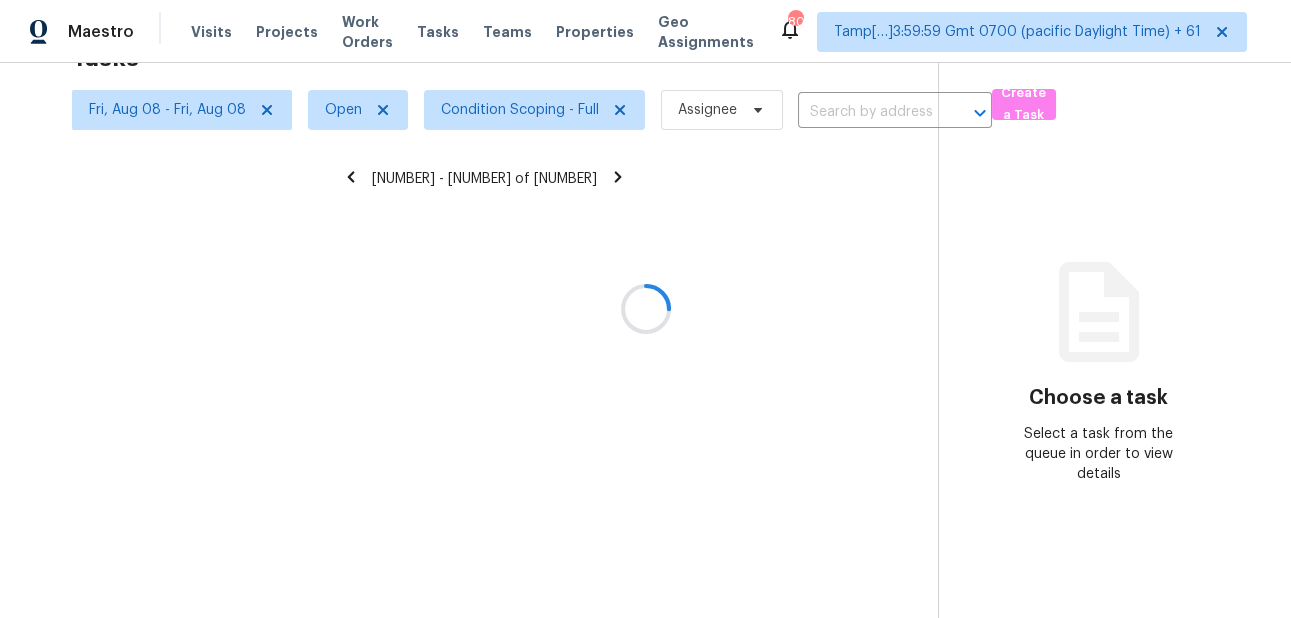 scroll, scrollTop: 62, scrollLeft: 0, axis: vertical 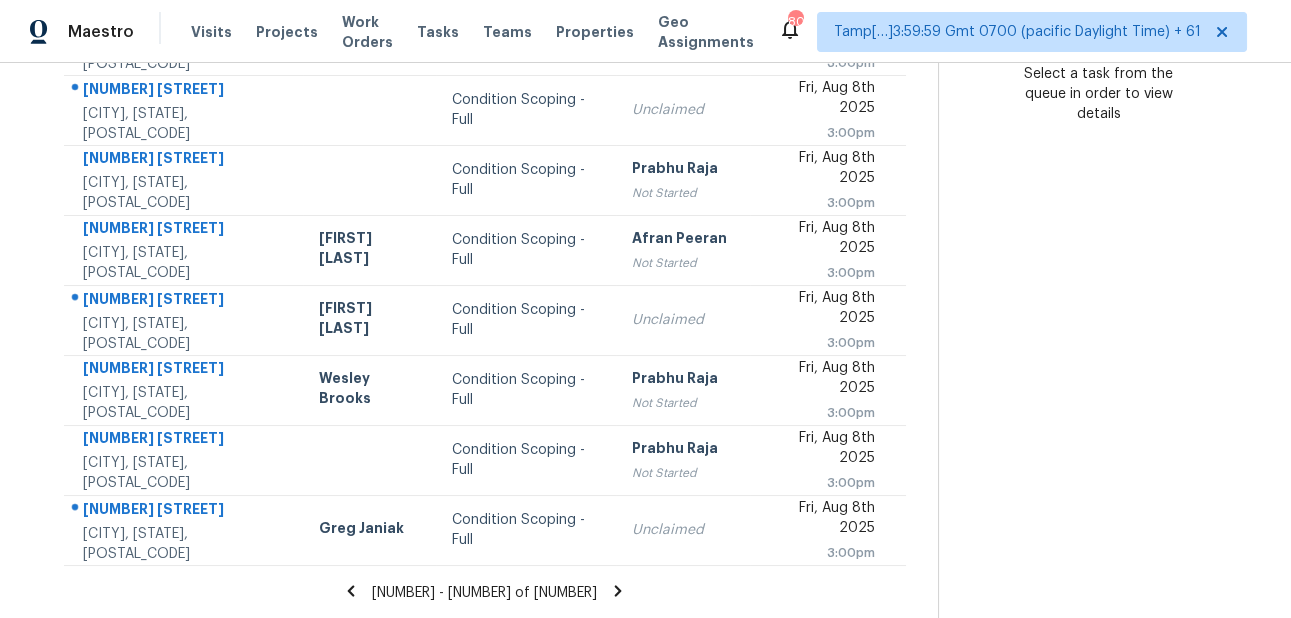 click 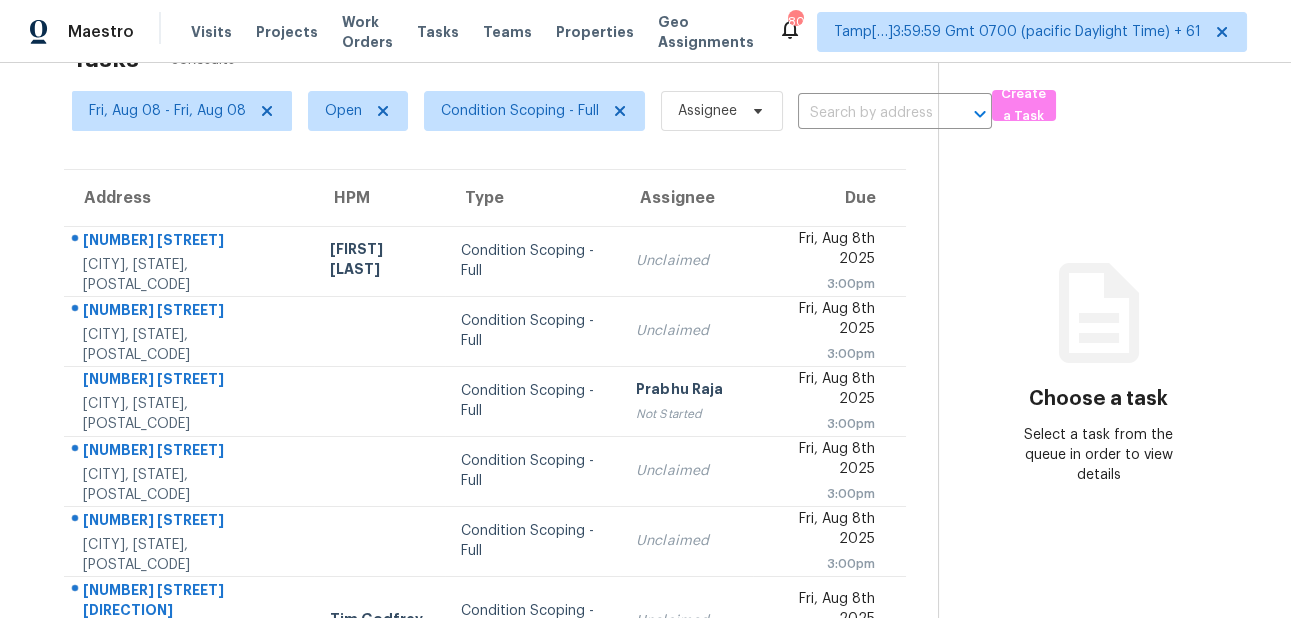 scroll, scrollTop: 423, scrollLeft: 0, axis: vertical 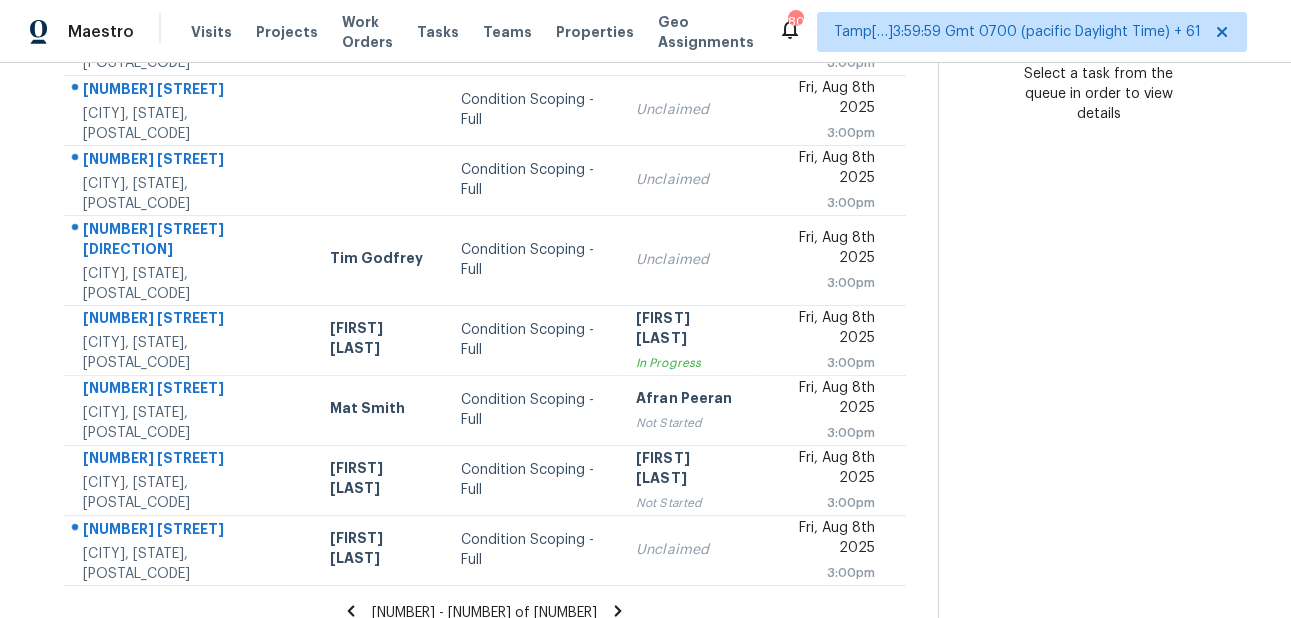 click 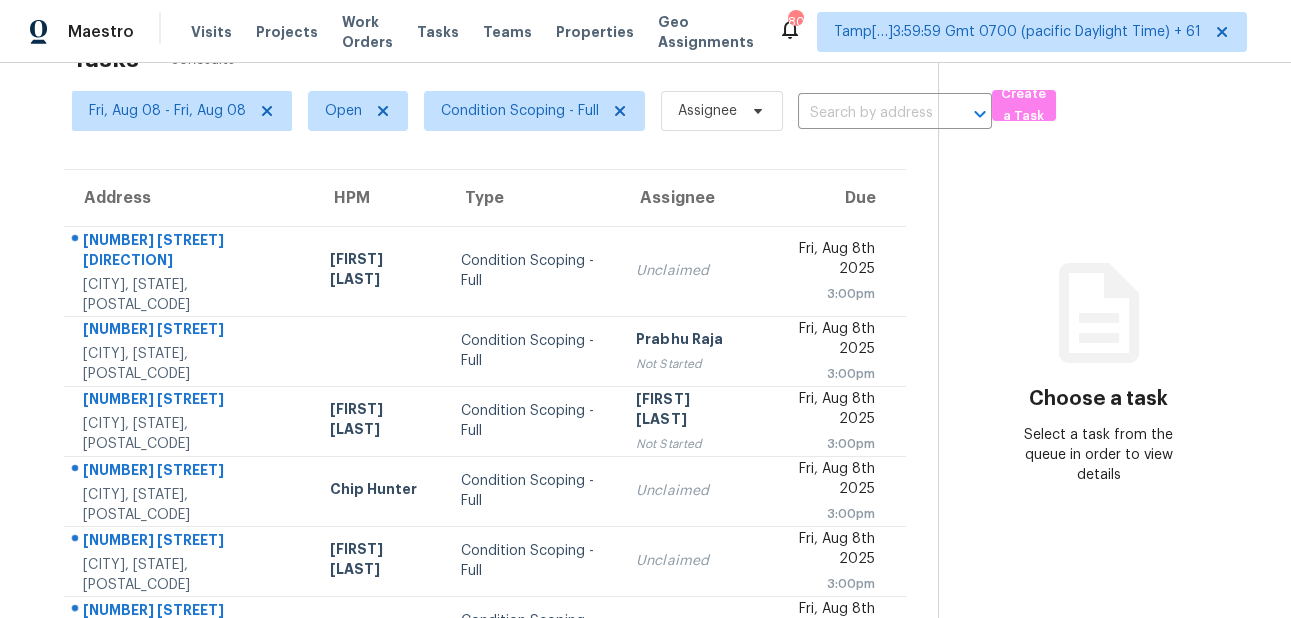 scroll, scrollTop: 423, scrollLeft: 0, axis: vertical 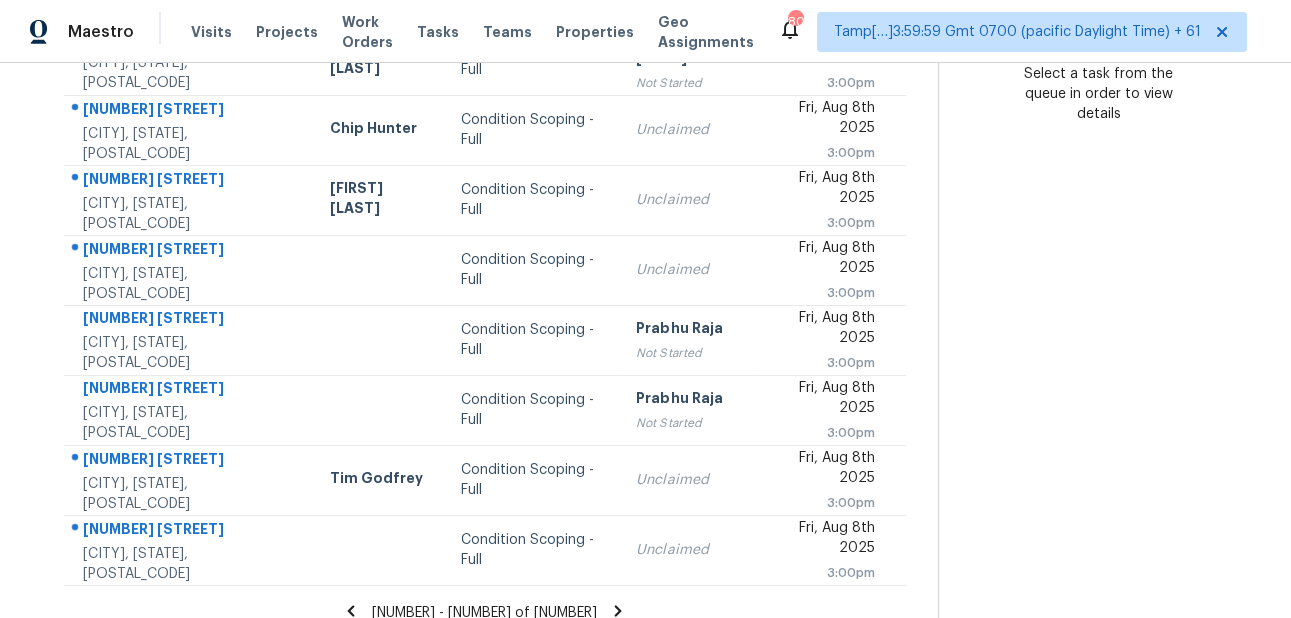 click 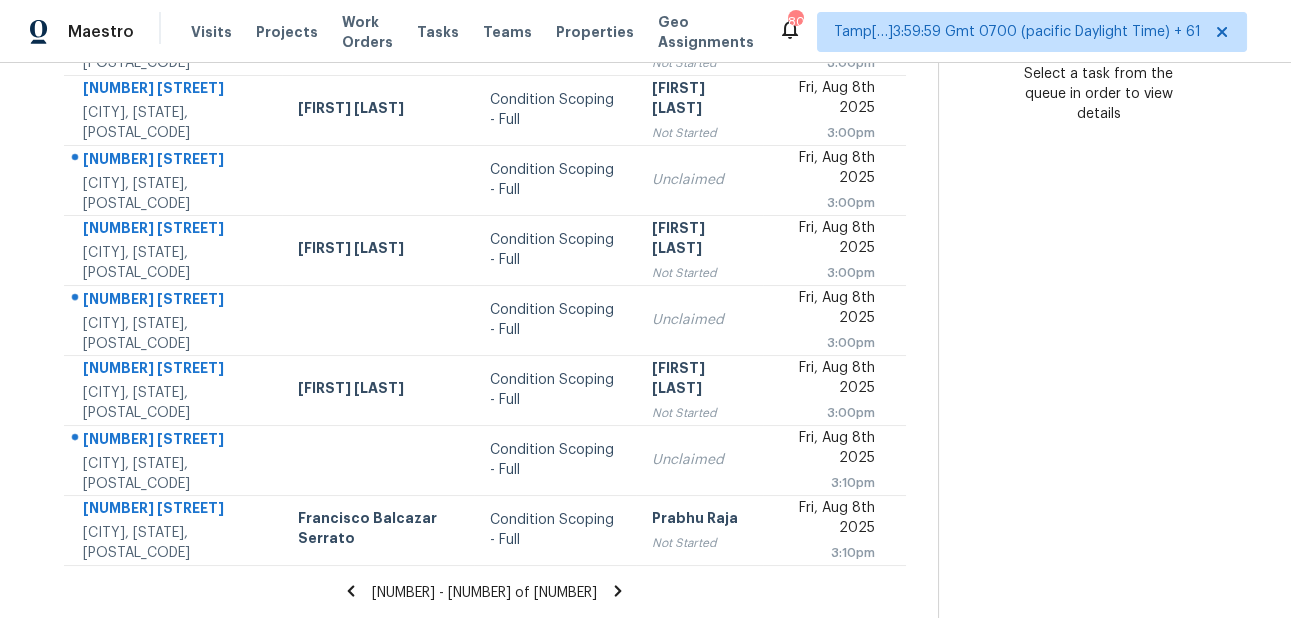 scroll, scrollTop: 0, scrollLeft: 0, axis: both 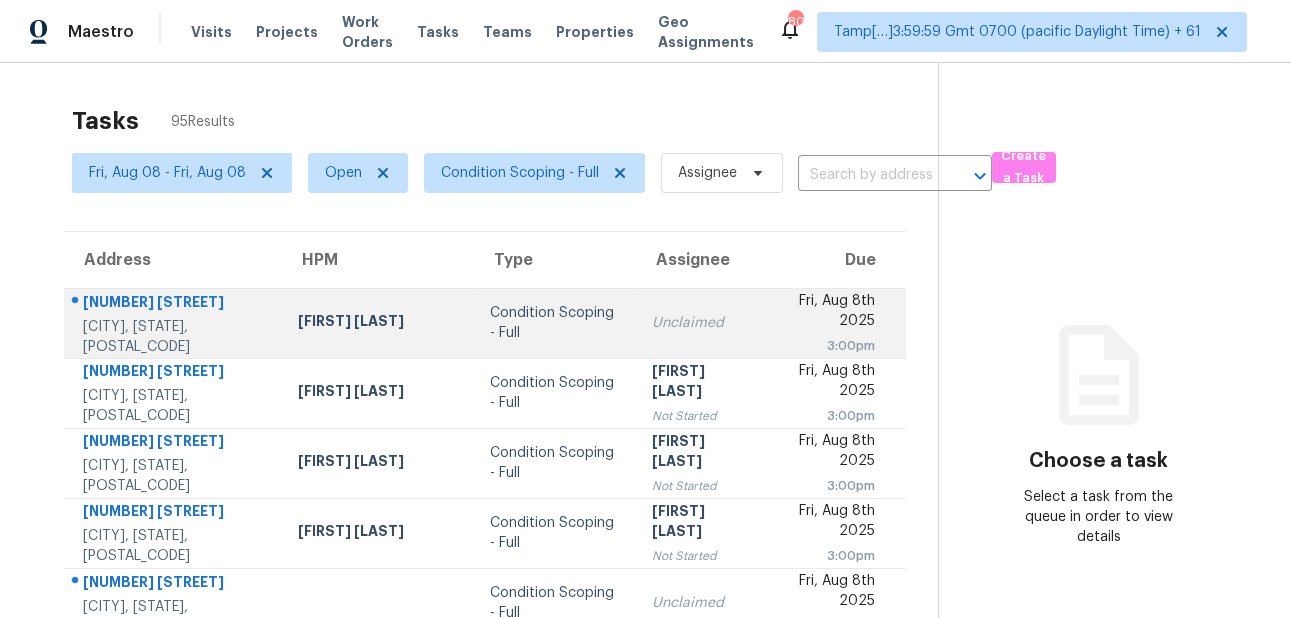 click on "116 Green Branch Blvd" at bounding box center (174, 304) 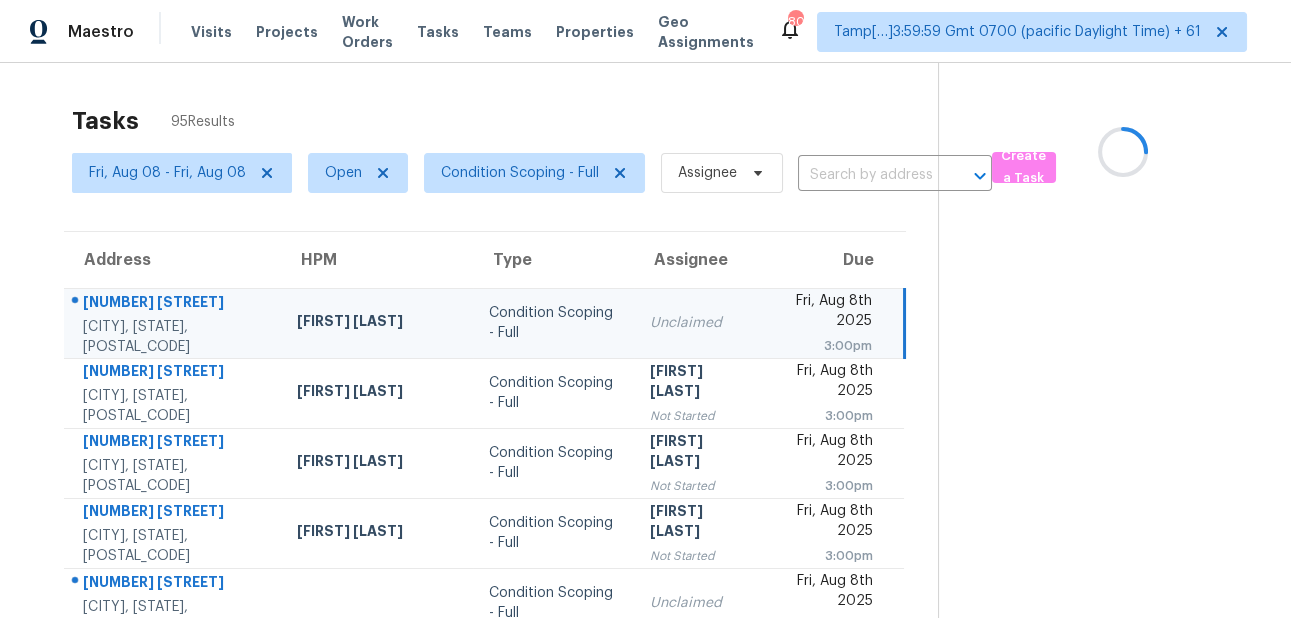 click on "116 Green Branch Blvd" at bounding box center [174, 304] 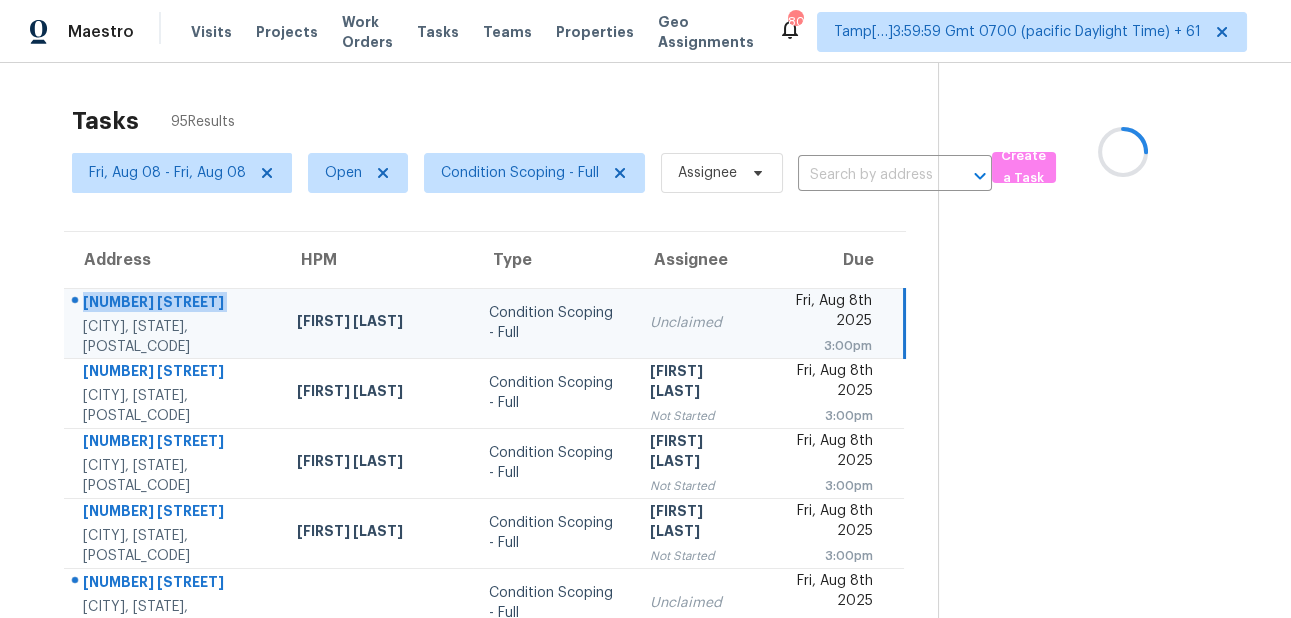 copy on "116 Green Branch Blvd" 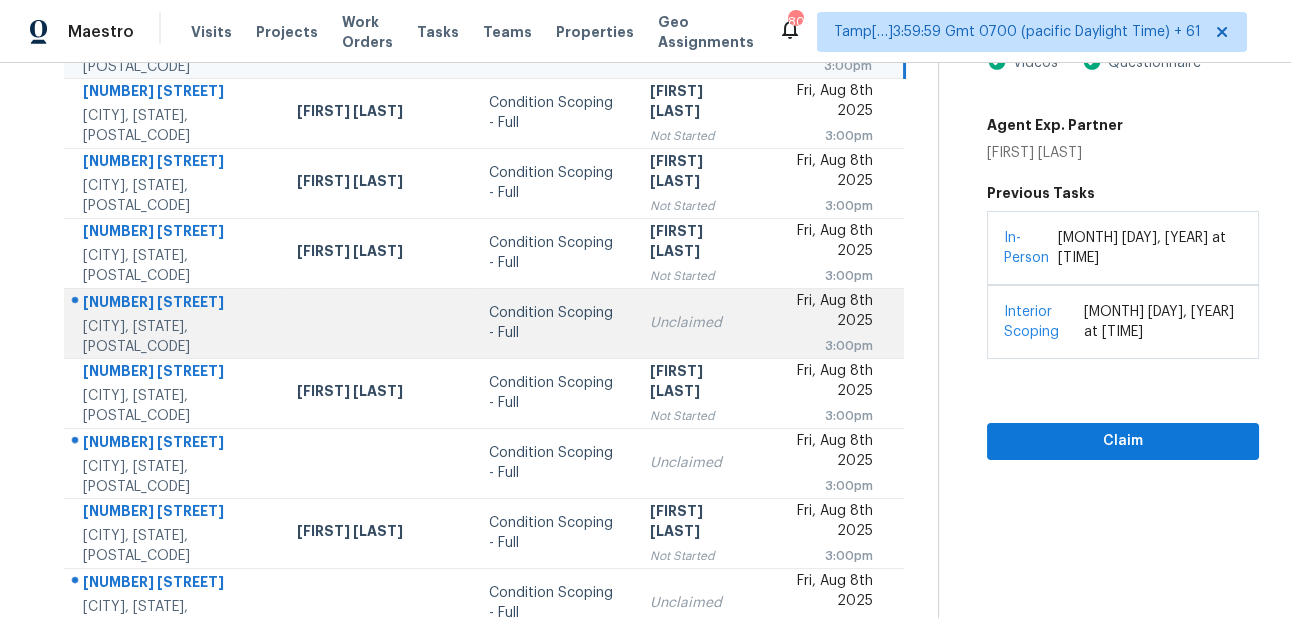 scroll, scrollTop: 281, scrollLeft: 0, axis: vertical 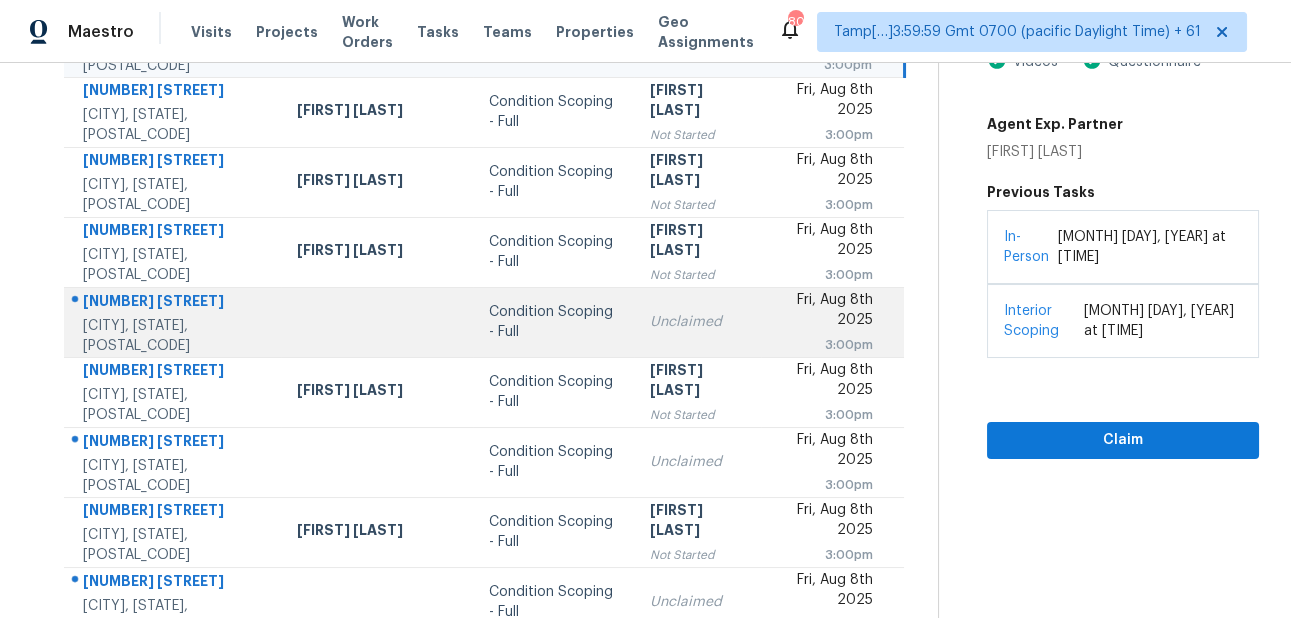 click at bounding box center [165, 302] 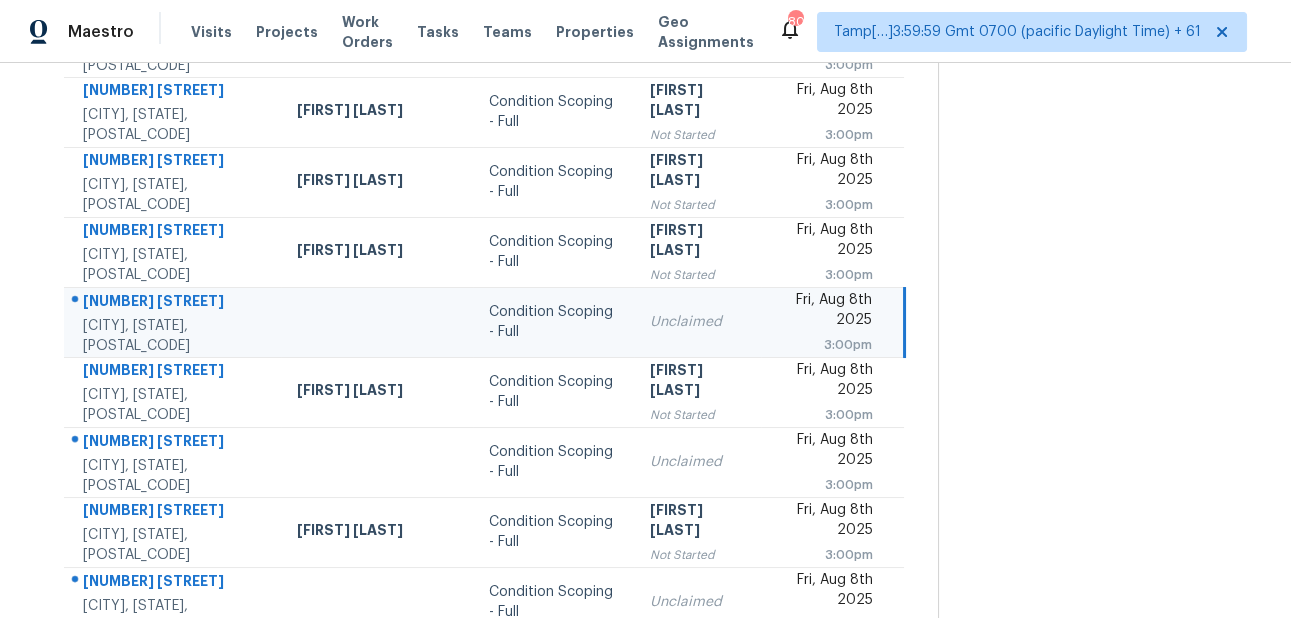 click at bounding box center [165, 302] 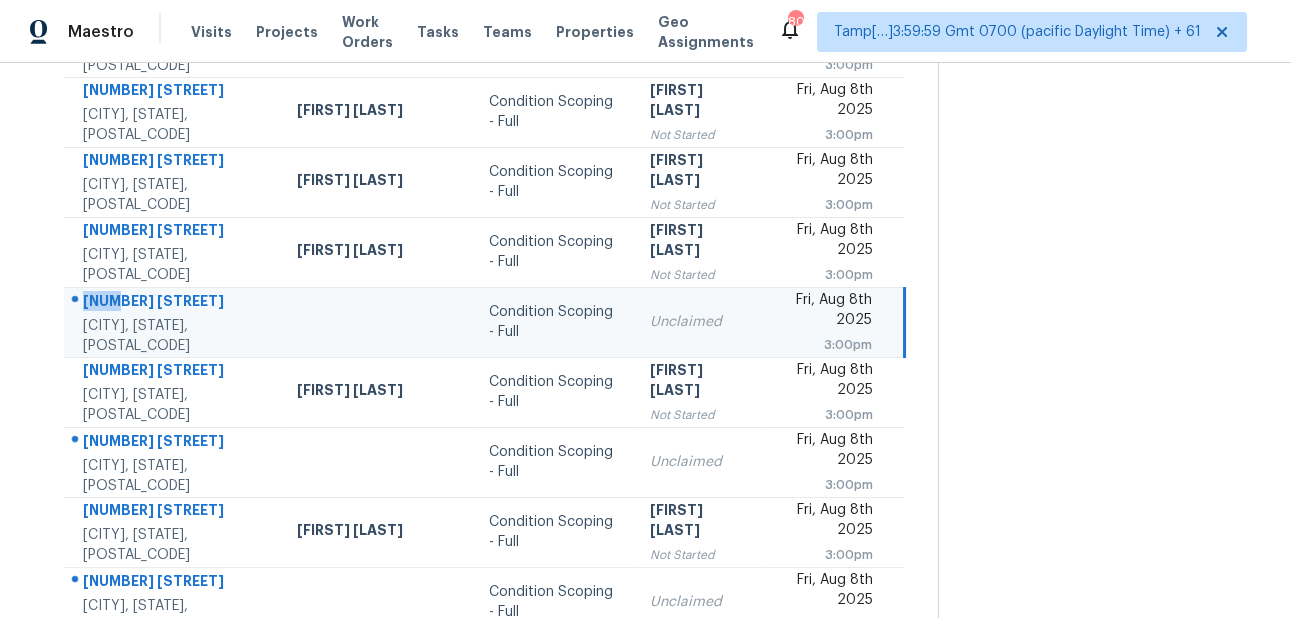 click at bounding box center [165, 302] 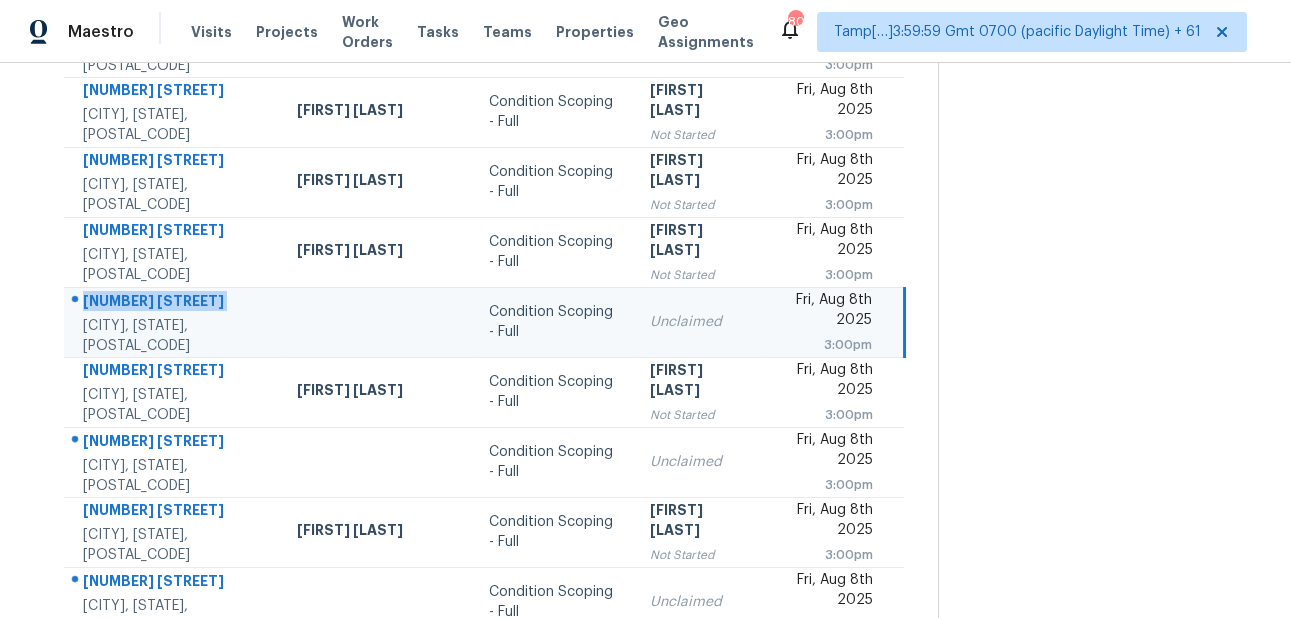 copy on "8956 Deer Berry Ct" 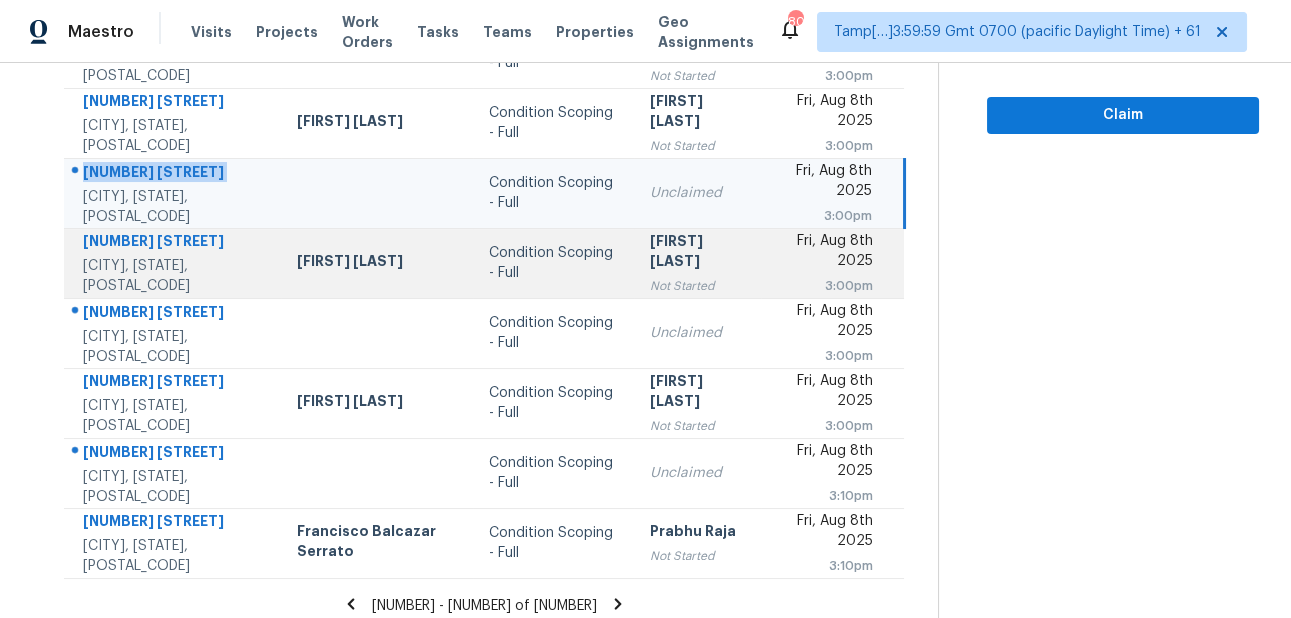 scroll, scrollTop: 442, scrollLeft: 0, axis: vertical 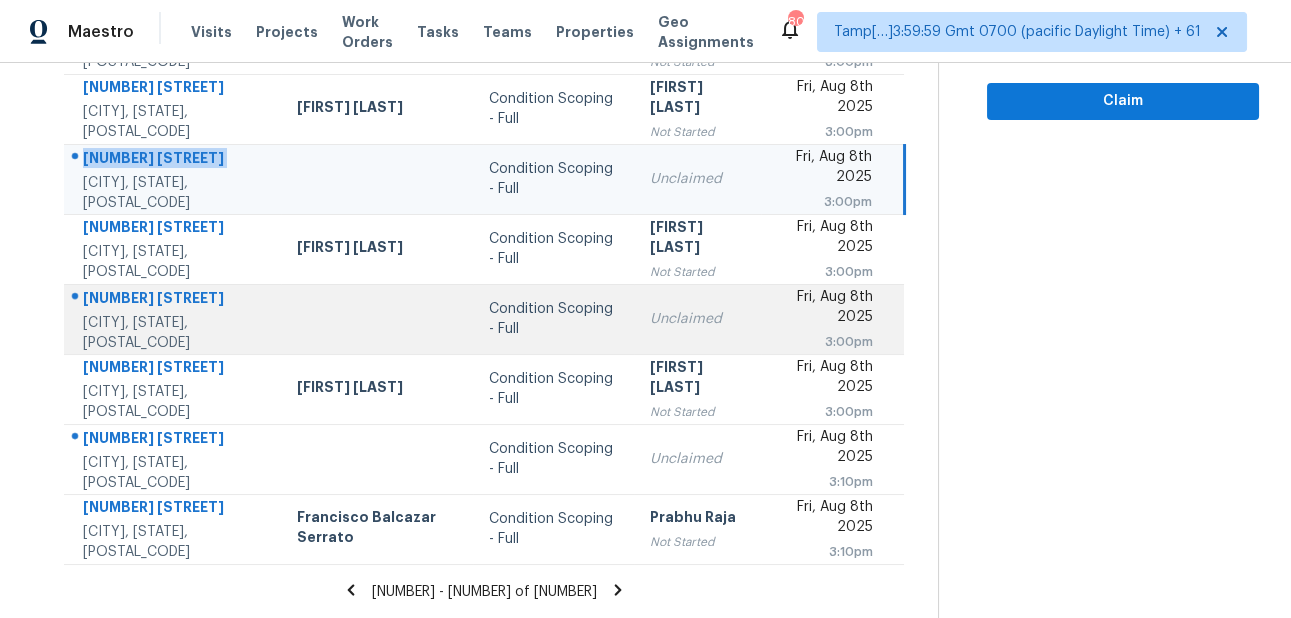 click on "4112 McGrath Way   Raleigh, NC, 27616" at bounding box center [172, 319] 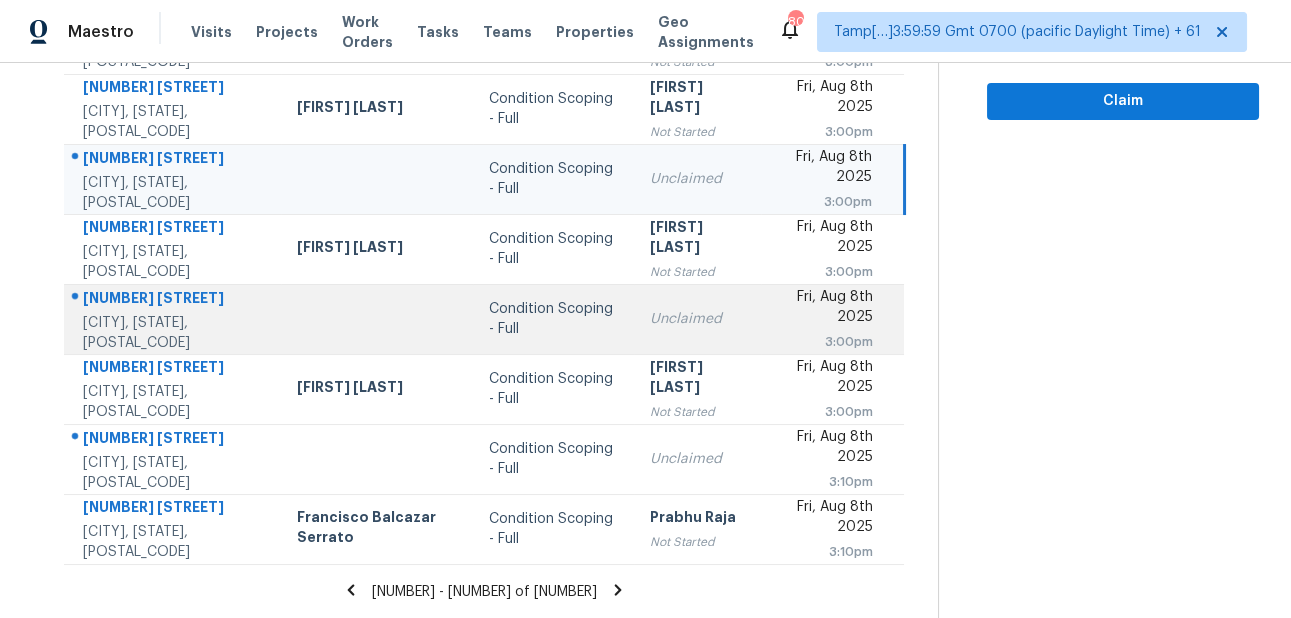 click on "4112 McGrath Way   Raleigh, NC, 27616" at bounding box center (172, 319) 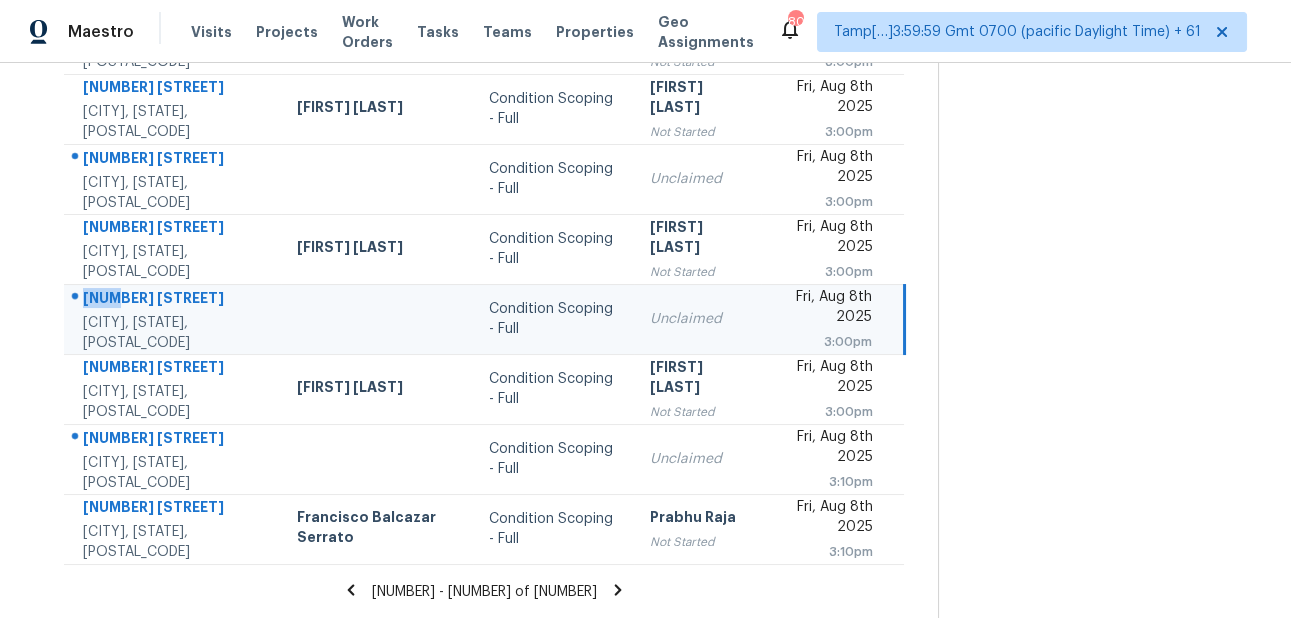 click on "4112 McGrath Way   Raleigh, NC, 27616" at bounding box center (172, 319) 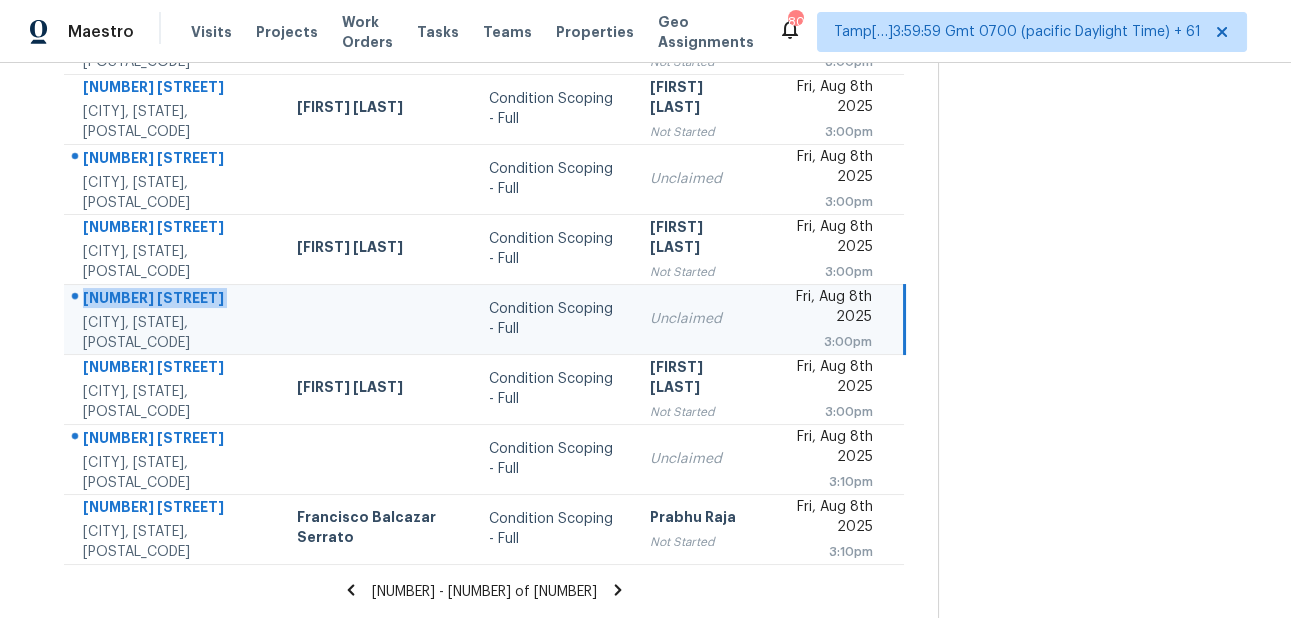 copy on "4112 McGrath Way" 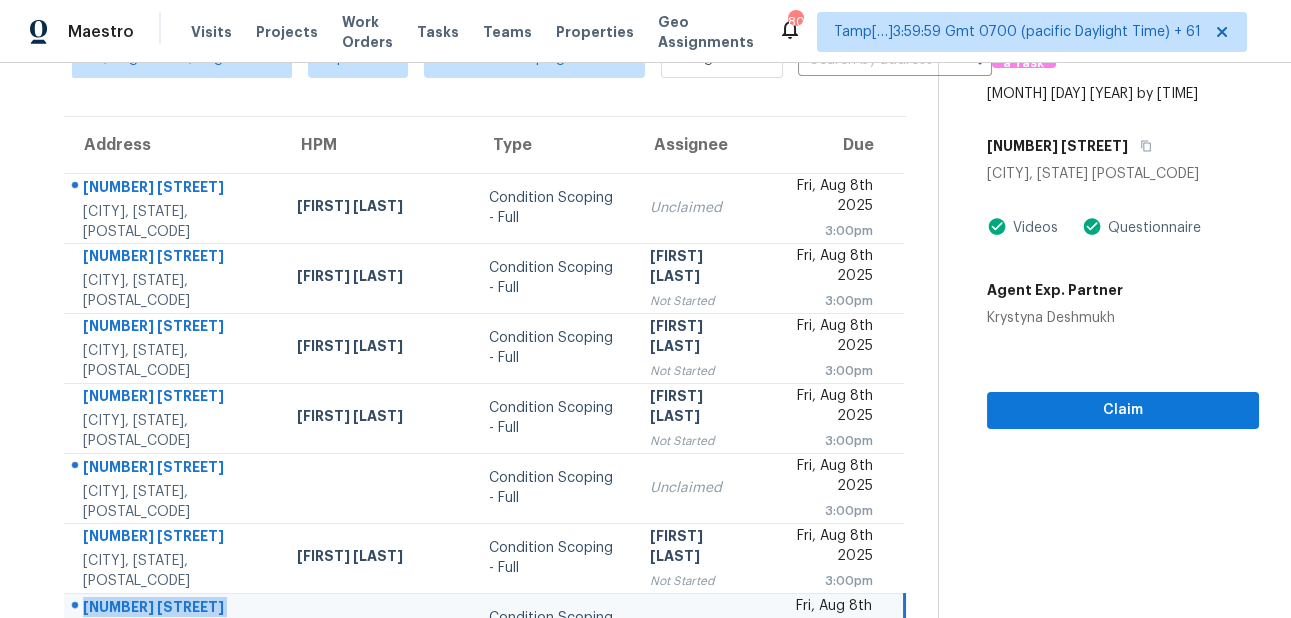 scroll, scrollTop: 83, scrollLeft: 0, axis: vertical 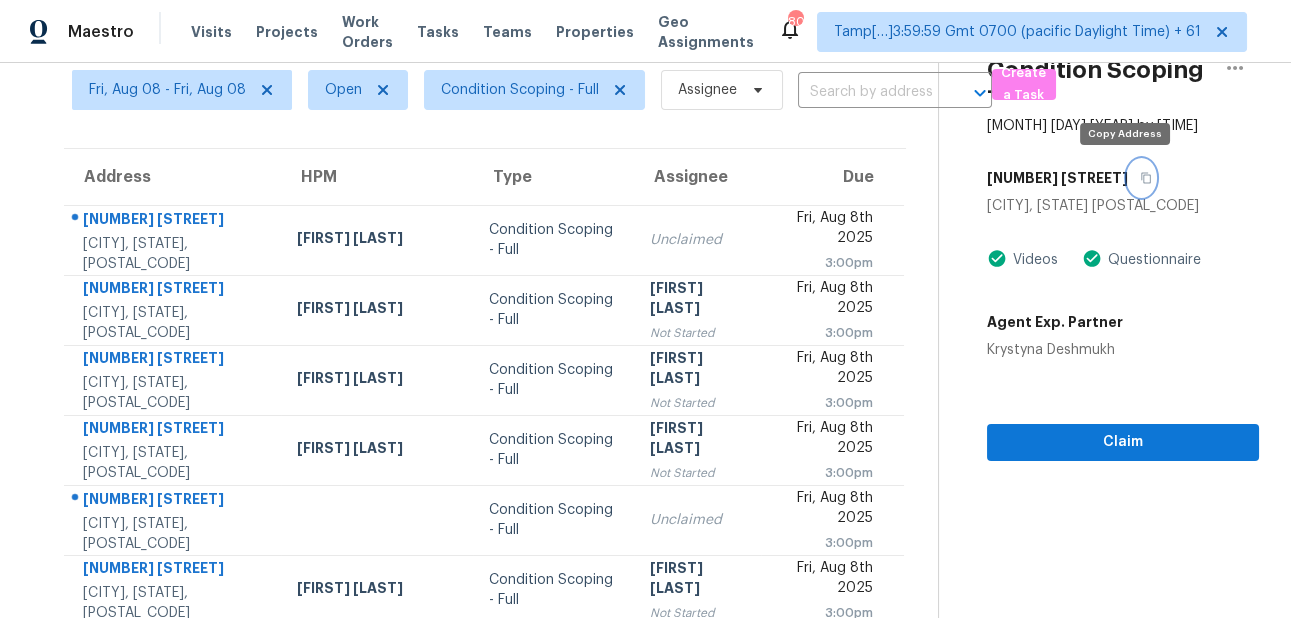 click 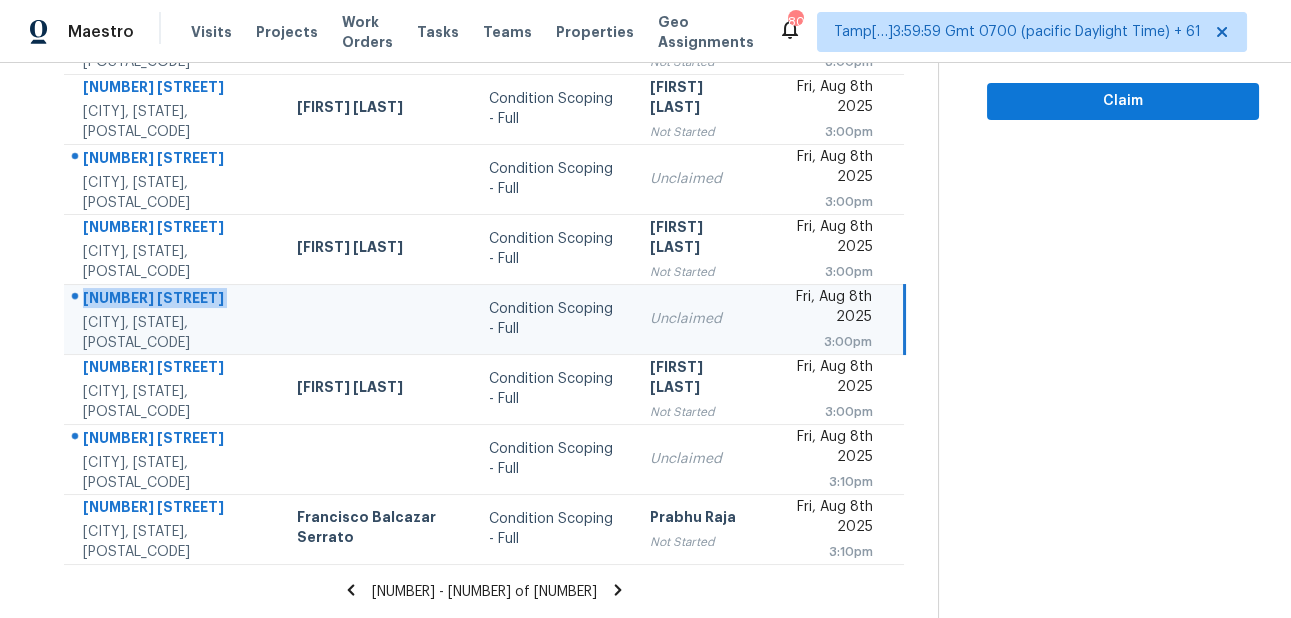 scroll, scrollTop: 442, scrollLeft: 0, axis: vertical 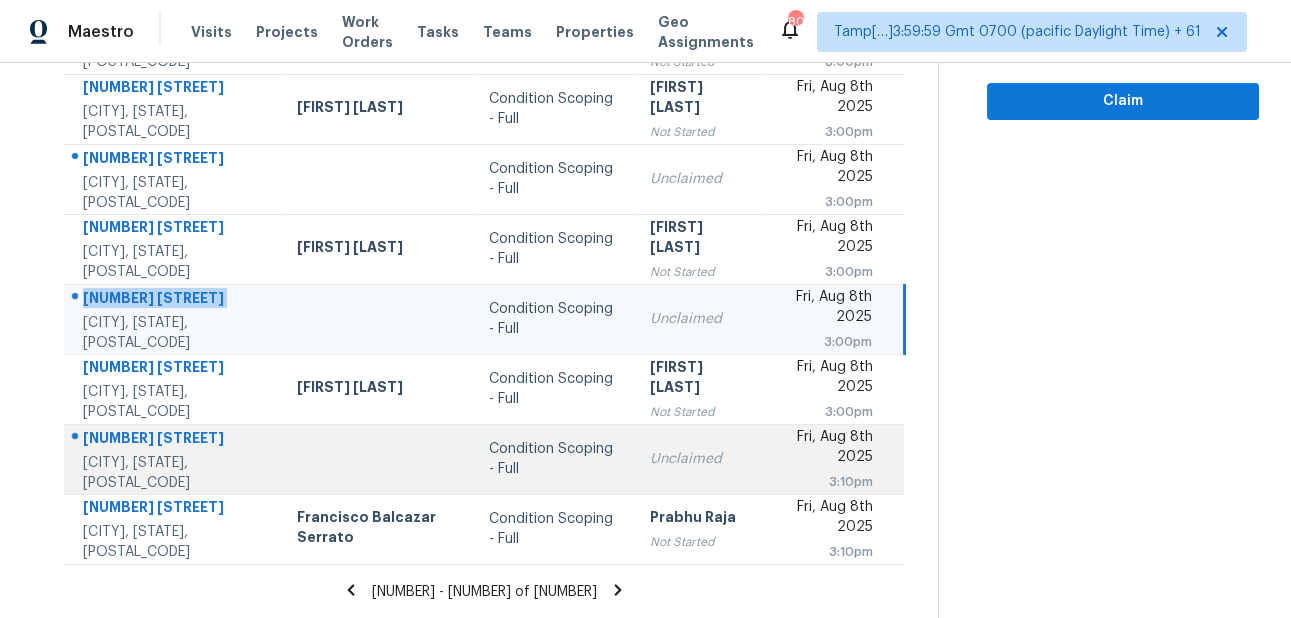 click on "3318 W White Canyon Rd" at bounding box center (174, 440) 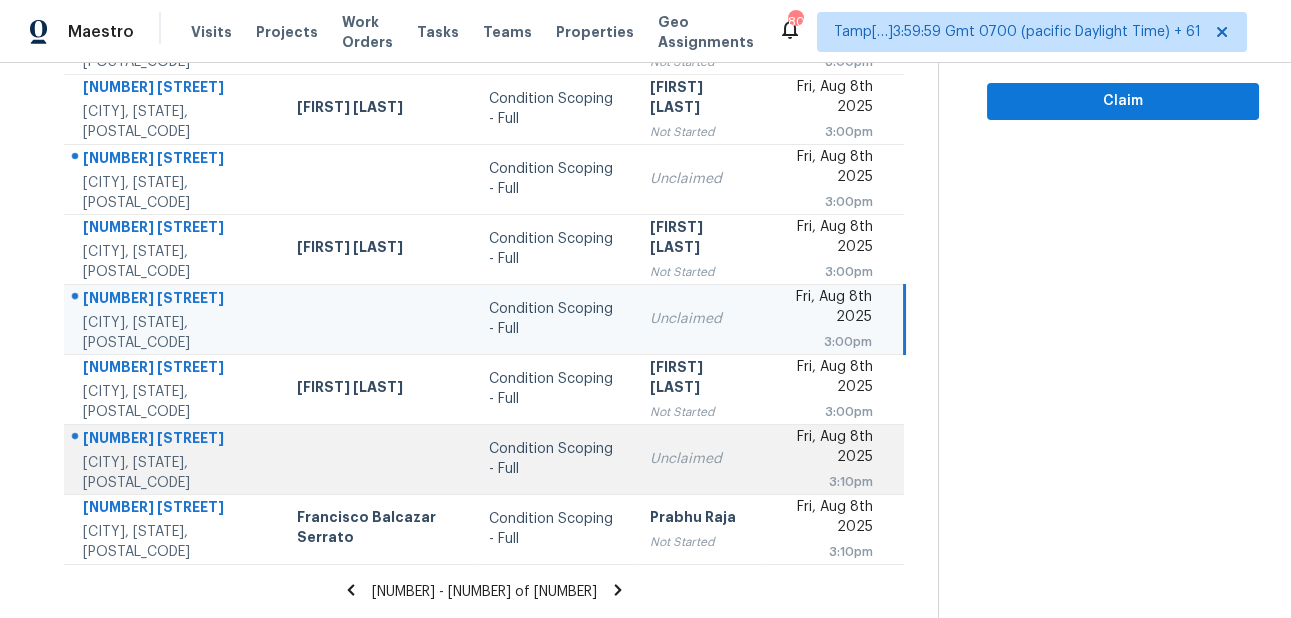 click on "3318 W White Canyon Rd" at bounding box center [174, 440] 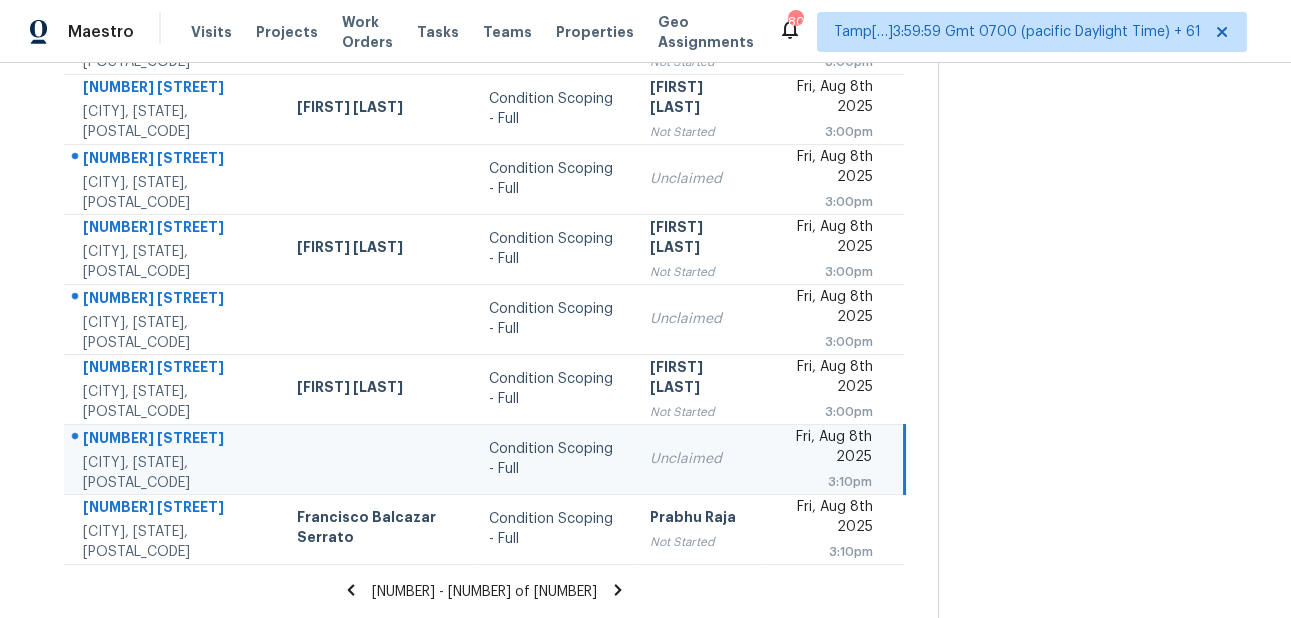 click on "3318 W White Canyon Rd" at bounding box center [174, 440] 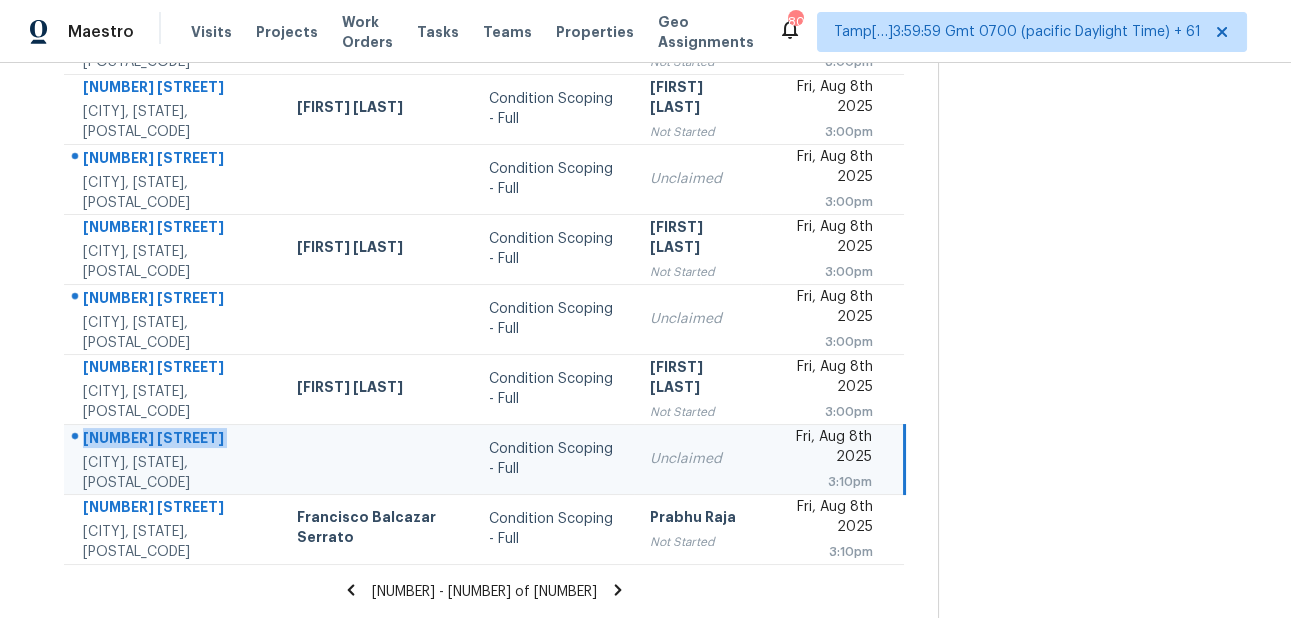 copy on "3318 W White Canyon Rd" 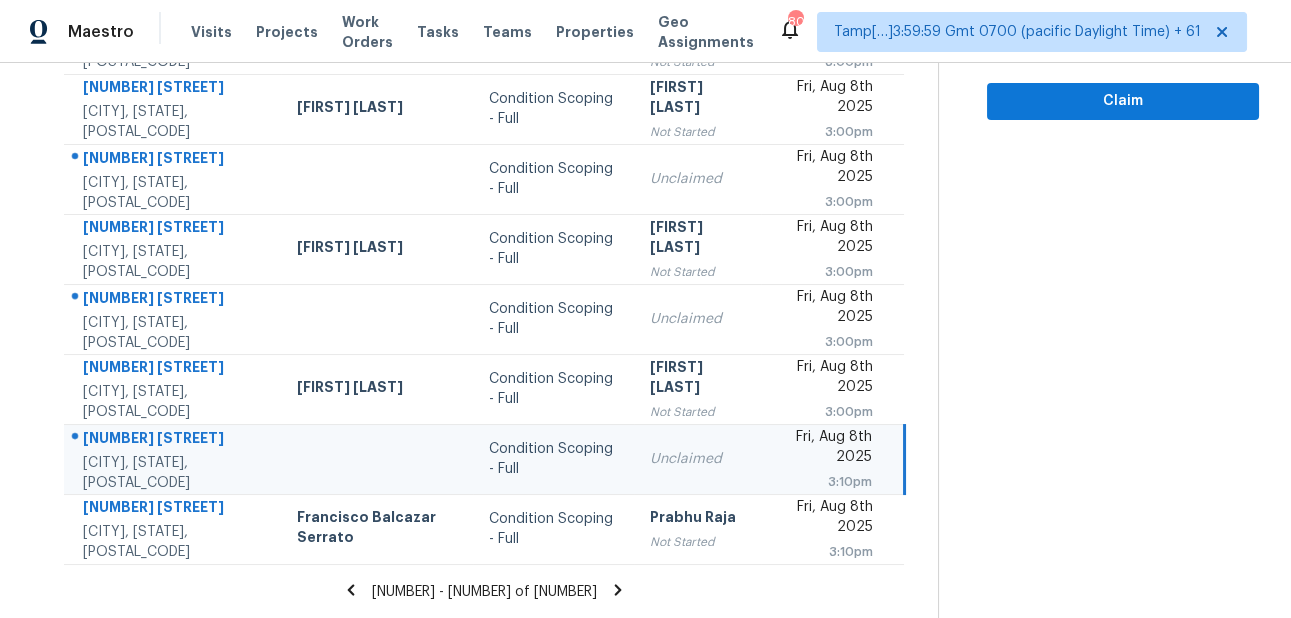 click 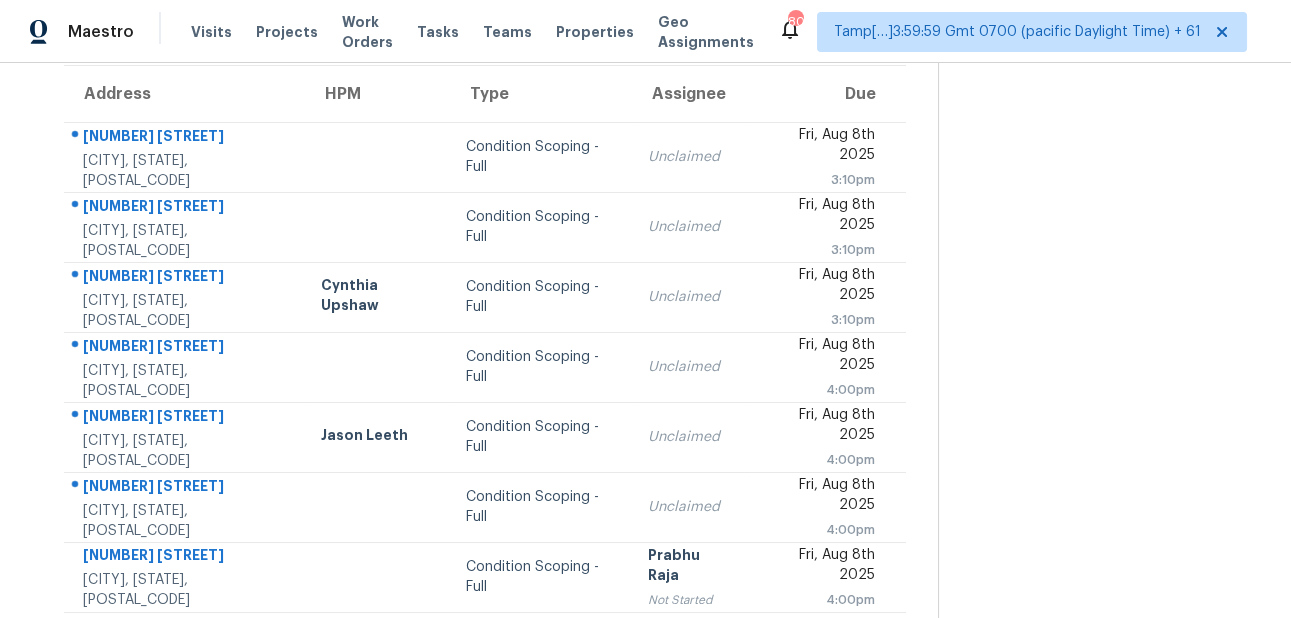 scroll, scrollTop: 25, scrollLeft: 0, axis: vertical 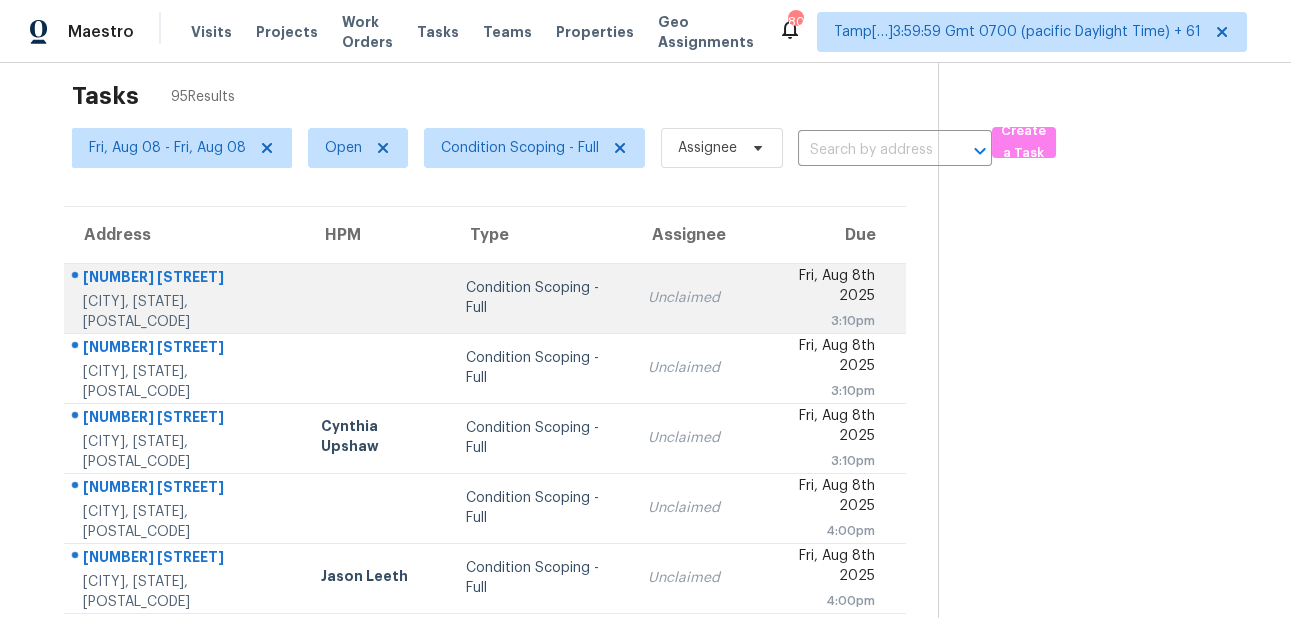 click on "15622 S 35th Way   Phoenix, AZ, 85048" at bounding box center (184, 298) 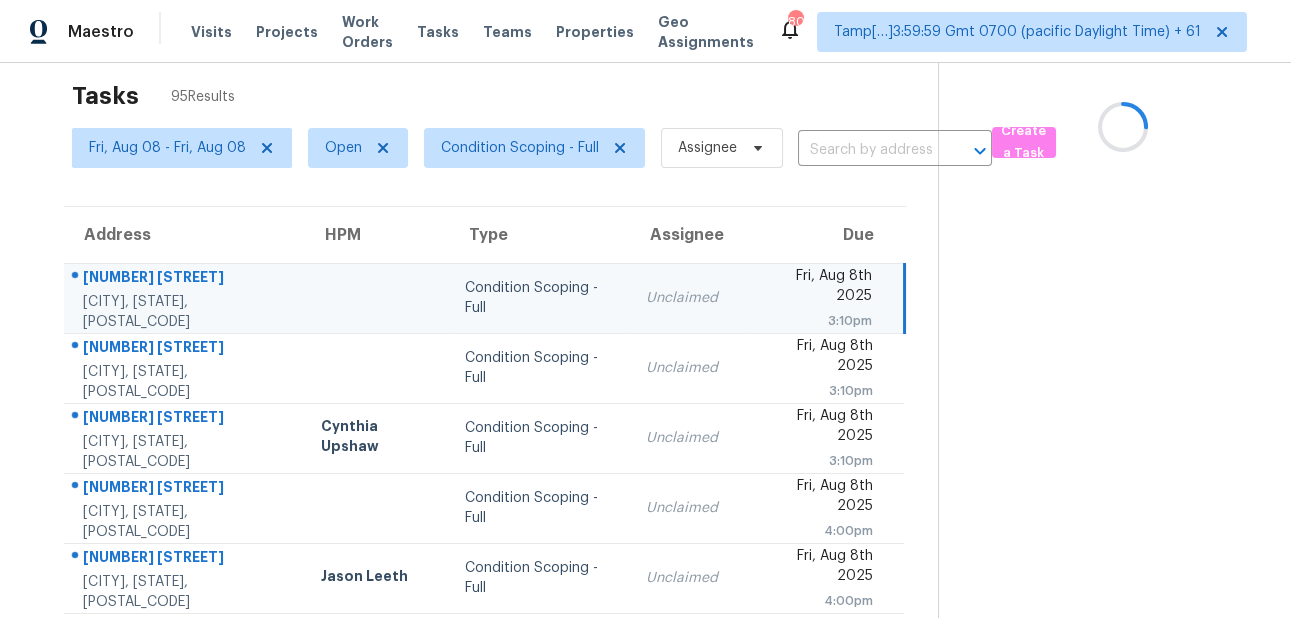 click on "15622 S 35th Way   Phoenix, AZ, 85048" at bounding box center [184, 298] 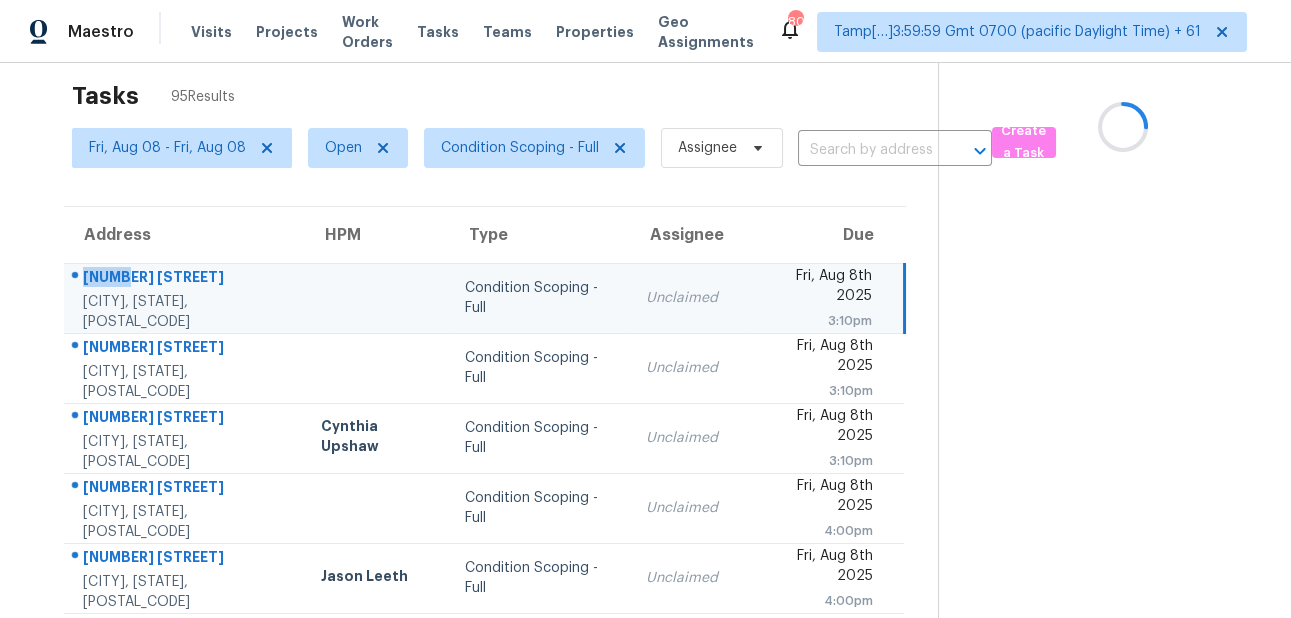 click on "15622 S 35th Way   Phoenix, AZ, 85048" at bounding box center (184, 298) 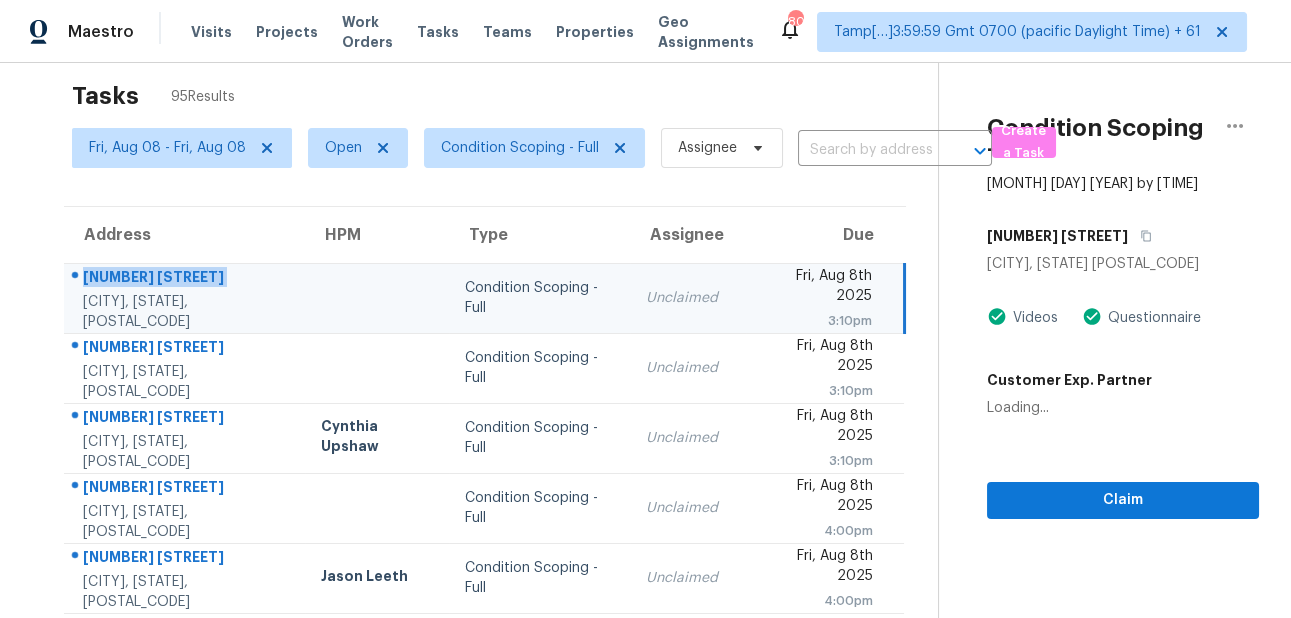 copy on "15622 S 35th Way" 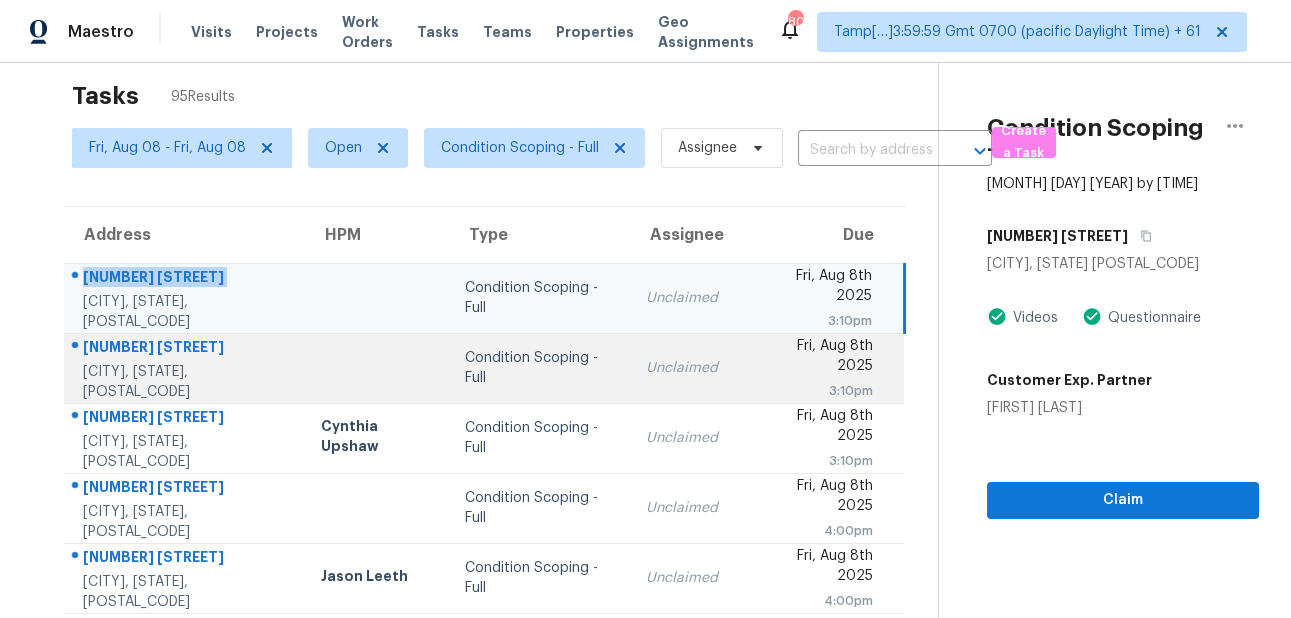 click on "4918 Highland Springs Dr   Richmond, TX, 77469" at bounding box center [184, 368] 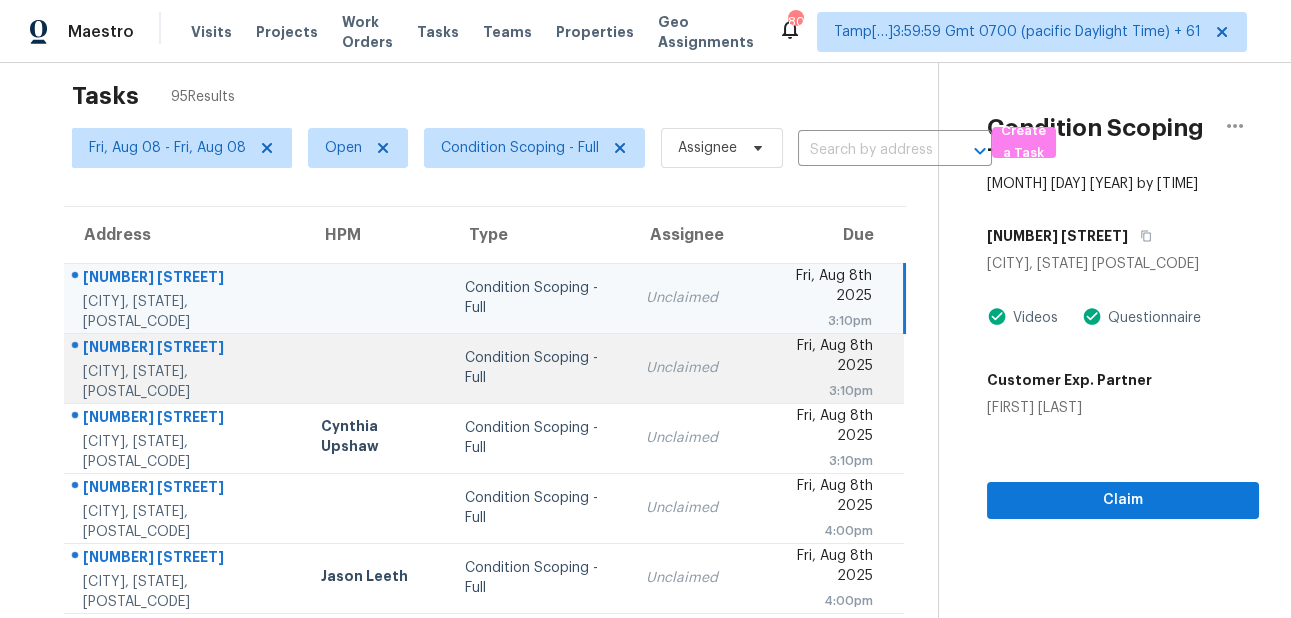 click on "4918 Highland Springs Dr   Richmond, TX, 77469" at bounding box center [184, 368] 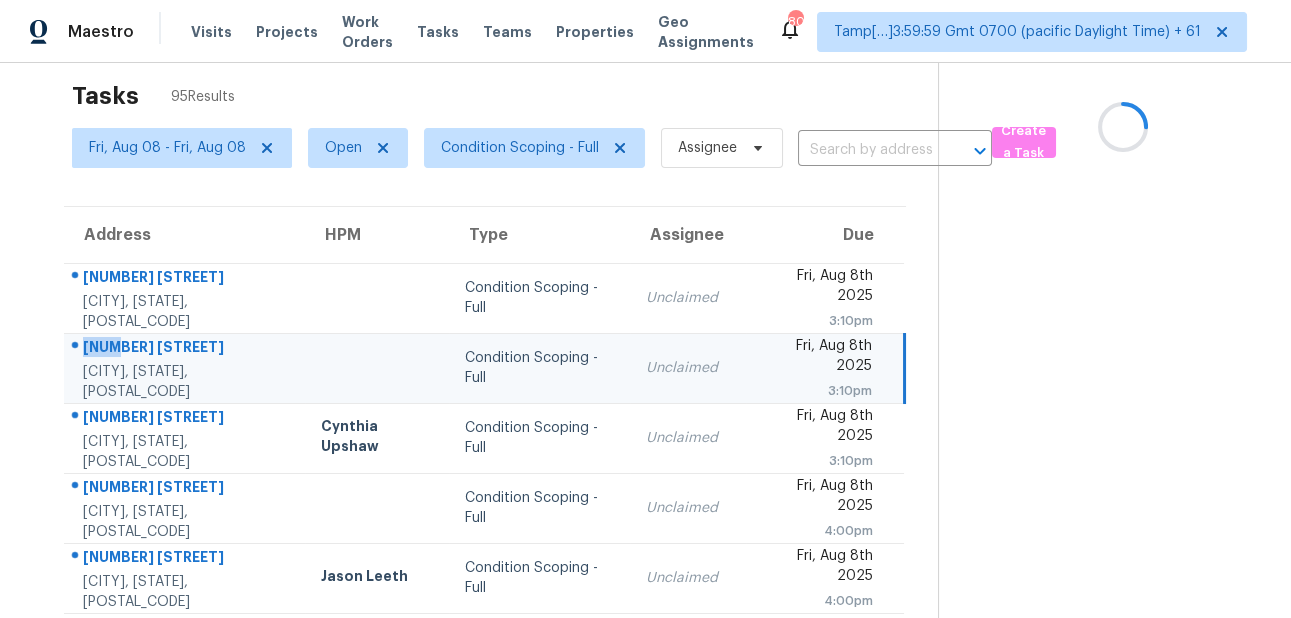 click on "4918 Highland Springs Dr   Richmond, TX, 77469" at bounding box center [184, 368] 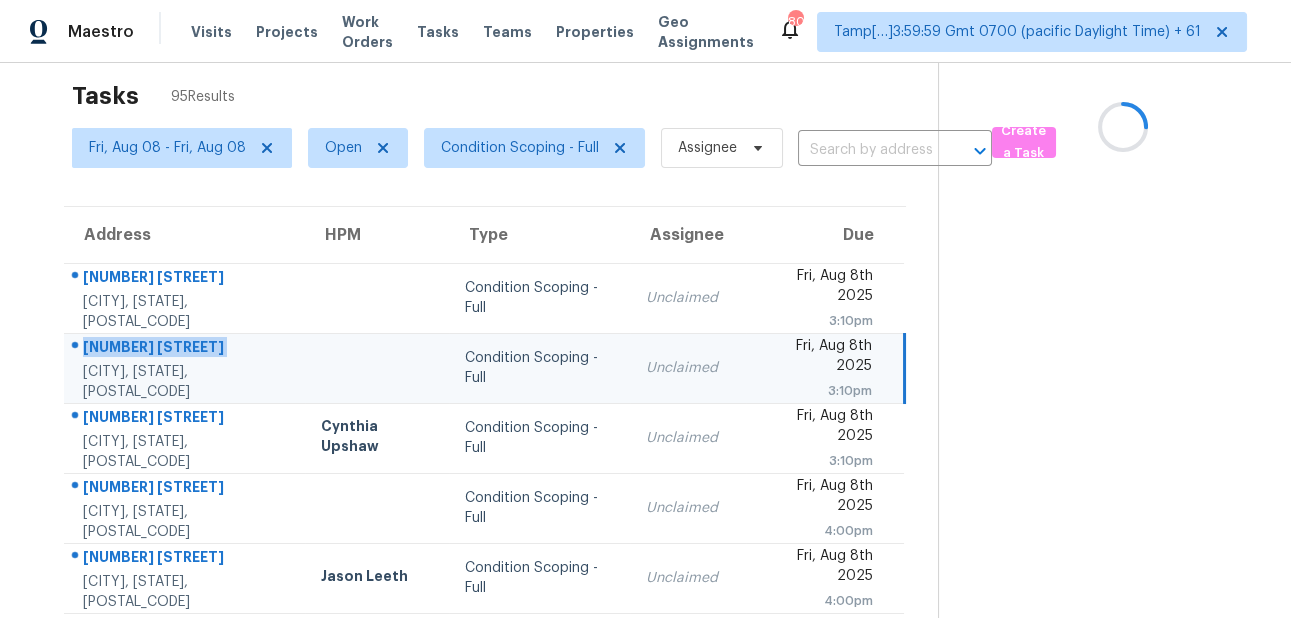 copy on "4918 Highland Springs Dr" 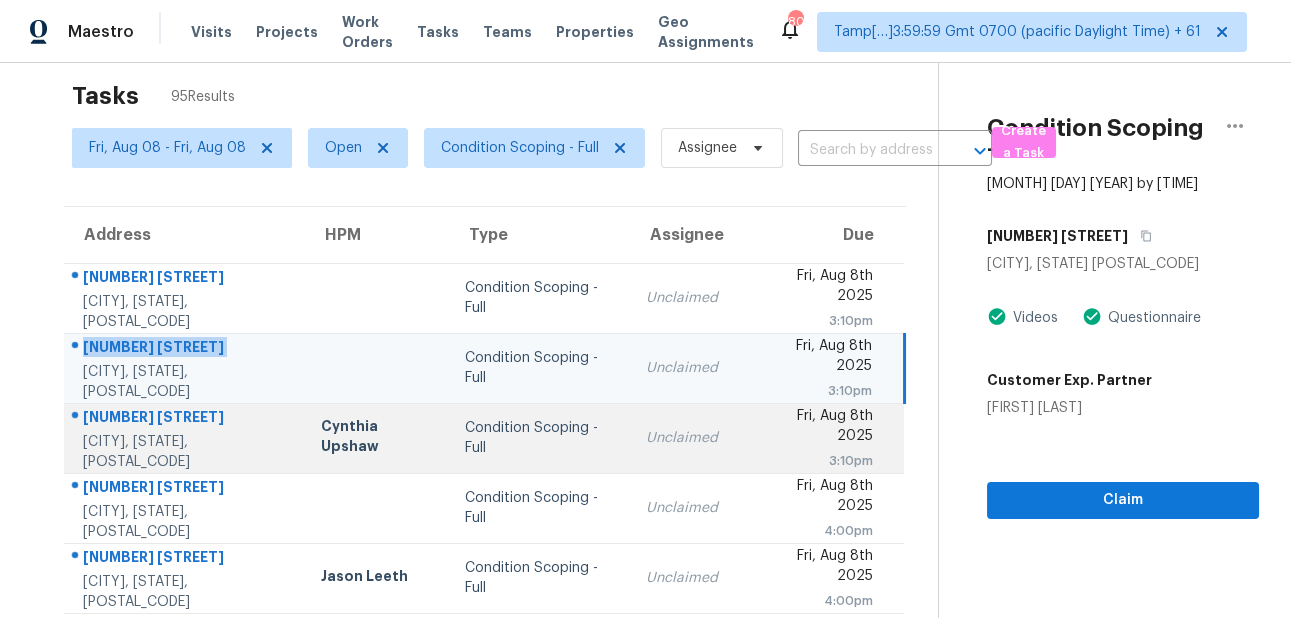 click on "122 Sayre Ln" at bounding box center (186, 419) 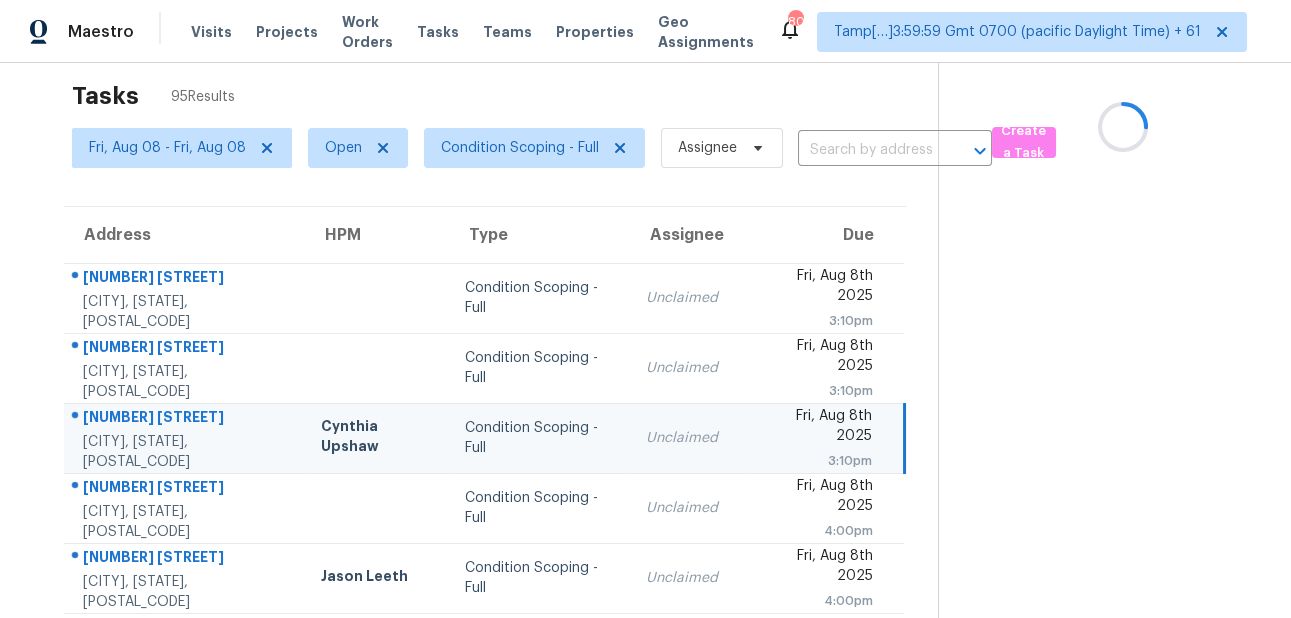 click on "122 Sayre Ln" at bounding box center [186, 419] 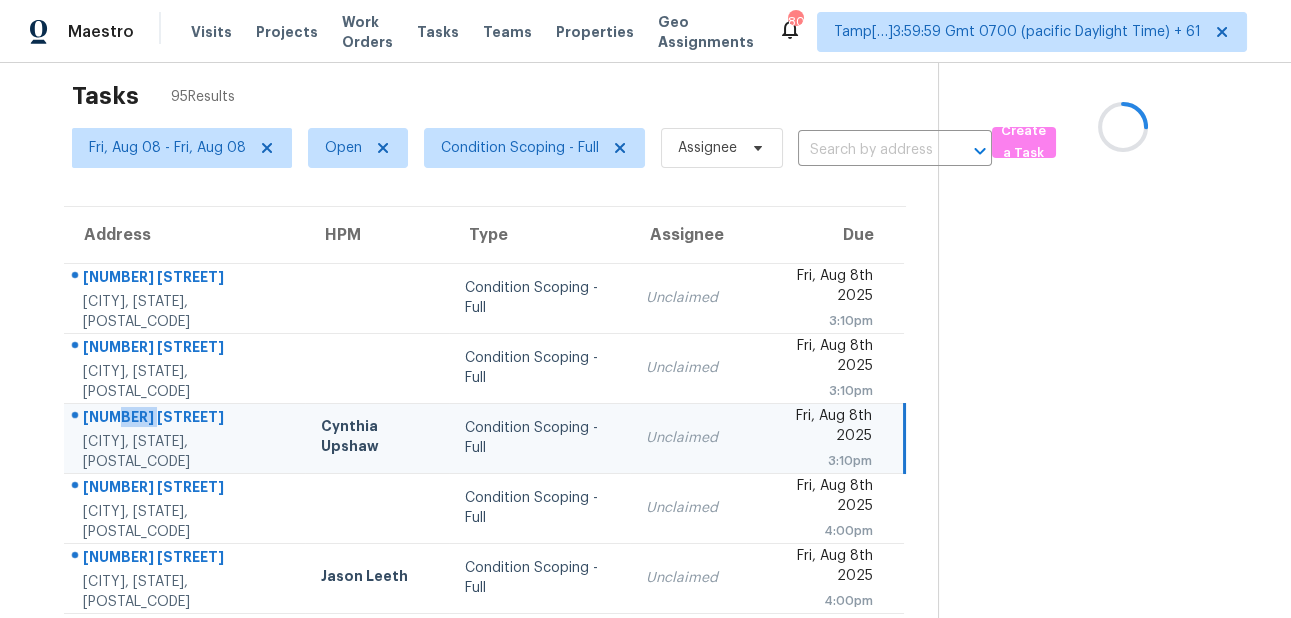 click on "122 Sayre Ln" at bounding box center (186, 419) 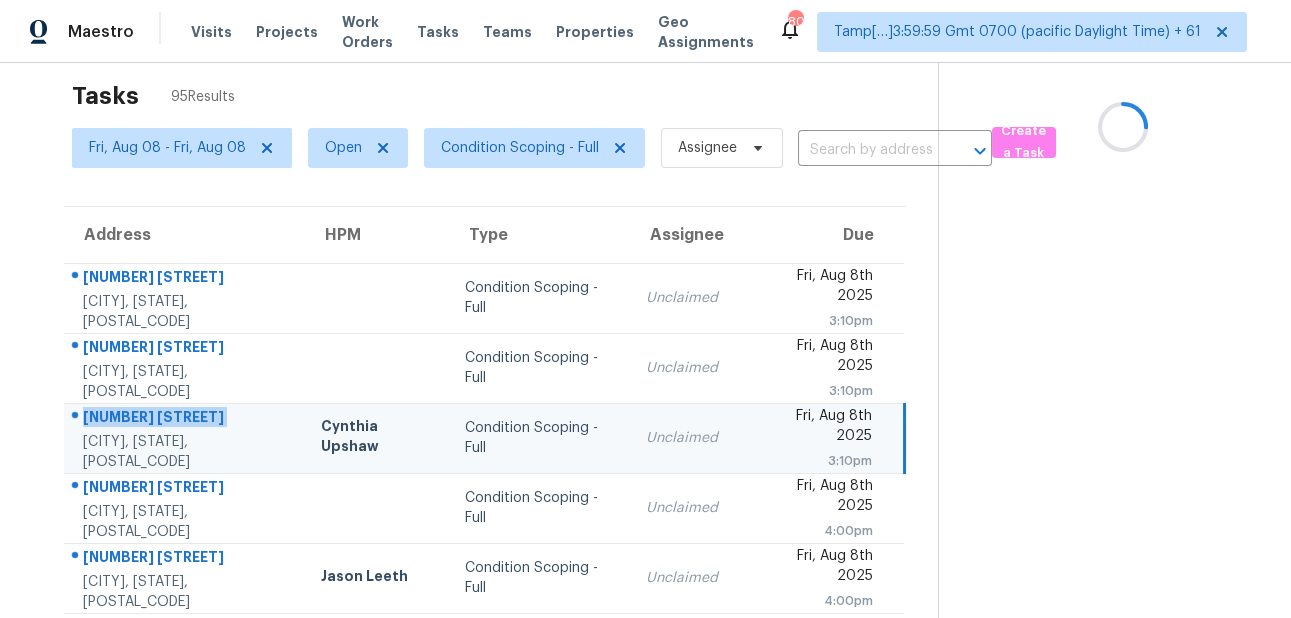 copy on "122 Sayre Ln" 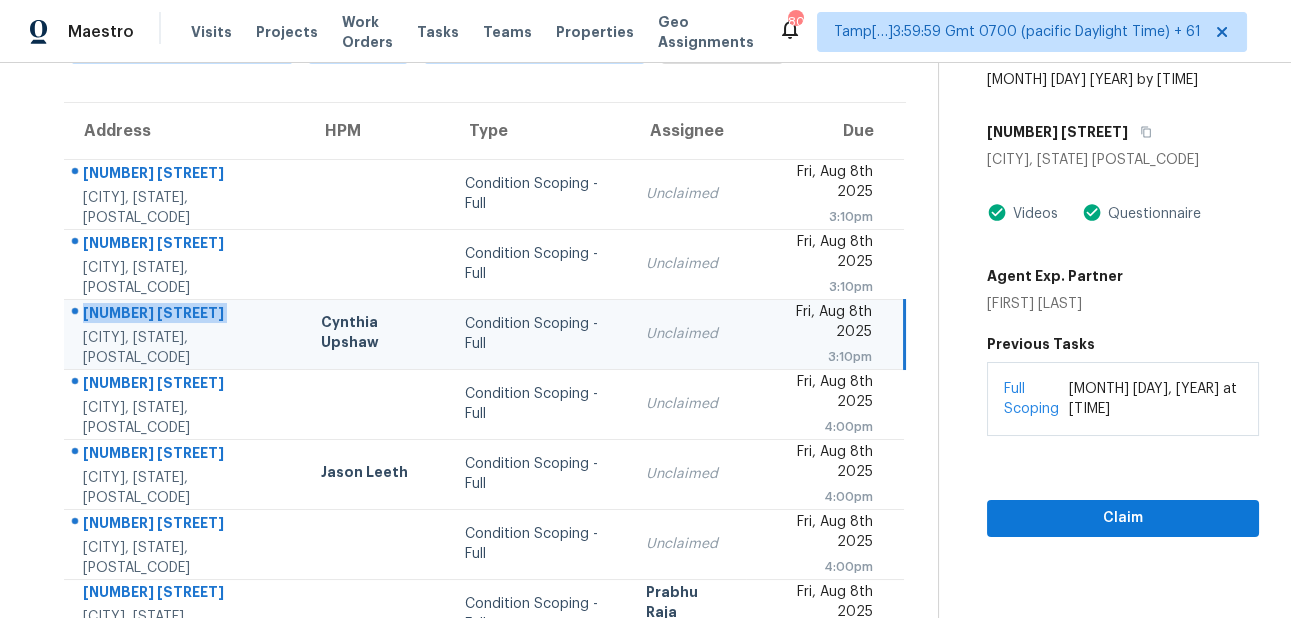 scroll, scrollTop: 226, scrollLeft: 0, axis: vertical 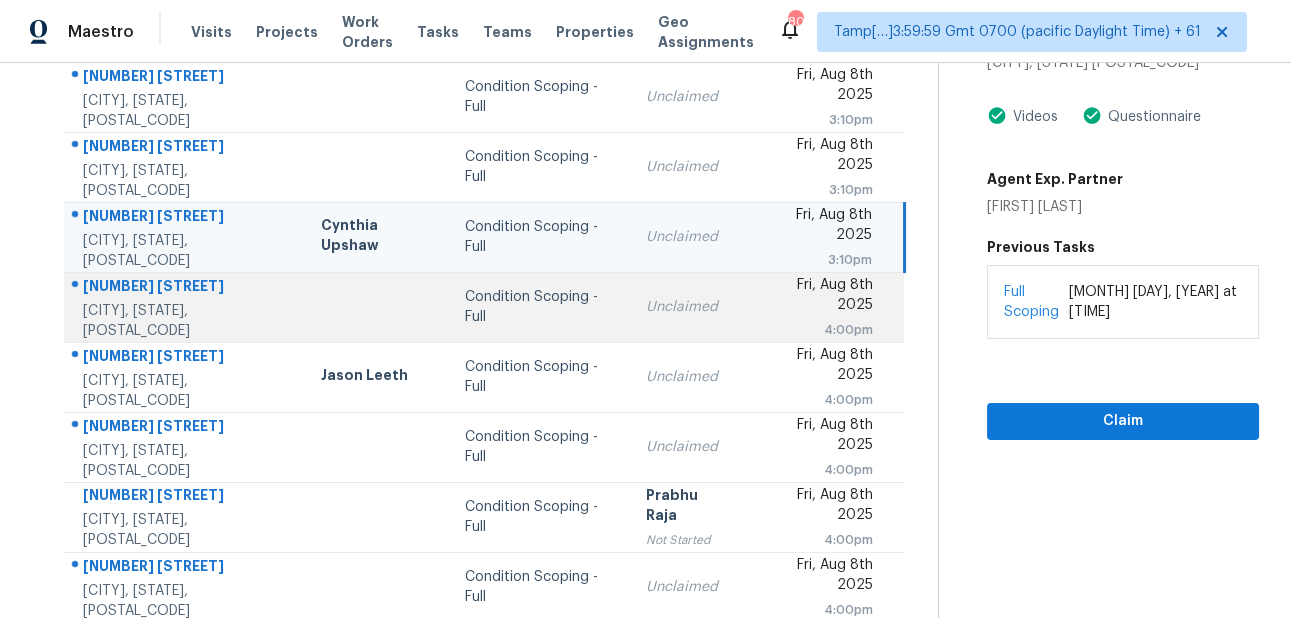 click on "2743 Ponce De Leon" at bounding box center [186, 288] 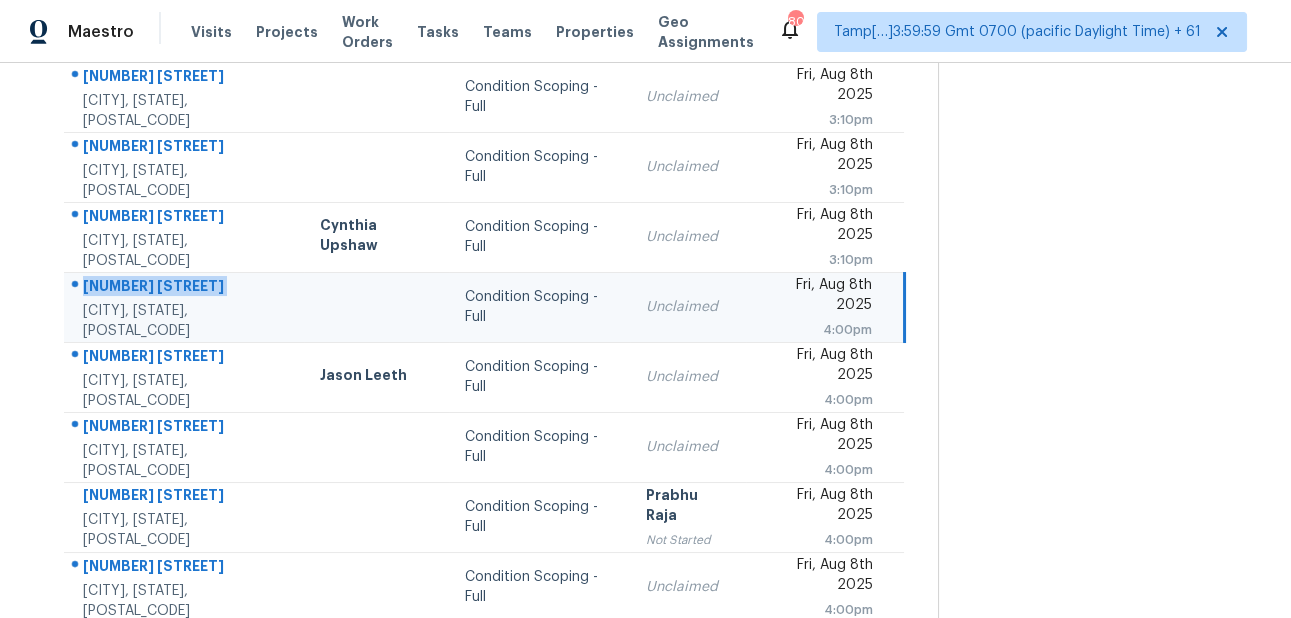 click on "2743 Ponce De Leon" at bounding box center (185, 288) 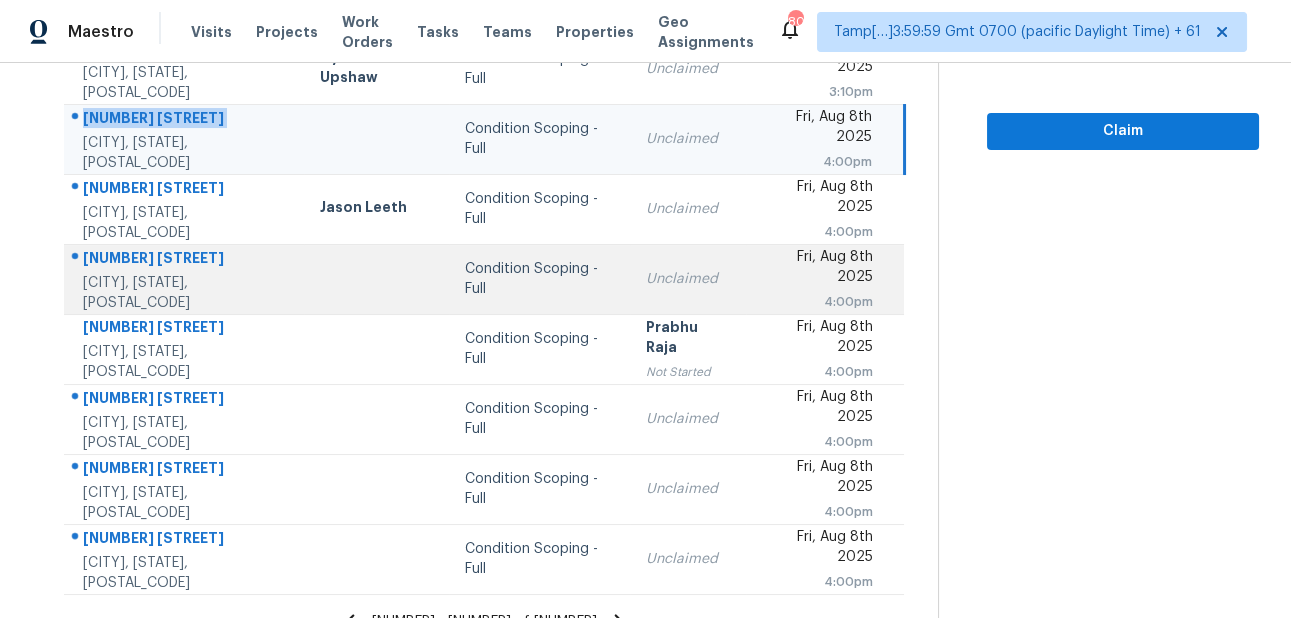 scroll, scrollTop: 418, scrollLeft: 0, axis: vertical 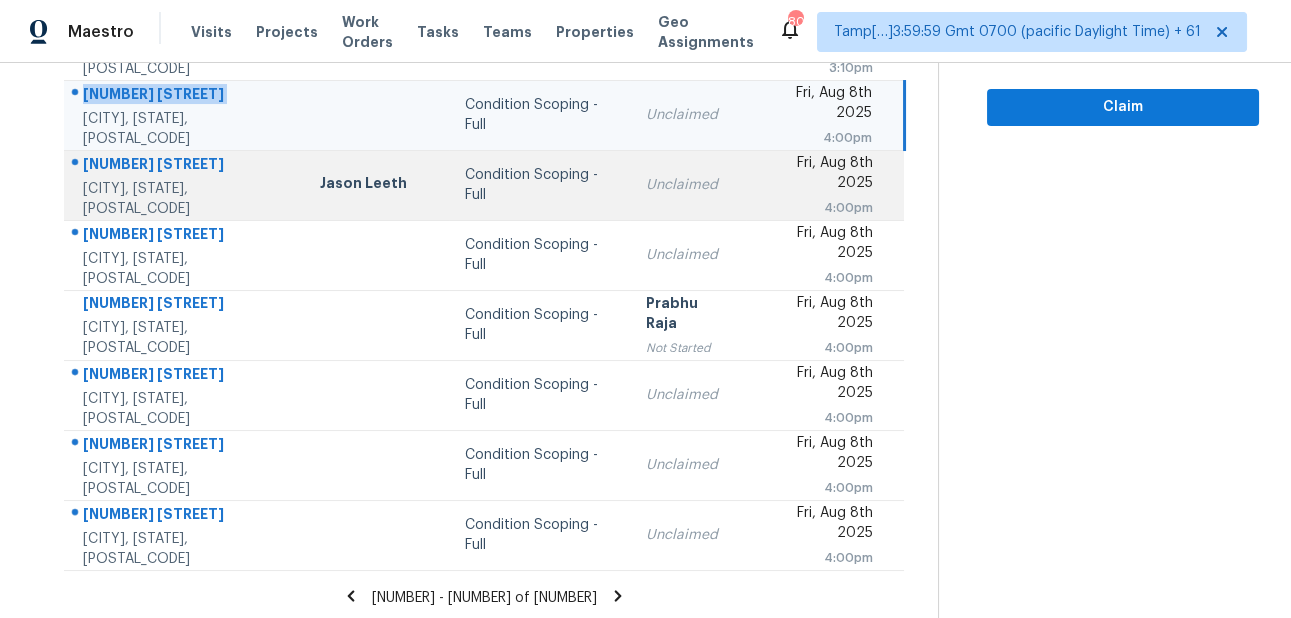click on "6620 NW 148th St" at bounding box center (185, 166) 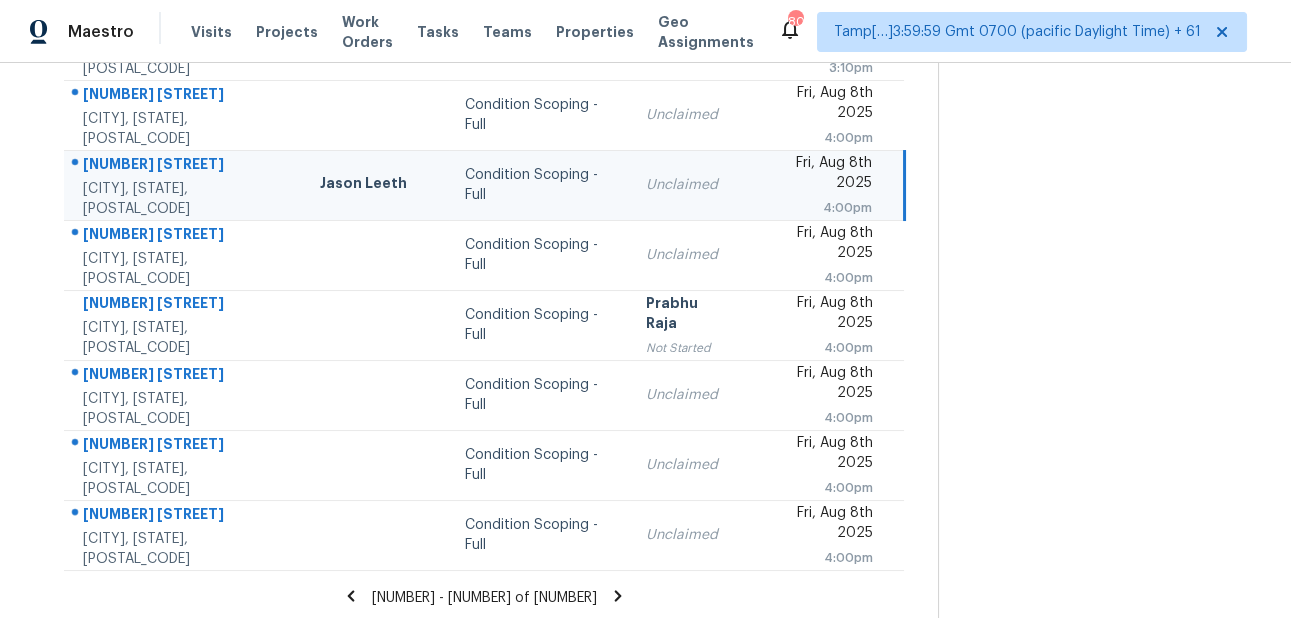 click on "6620 NW 148th St" at bounding box center (185, 166) 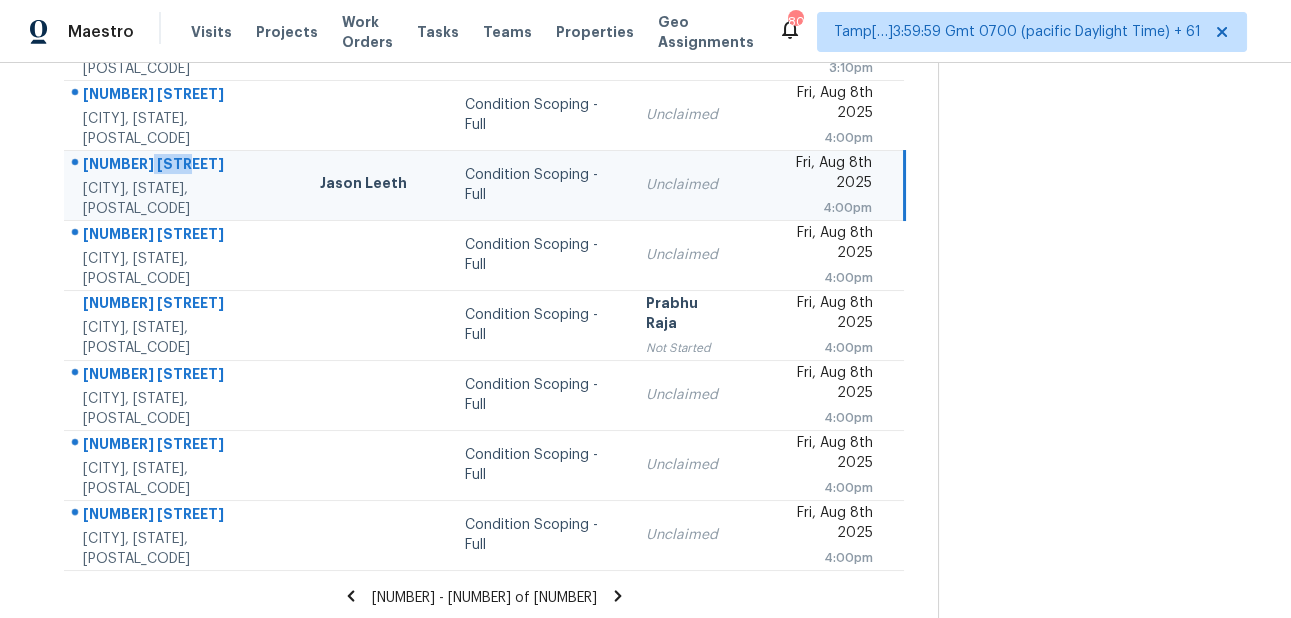 copy on "148th" 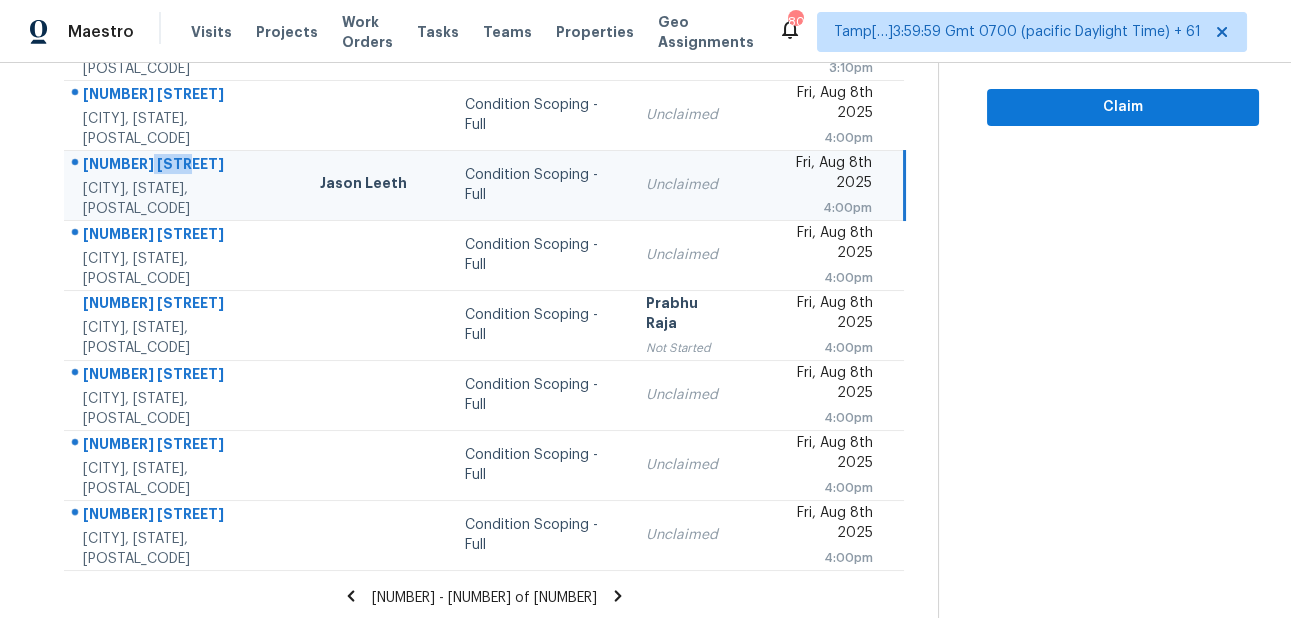 click on "6620 NW 148th St" at bounding box center [185, 166] 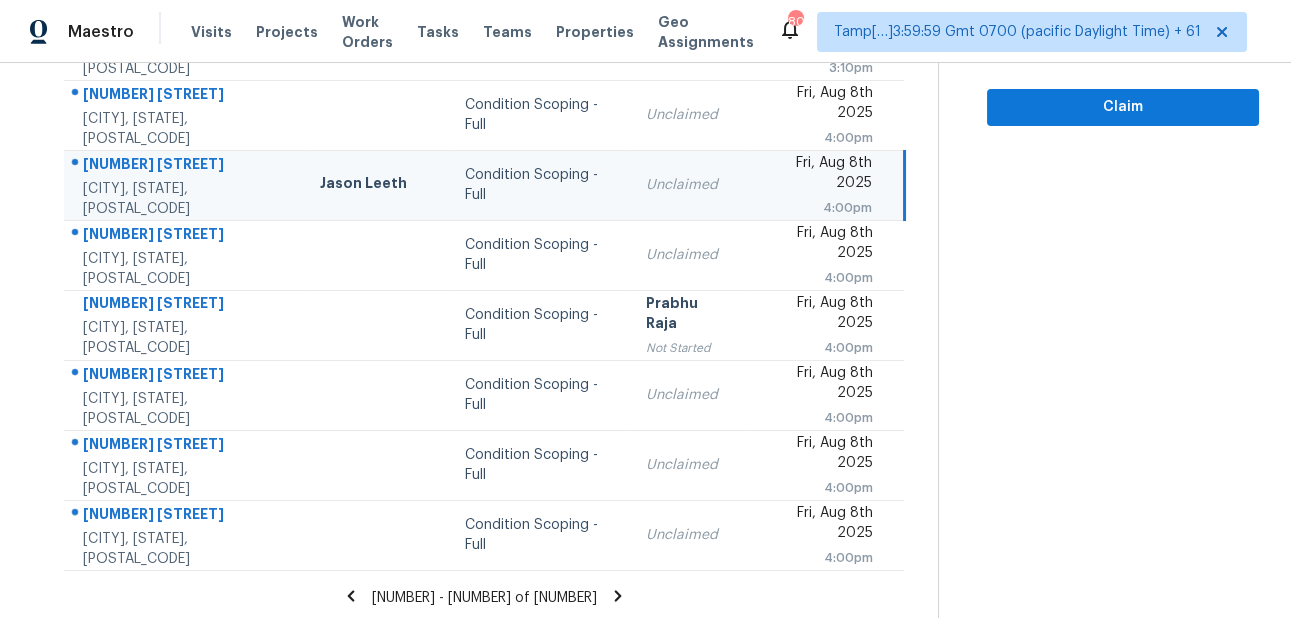 click on "6620 NW 148th St" at bounding box center (185, 166) 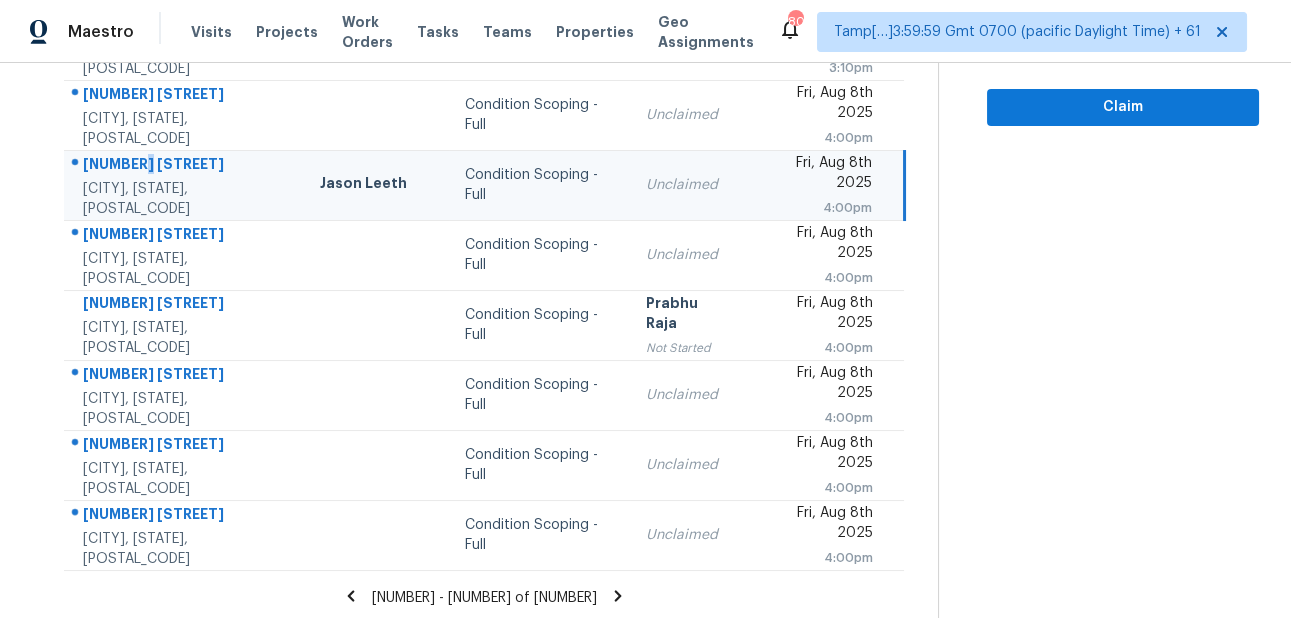 click on "6620 NW 148th St" at bounding box center (185, 166) 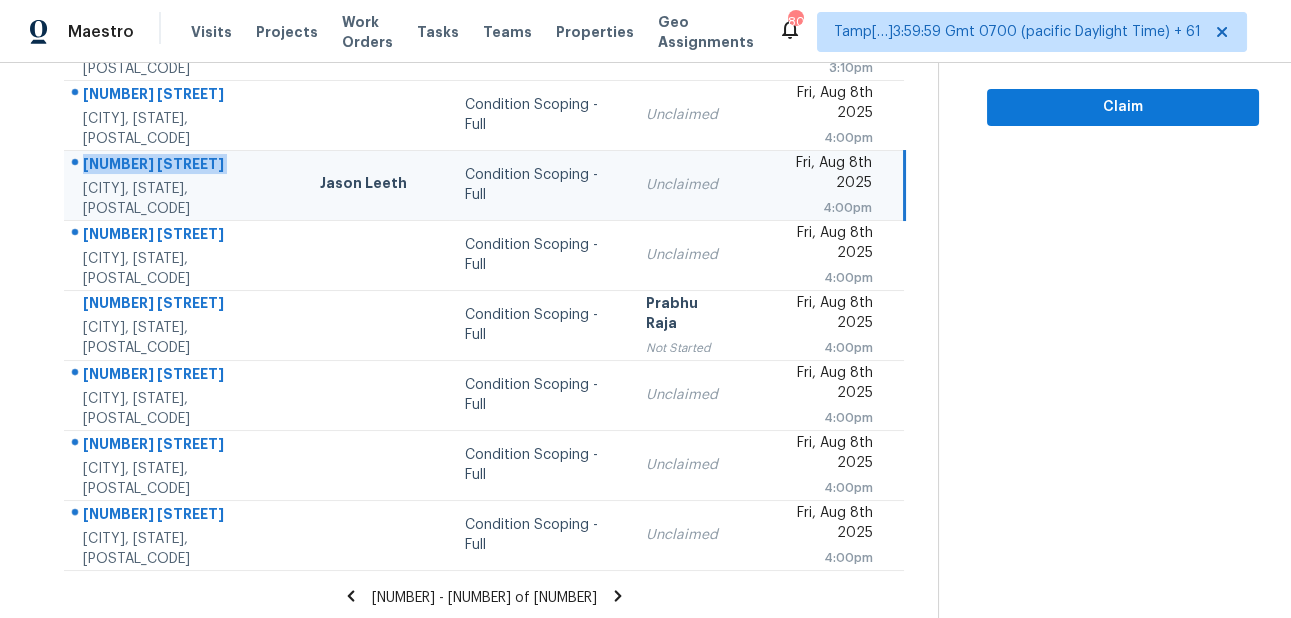 copy on "6620 NW 148th St" 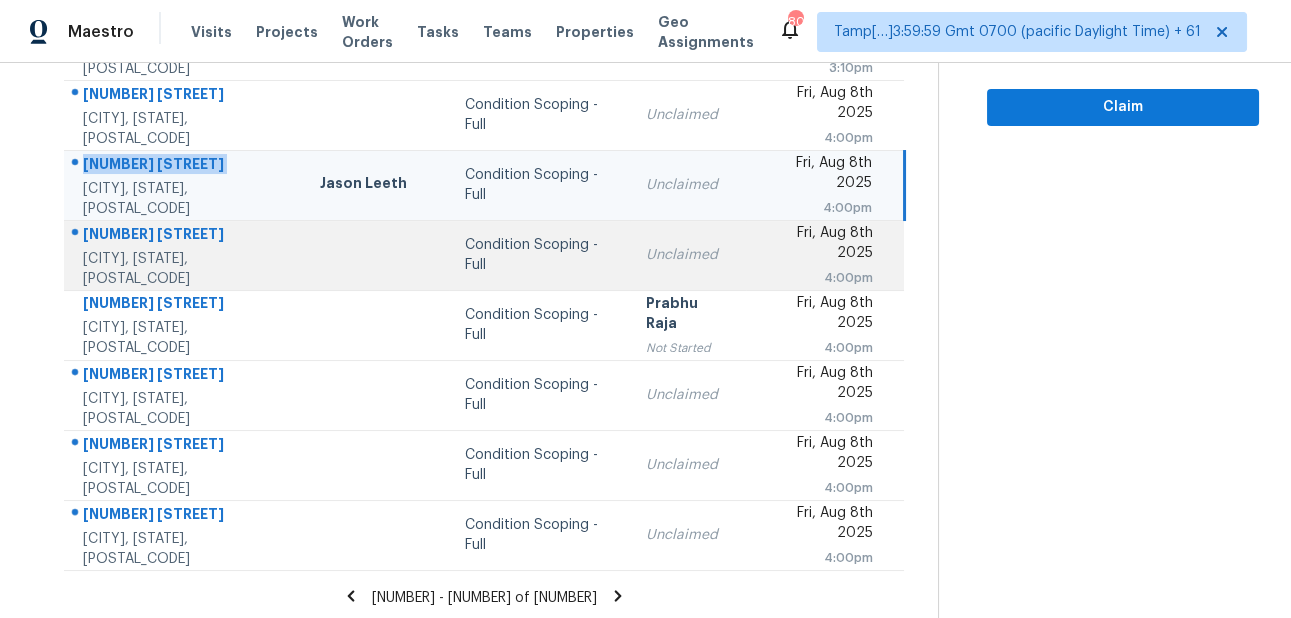 click on "211 Camargue Dr" at bounding box center [185, 236] 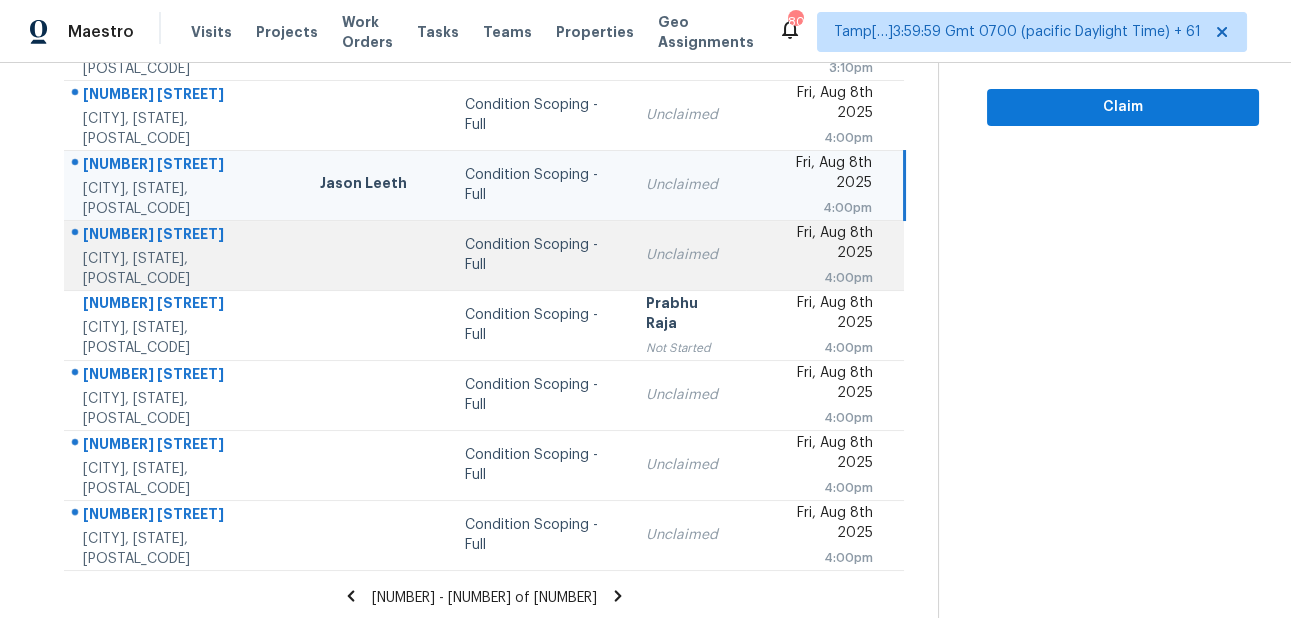 click on "211 Camargue Dr" at bounding box center [185, 236] 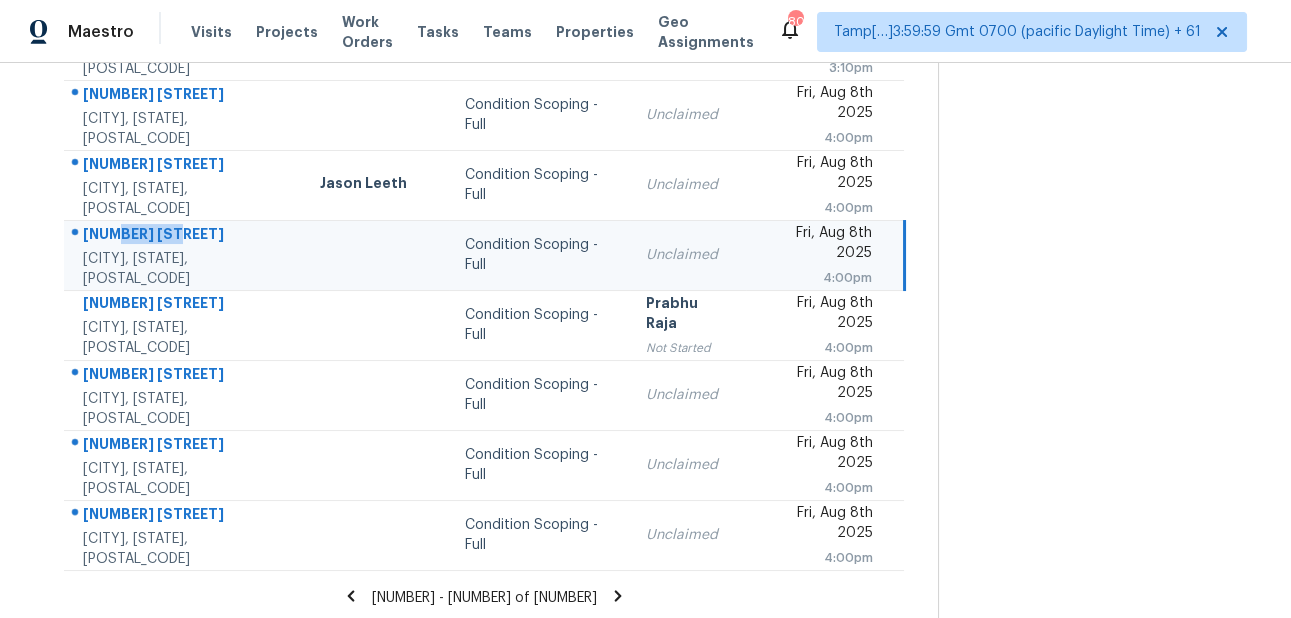 click on "211 Camargue Dr" at bounding box center [185, 236] 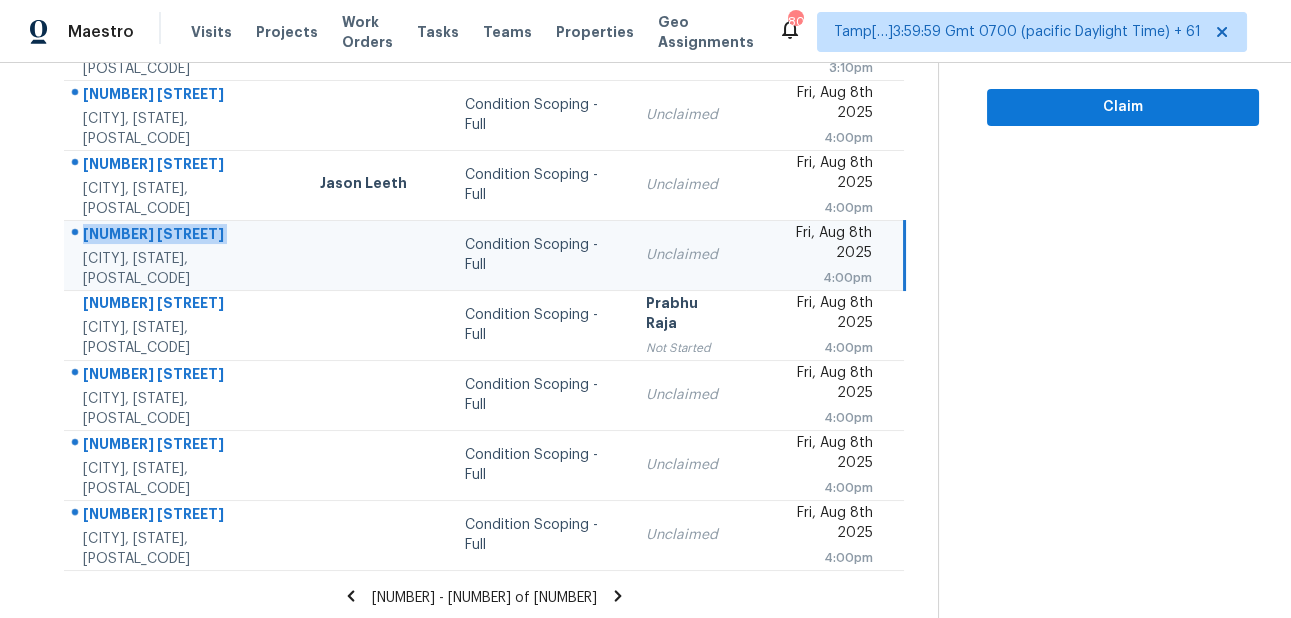 scroll, scrollTop: 38, scrollLeft: 0, axis: vertical 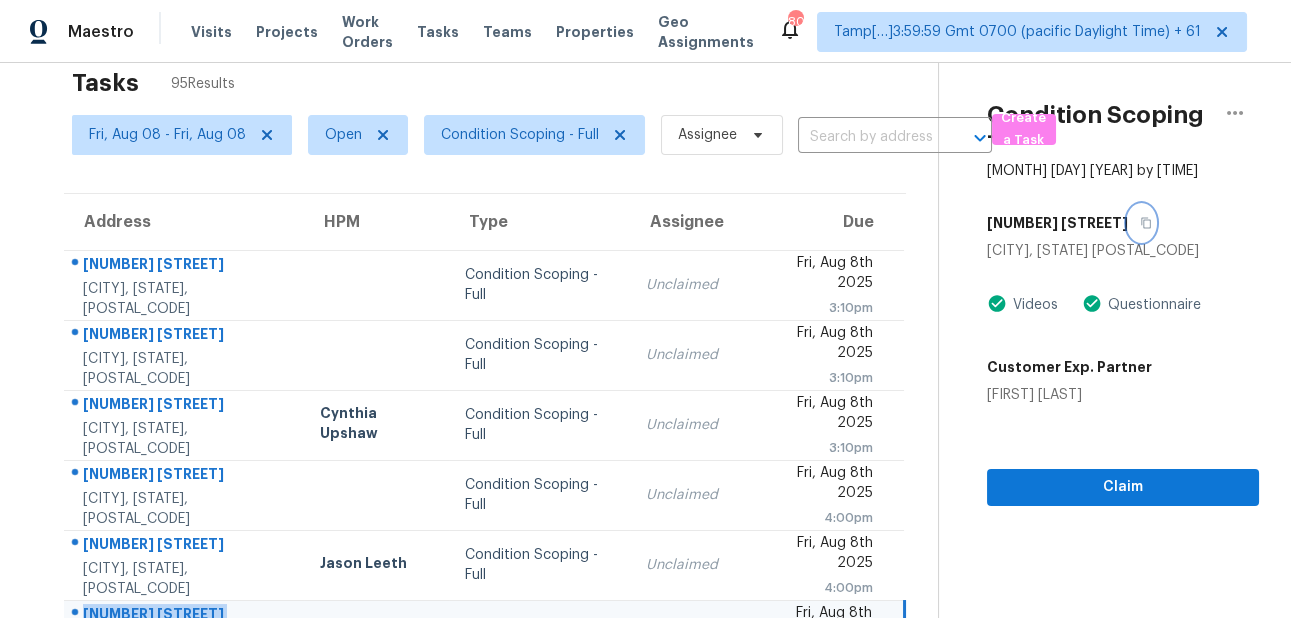 click 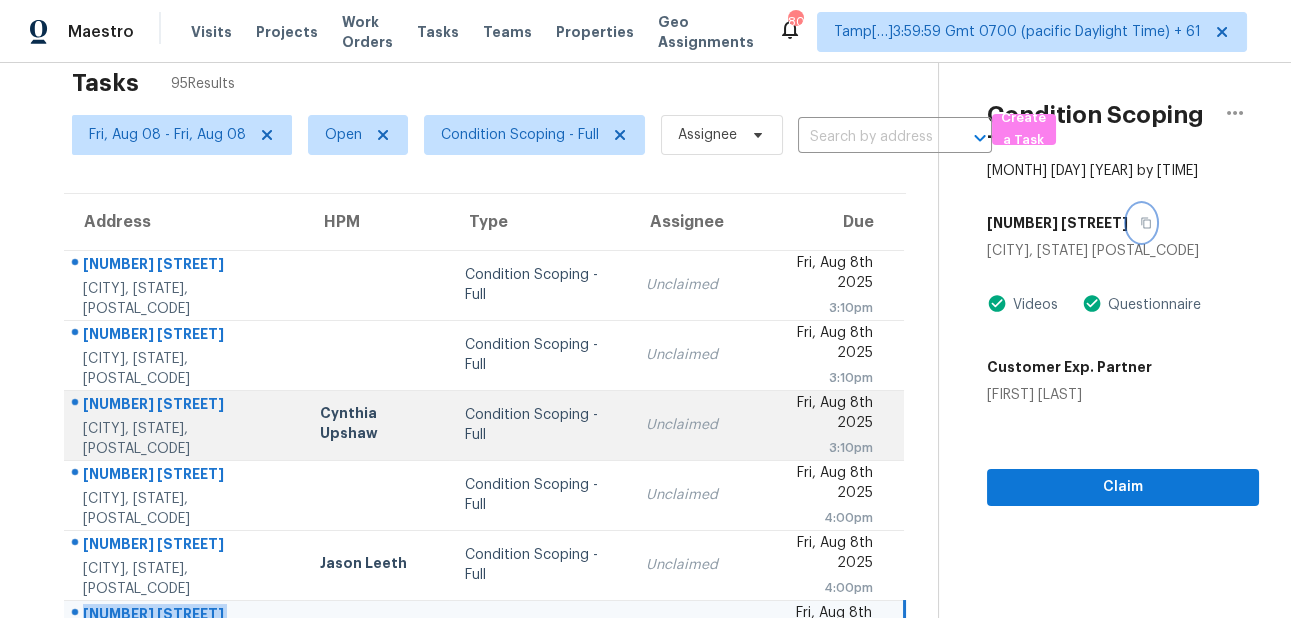 scroll, scrollTop: 423, scrollLeft: 0, axis: vertical 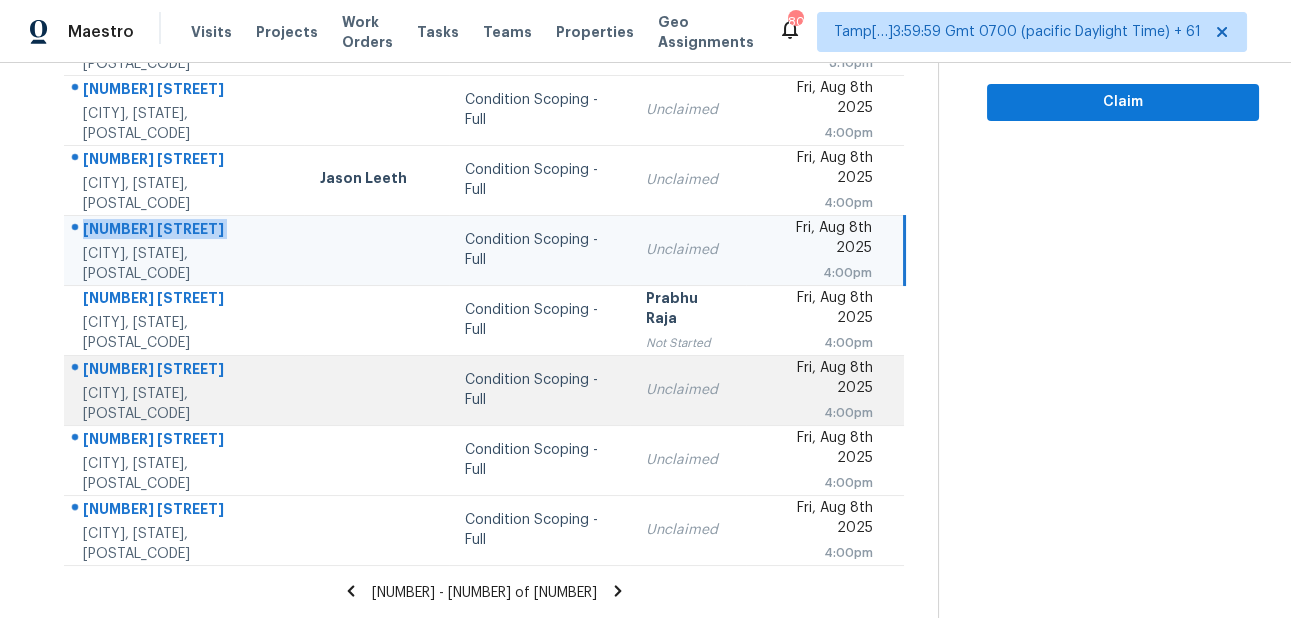 click on "1106 Pecos Pass Dr" at bounding box center (185, 371) 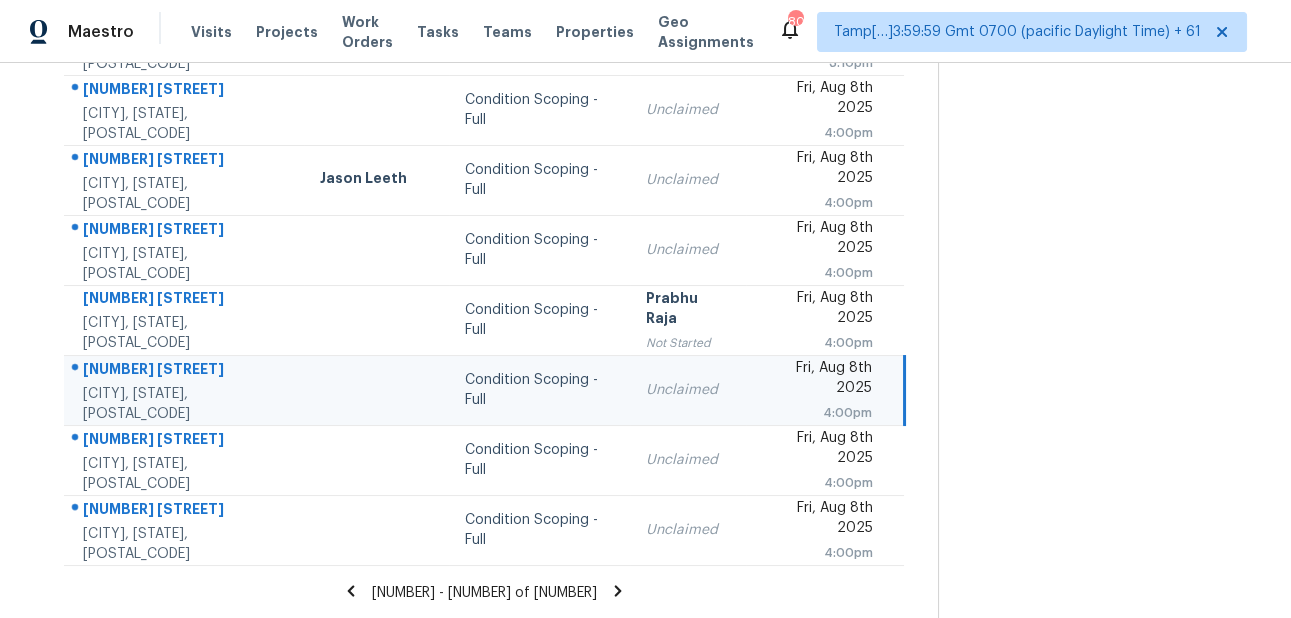click on "1106 Pecos Pass Dr" at bounding box center [185, 371] 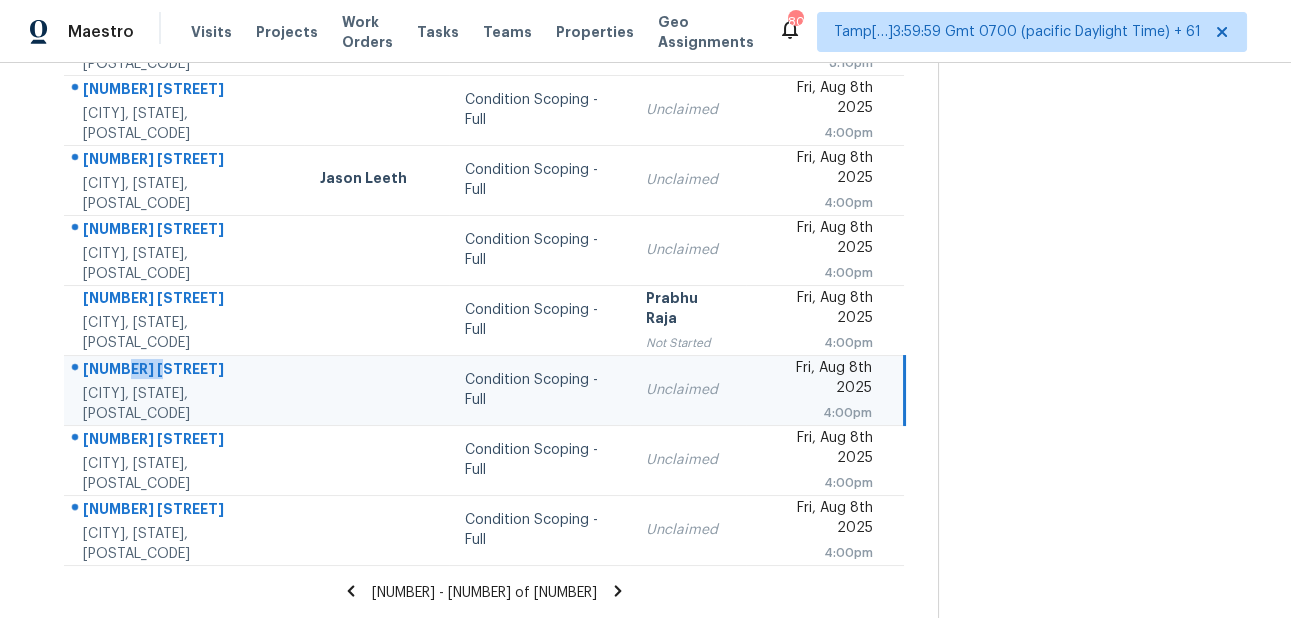 click on "1106 Pecos Pass Dr" at bounding box center (185, 371) 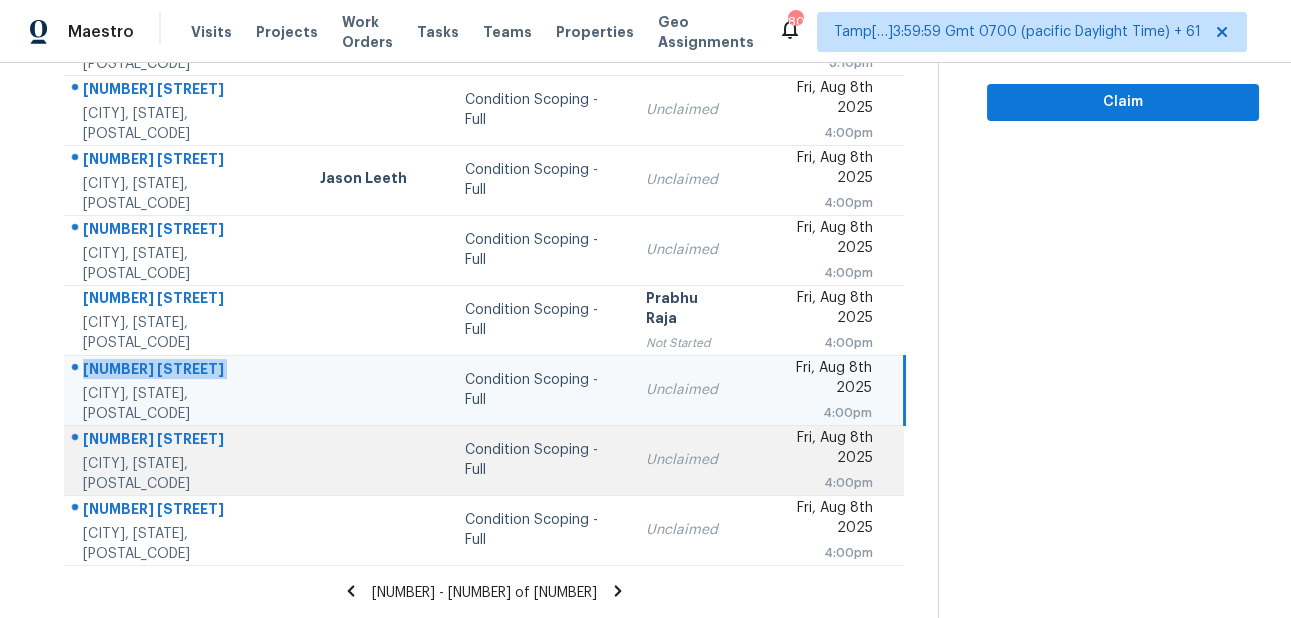 click on "7219 Comal Dr" at bounding box center [185, 441] 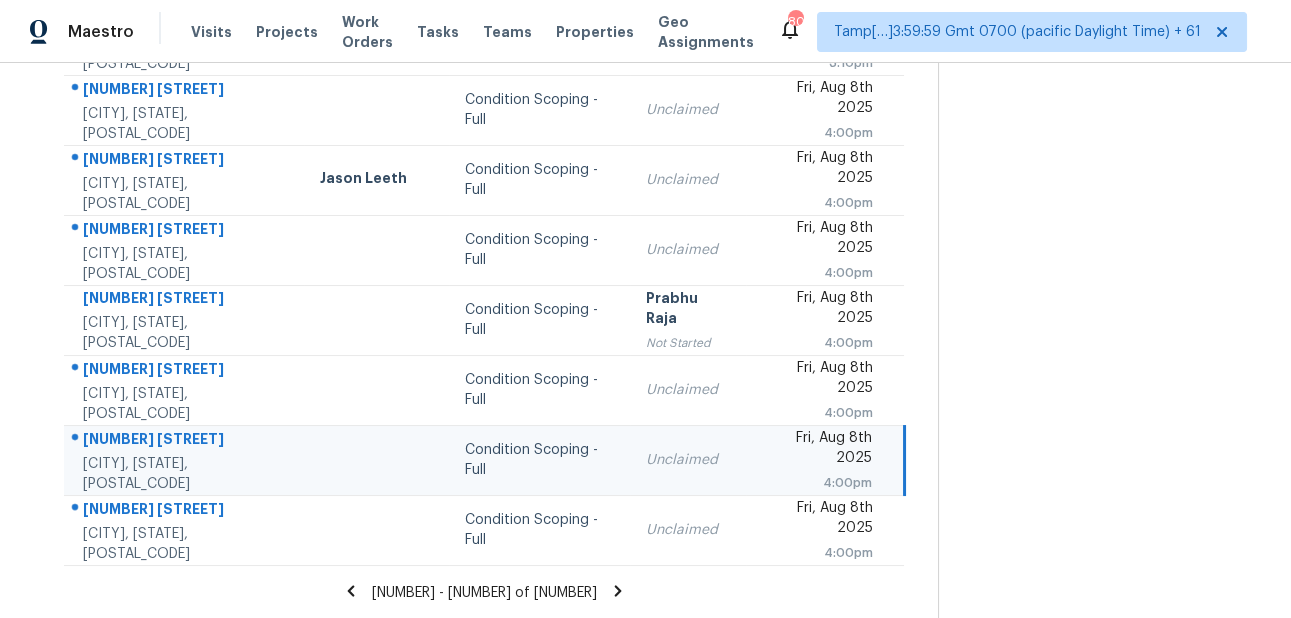 click on "7219 Comal Dr" at bounding box center [185, 441] 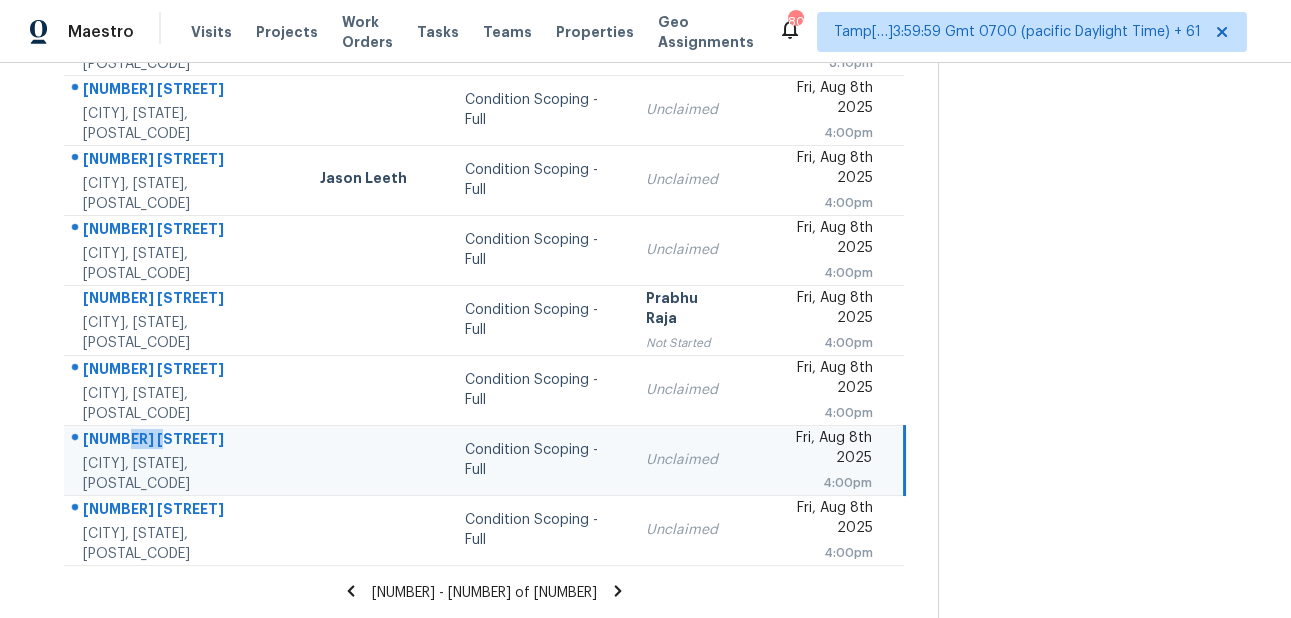 click on "7219 Comal Dr" at bounding box center [185, 441] 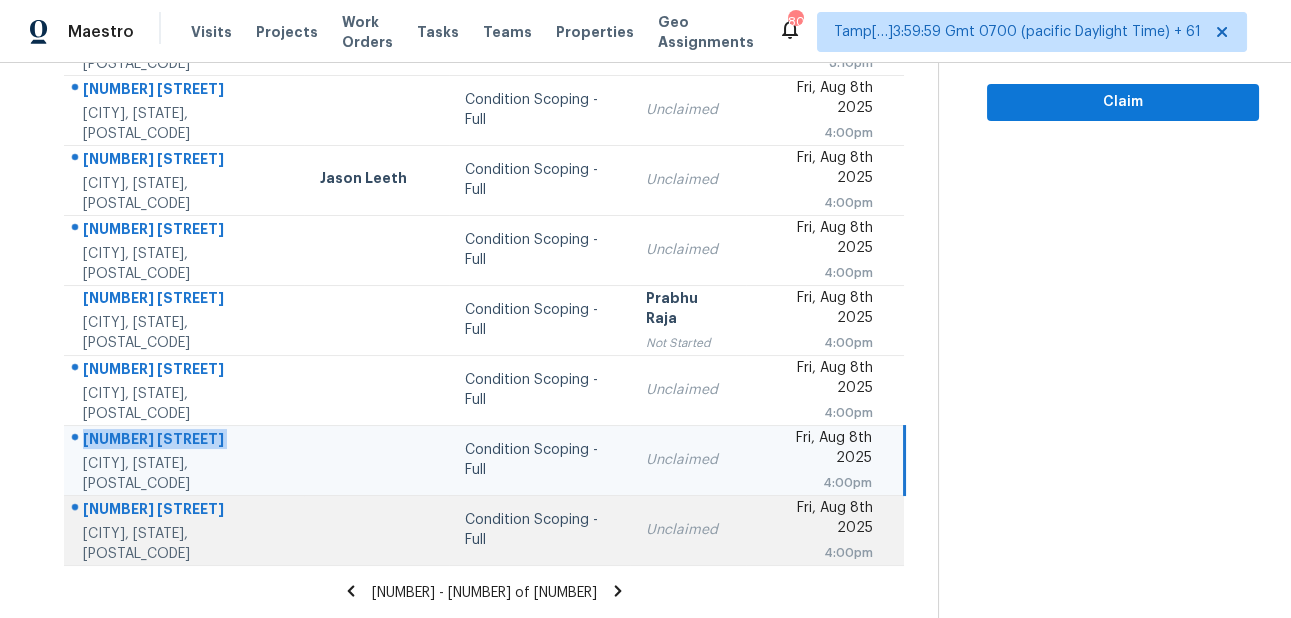 click on "14609 Little Anne Dr" at bounding box center [185, 511] 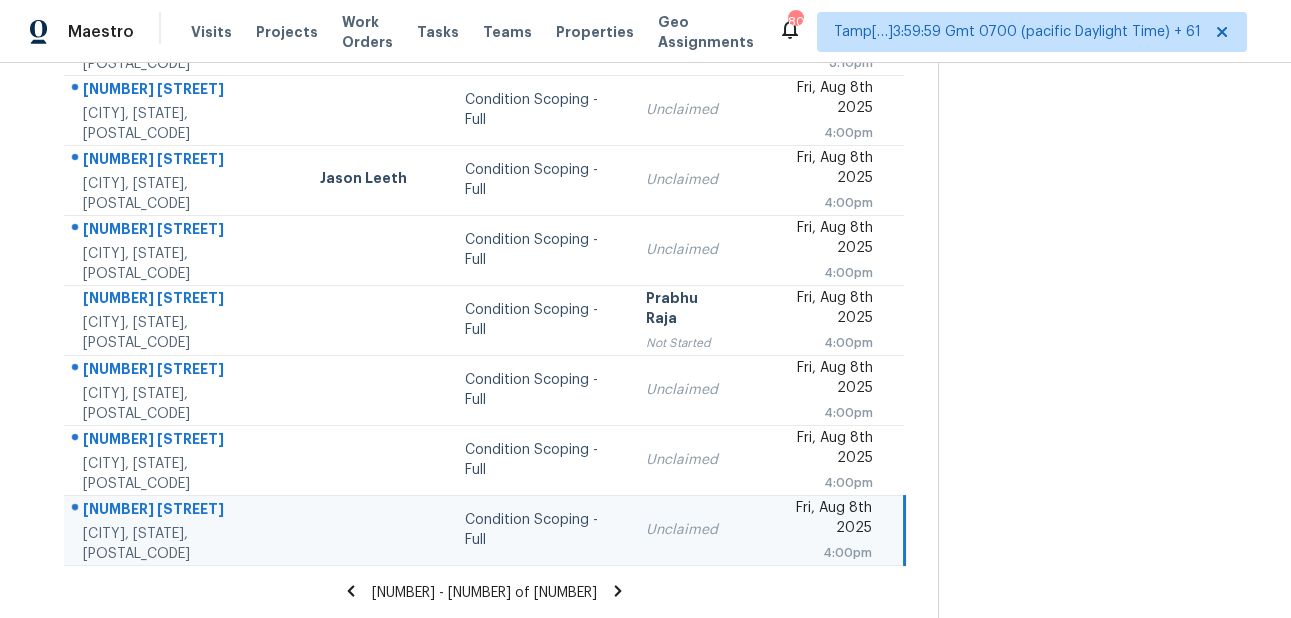 click on "14609 Little Anne Dr" at bounding box center [185, 511] 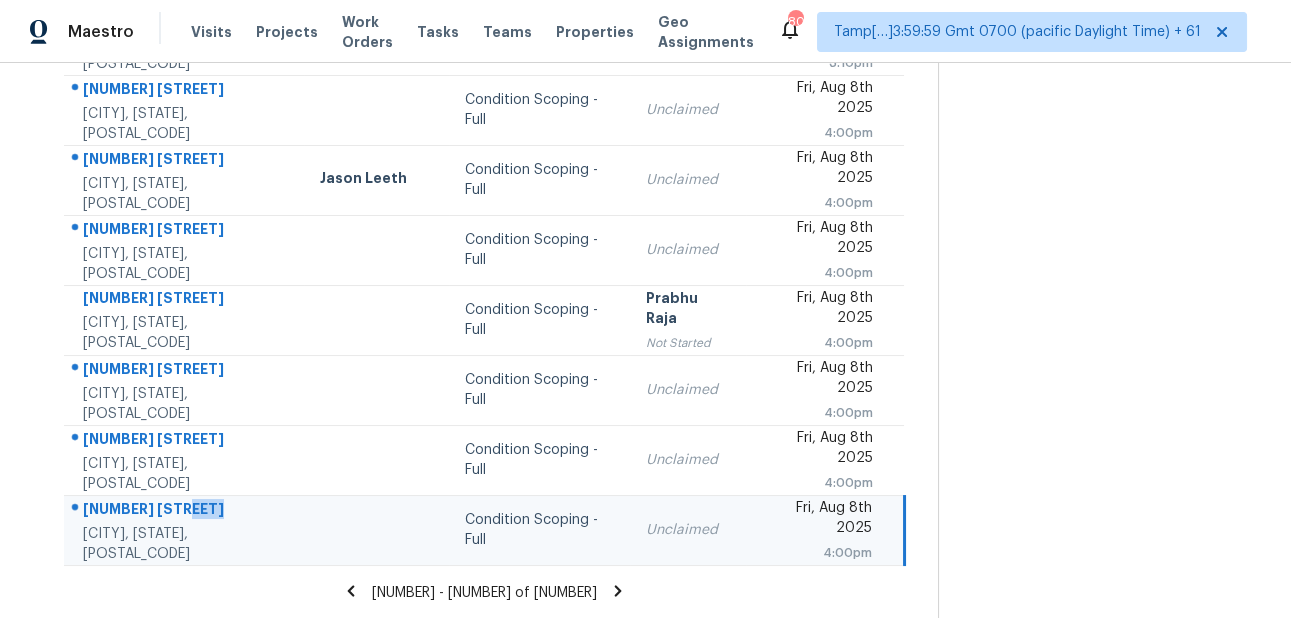 click on "14609 Little Anne Dr" at bounding box center [185, 511] 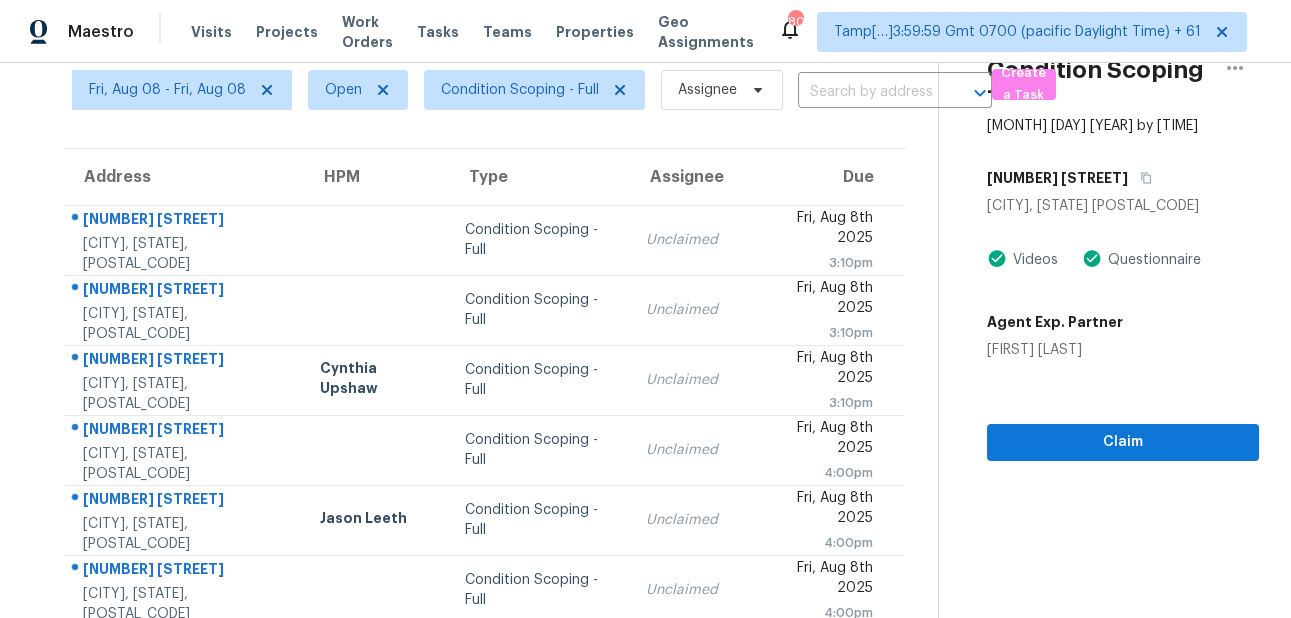 scroll, scrollTop: 0, scrollLeft: 0, axis: both 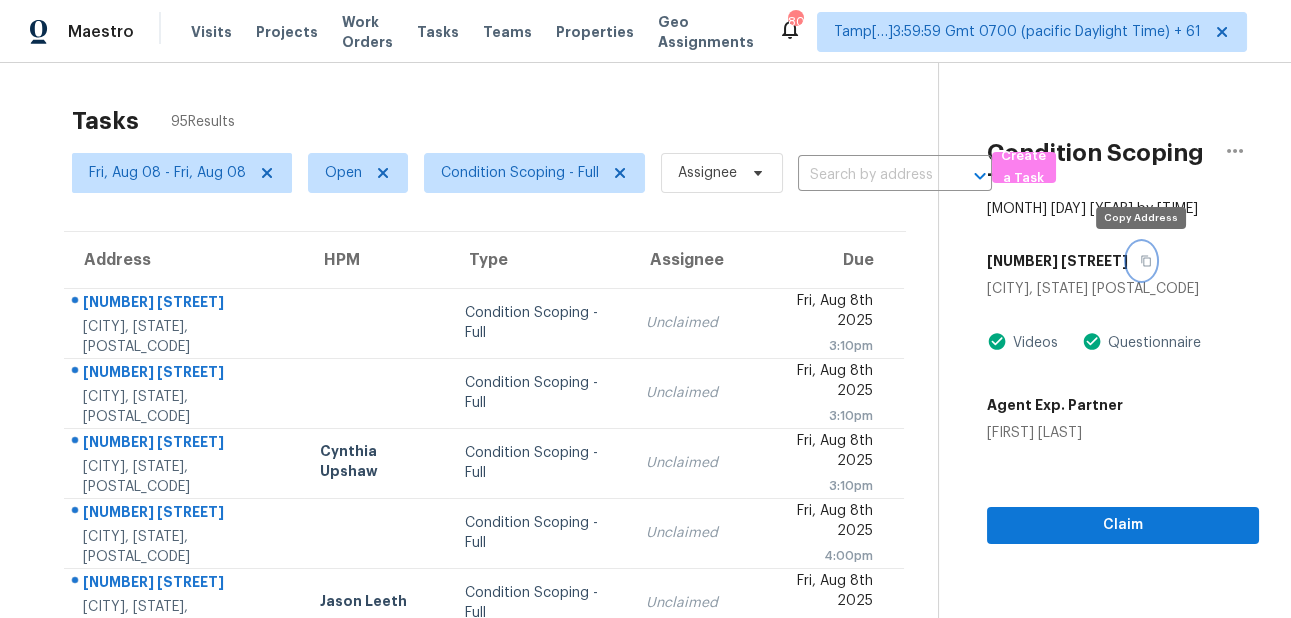 click 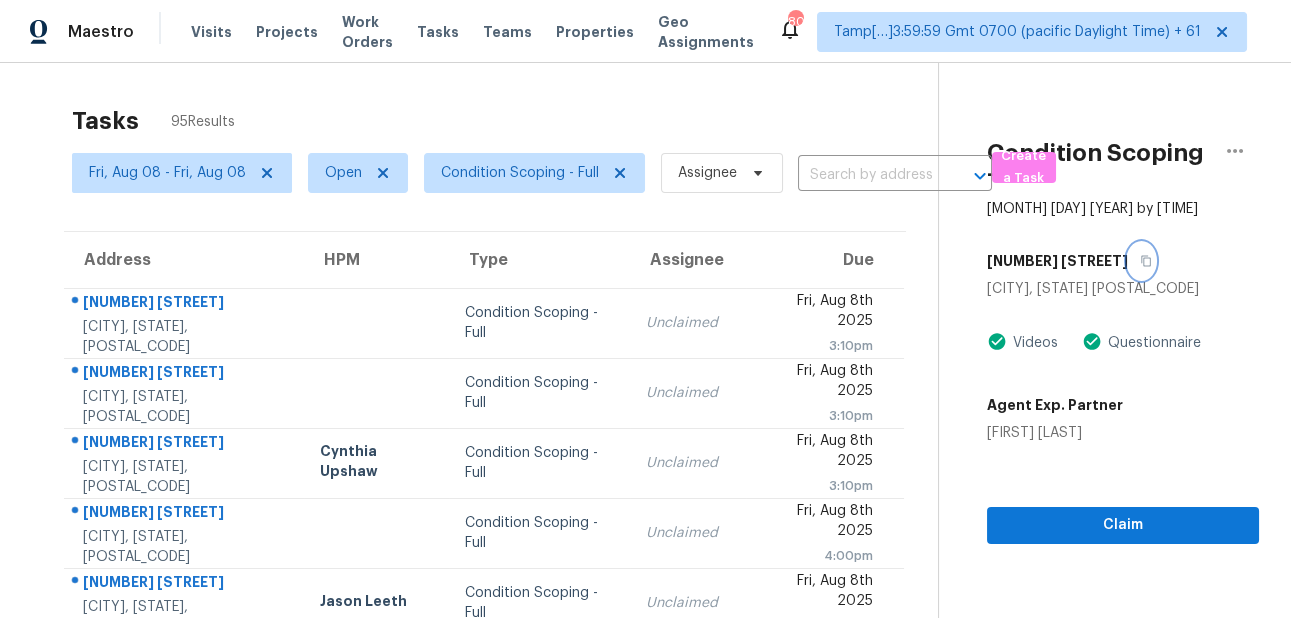 scroll, scrollTop: 423, scrollLeft: 0, axis: vertical 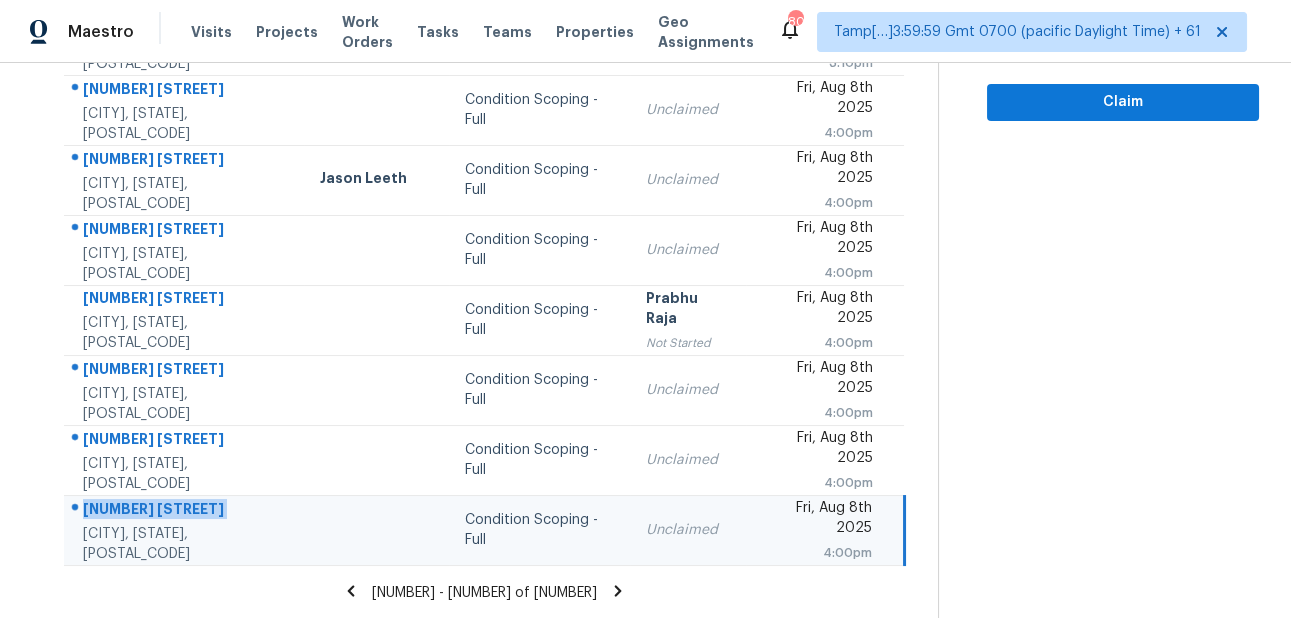 click 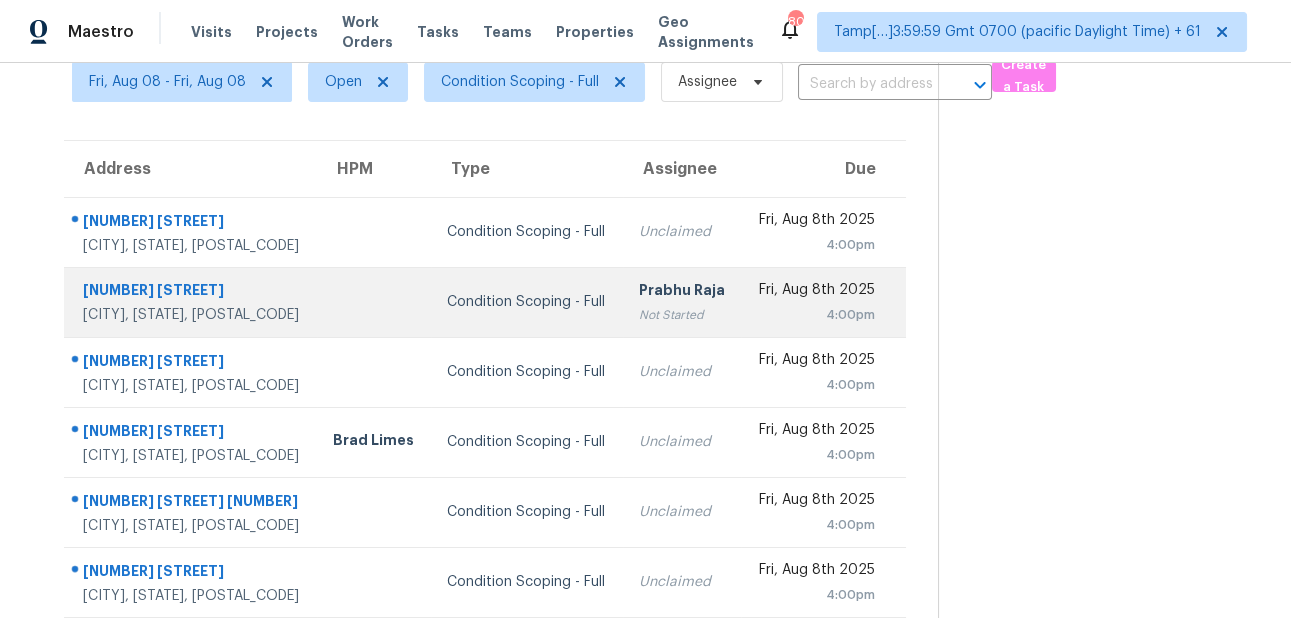 scroll, scrollTop: 44, scrollLeft: 0, axis: vertical 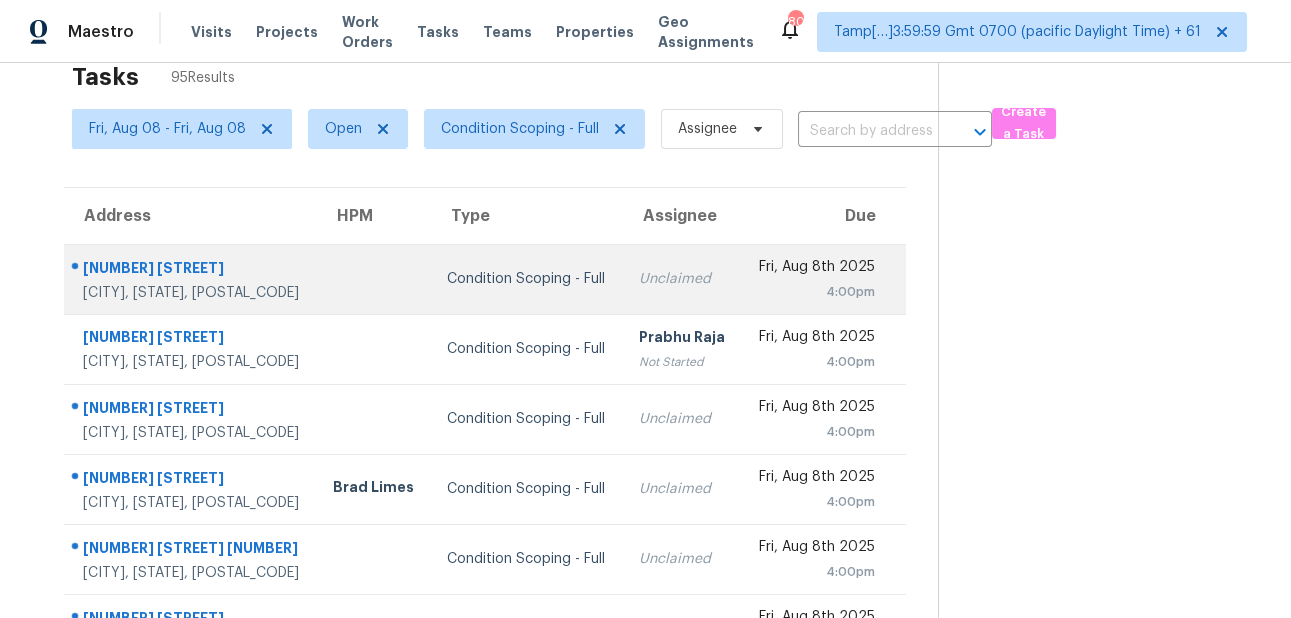 click on "31909 Incy Tread Ct" at bounding box center (192, 270) 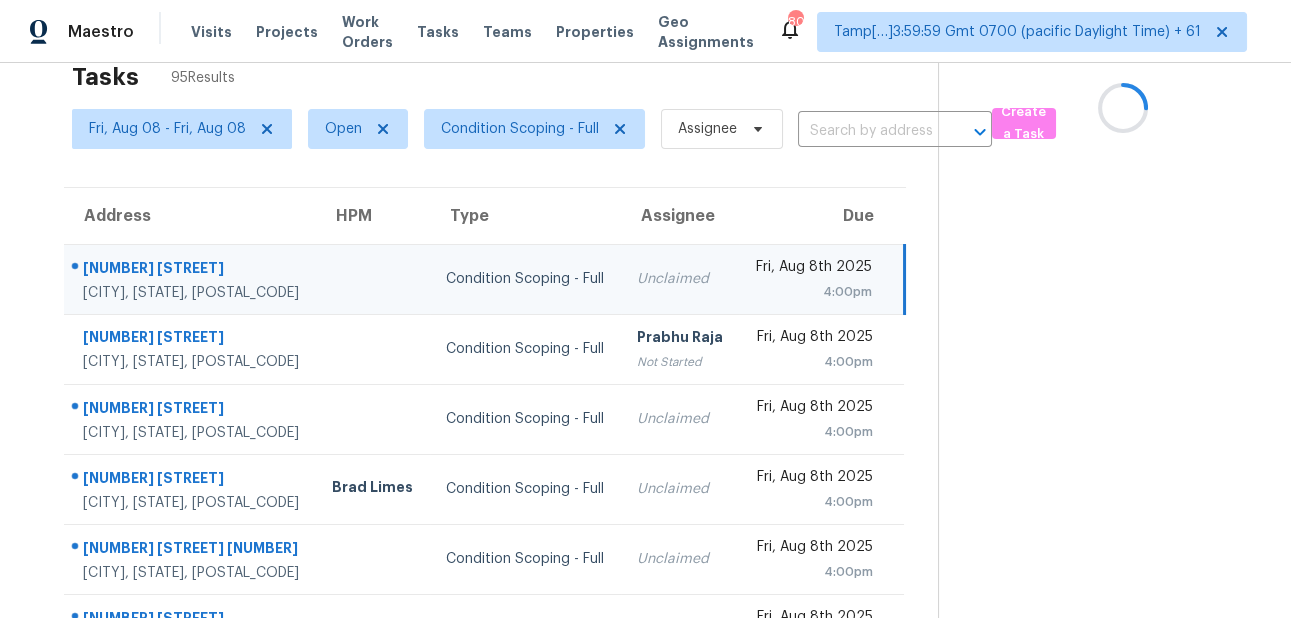 click on "31909 Incy Tread Ct" at bounding box center (191, 270) 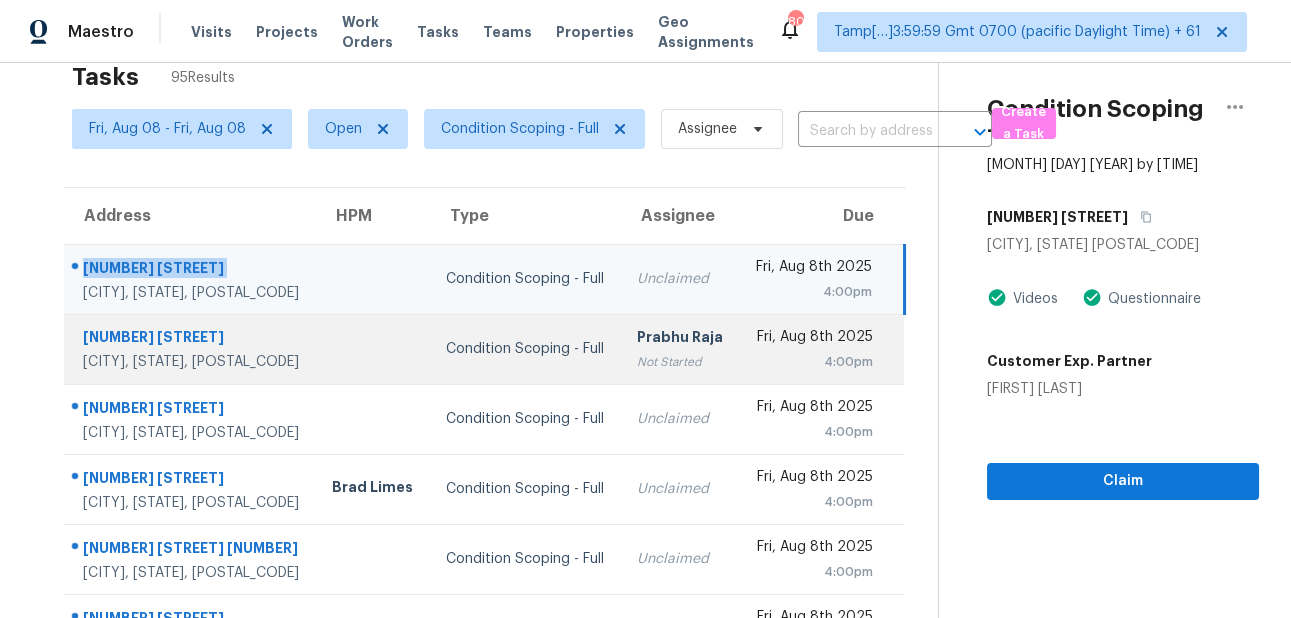 click on "2817 Maegen Cir" at bounding box center (191, 339) 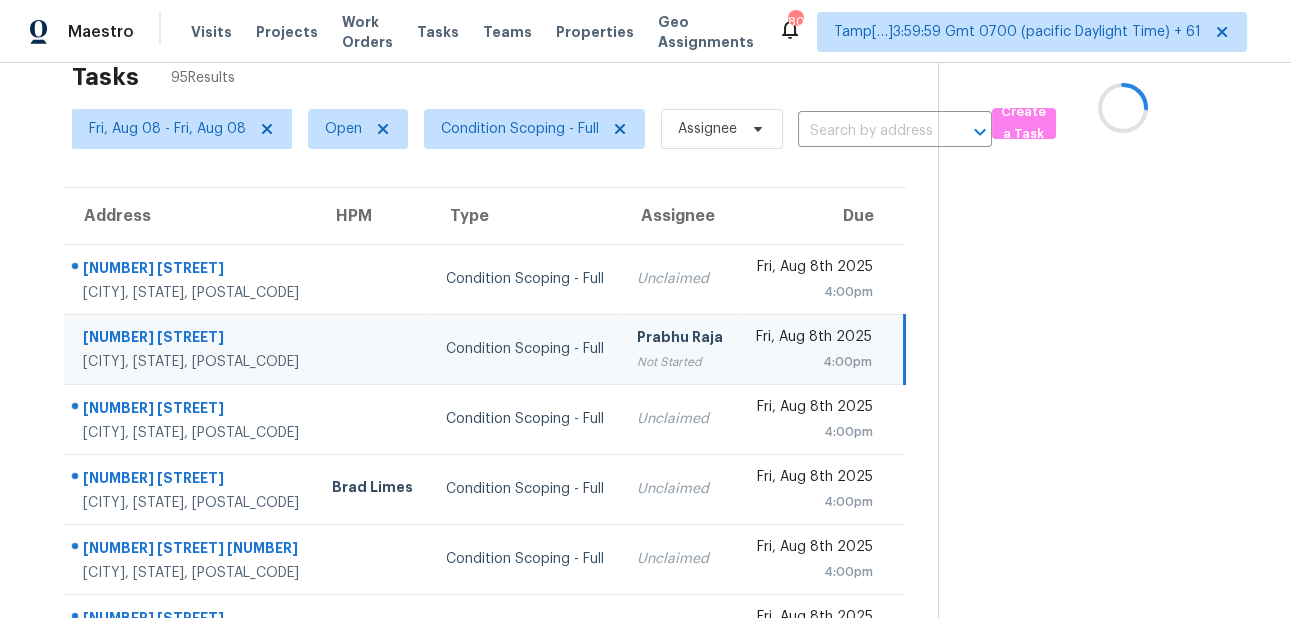 click on "2817 Maegen Cir" at bounding box center (191, 339) 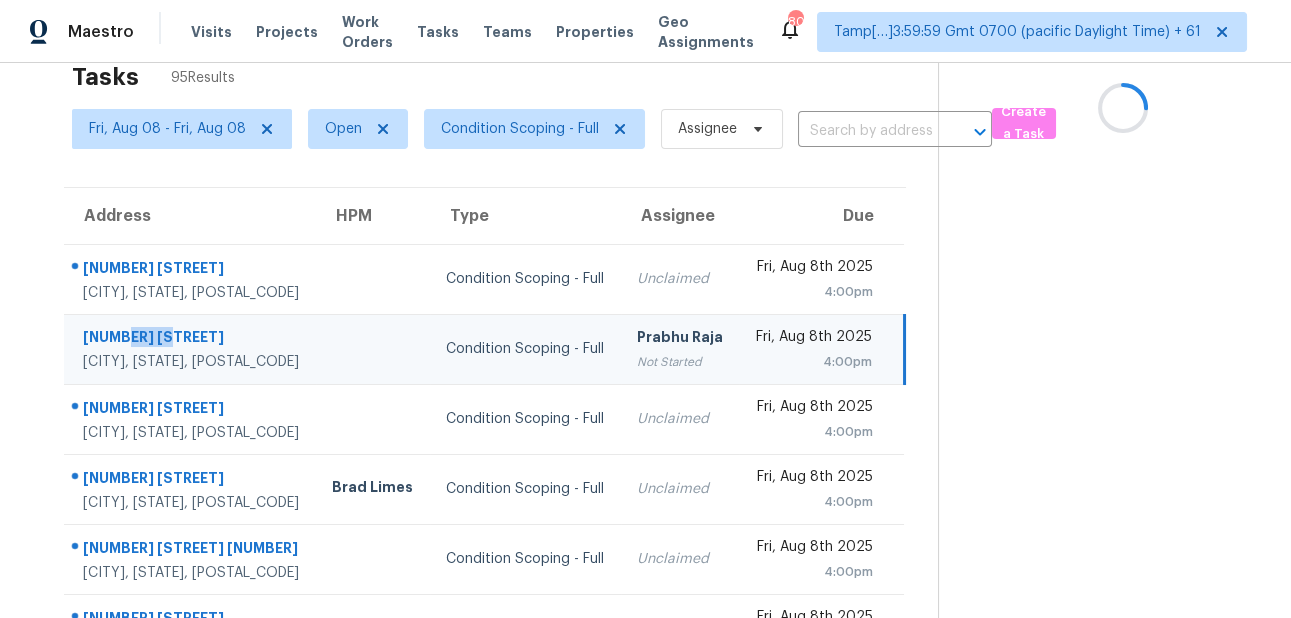 click on "2817 Maegen Cir" at bounding box center (191, 339) 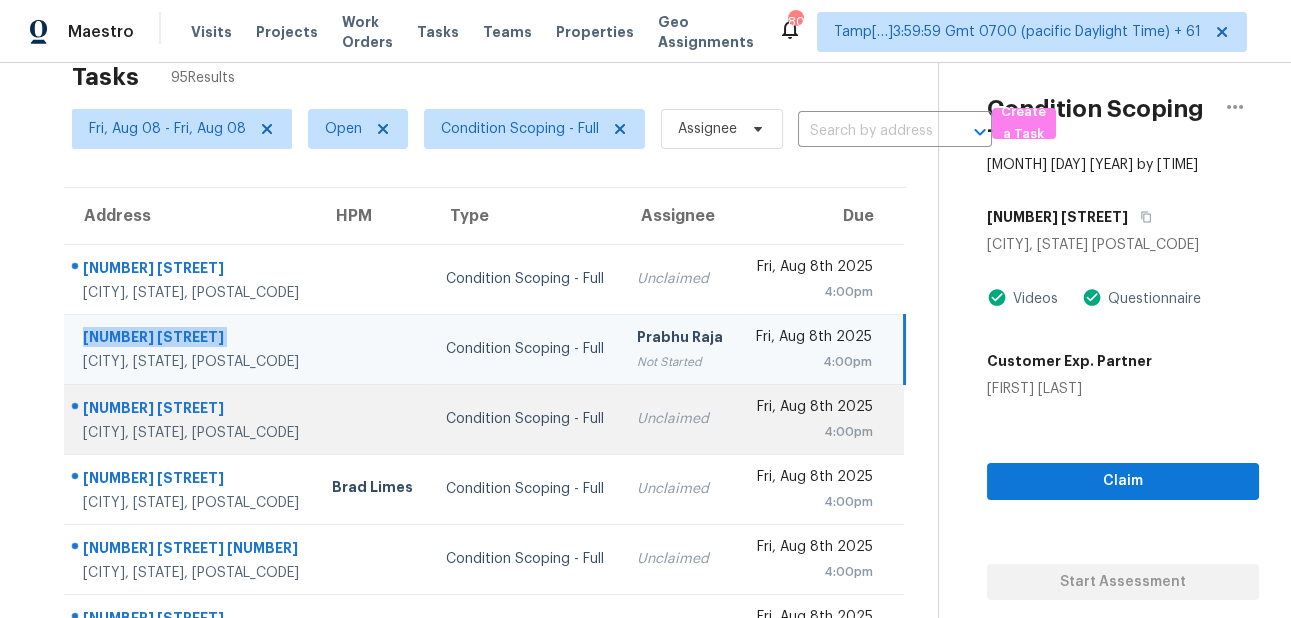 click on "225 E Spring Valley Rd" at bounding box center [191, 410] 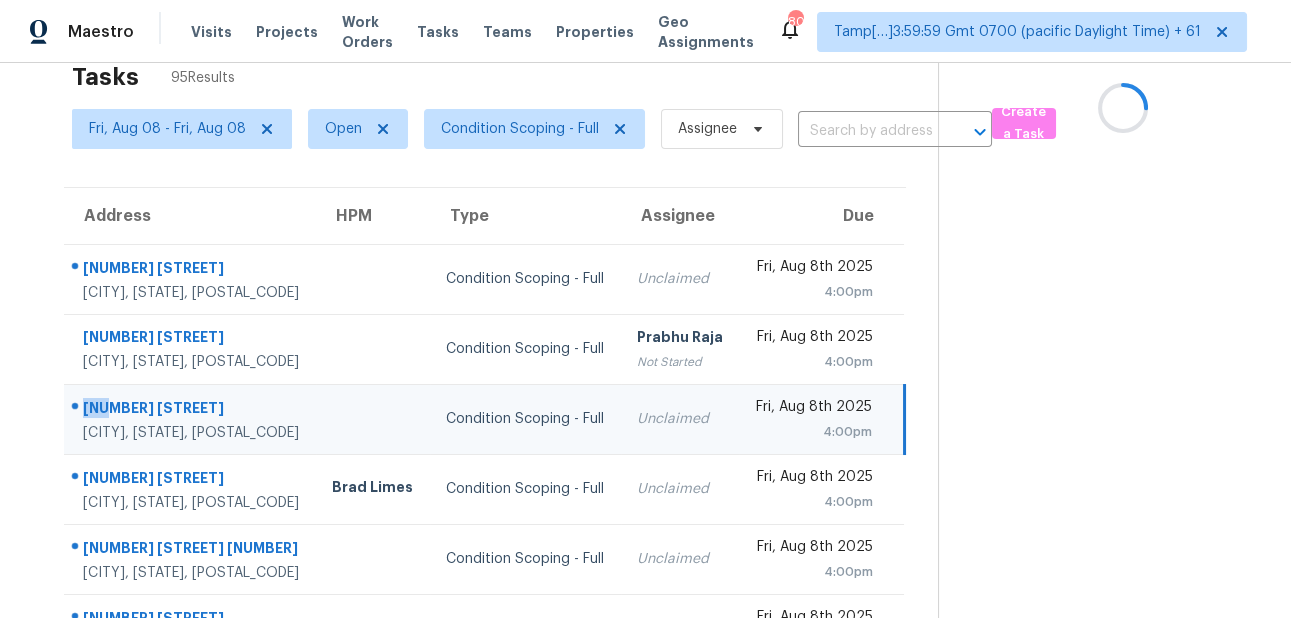 click on "225 E Spring Valley Rd" at bounding box center (191, 410) 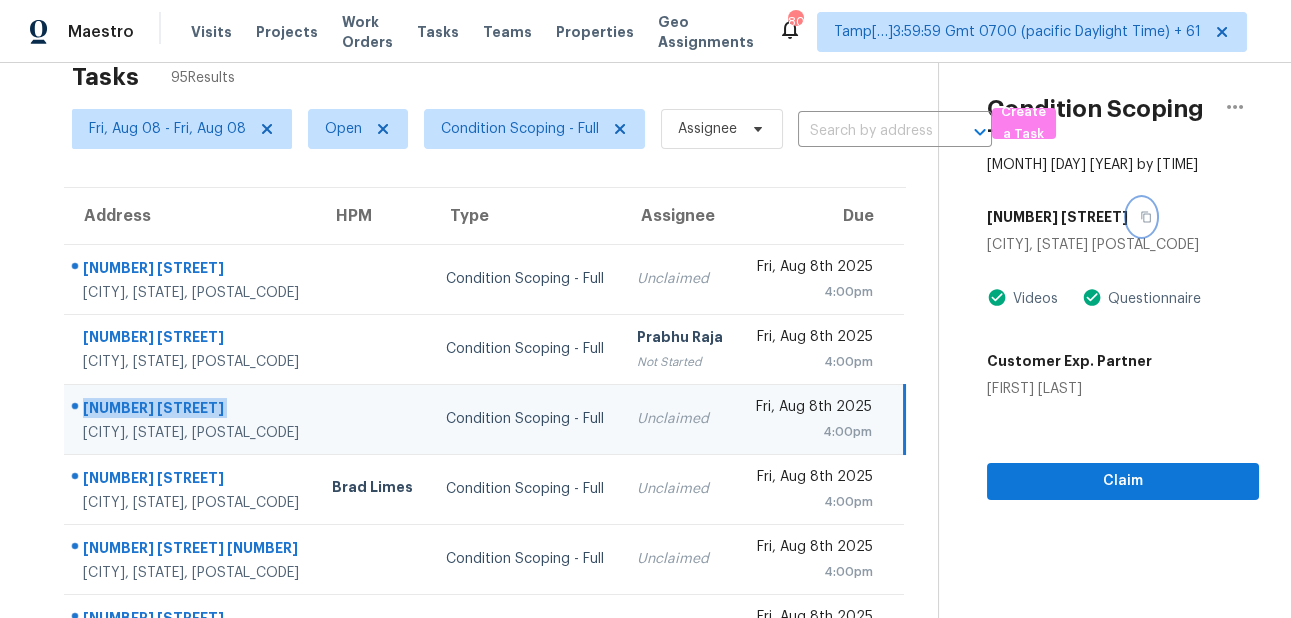 click 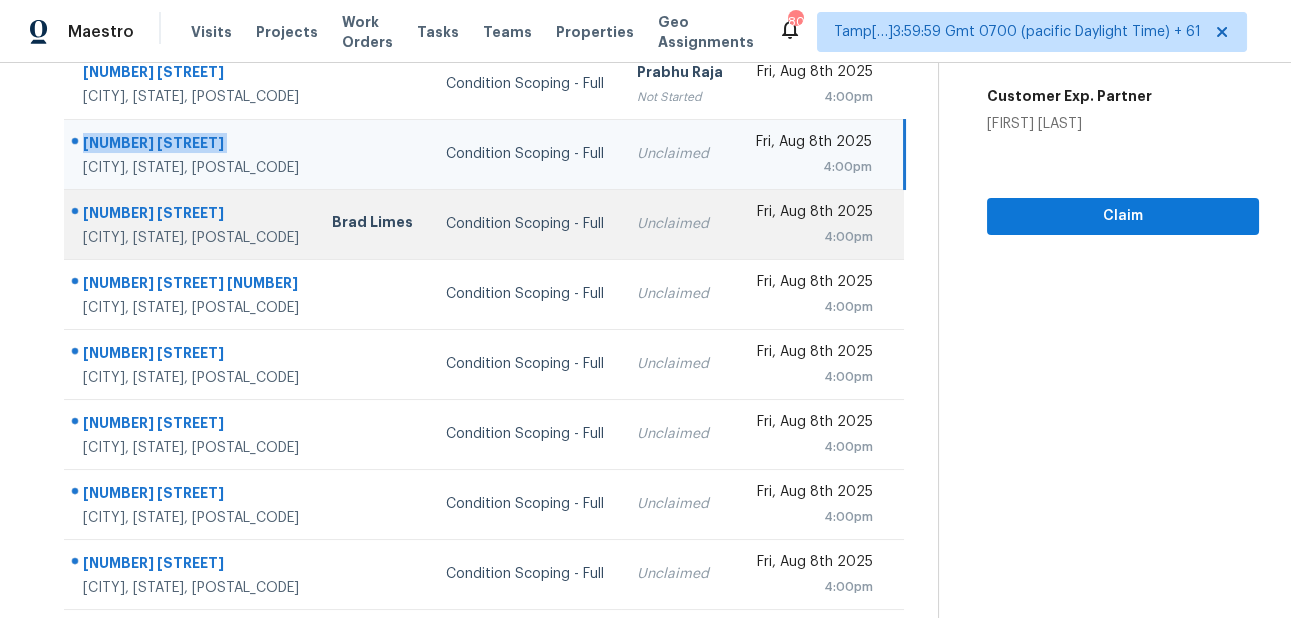 click on "Rowlett, TX, 75089" at bounding box center [191, 238] 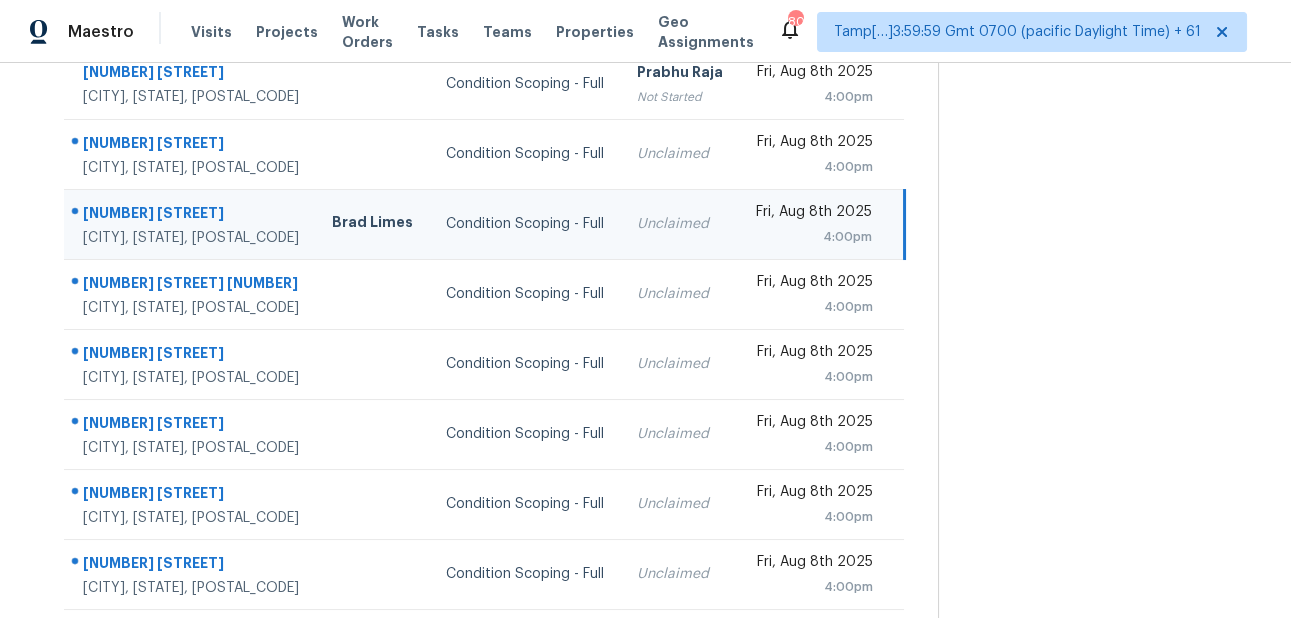 click on "Rowlett, TX, 75089" at bounding box center (191, 238) 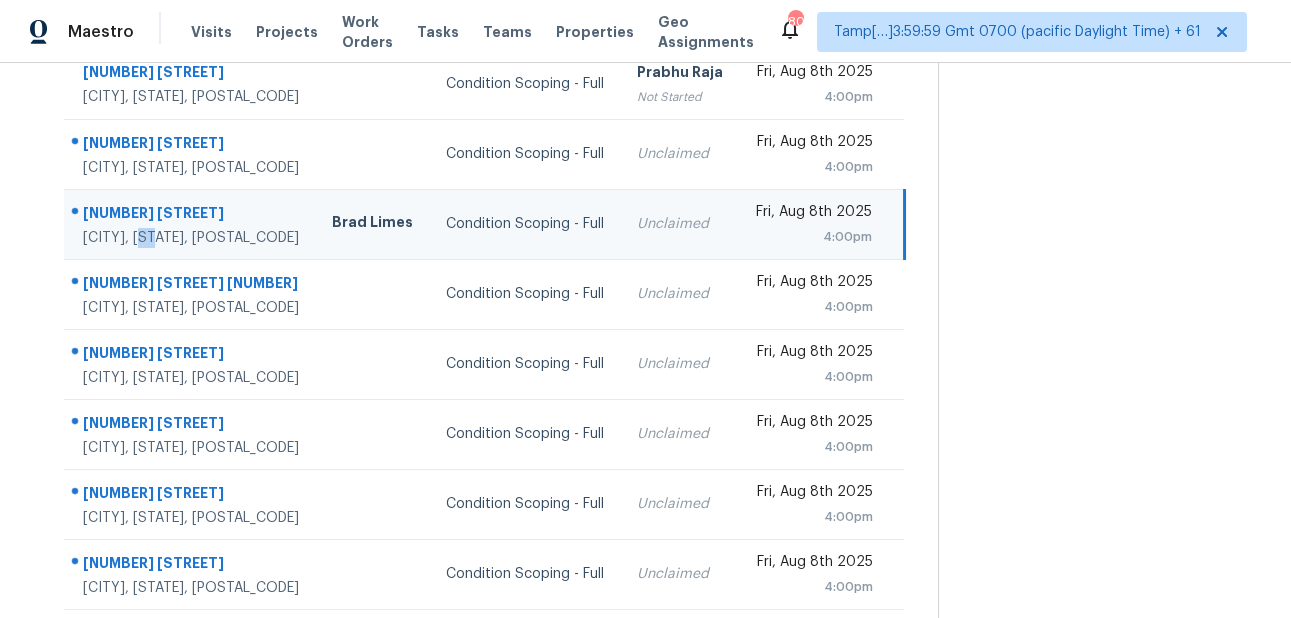 click on "Rowlett, TX, 75089" at bounding box center [191, 238] 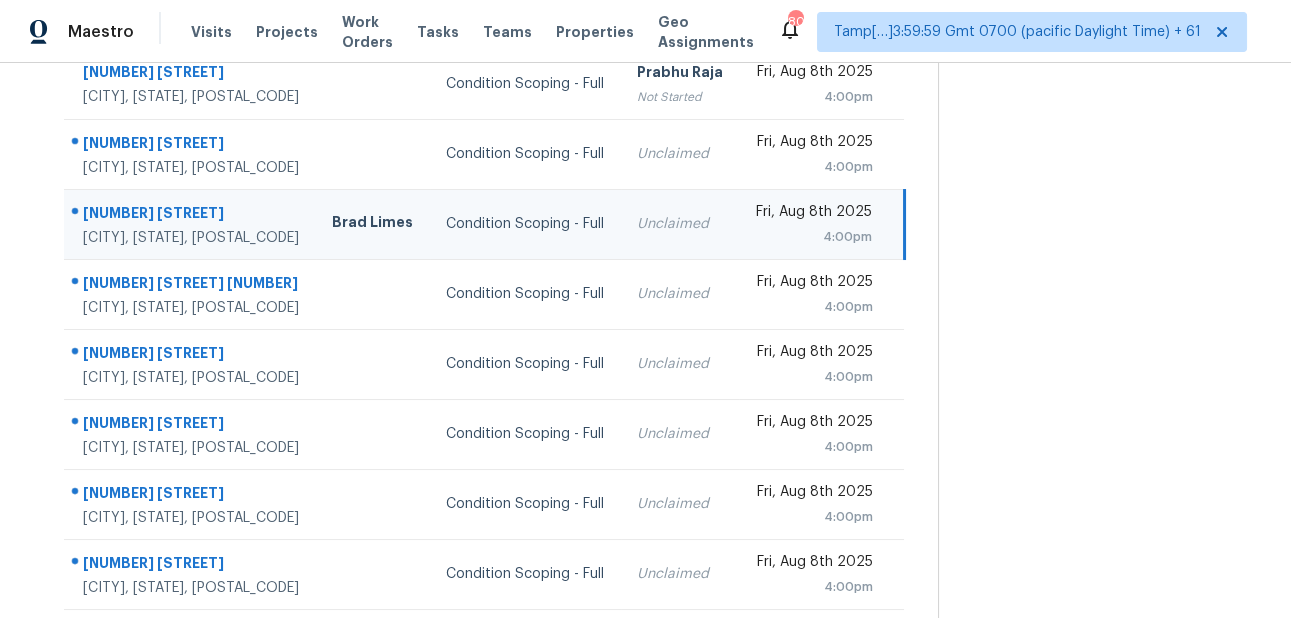 click on "6913 Brandford Rd" at bounding box center (191, 215) 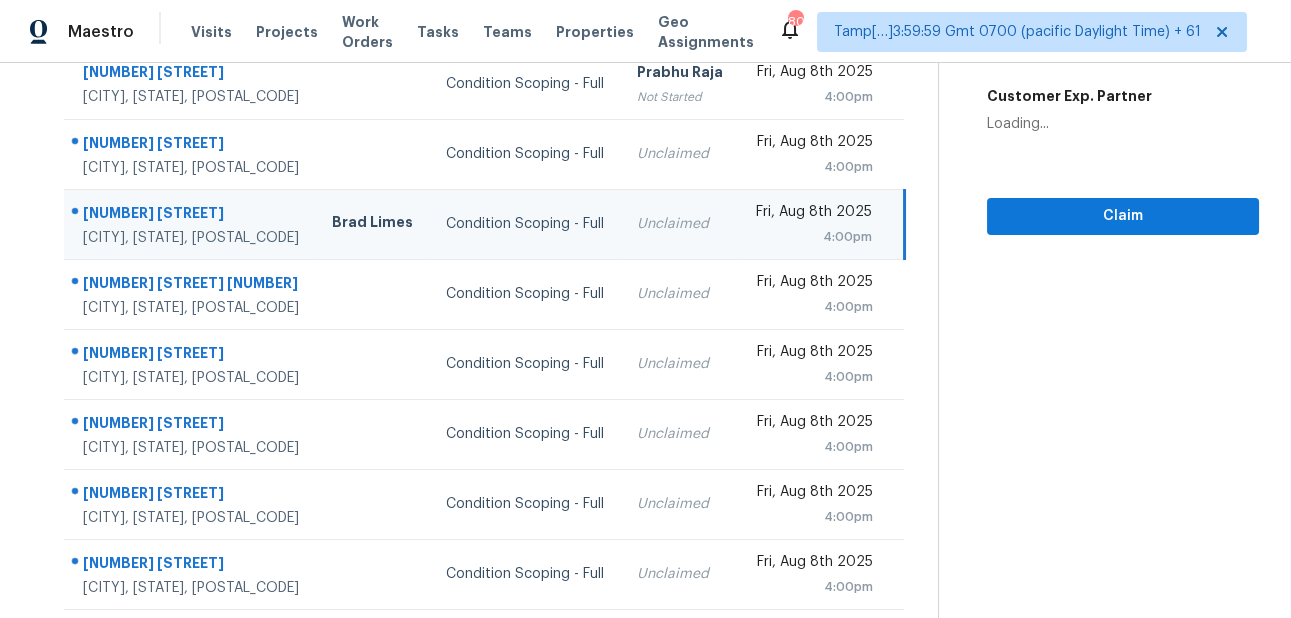 click on "6913 Brandford Rd" at bounding box center (191, 215) 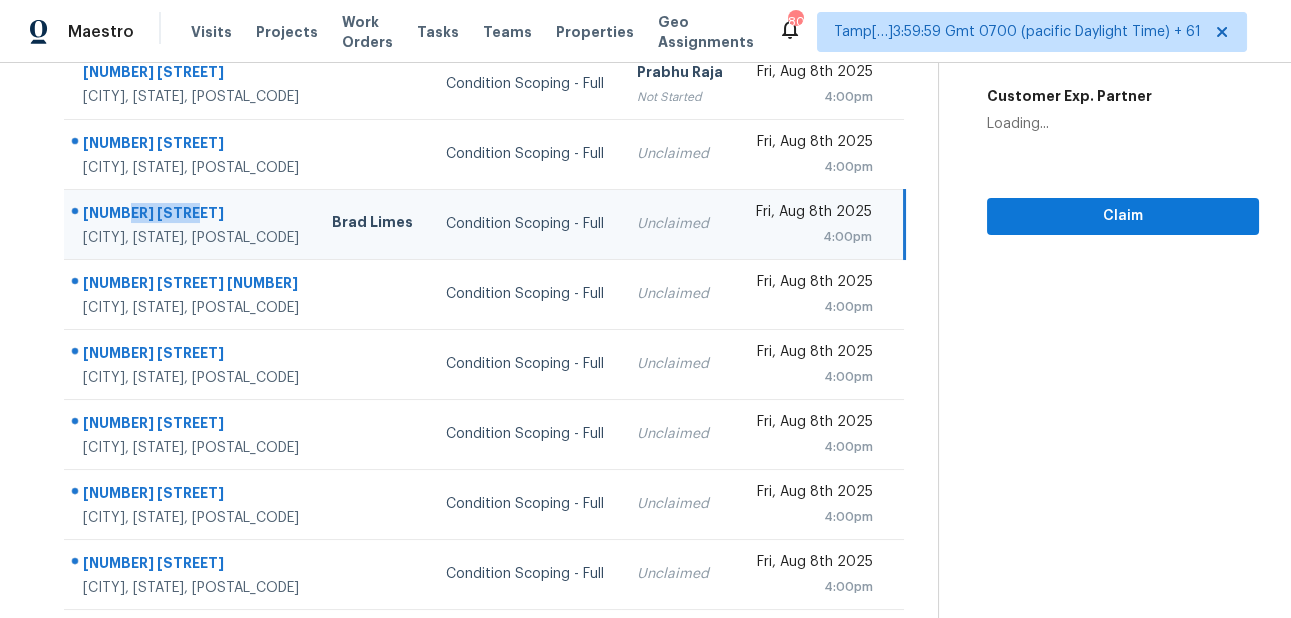 click on "6913 Brandford Rd" at bounding box center [191, 215] 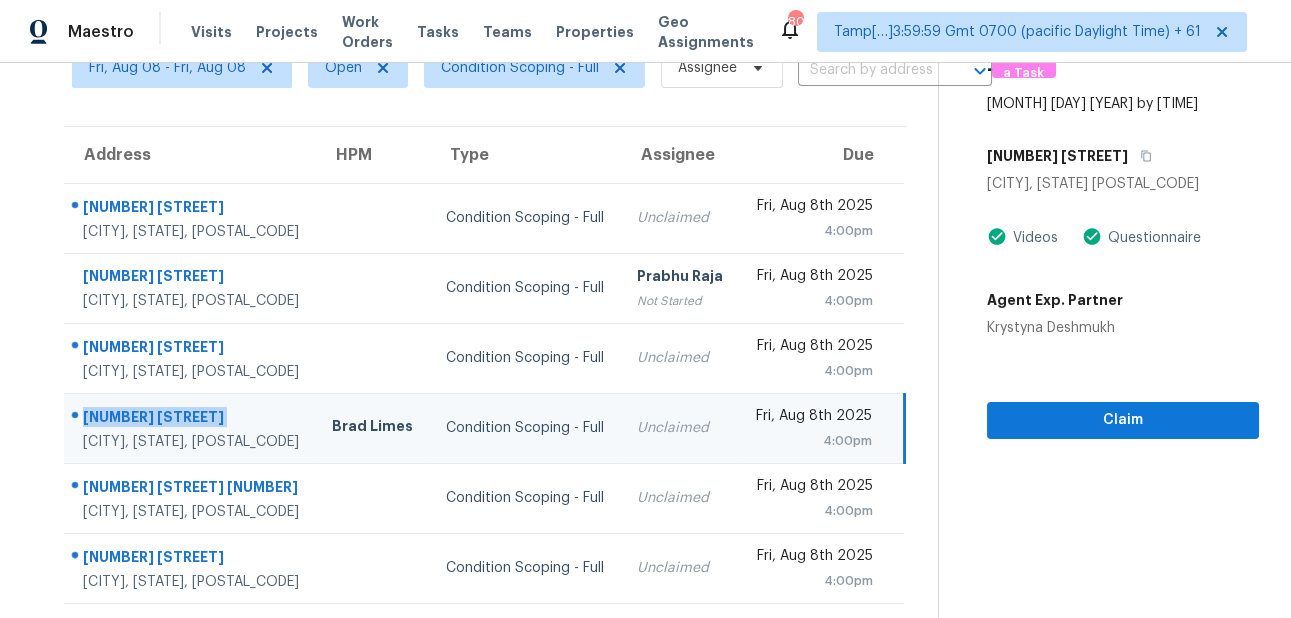 scroll, scrollTop: 0, scrollLeft: 0, axis: both 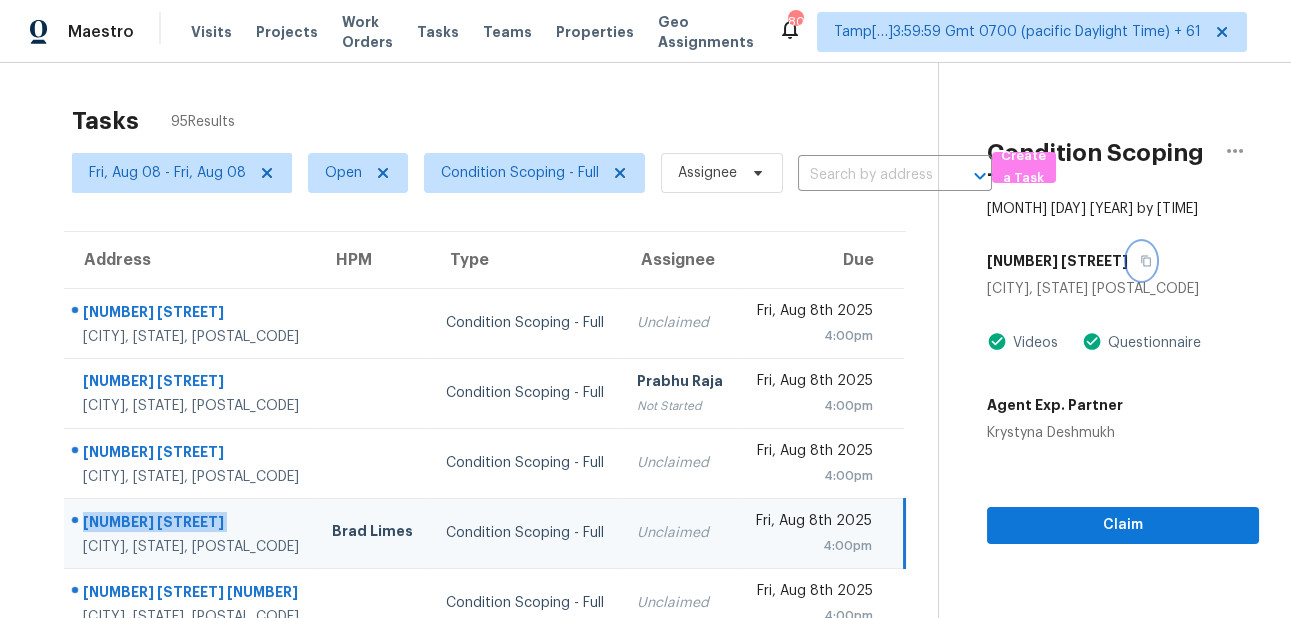 click at bounding box center (1141, 261) 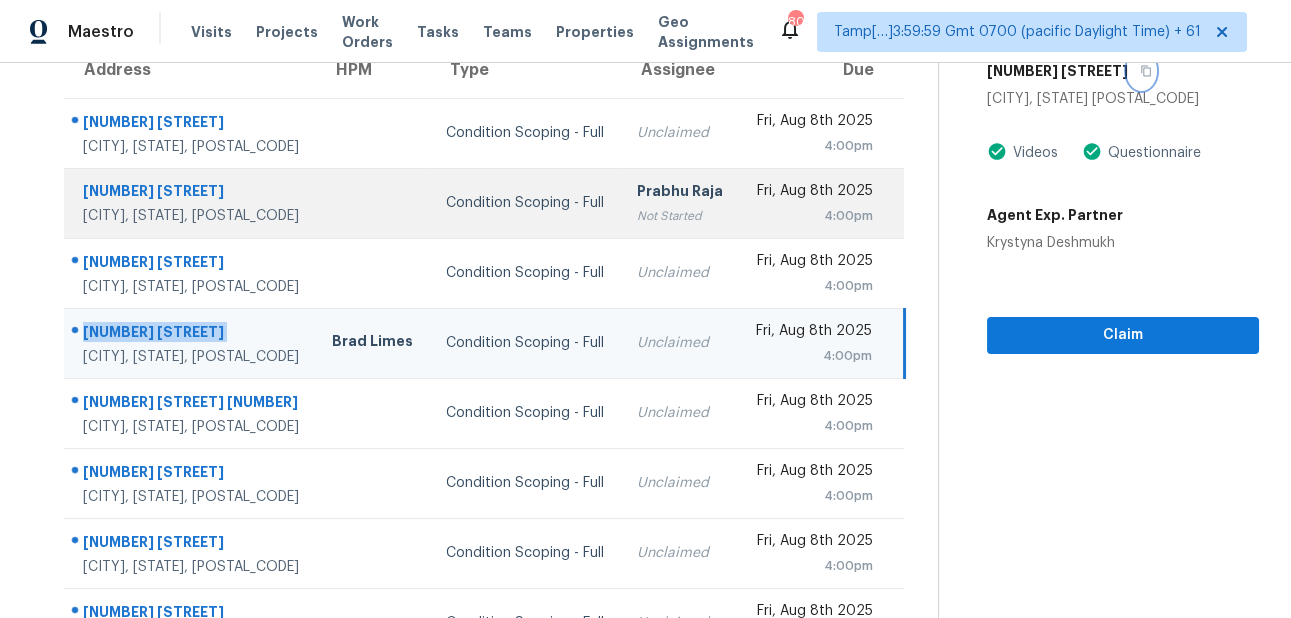 scroll, scrollTop: 423, scrollLeft: 0, axis: vertical 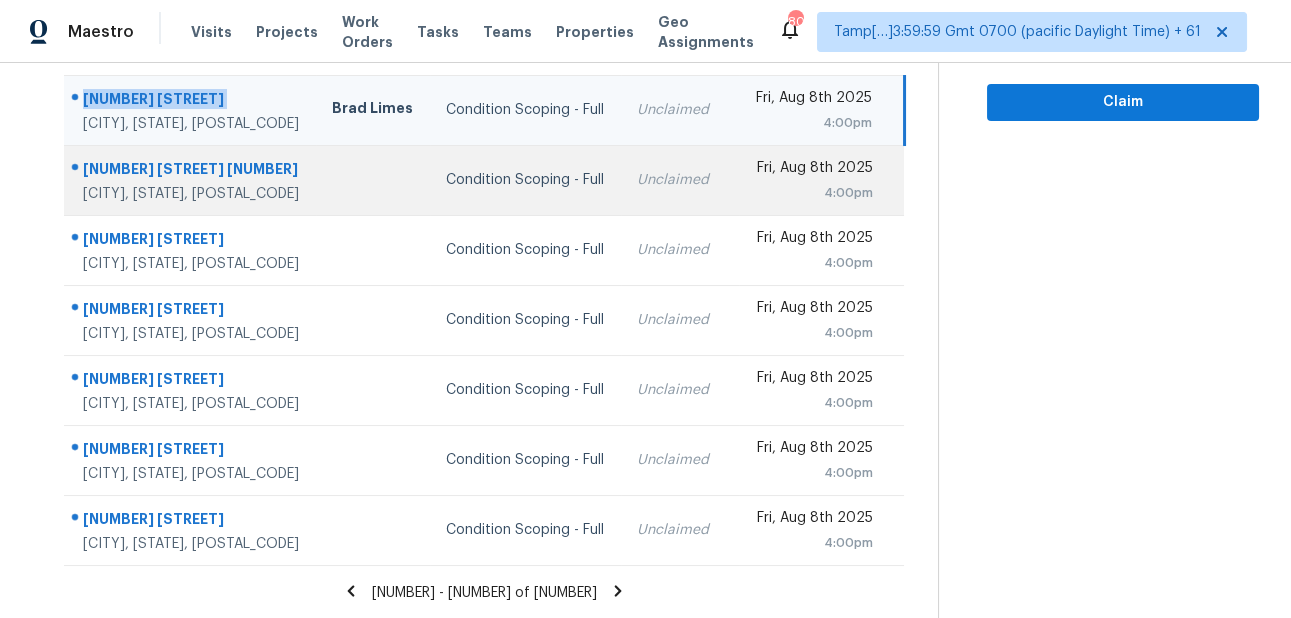 click on "1011 N State Highway 95" at bounding box center [191, 171] 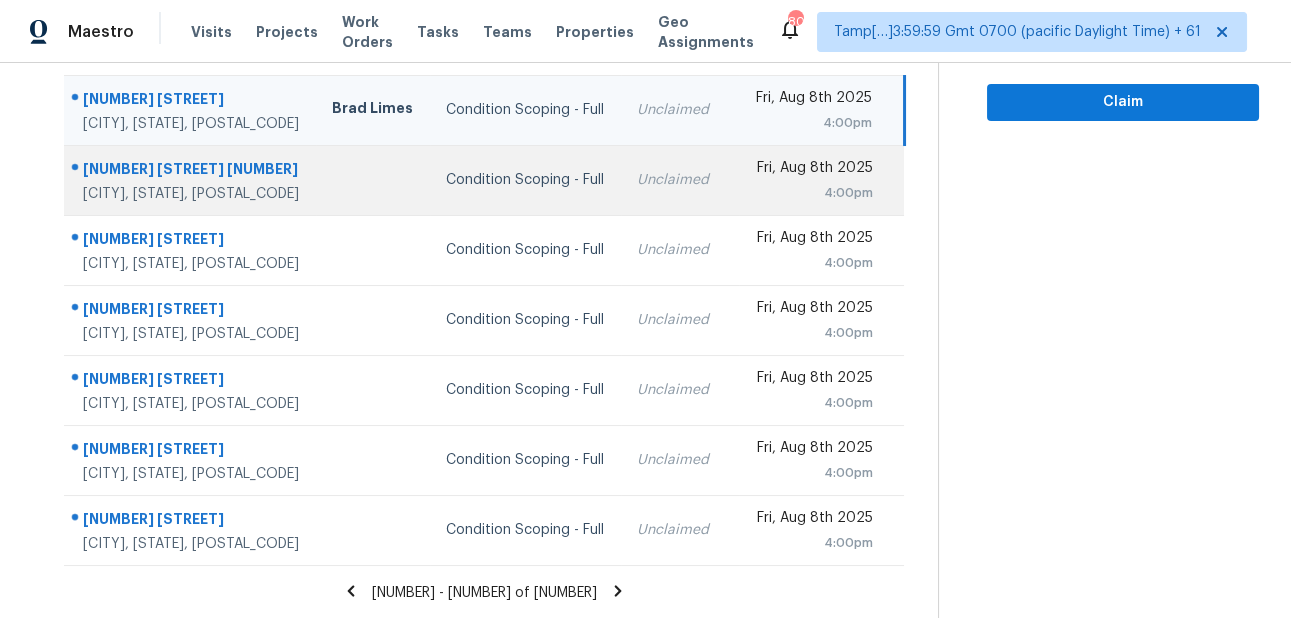 click on "1011 N State Highway 95" at bounding box center (191, 171) 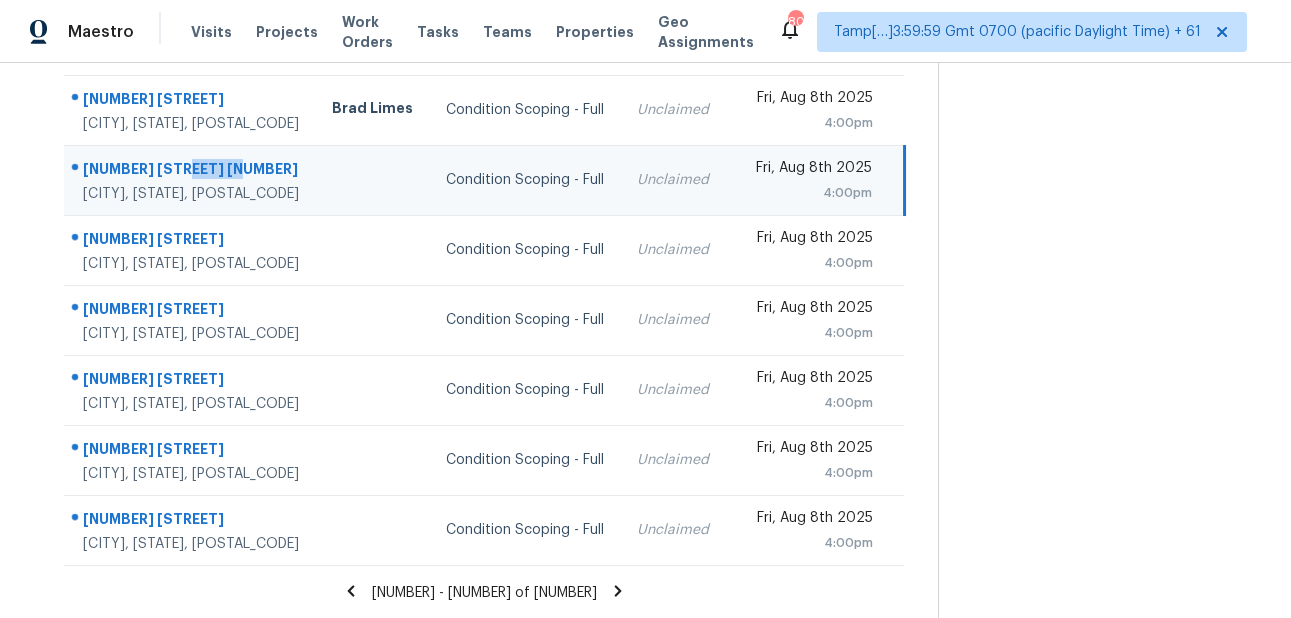 click on "1011 N State Highway 95" at bounding box center [191, 171] 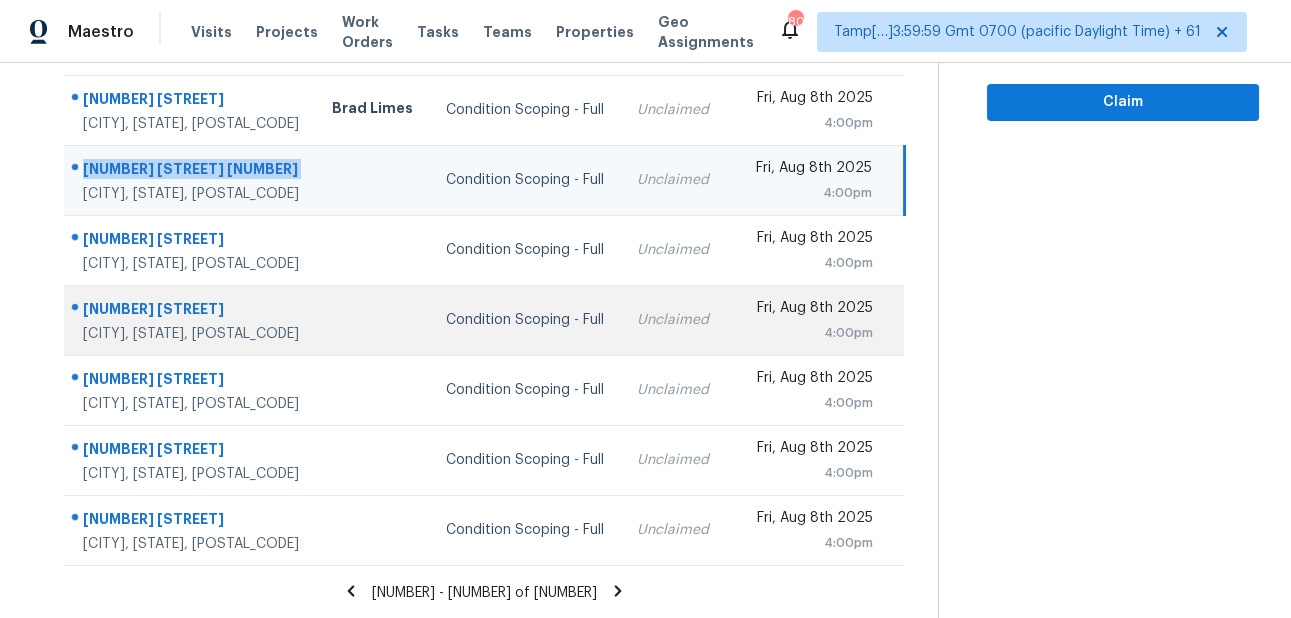click on "18944 Ravenglen Ct" at bounding box center (191, 311) 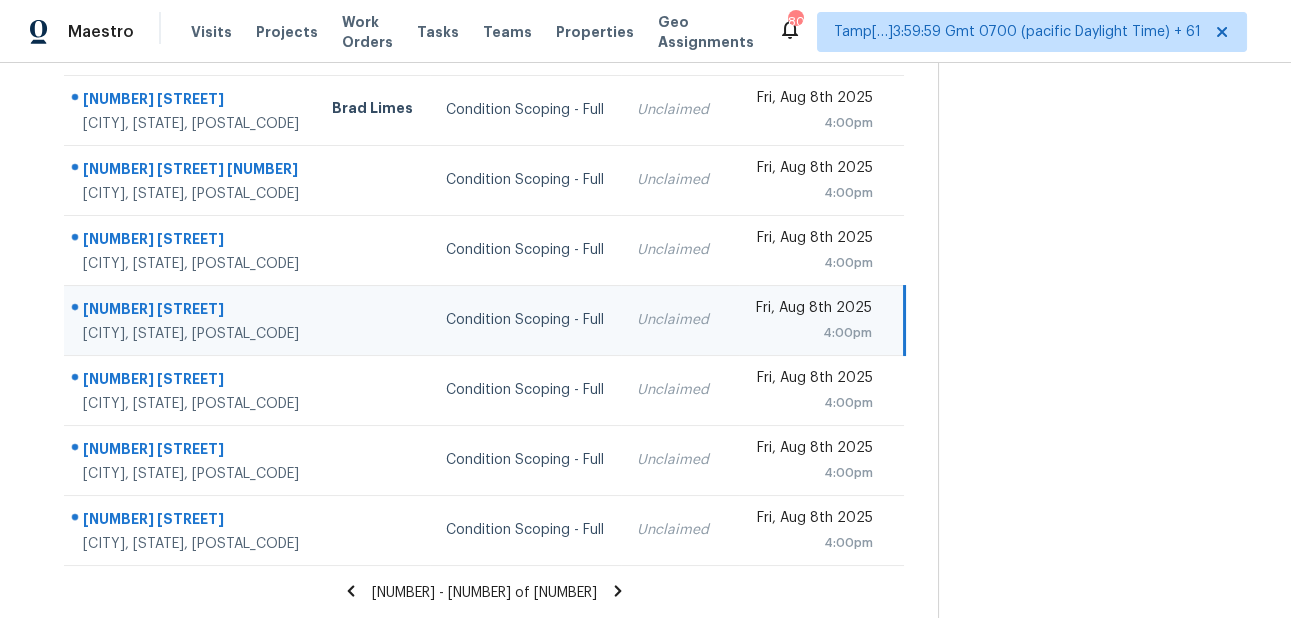 click on "18944 Ravenglen Ct" at bounding box center (191, 311) 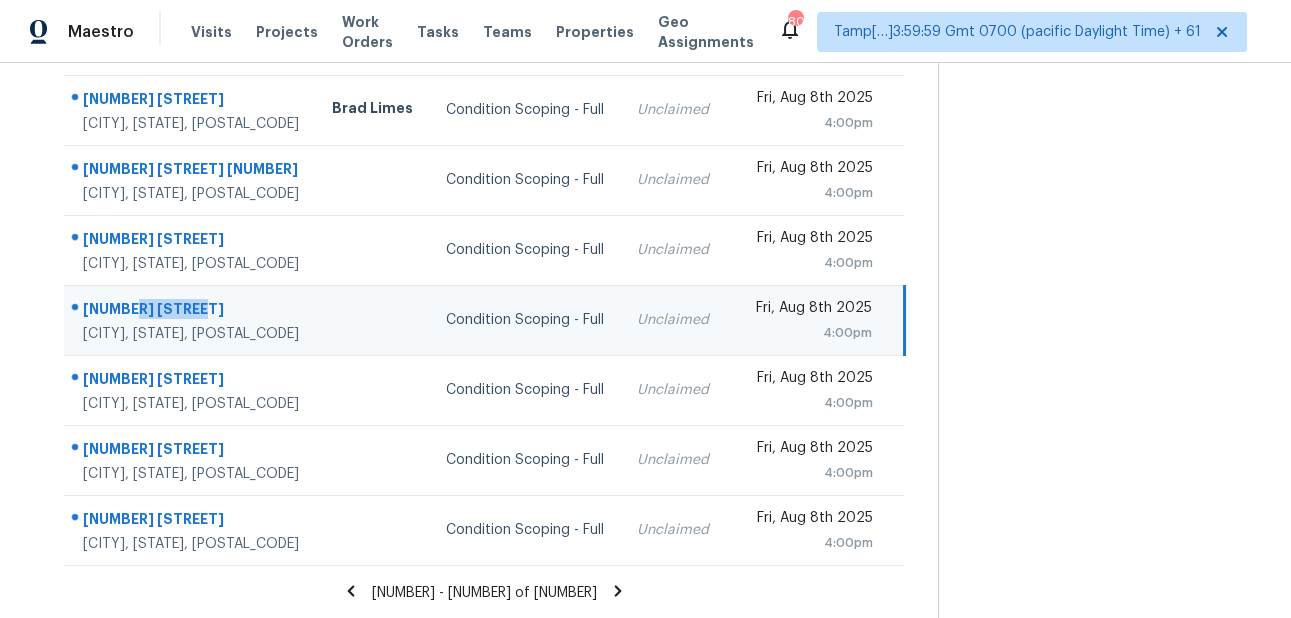 click on "18944 Ravenglen Ct" at bounding box center (191, 311) 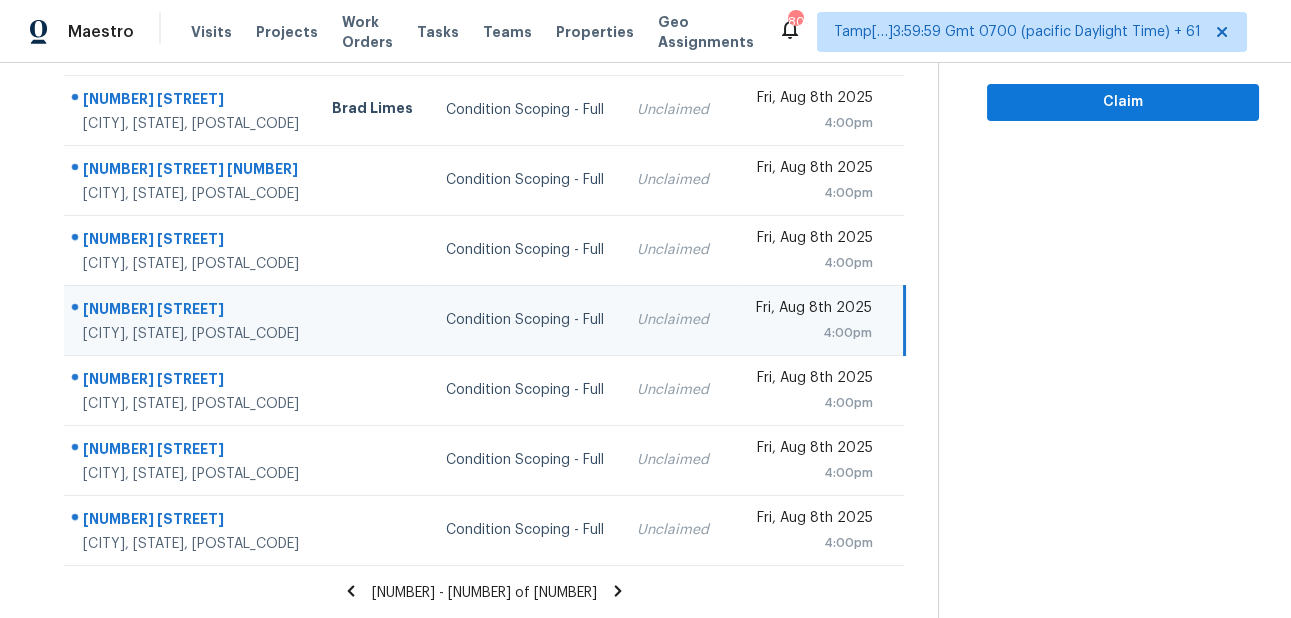 click on "Condition Scoping - Full" at bounding box center [525, 320] 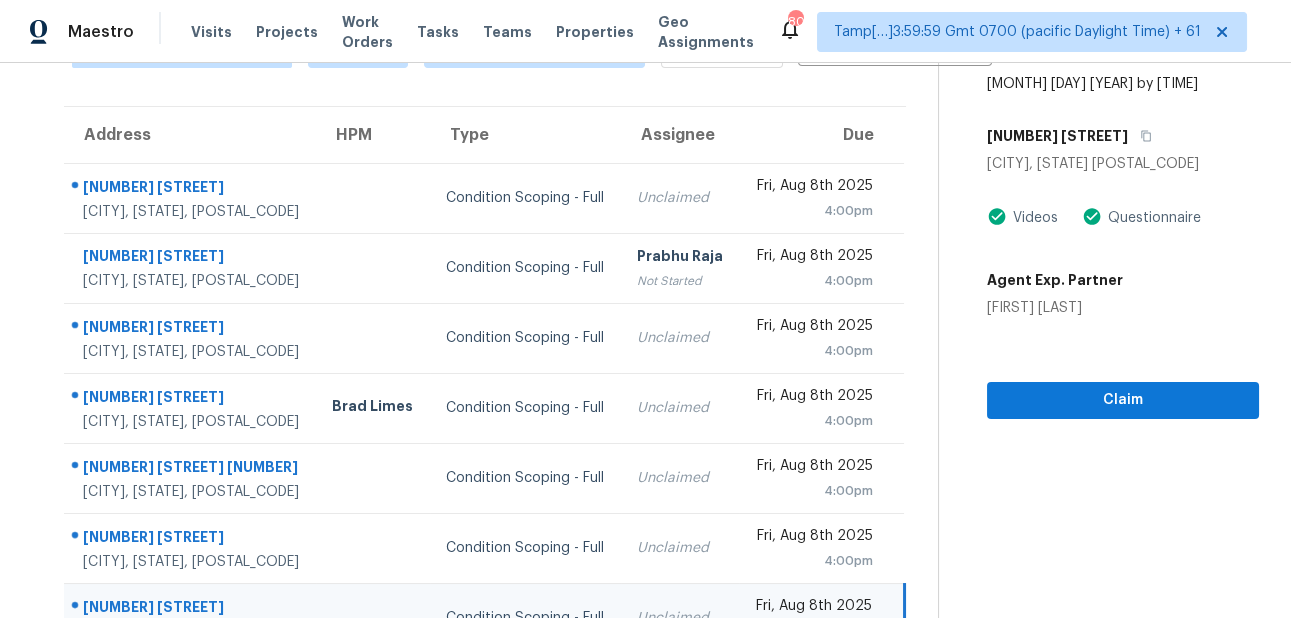 scroll, scrollTop: 27, scrollLeft: 0, axis: vertical 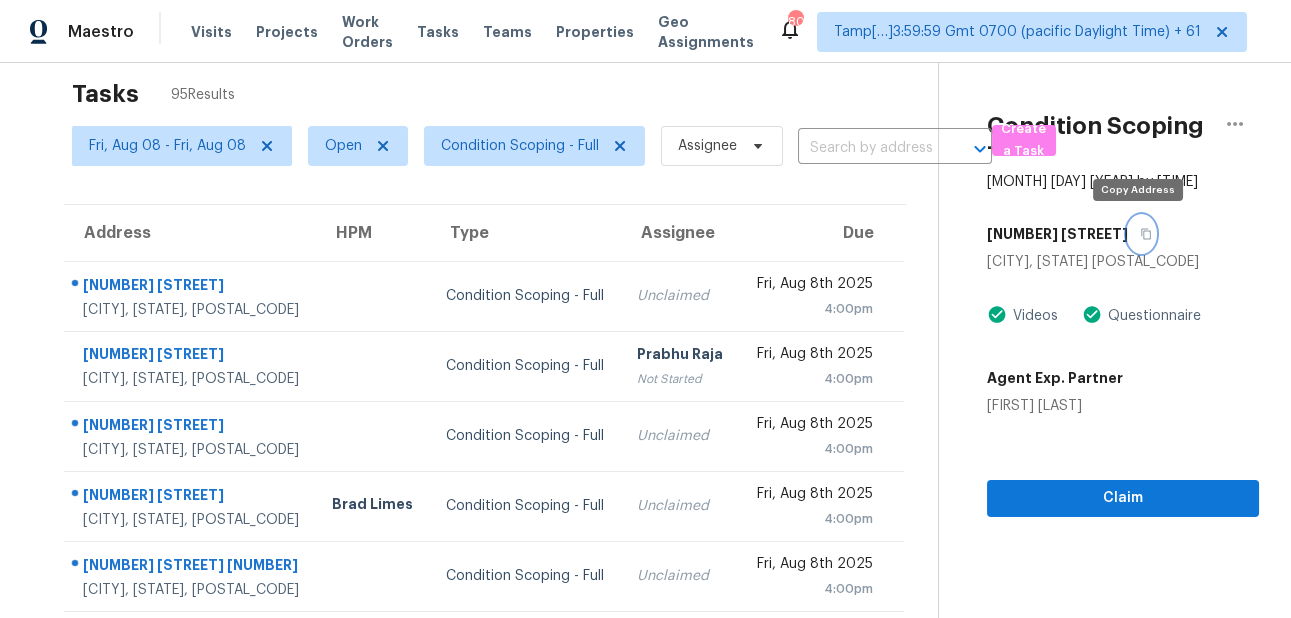 click 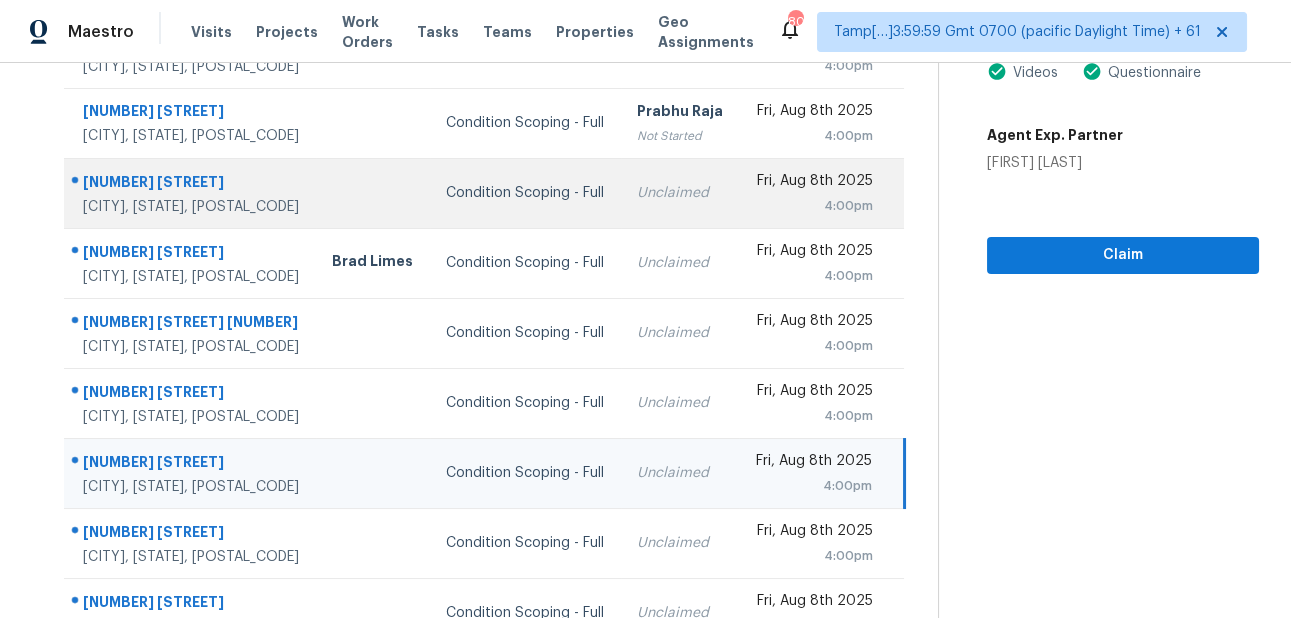 scroll, scrollTop: 423, scrollLeft: 0, axis: vertical 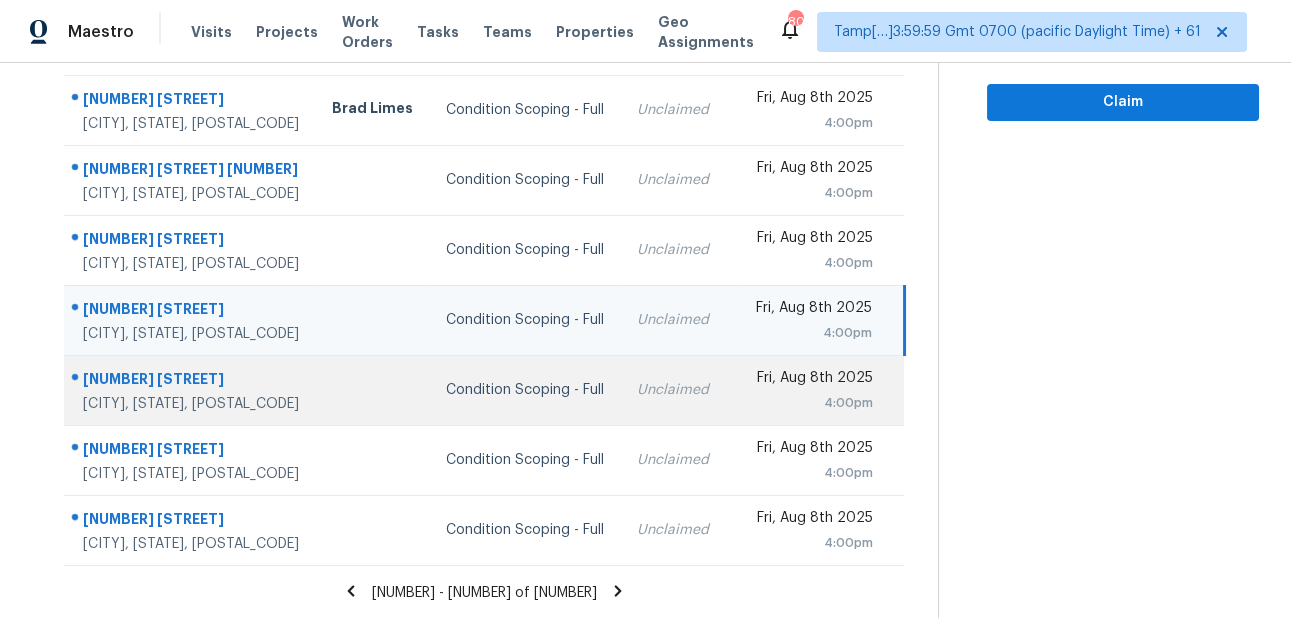 click on "217 Barbary Coast Ln" at bounding box center (191, 381) 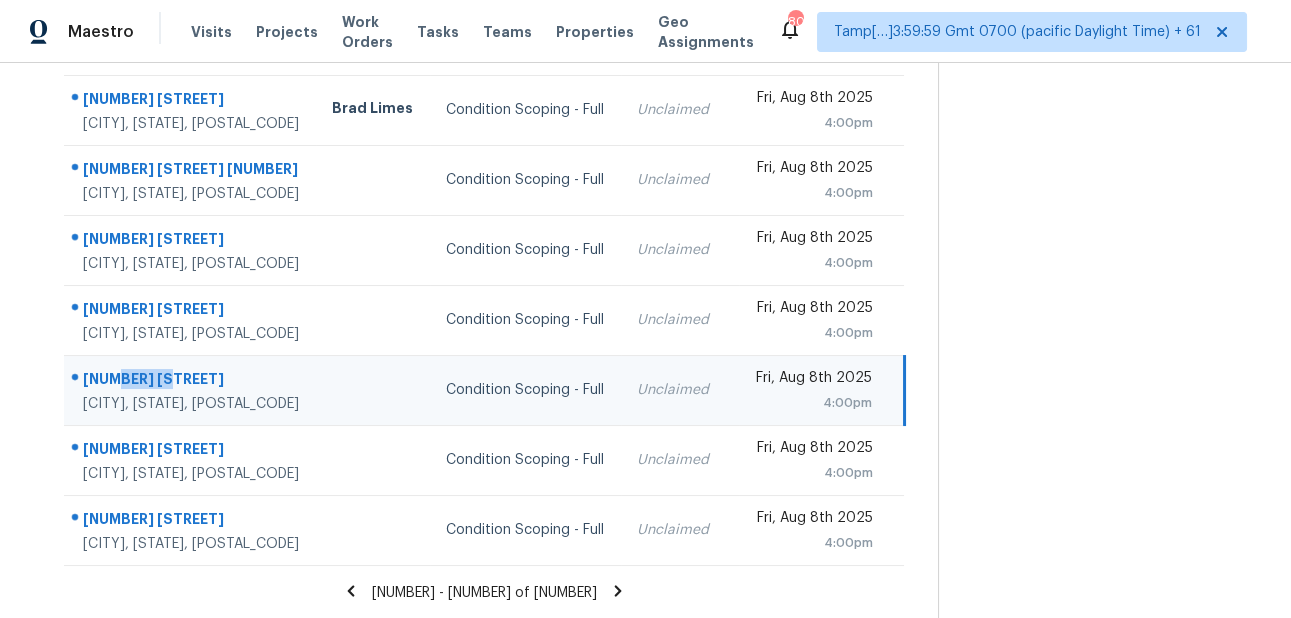 click on "217 Barbary Coast Ln" at bounding box center [191, 381] 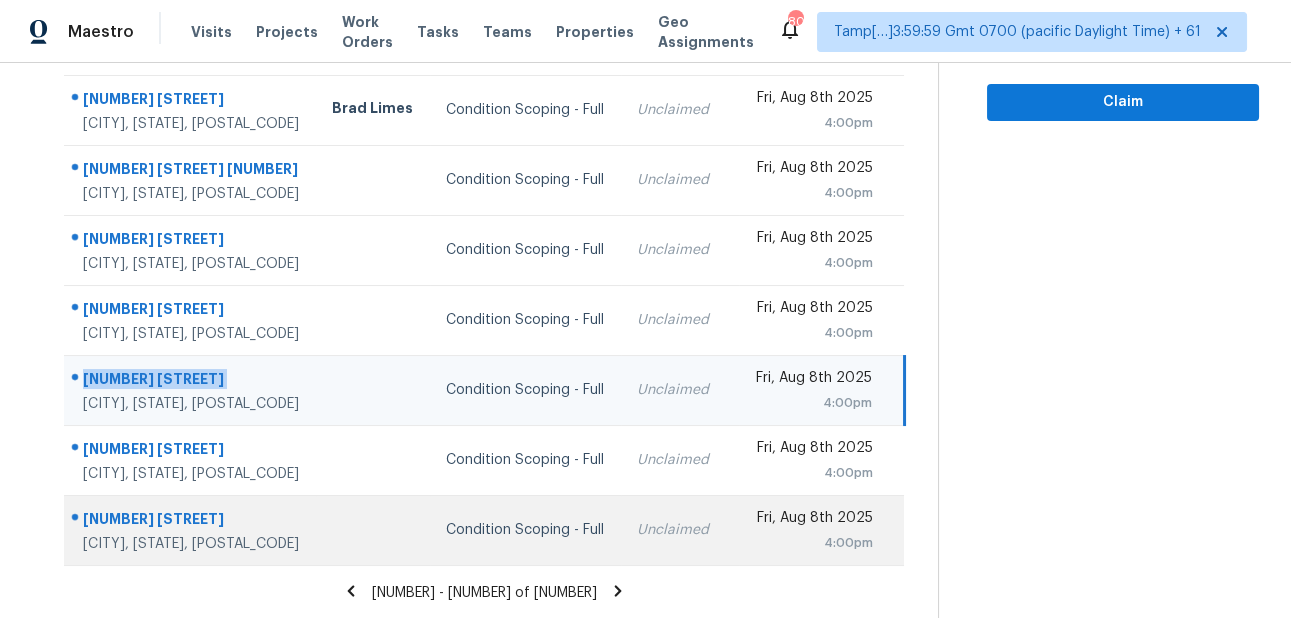click on "3312 Glen Crest Ln" at bounding box center [191, 521] 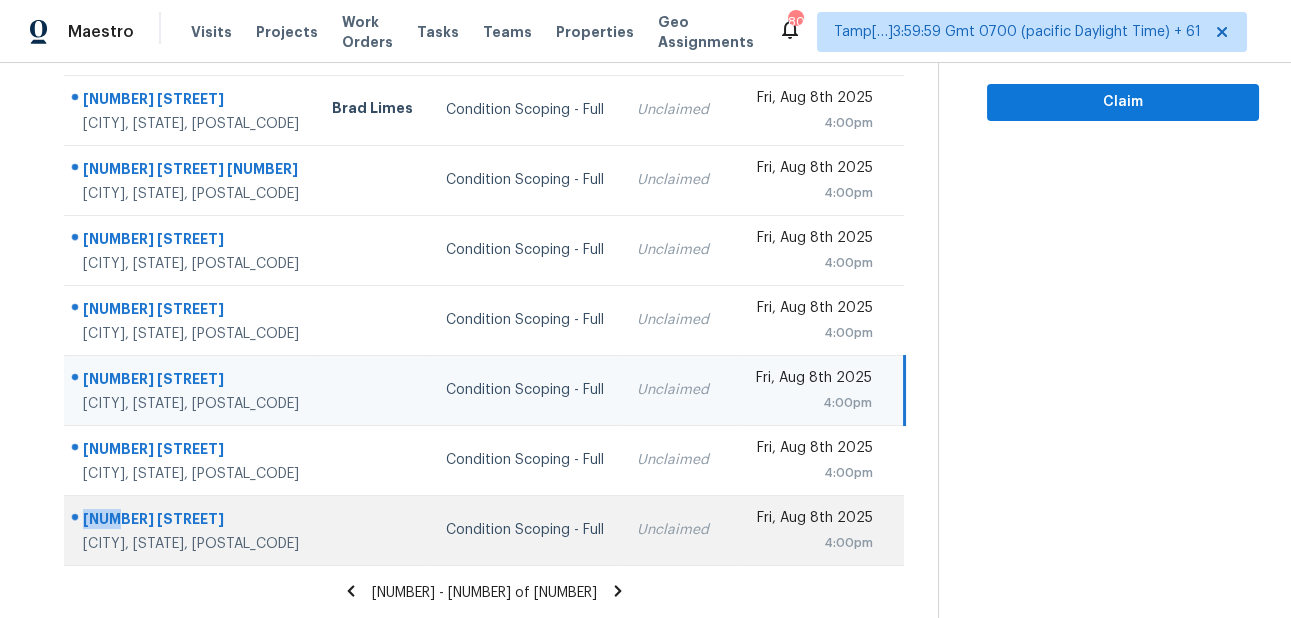 click on "3312 Glen Crest Ln" at bounding box center (191, 521) 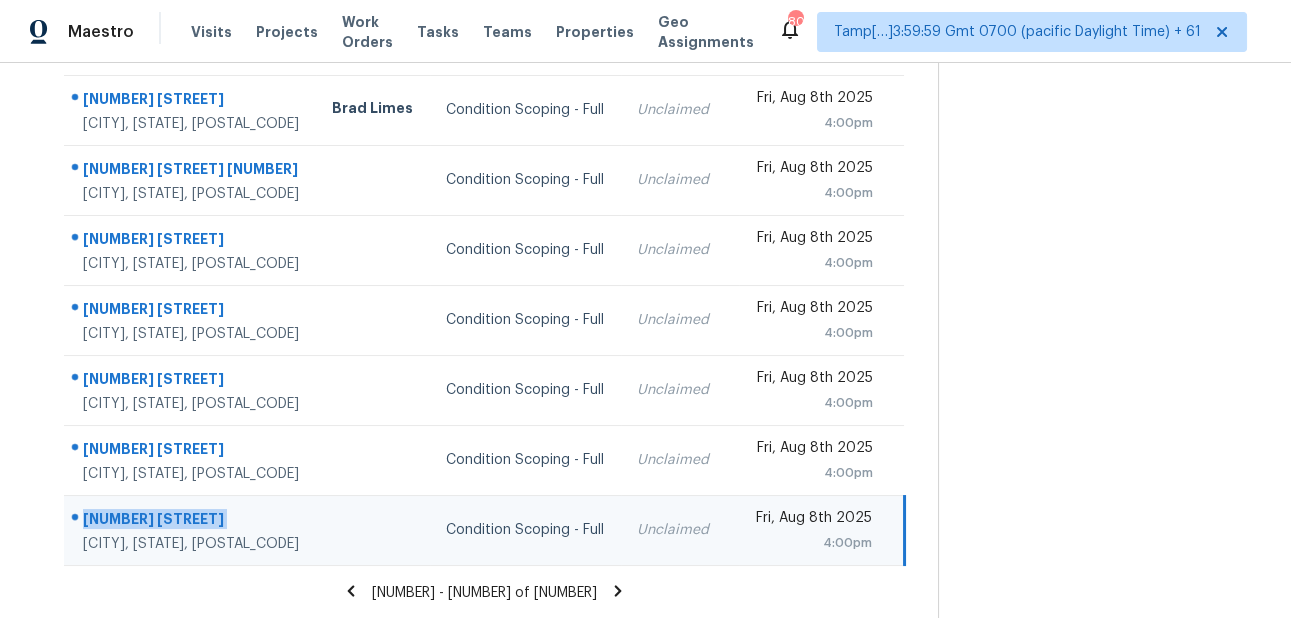 click on "3312 Glen Crest Ln" at bounding box center (191, 521) 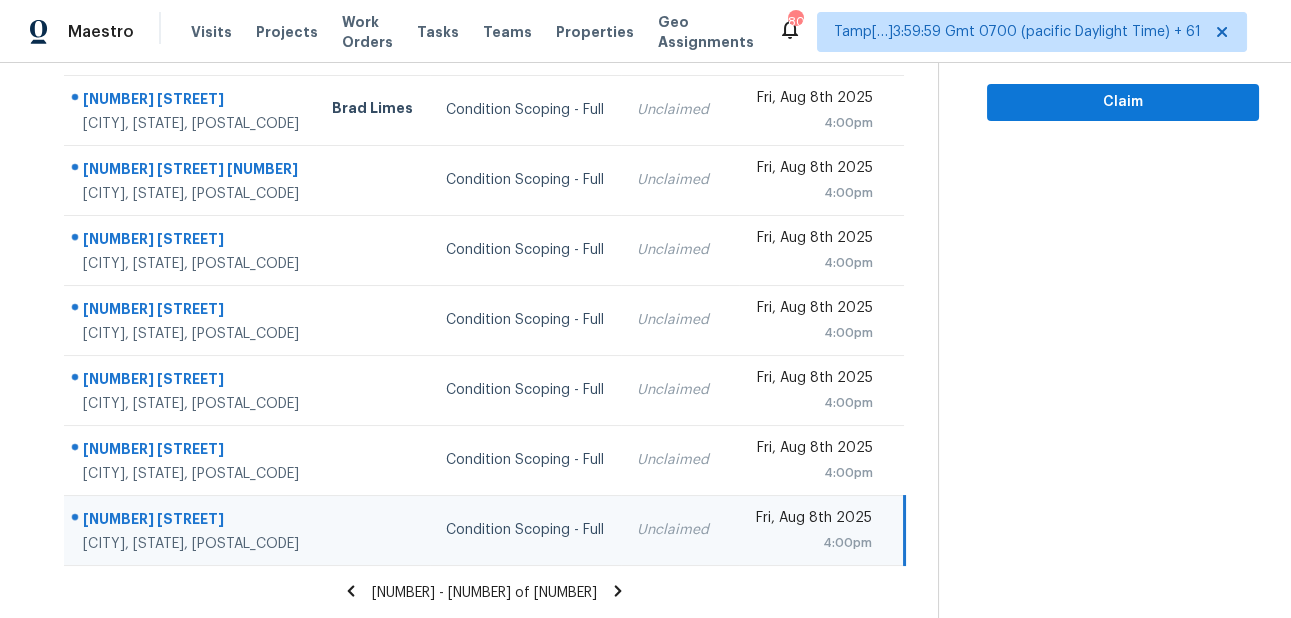 click 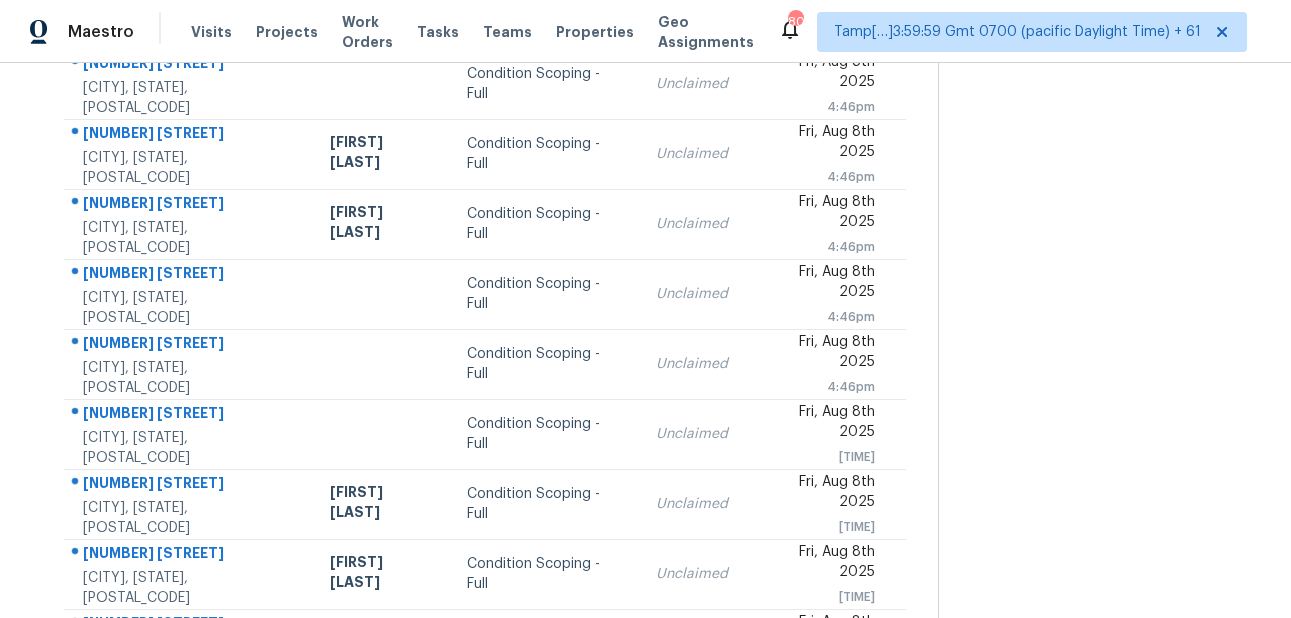 scroll, scrollTop: 0, scrollLeft: 0, axis: both 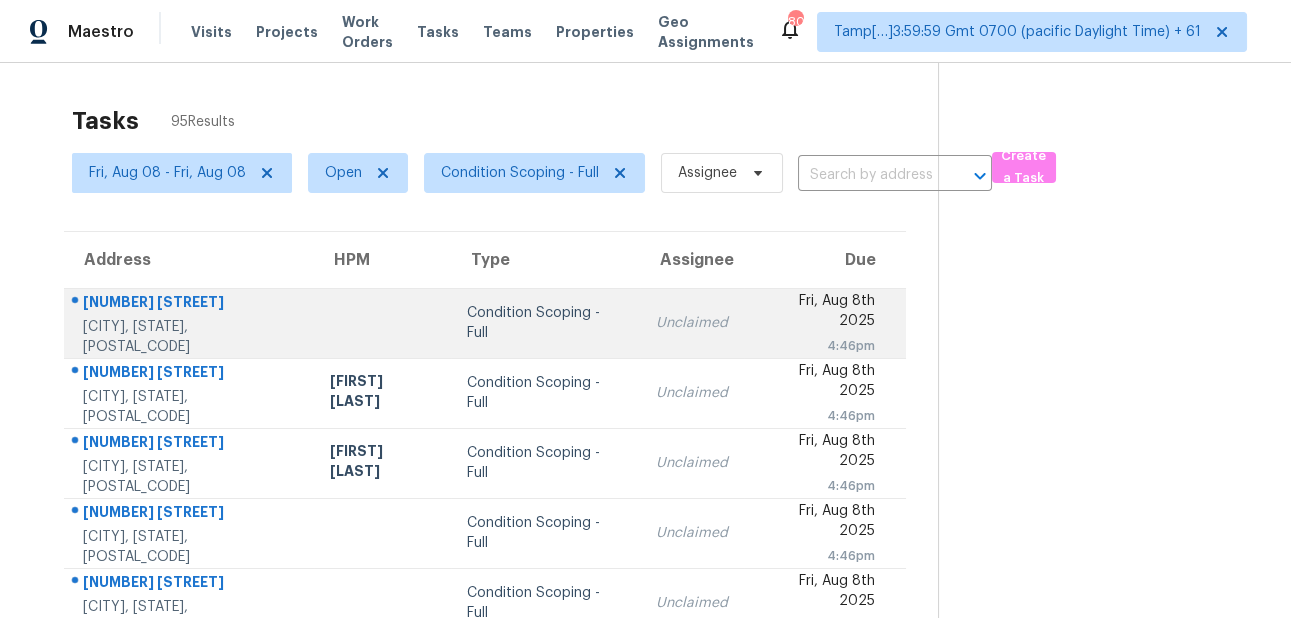 click on "7100 Hazel Ave" at bounding box center (190, 304) 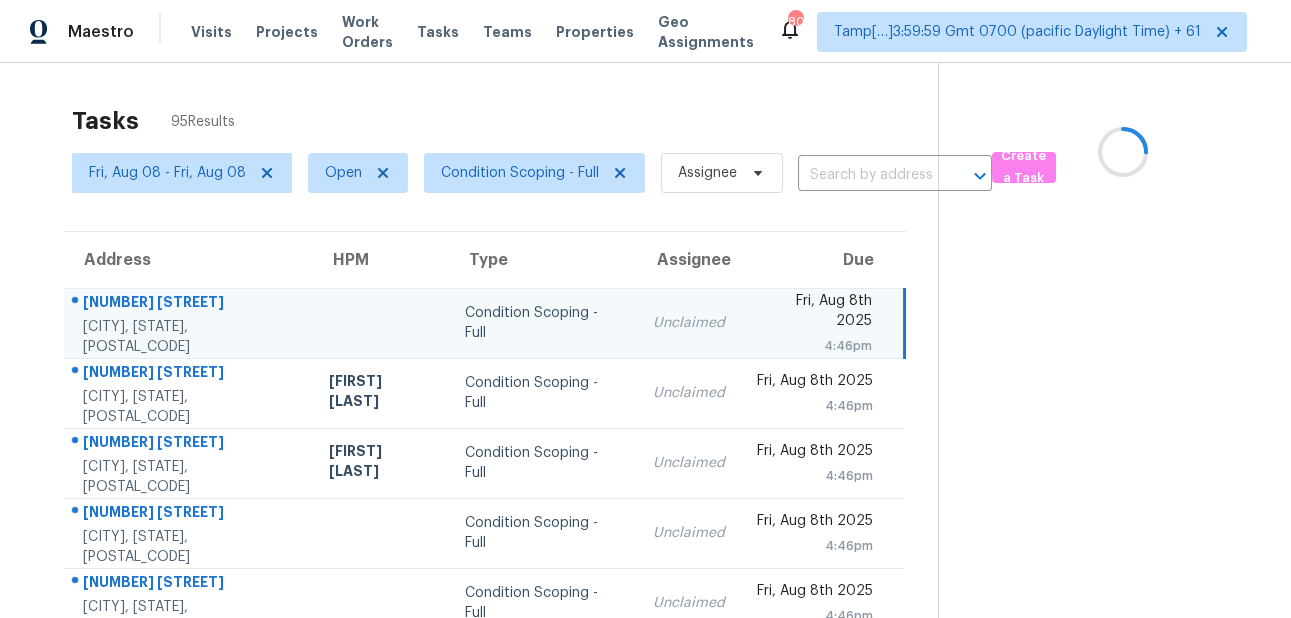 click on "7100 Hazel Ave" at bounding box center [190, 304] 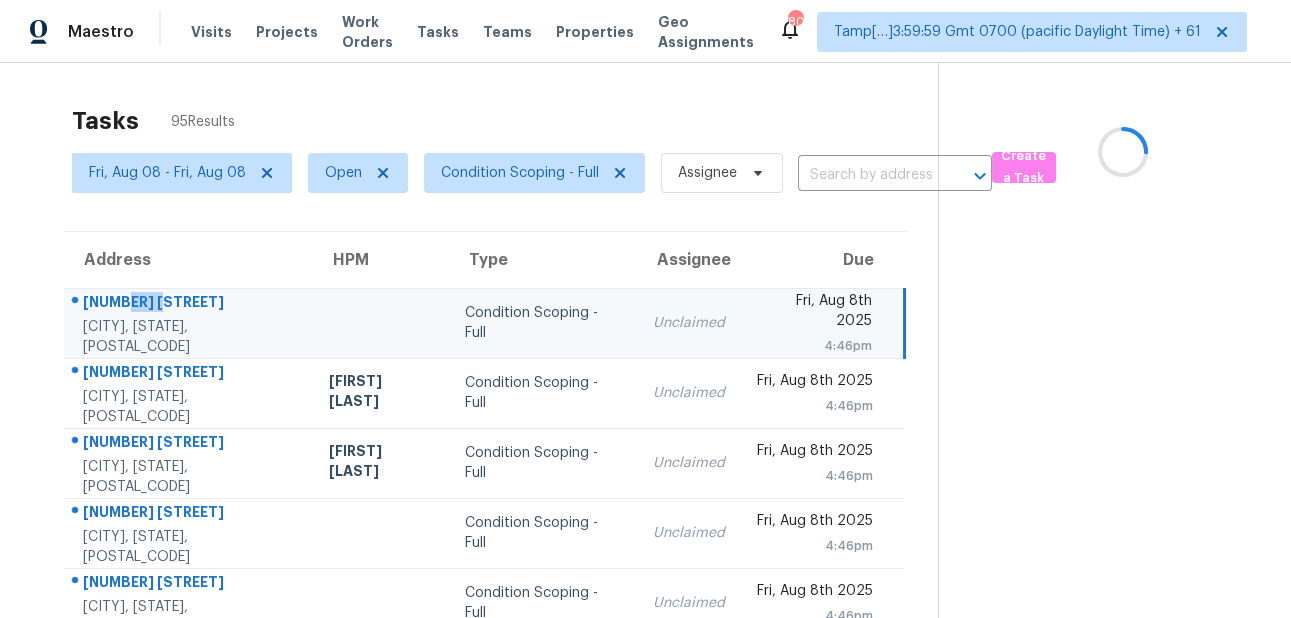 click on "7100 Hazel Ave" at bounding box center [190, 304] 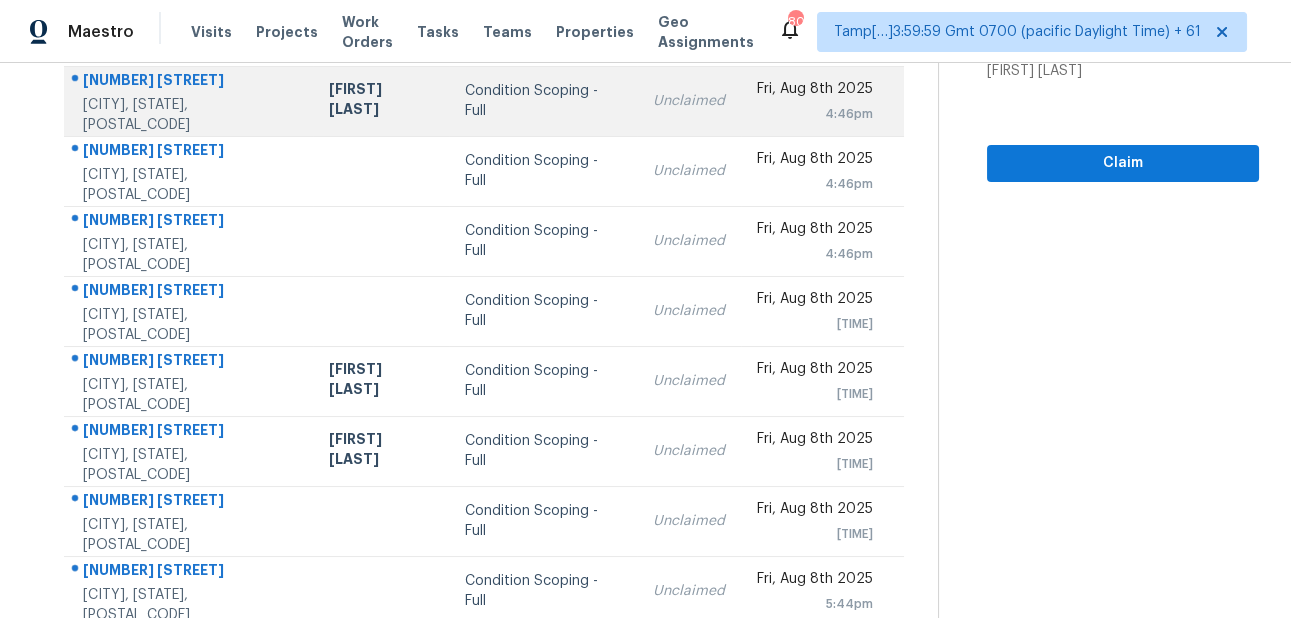 scroll, scrollTop: 369, scrollLeft: 0, axis: vertical 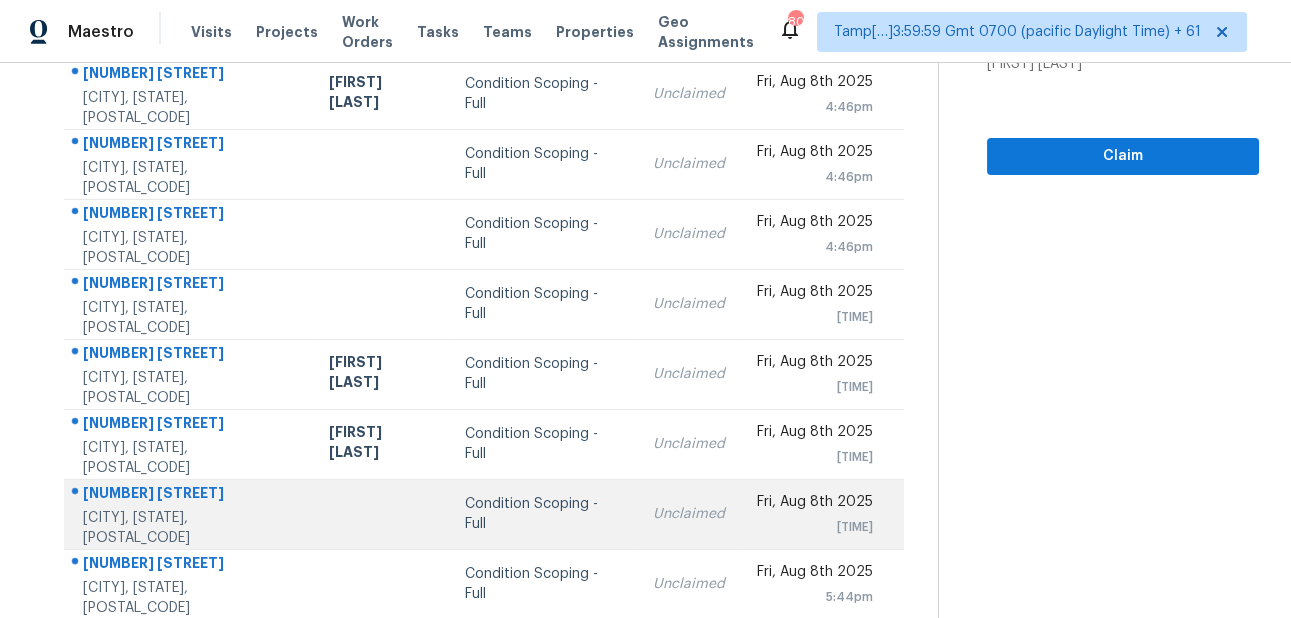 click on "13784 Ash Cir" at bounding box center (190, 495) 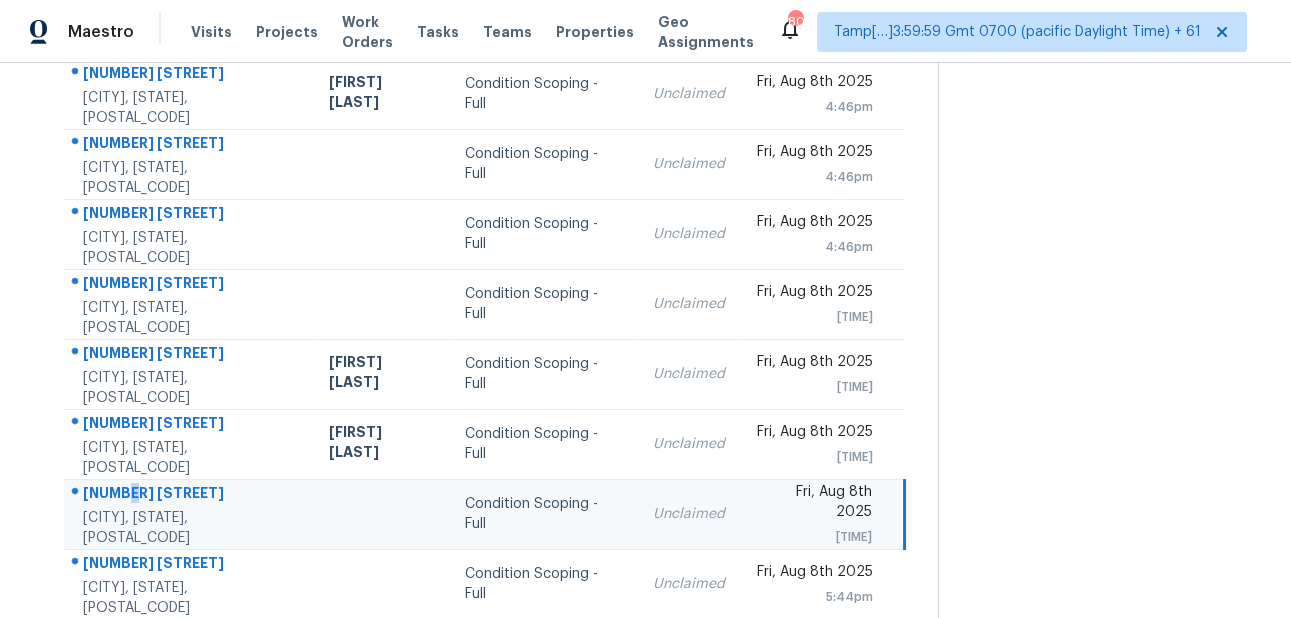 click on "13784 Ash Cir" at bounding box center (190, 495) 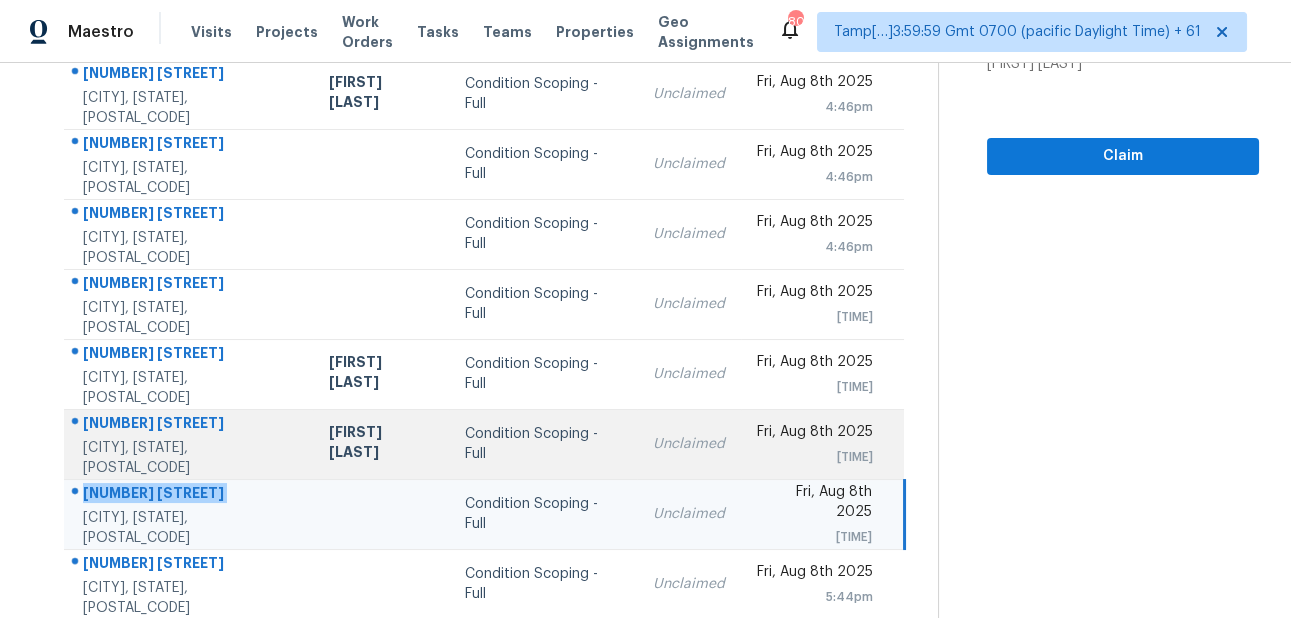 scroll, scrollTop: 423, scrollLeft: 0, axis: vertical 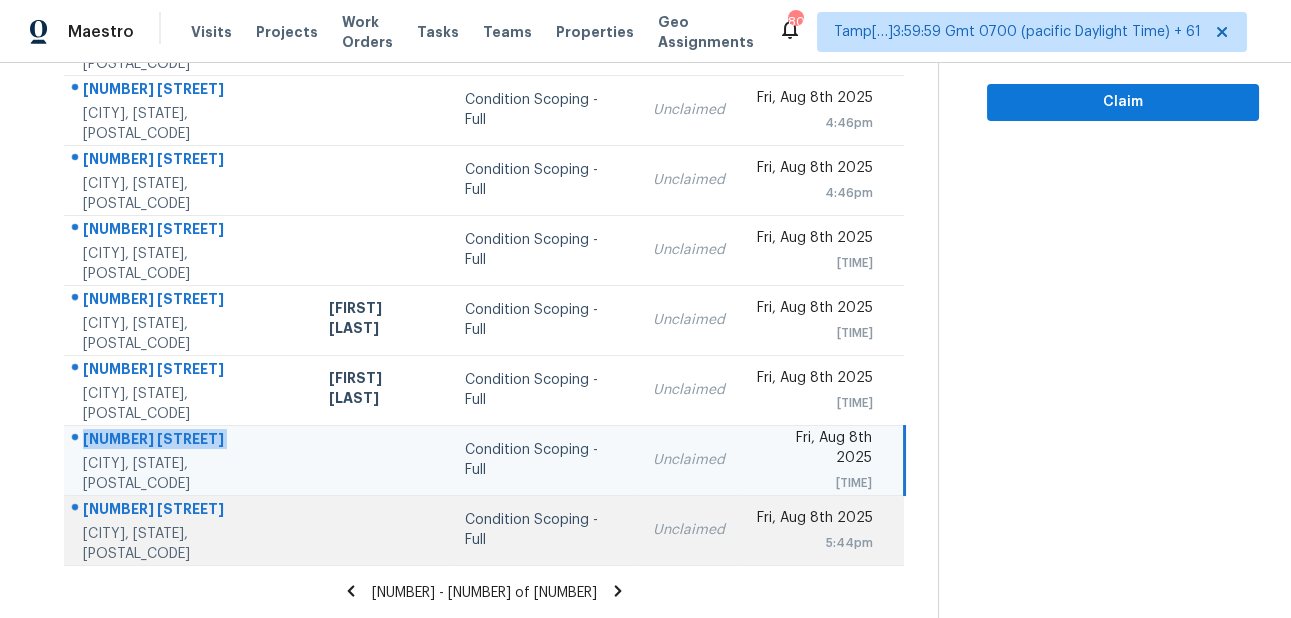 click on "46011 W Keller Dr" at bounding box center (190, 511) 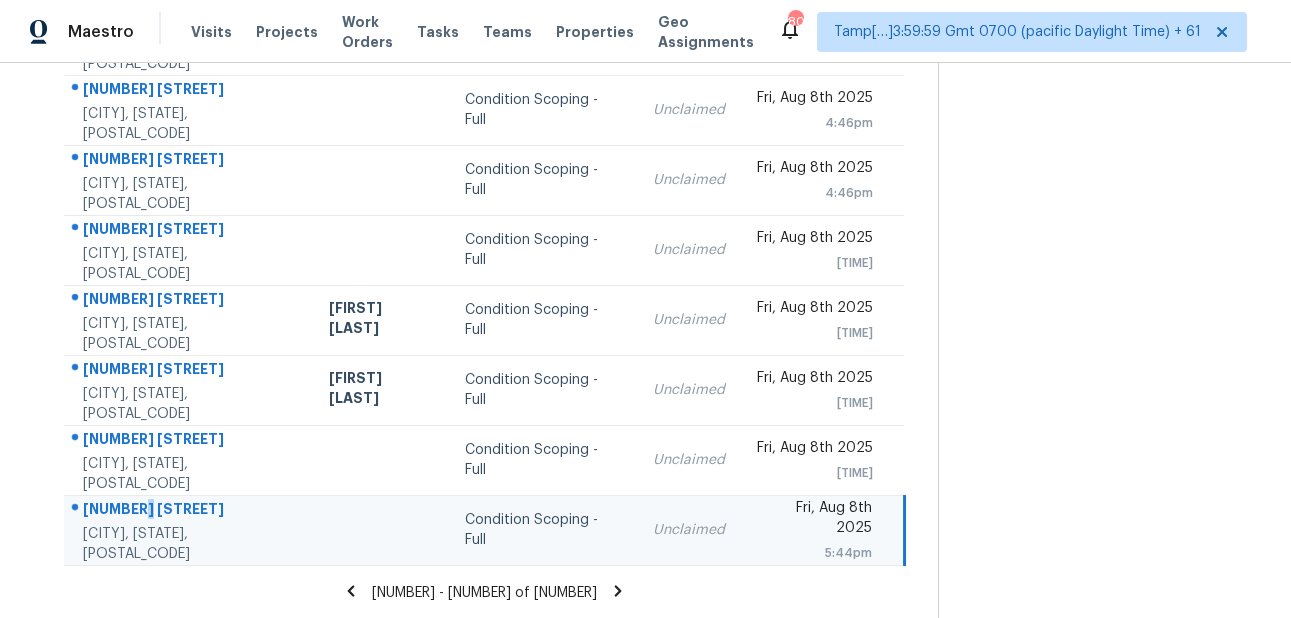 click on "46011 W Keller Dr" at bounding box center [190, 511] 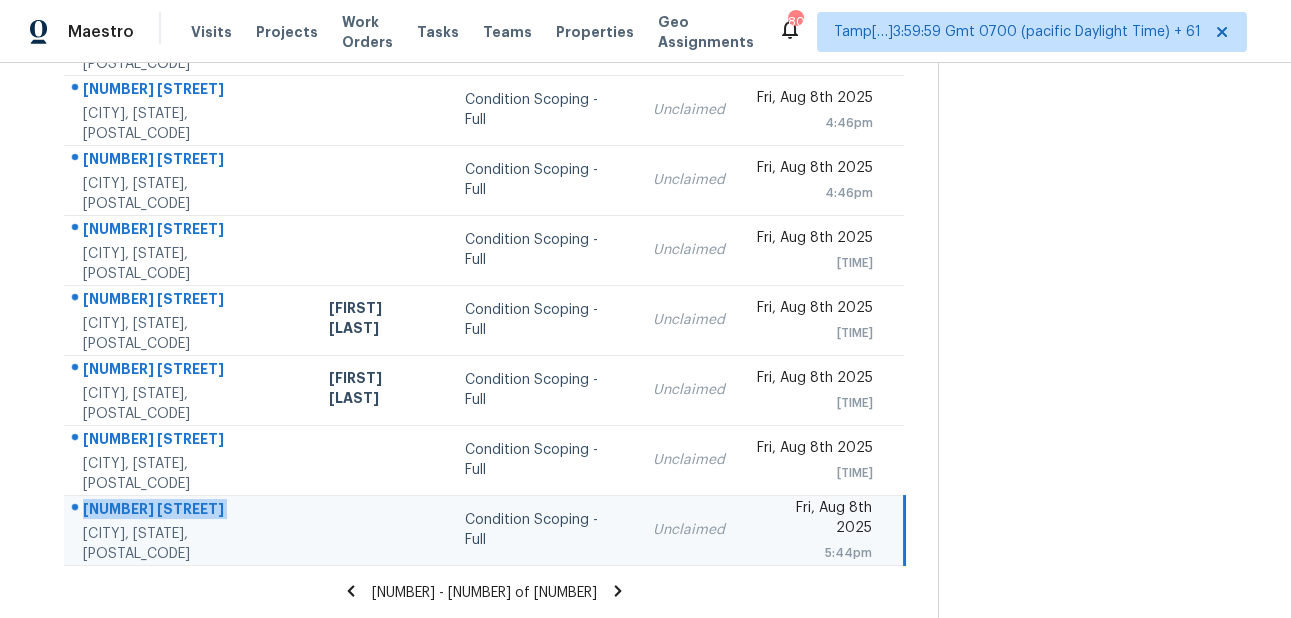 click on "46011 W Keller Dr" at bounding box center (190, 511) 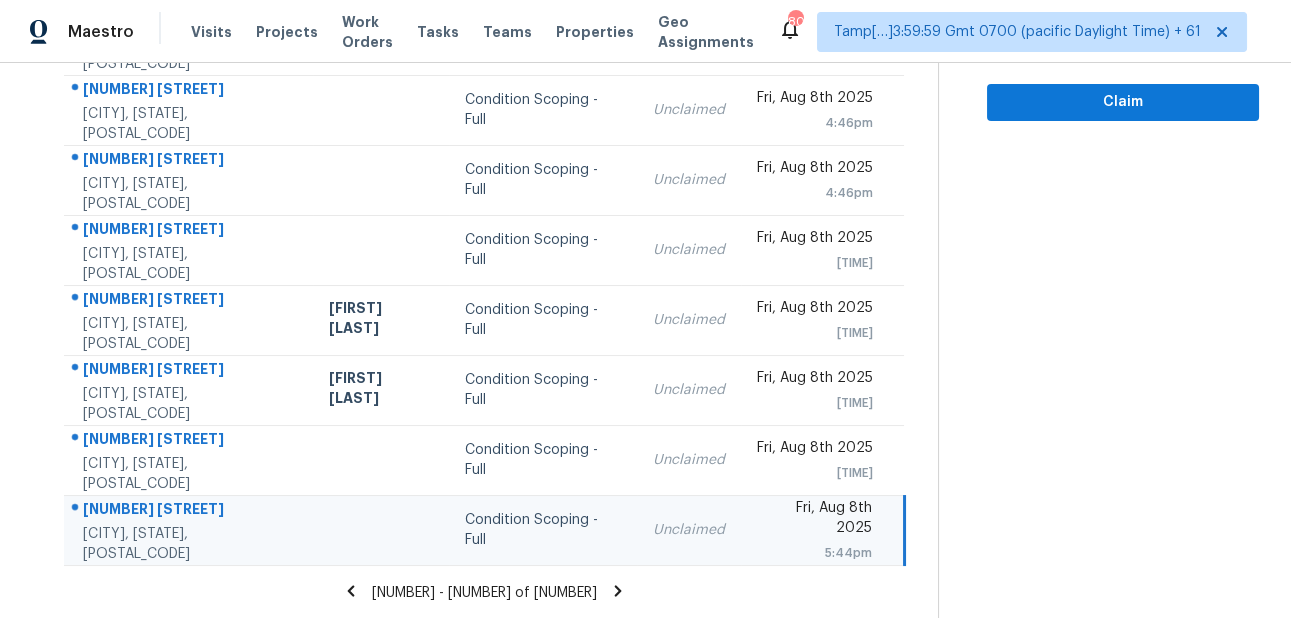 click 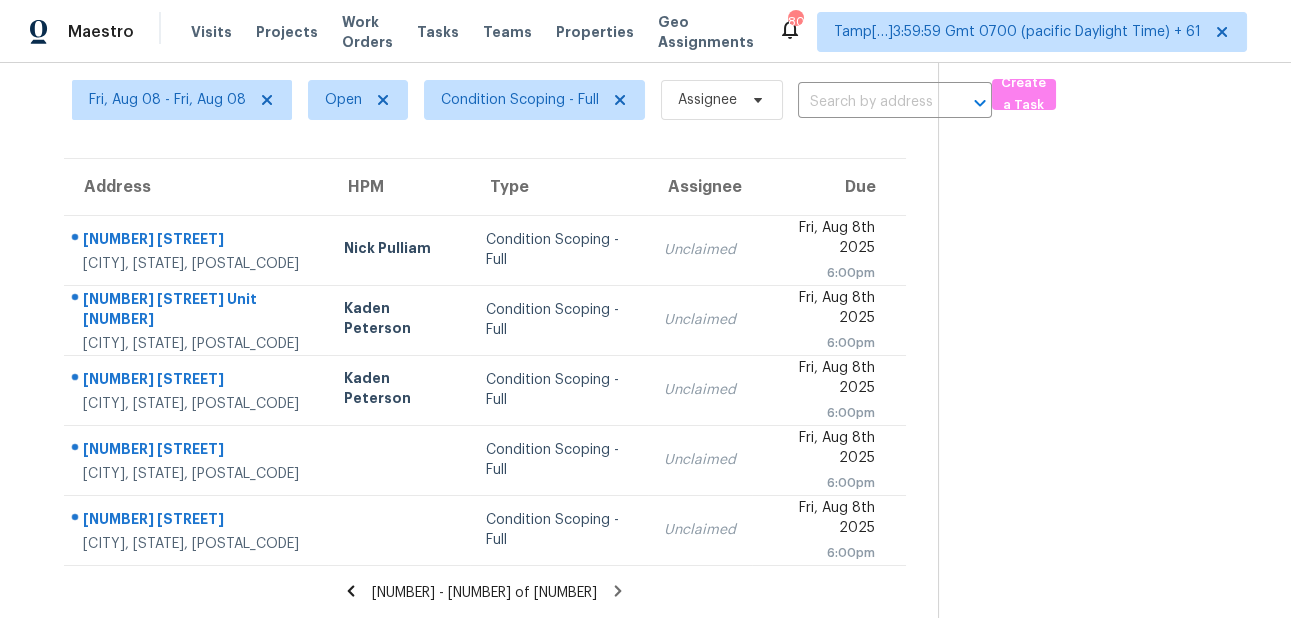 scroll, scrollTop: 34, scrollLeft: 0, axis: vertical 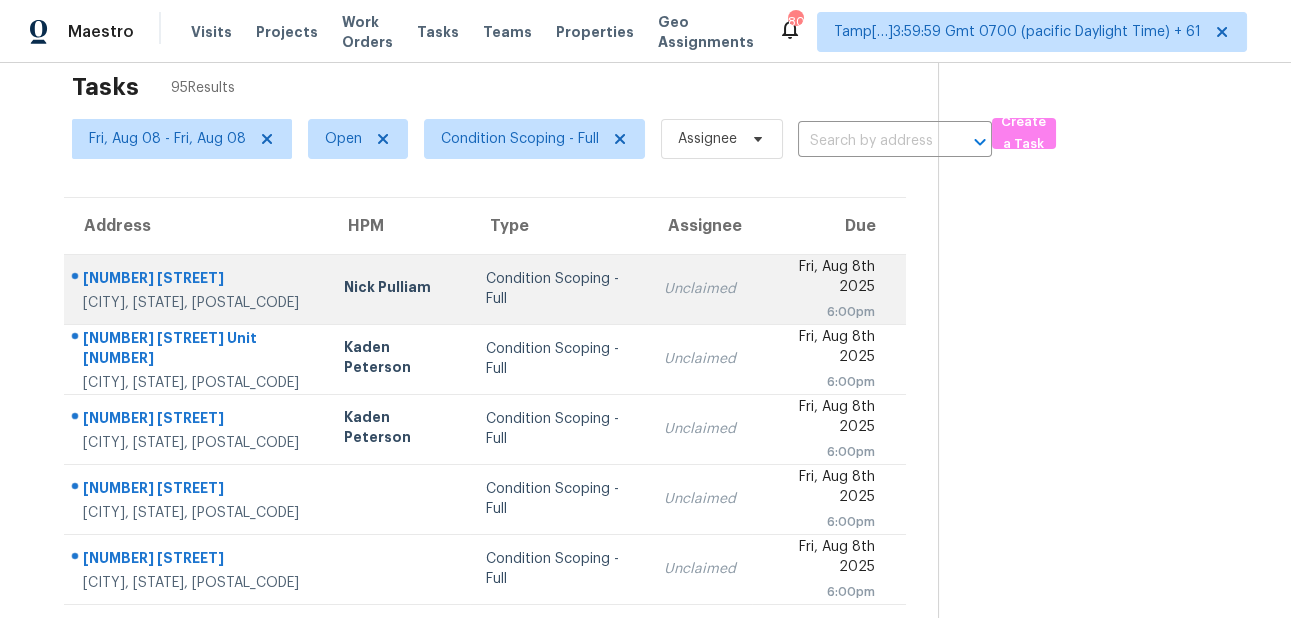 click on "9320 W Meadowbrook Ave   Phoenix, AZ, 85037" at bounding box center (196, 289) 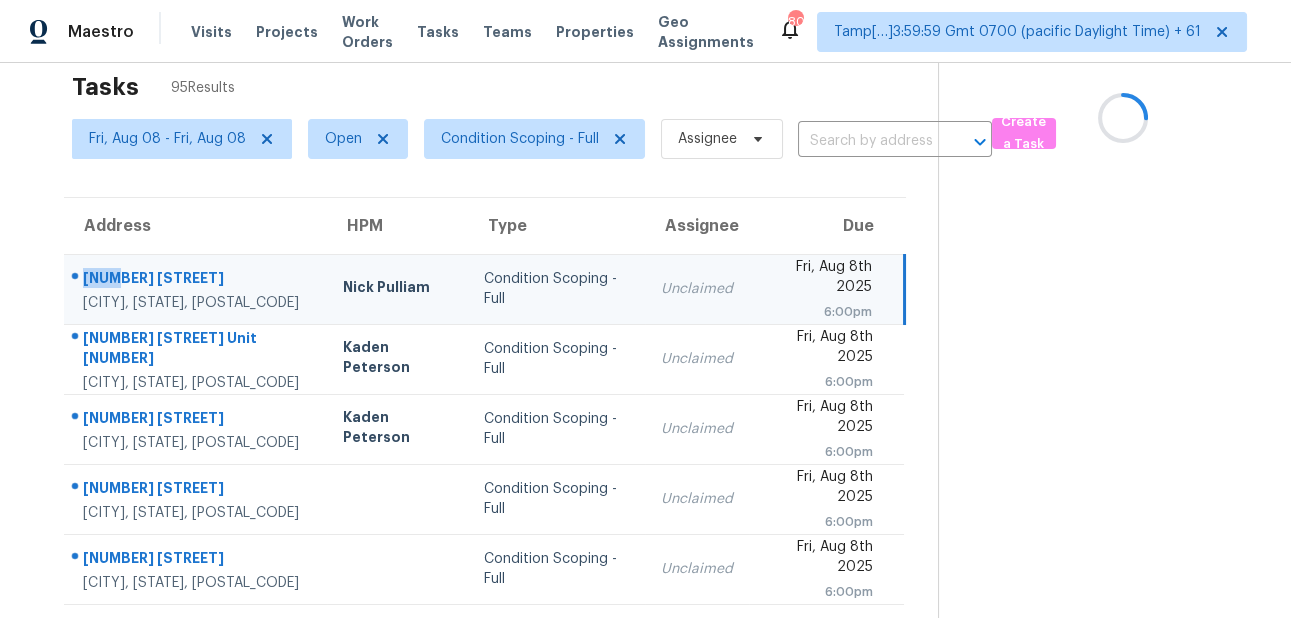 click on "9320 W Meadowbrook Ave   Phoenix, AZ, 85037" at bounding box center (195, 289) 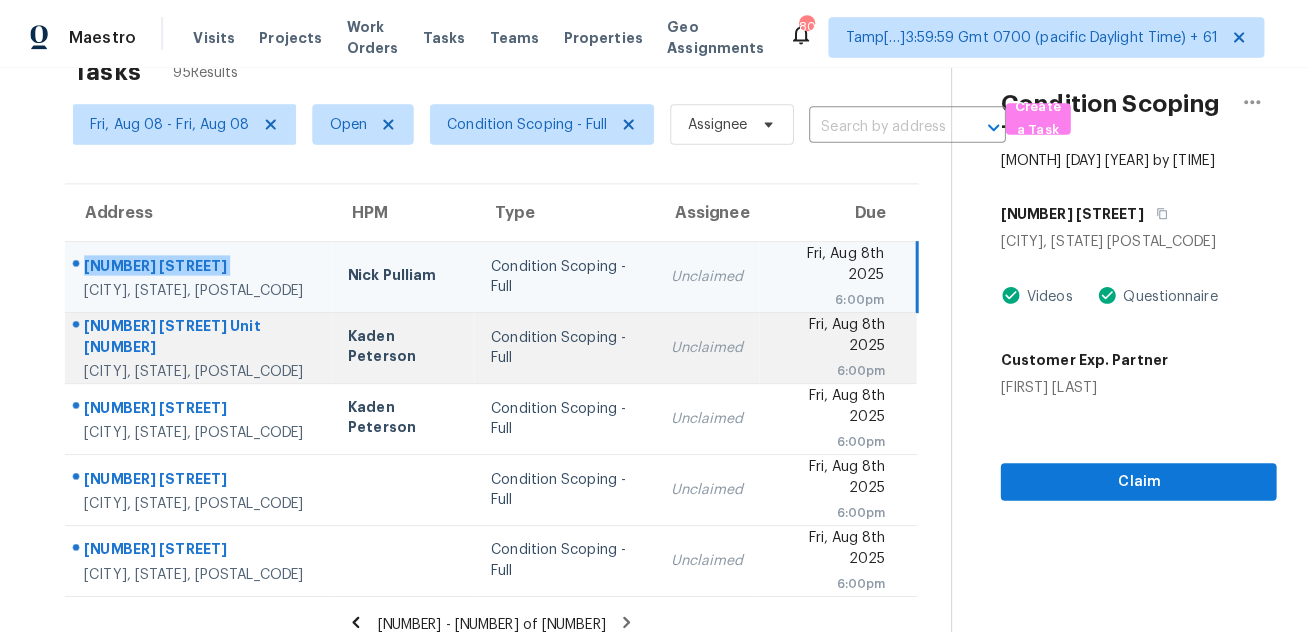 scroll, scrollTop: 73, scrollLeft: 0, axis: vertical 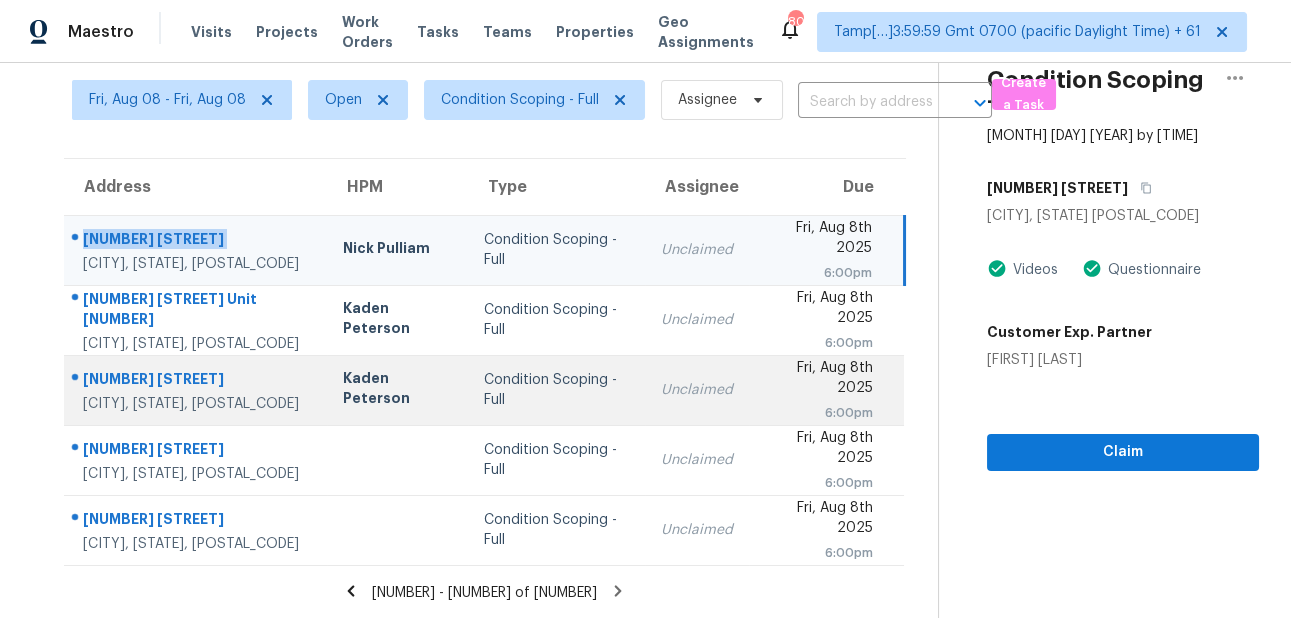 click on "5191 Millwood Rd" at bounding box center [197, 381] 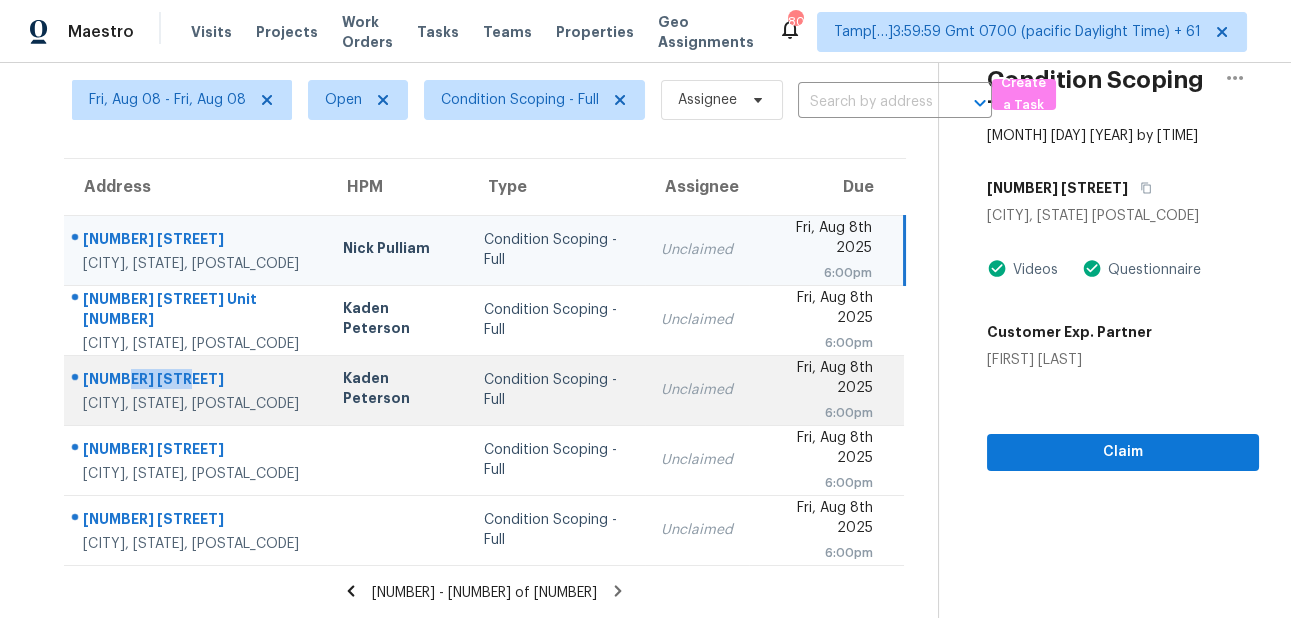 click on "5191 Millwood Rd" at bounding box center [197, 381] 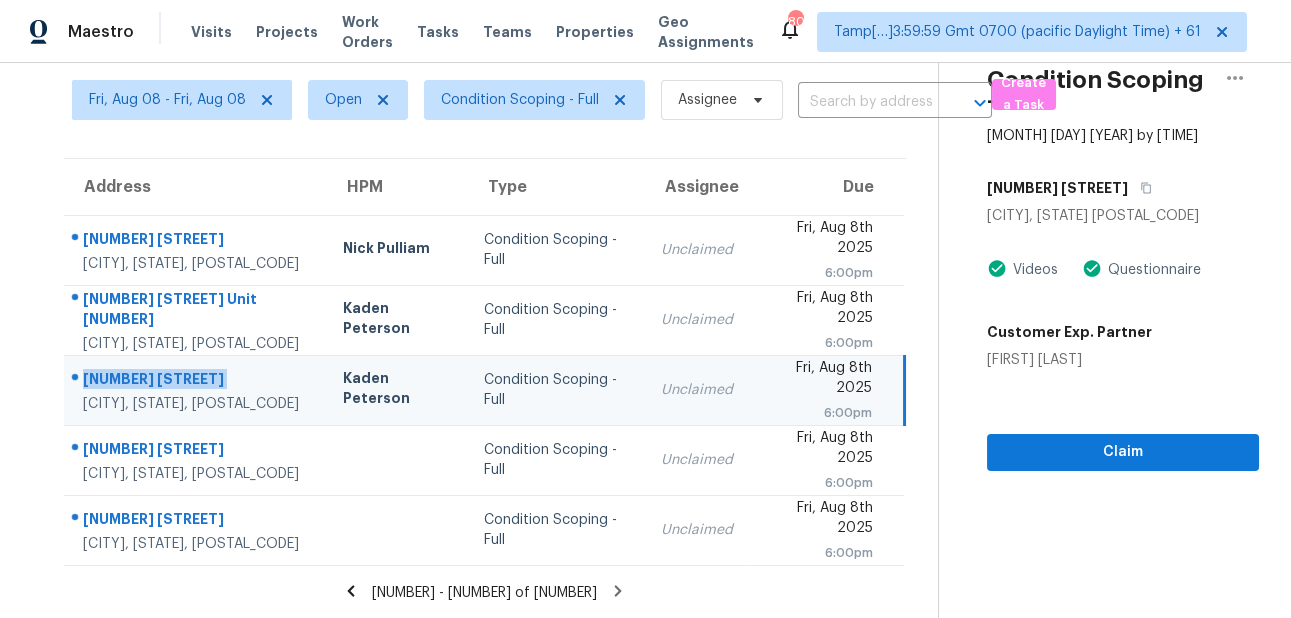 click on "Condition Scoping - Full" at bounding box center [556, 390] 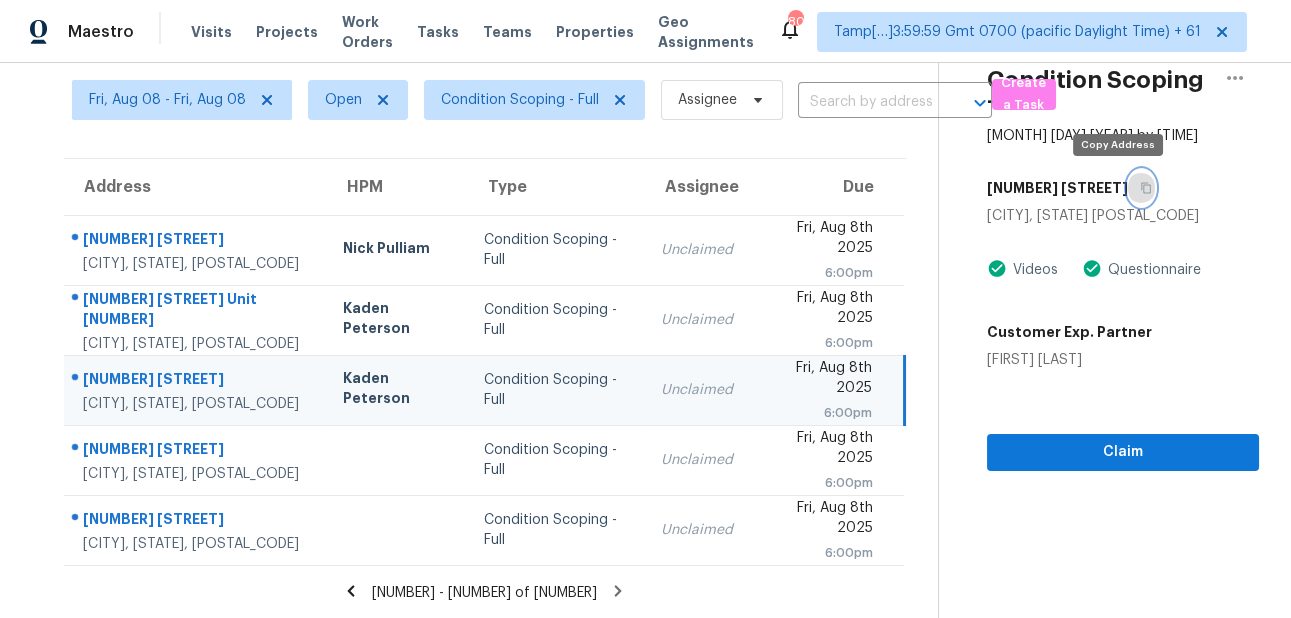 click 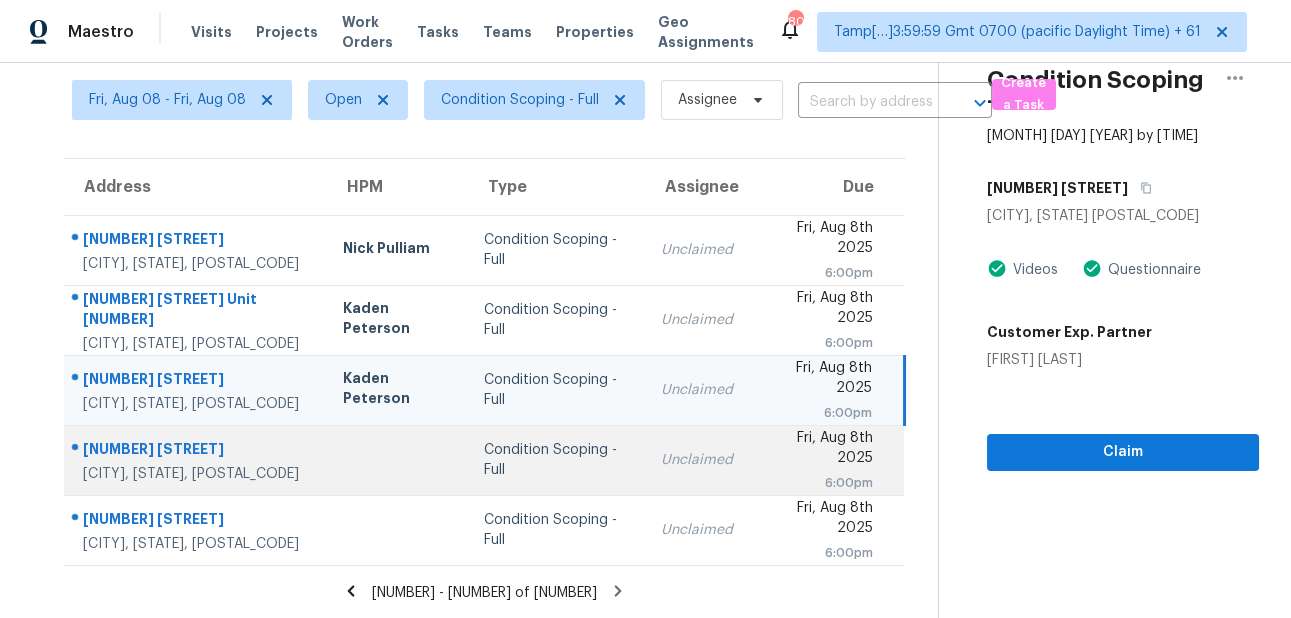 click on "4313 W Piute Ave" at bounding box center [197, 451] 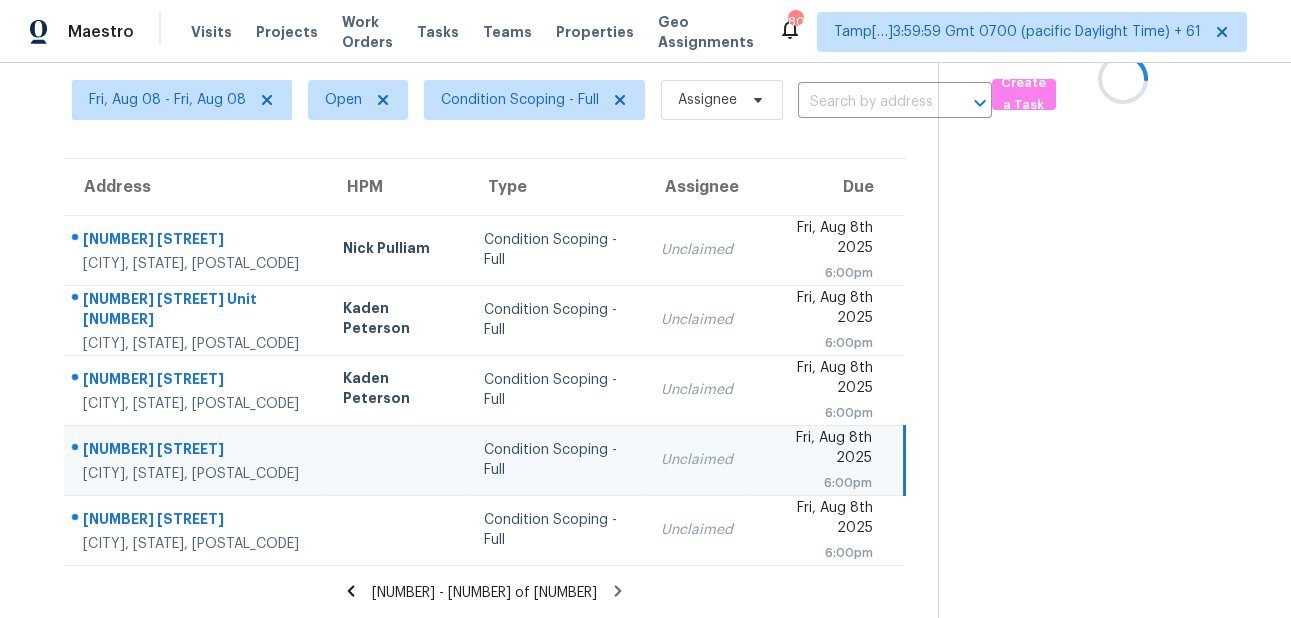 click on "4313 W Piute Ave" at bounding box center (197, 451) 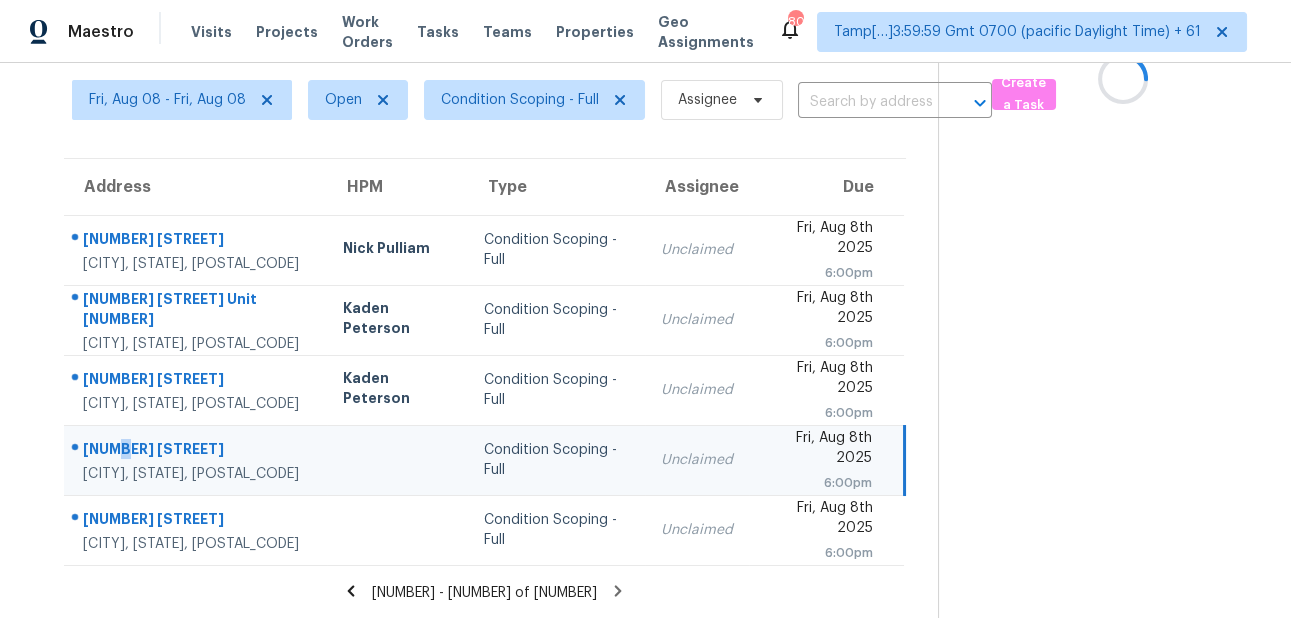 click on "4313 W Piute Ave" at bounding box center (197, 451) 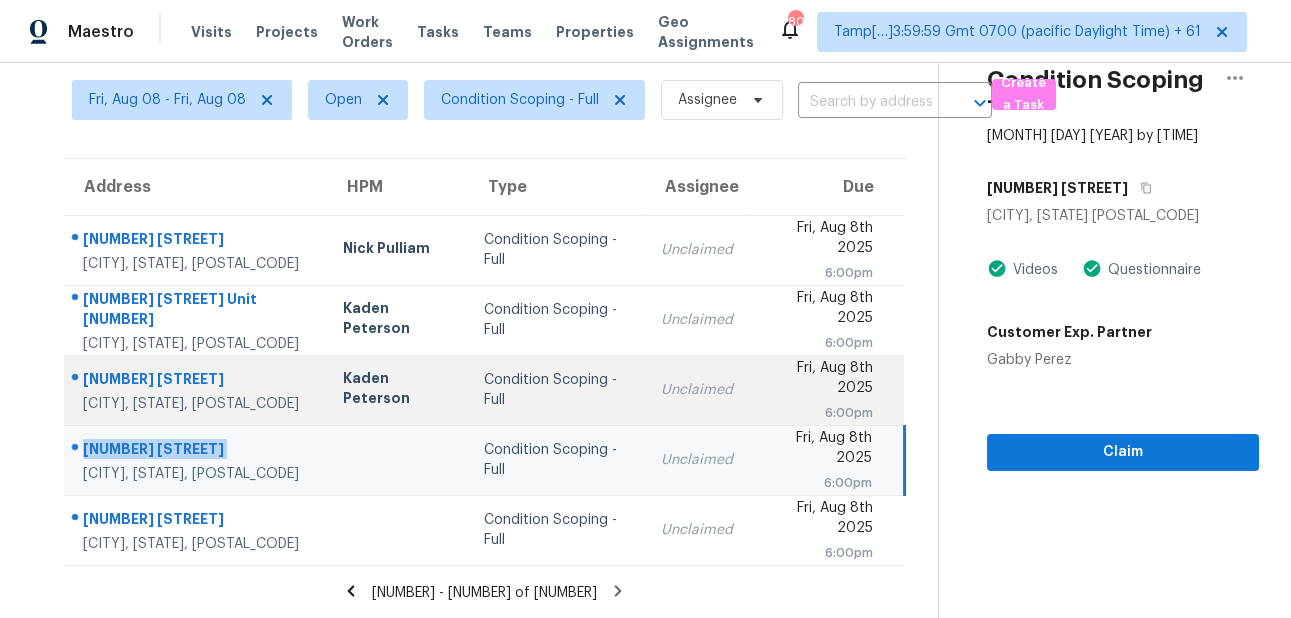 click on "5191 Millwood Rd" at bounding box center (197, 381) 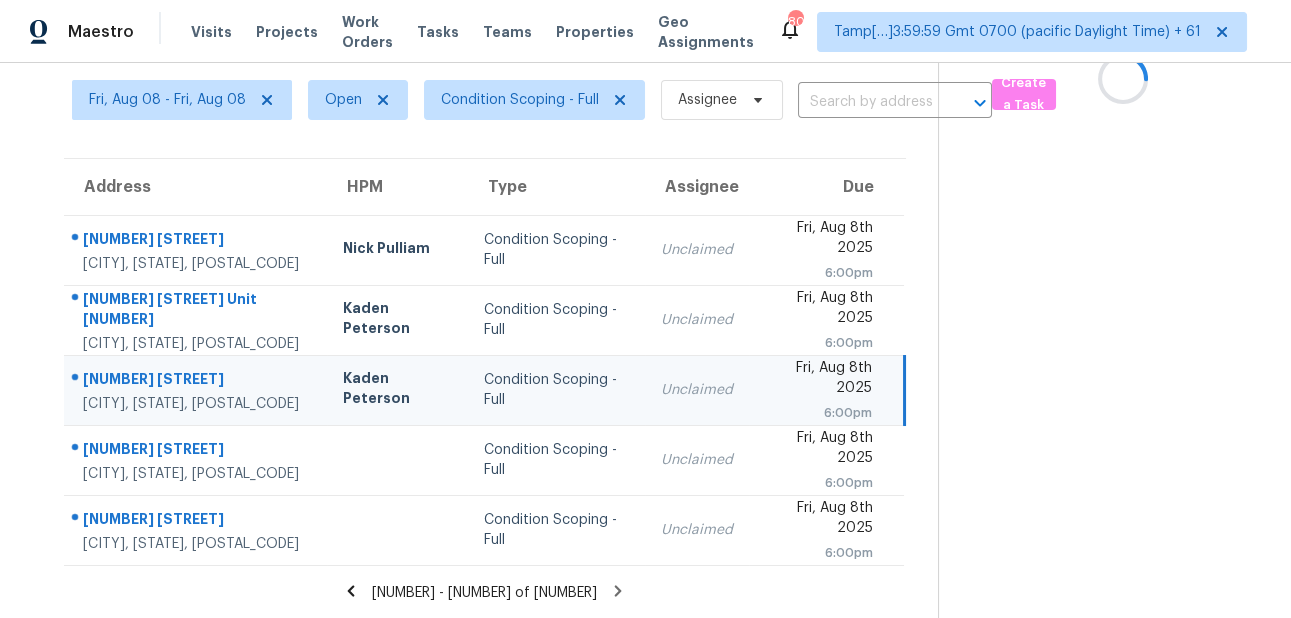 click on "5191 Millwood Rd" at bounding box center [197, 381] 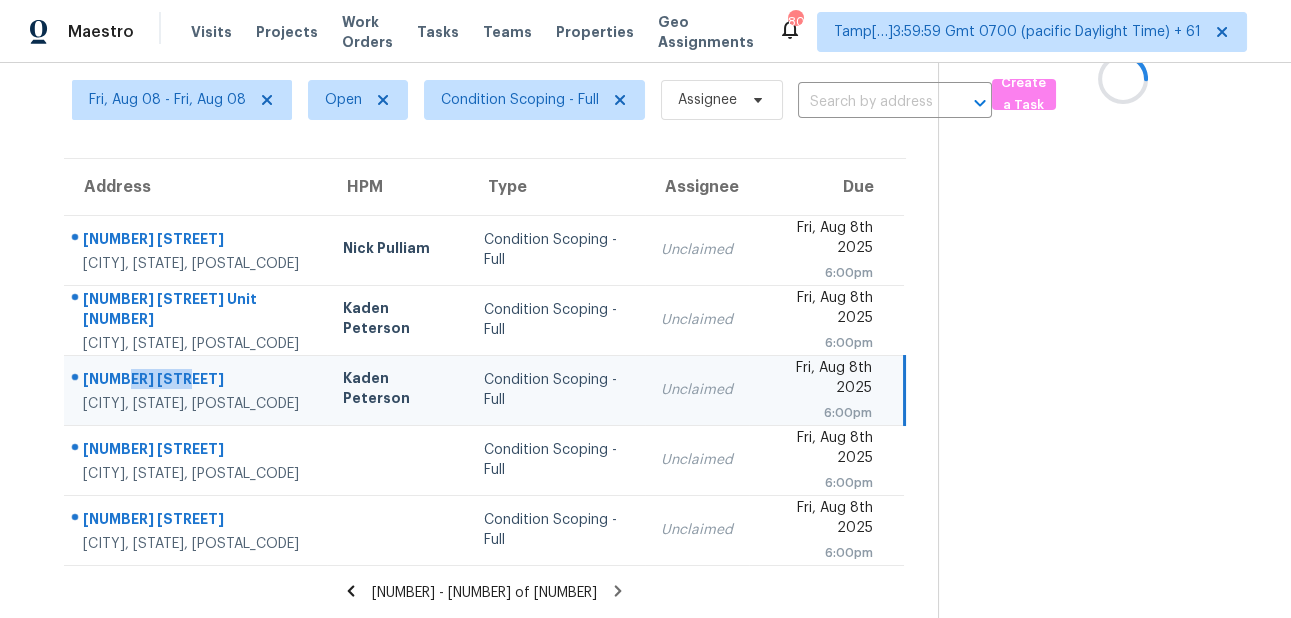 click on "5191 Millwood Rd" at bounding box center (197, 381) 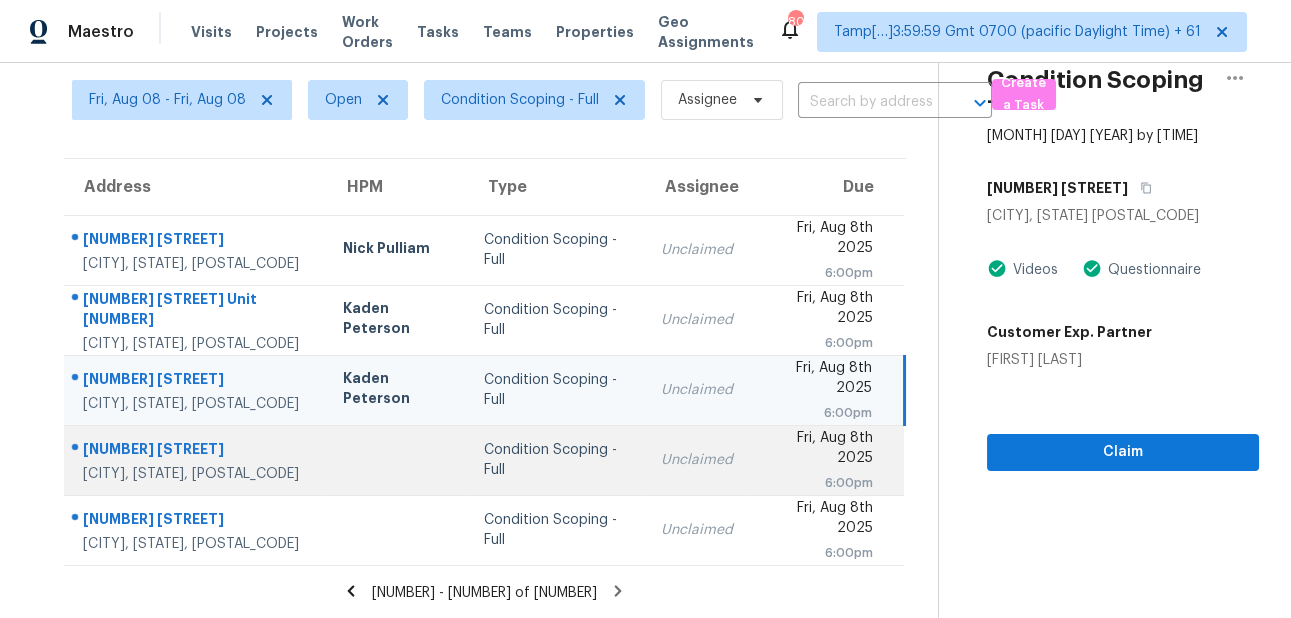 click on "4313 W Piute Ave" at bounding box center (197, 451) 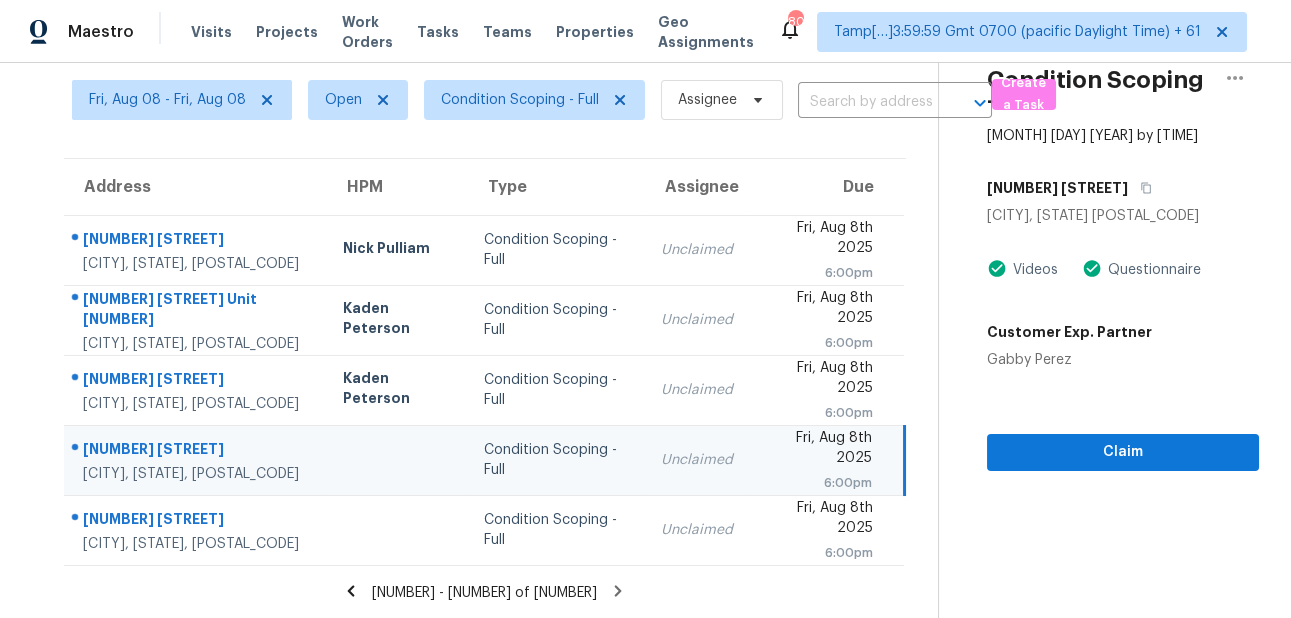 click at bounding box center [397, 460] 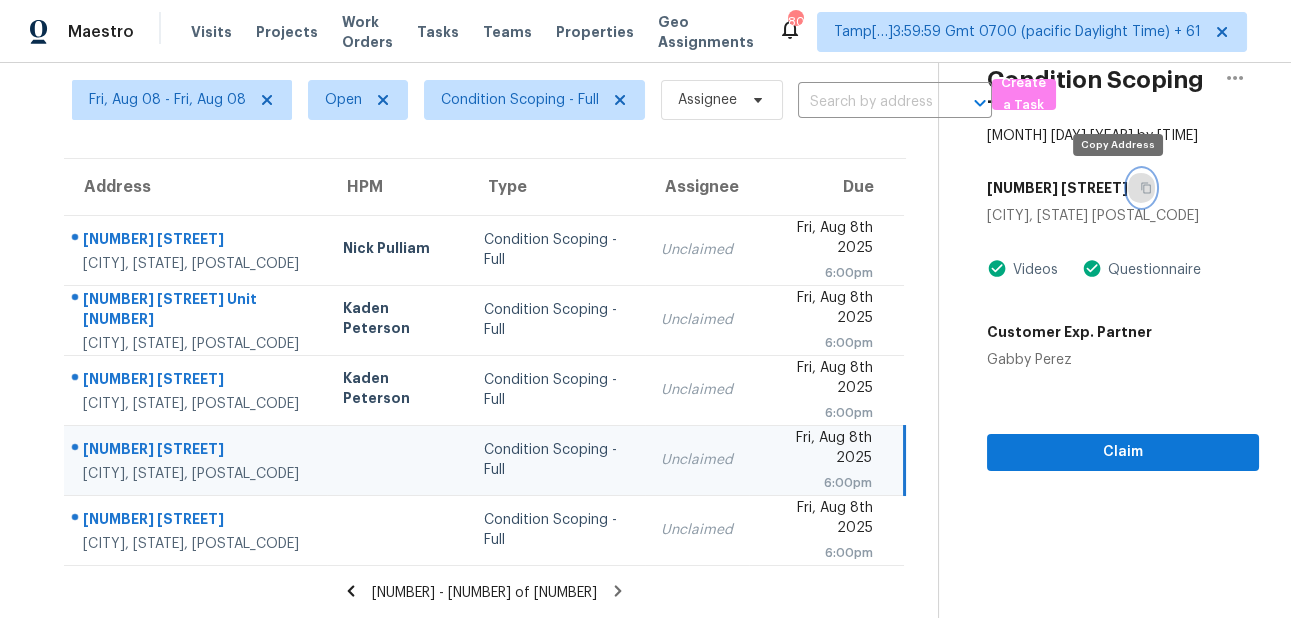 click 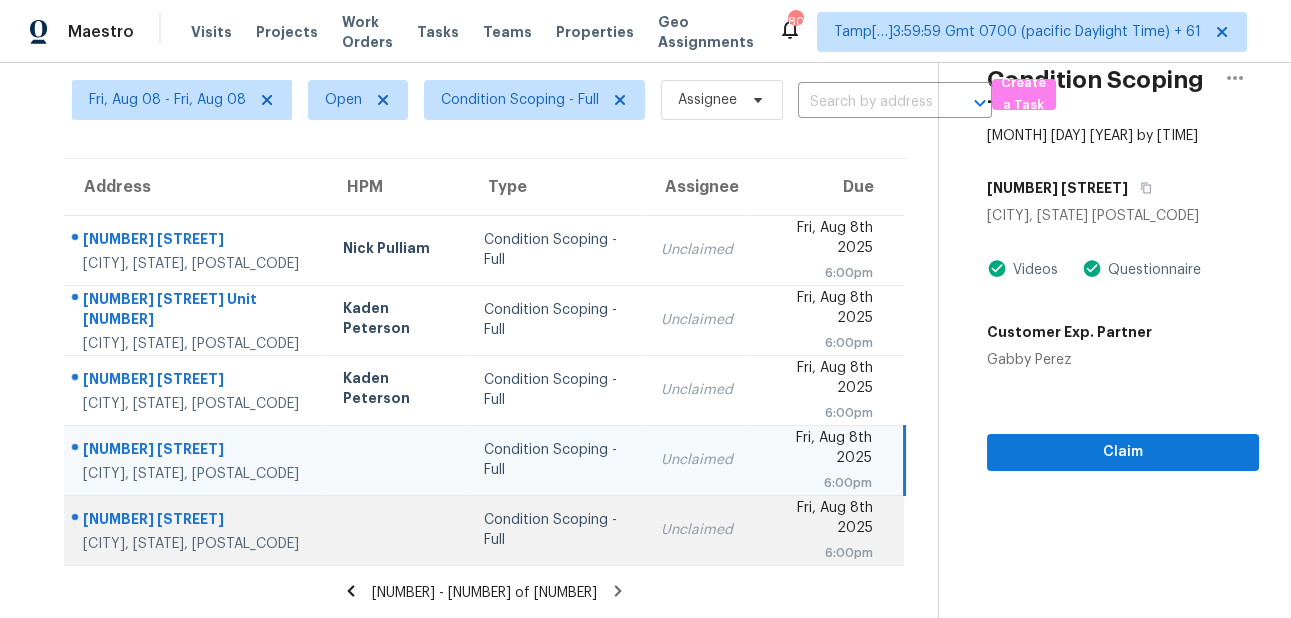 click on "8947 Windgate Ranch St" at bounding box center (197, 521) 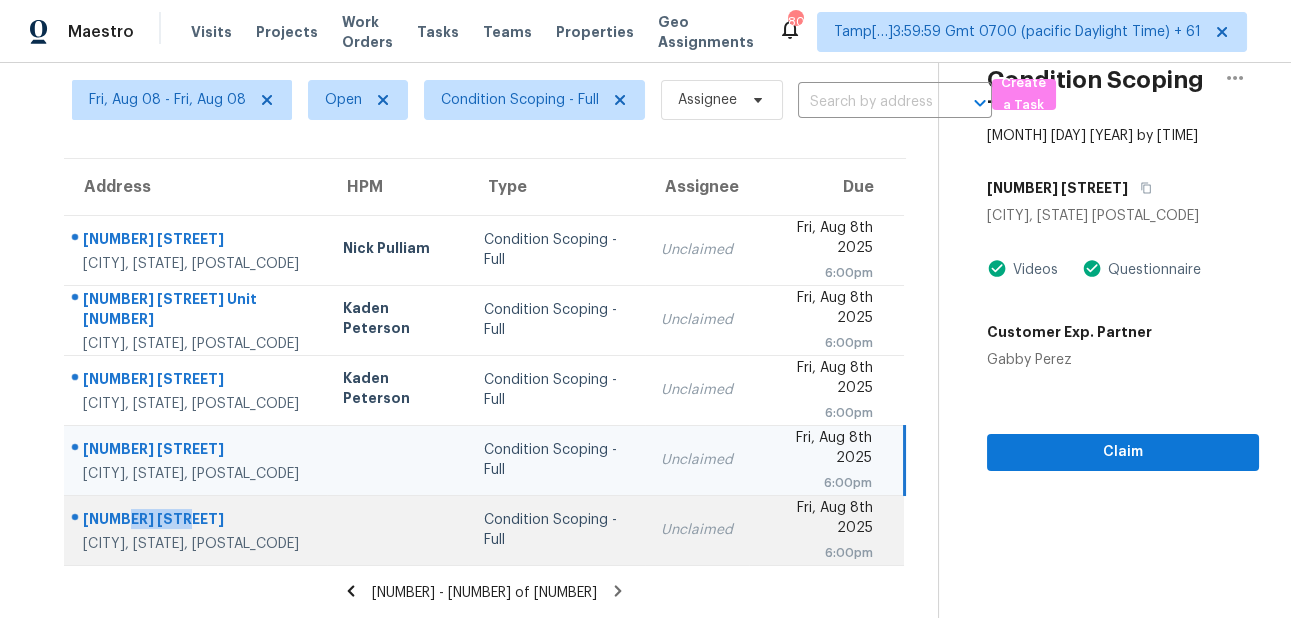 click on "8947 Windgate Ranch St" at bounding box center [197, 521] 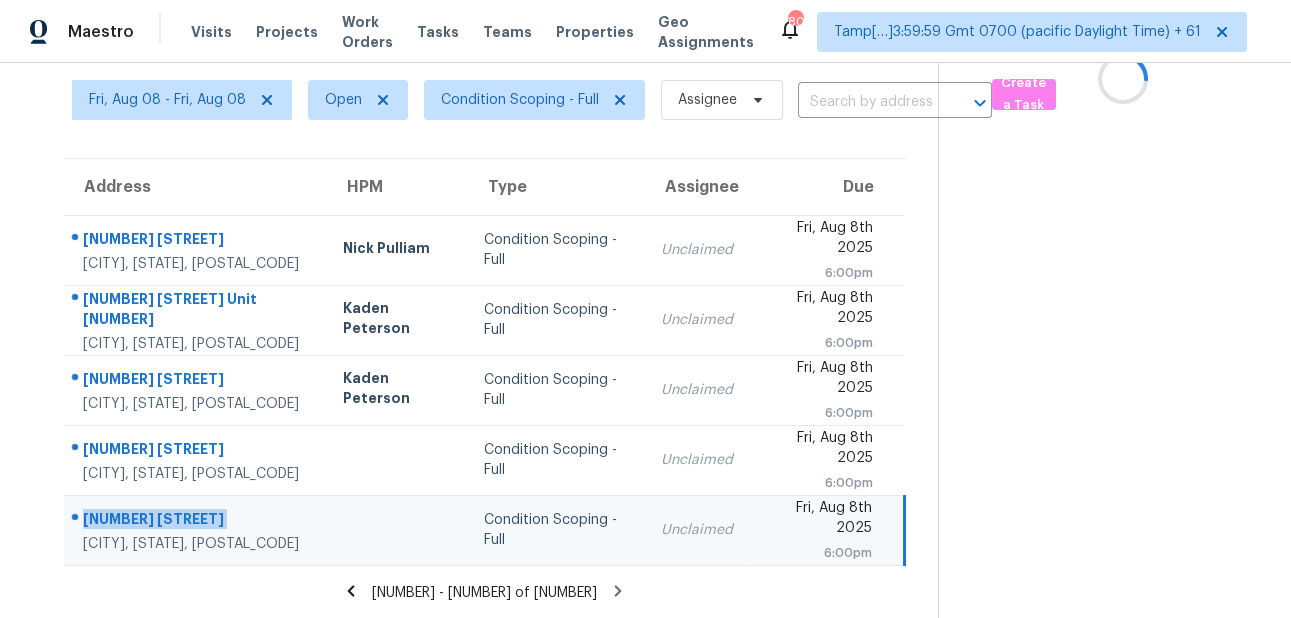 click on "8947 Windgate Ranch St" at bounding box center (197, 521) 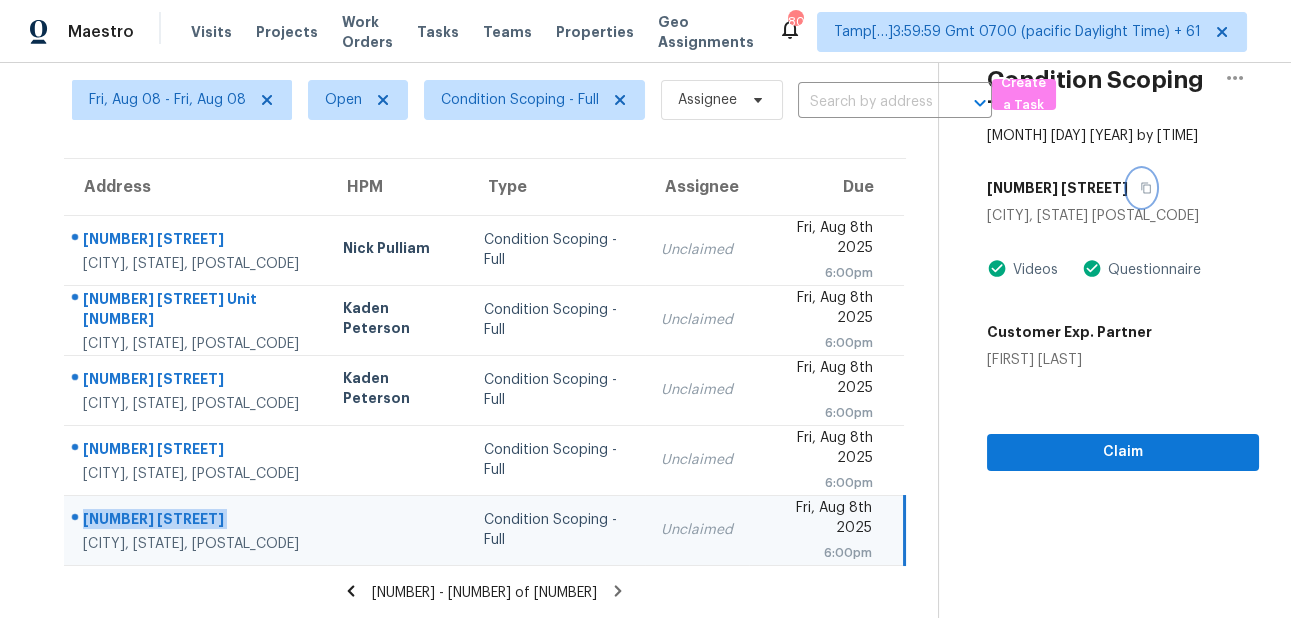 click 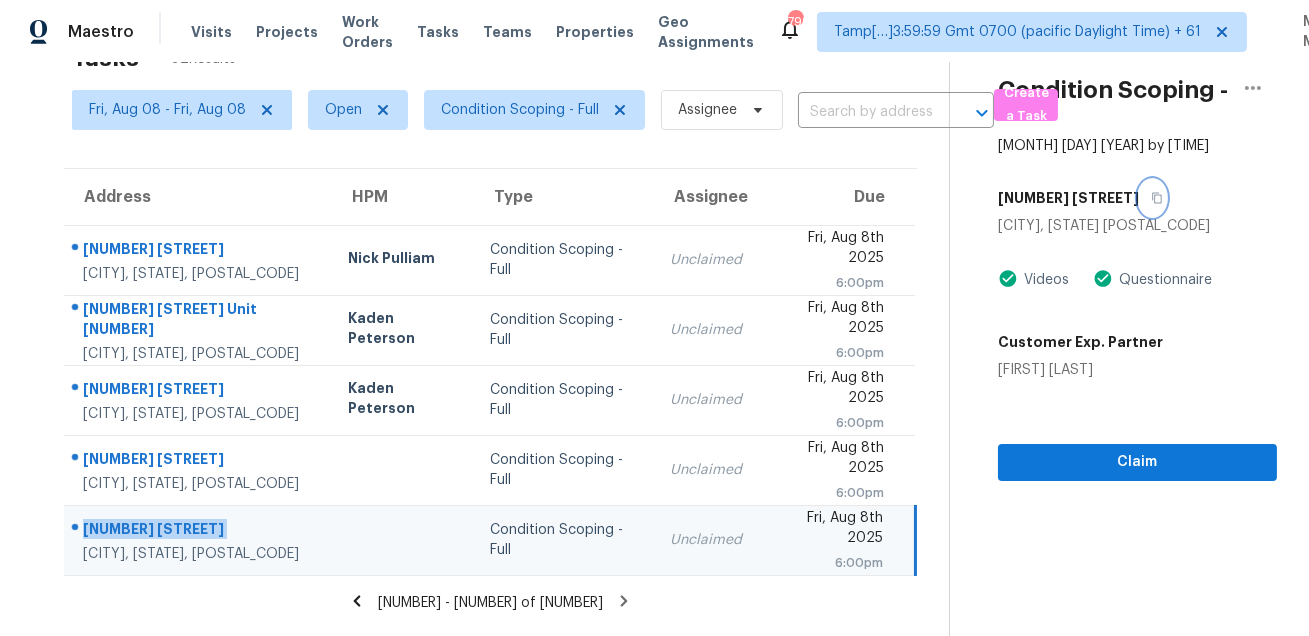 scroll, scrollTop: 62, scrollLeft: 0, axis: vertical 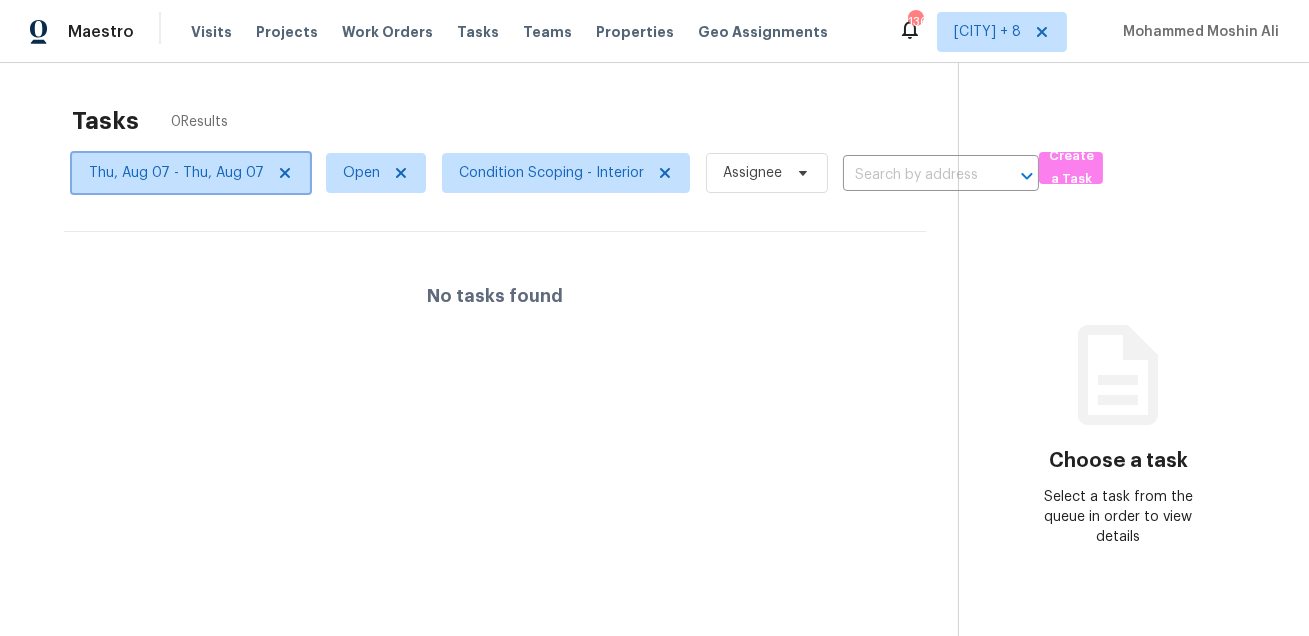 click on "Thu, Aug 07 - Thu, Aug 07" at bounding box center [176, 173] 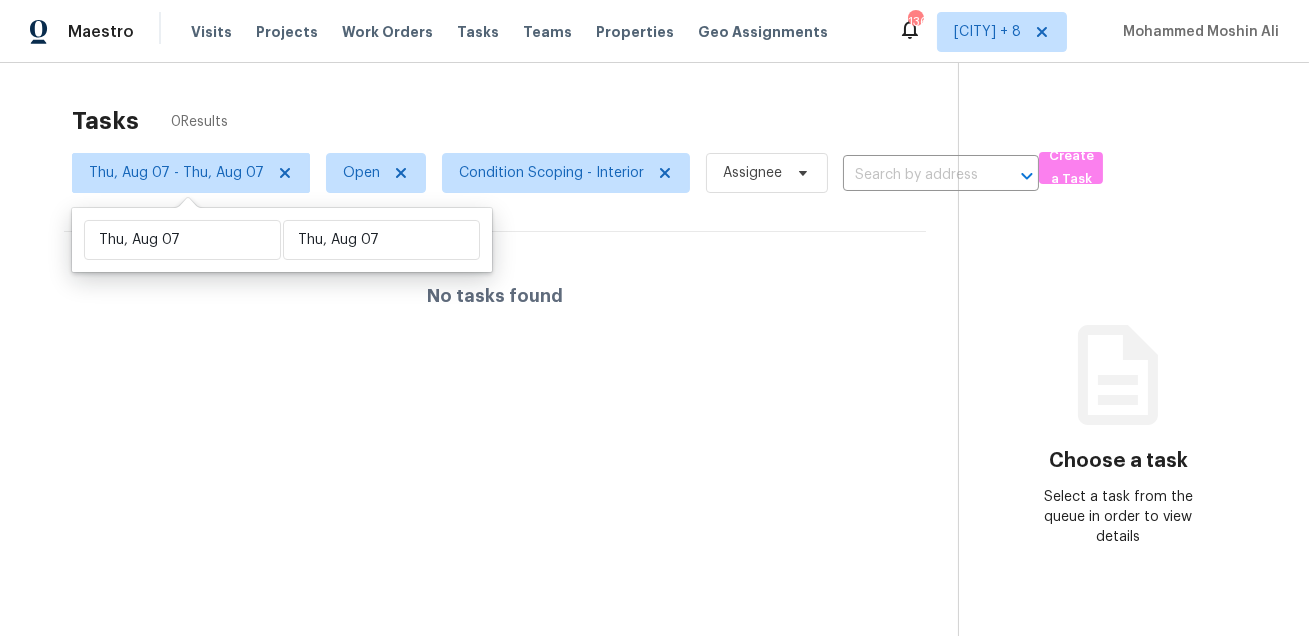 click on "[DAY_OF_WEEK], [DAY_OF_WEEK]" at bounding box center (282, 240) 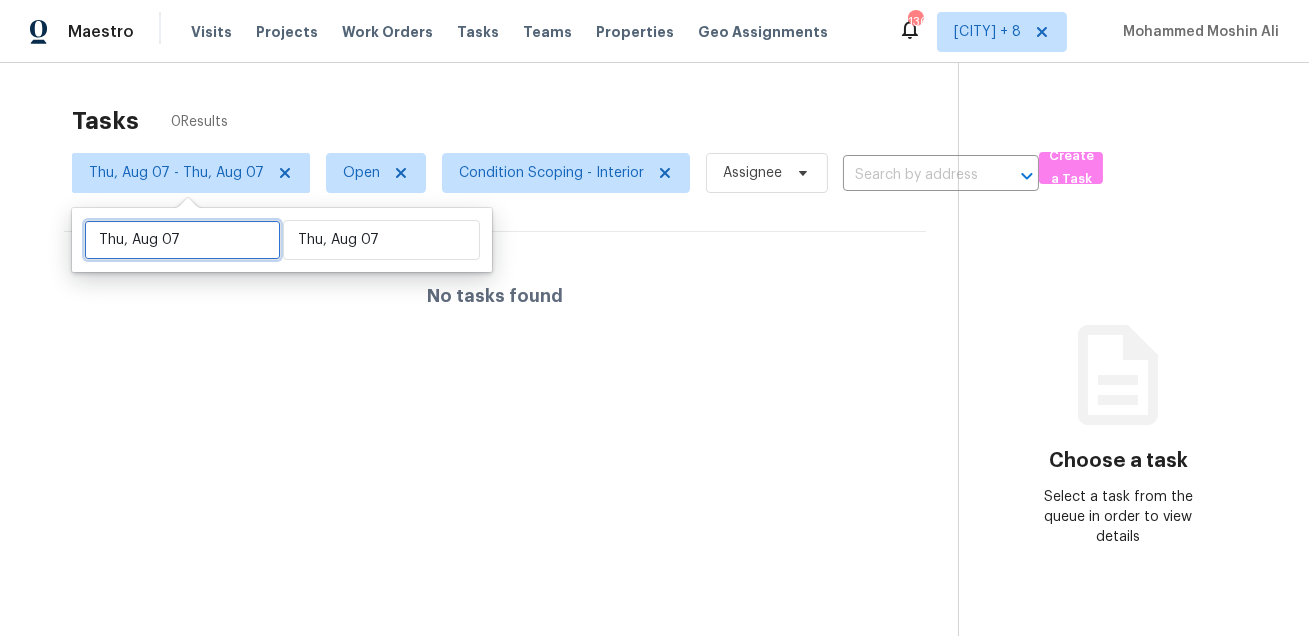 click on "Thu, Aug 07" at bounding box center (182, 240) 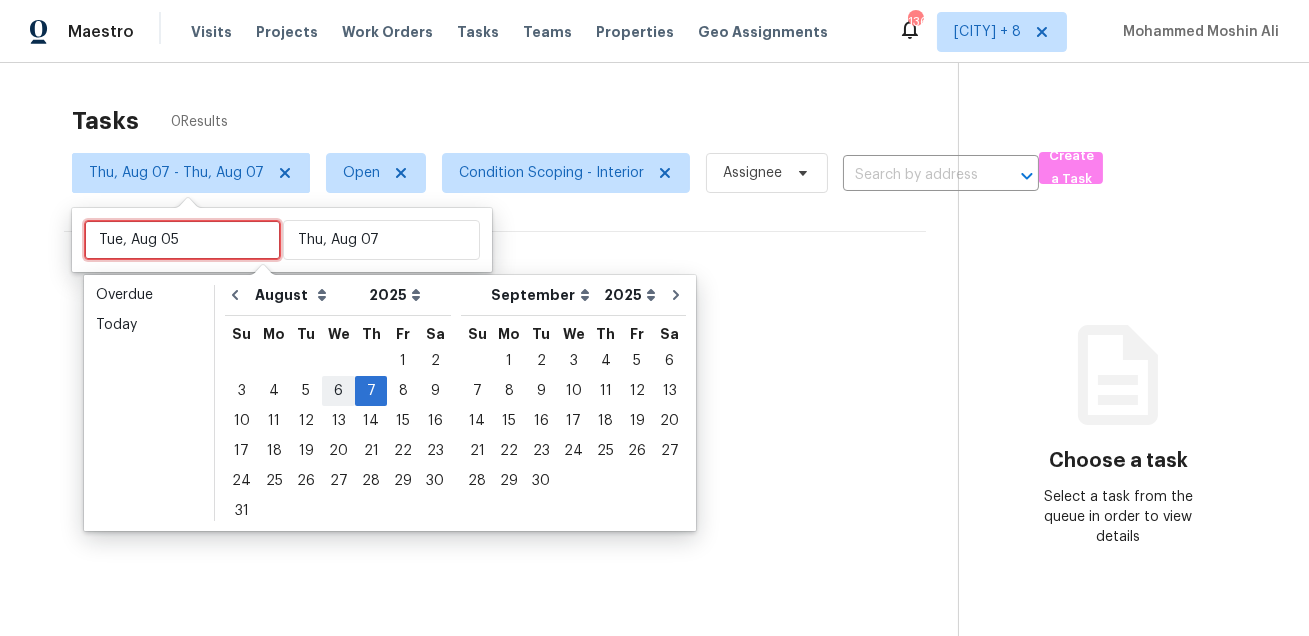 type on "Wed, Aug 06" 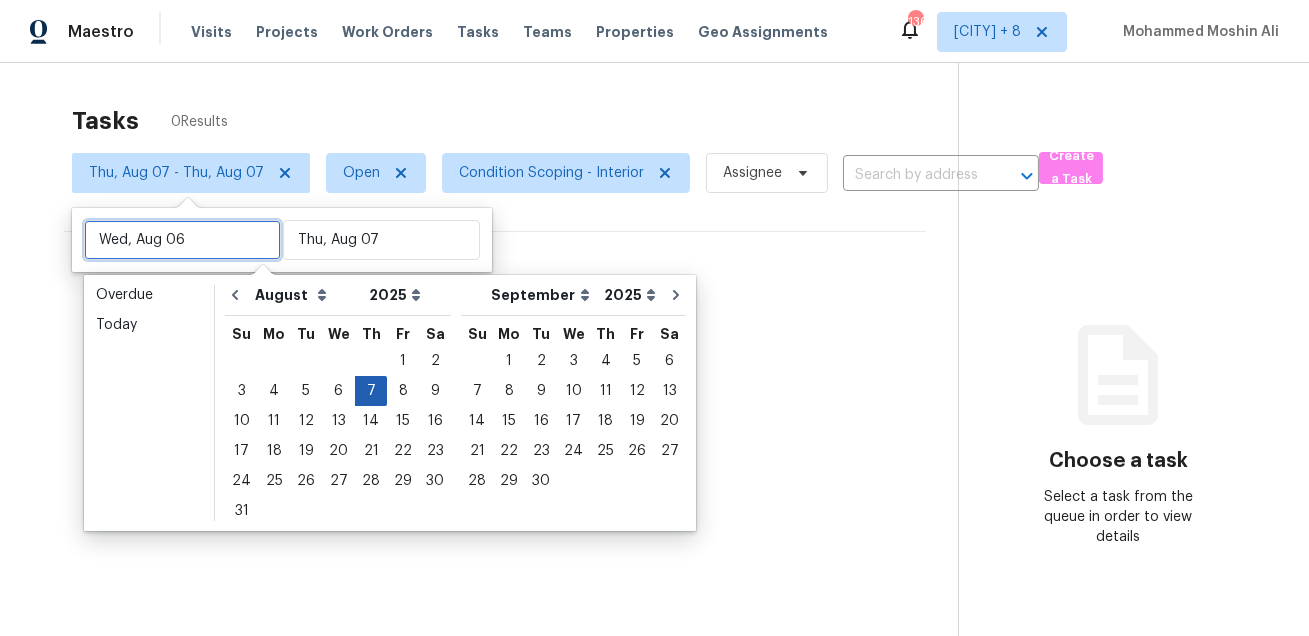 type 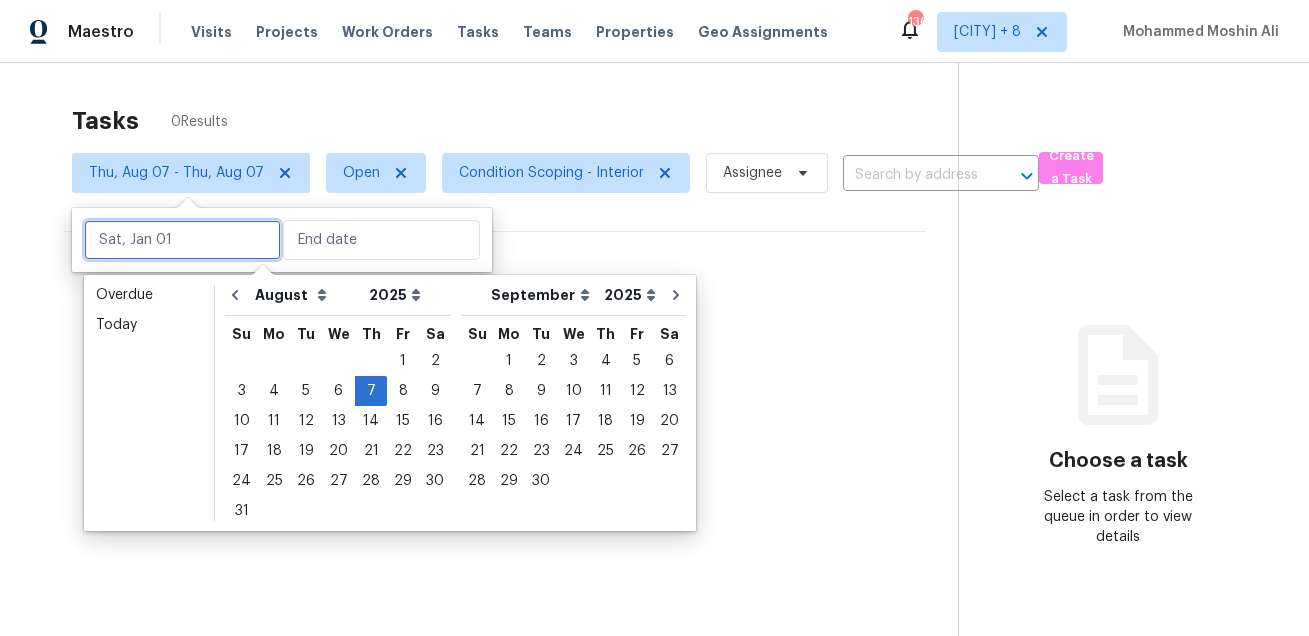 type on "Thu, Aug 07" 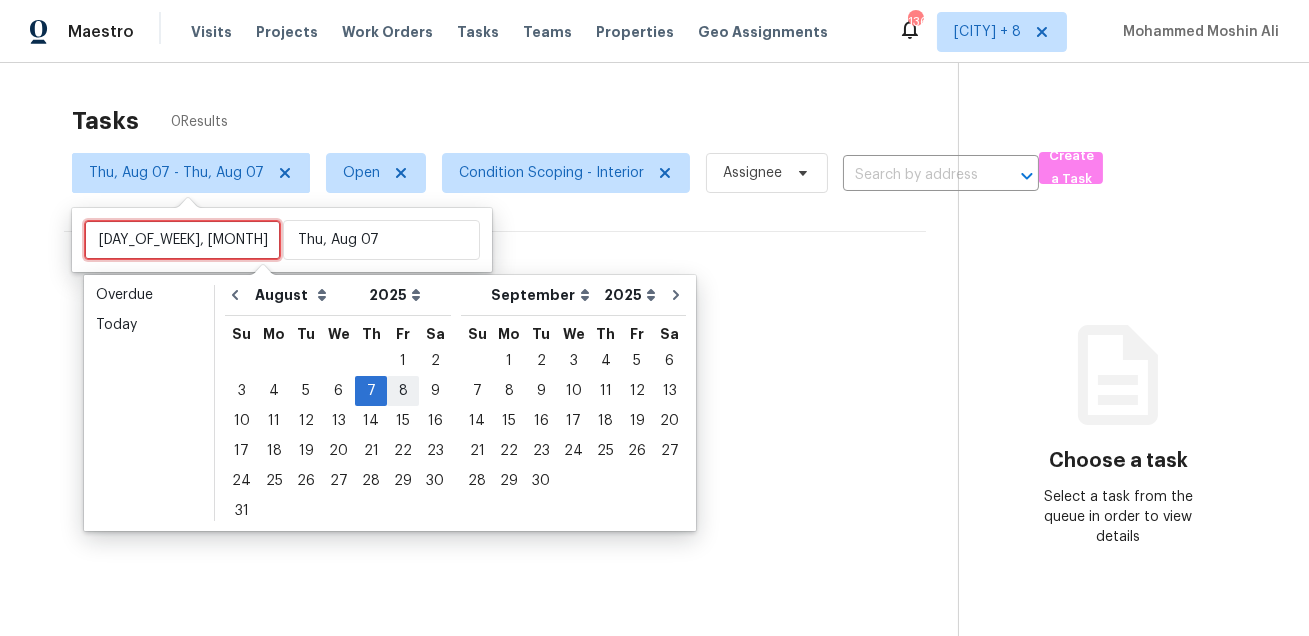 type on "Fri, Aug 08" 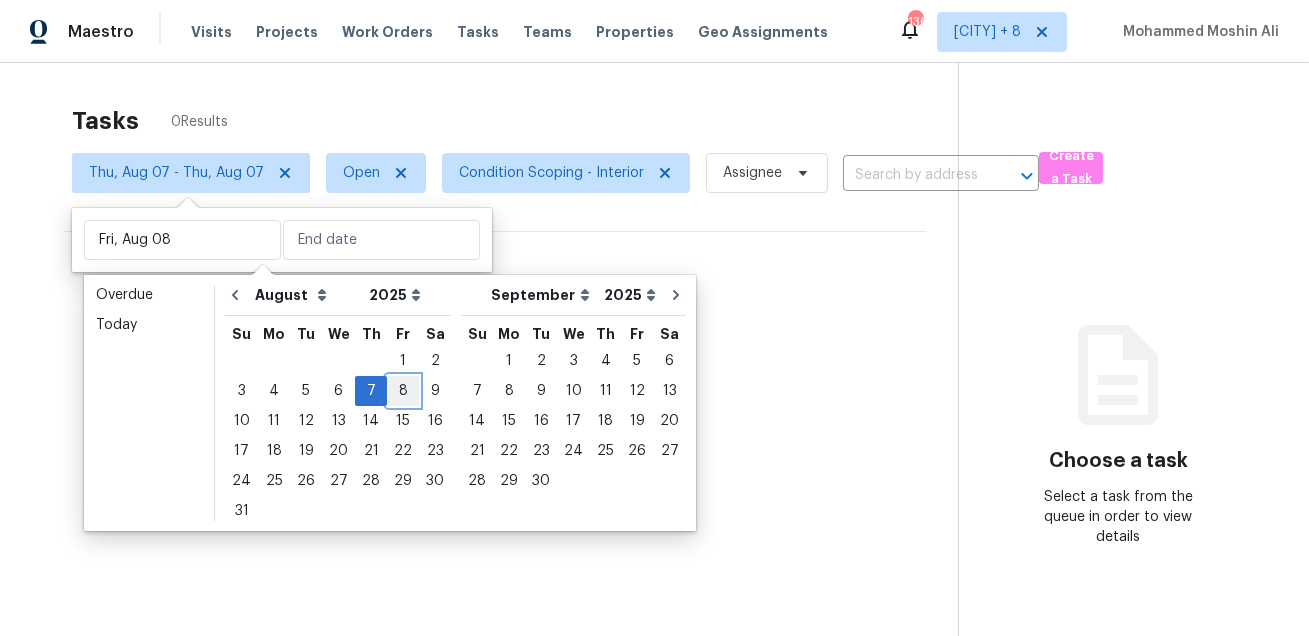 click on "8" at bounding box center (403, 391) 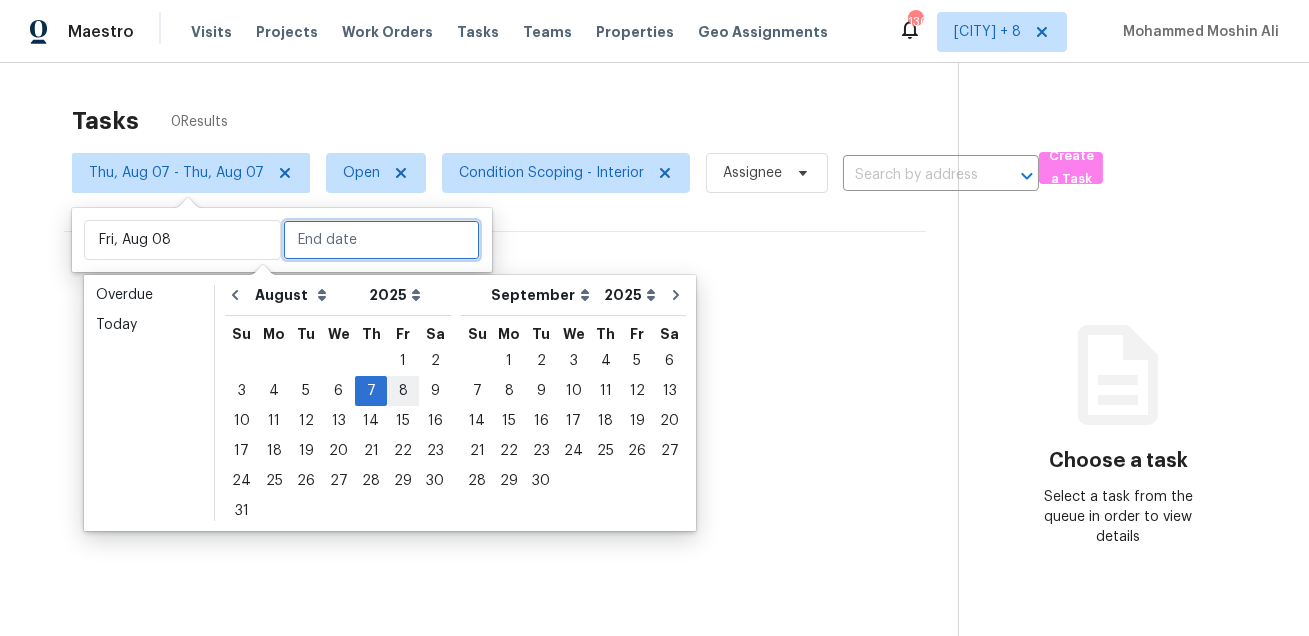 type on "Fri, Aug 08" 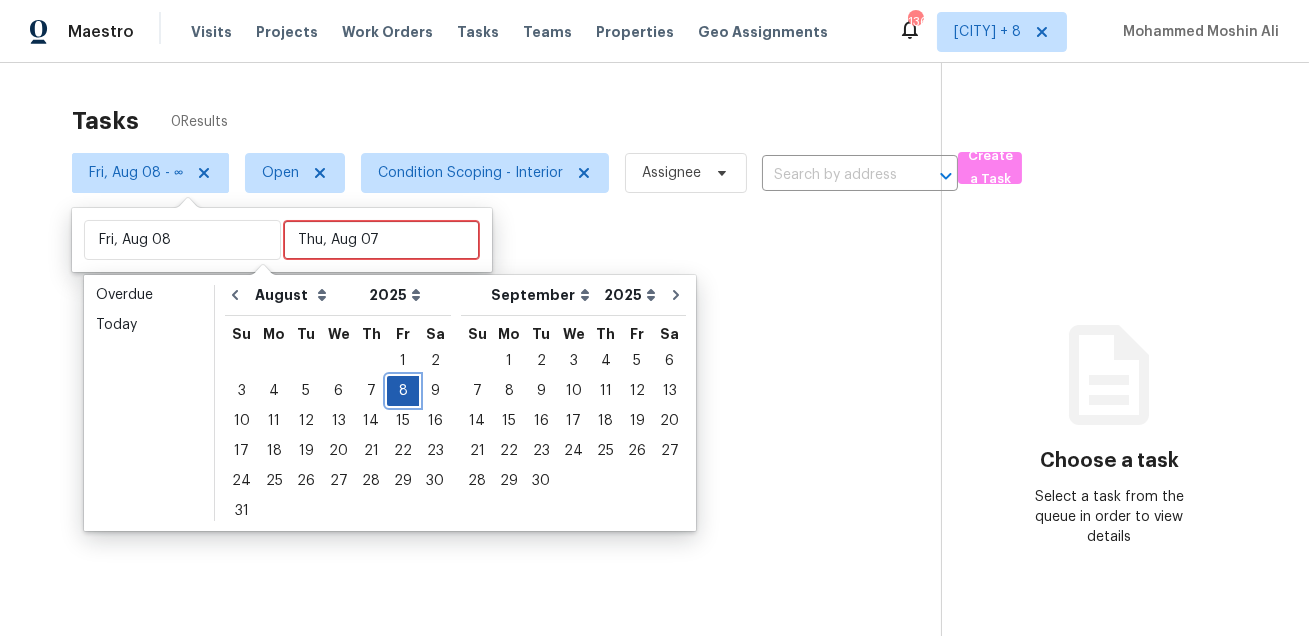 click on "8" at bounding box center [403, 391] 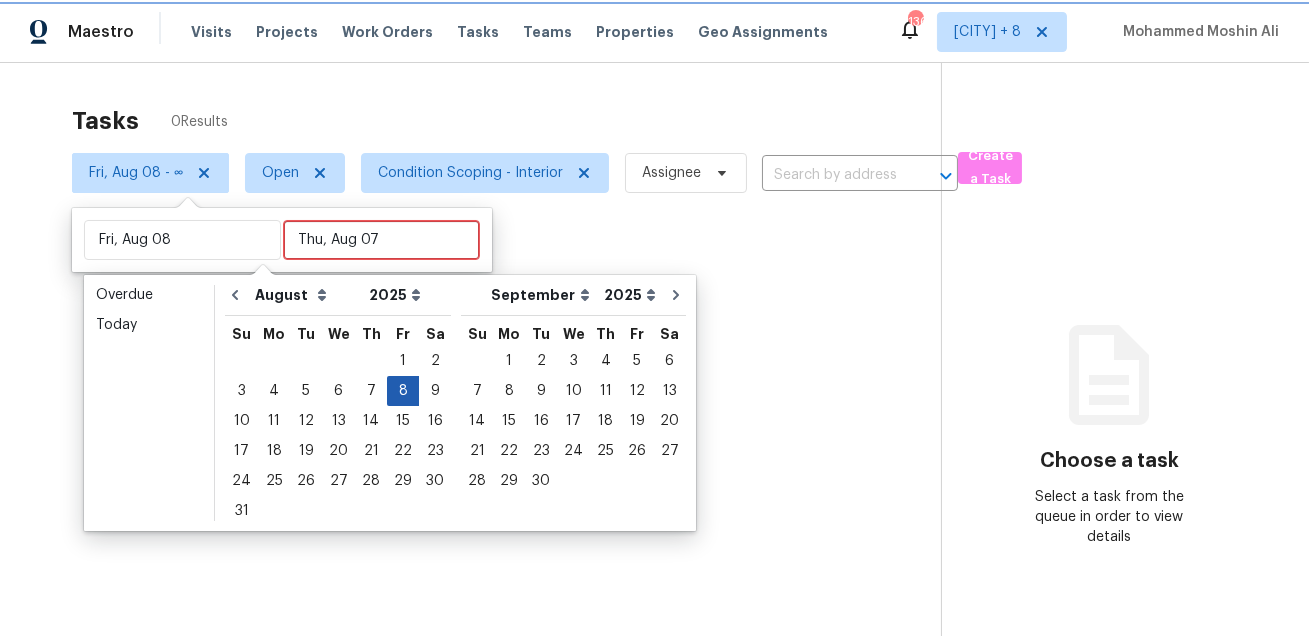 type on "Fri, Aug 08" 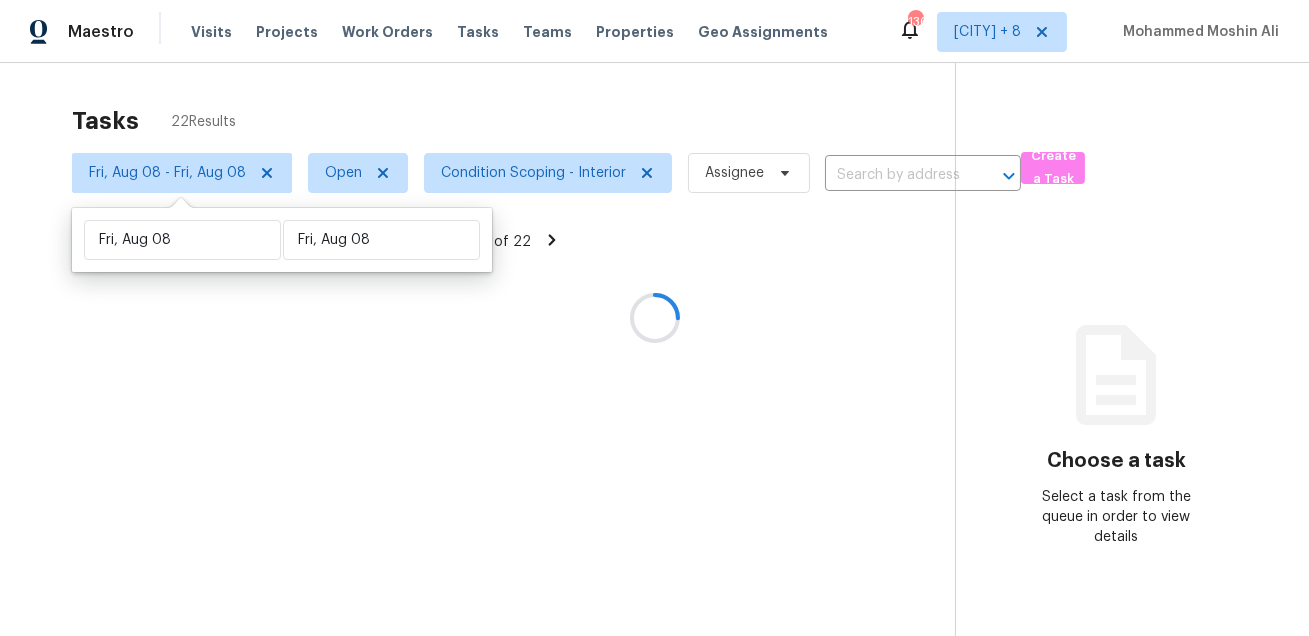 click at bounding box center (654, 318) 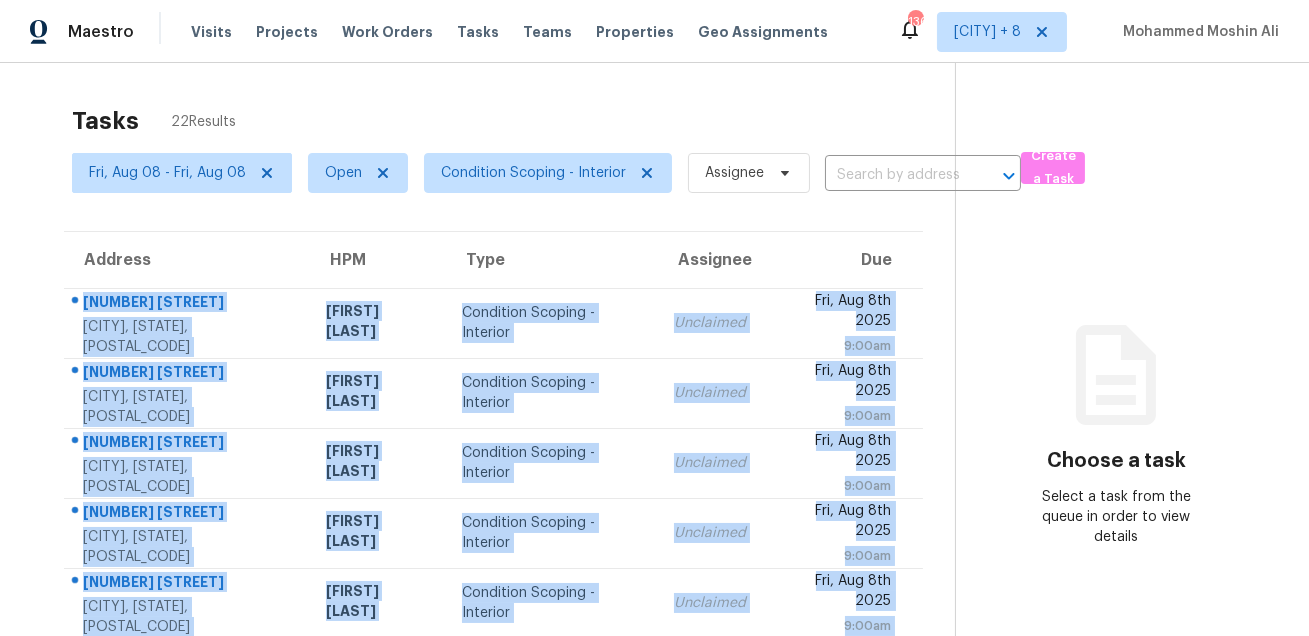 scroll, scrollTop: 405, scrollLeft: 0, axis: vertical 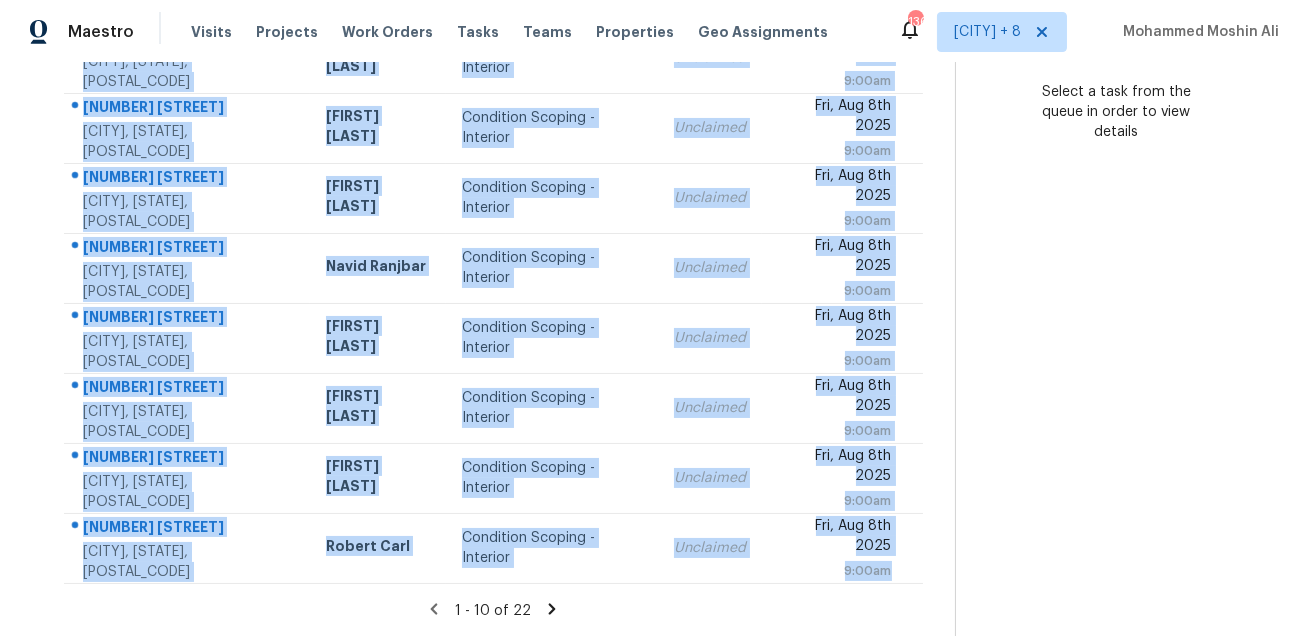 drag, startPoint x: 74, startPoint y: 303, endPoint x: 660, endPoint y: 589, distance: 652.0675 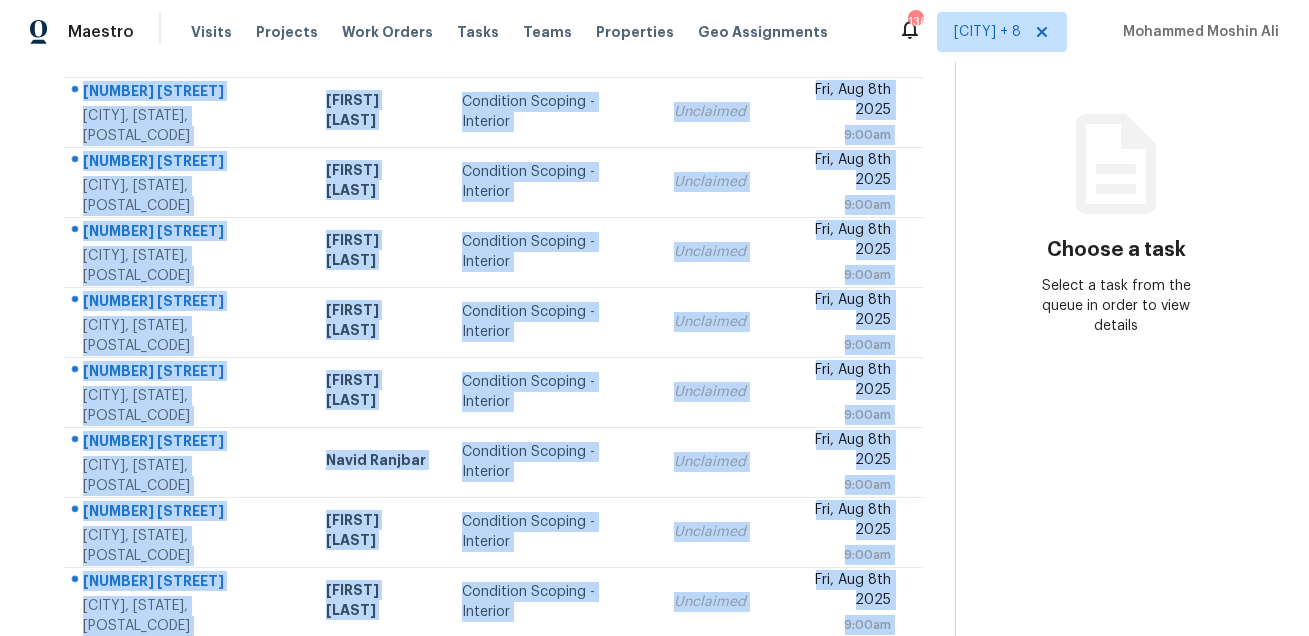 scroll, scrollTop: 189, scrollLeft: 0, axis: vertical 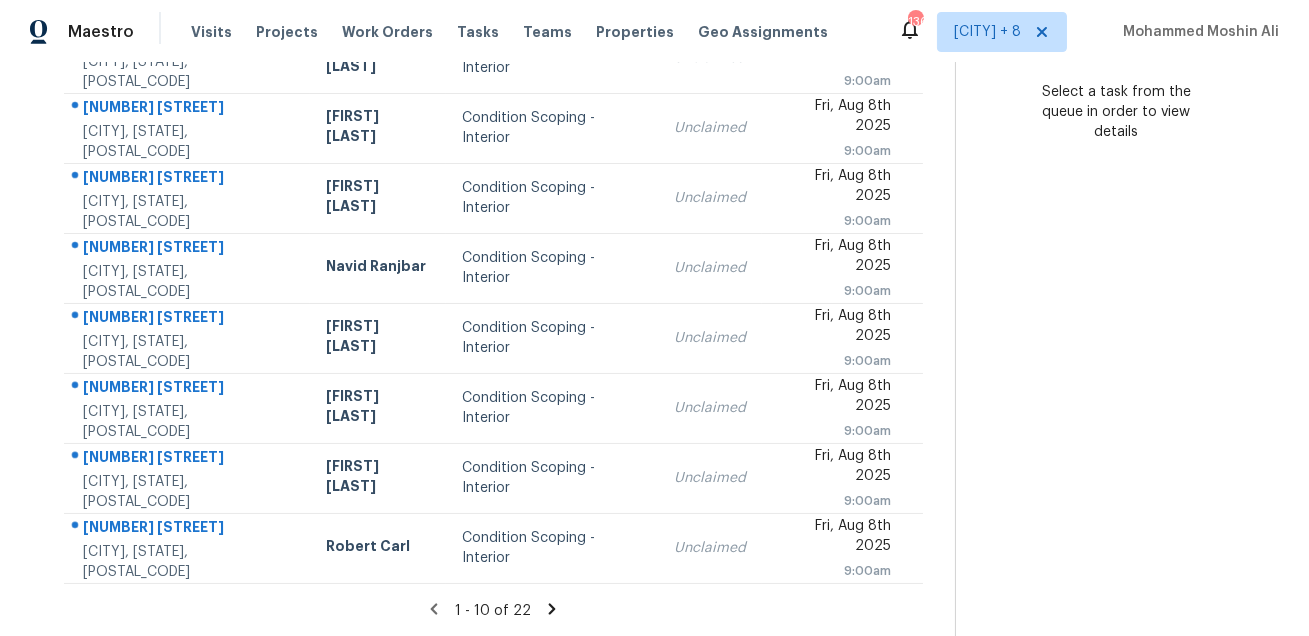 click 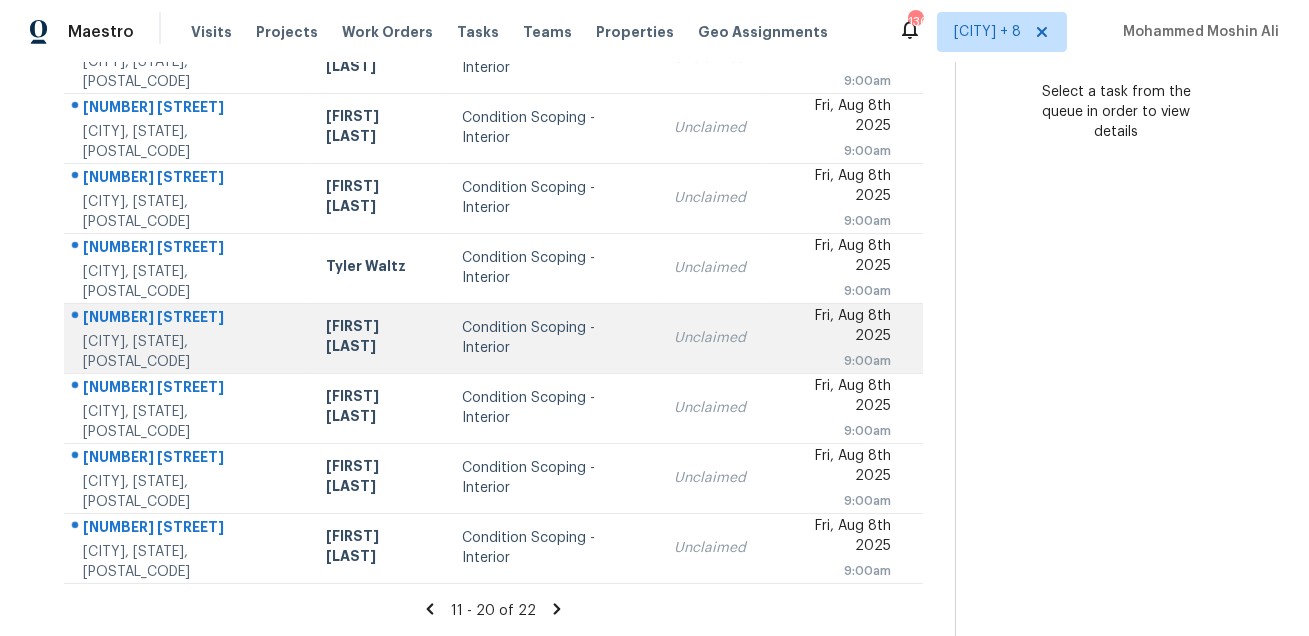 scroll, scrollTop: 0, scrollLeft: 0, axis: both 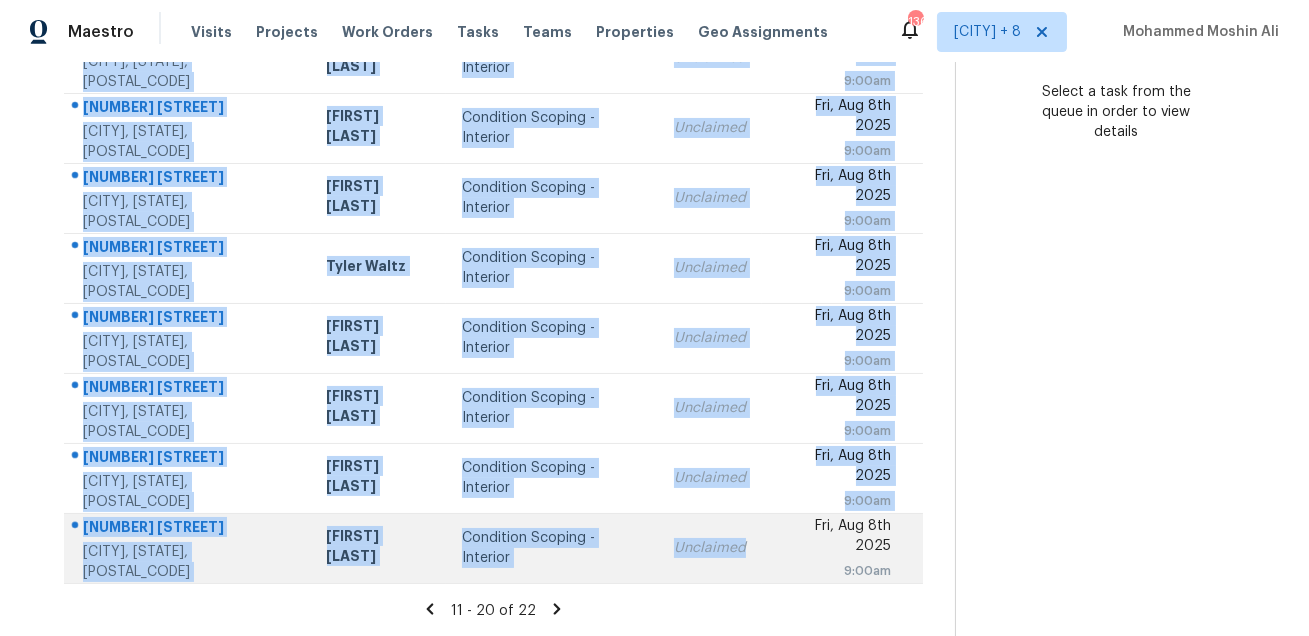 drag, startPoint x: 64, startPoint y: 296, endPoint x: 734, endPoint y: 565, distance: 721.9841 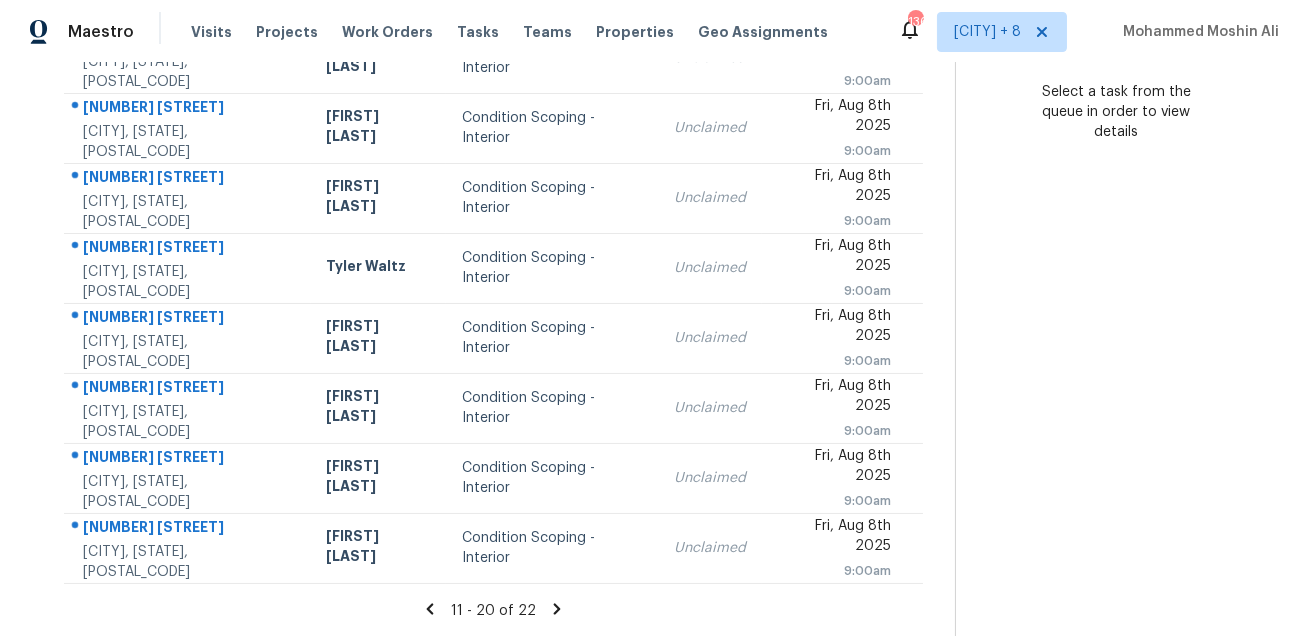 click 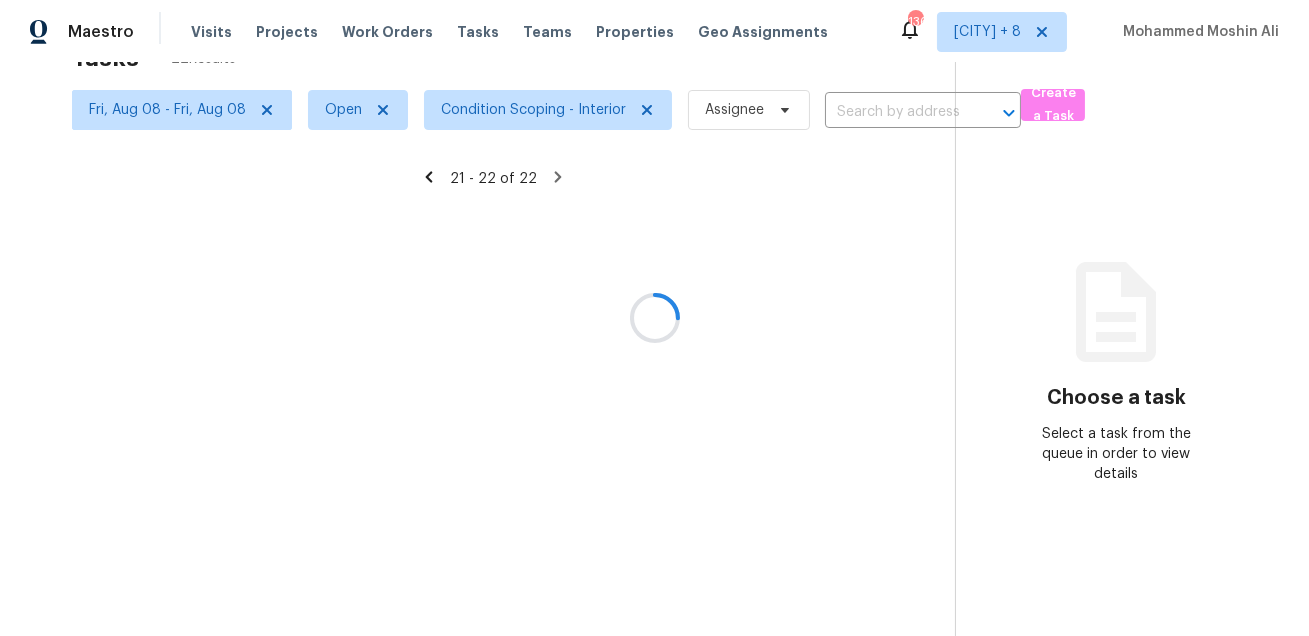 scroll, scrollTop: 62, scrollLeft: 0, axis: vertical 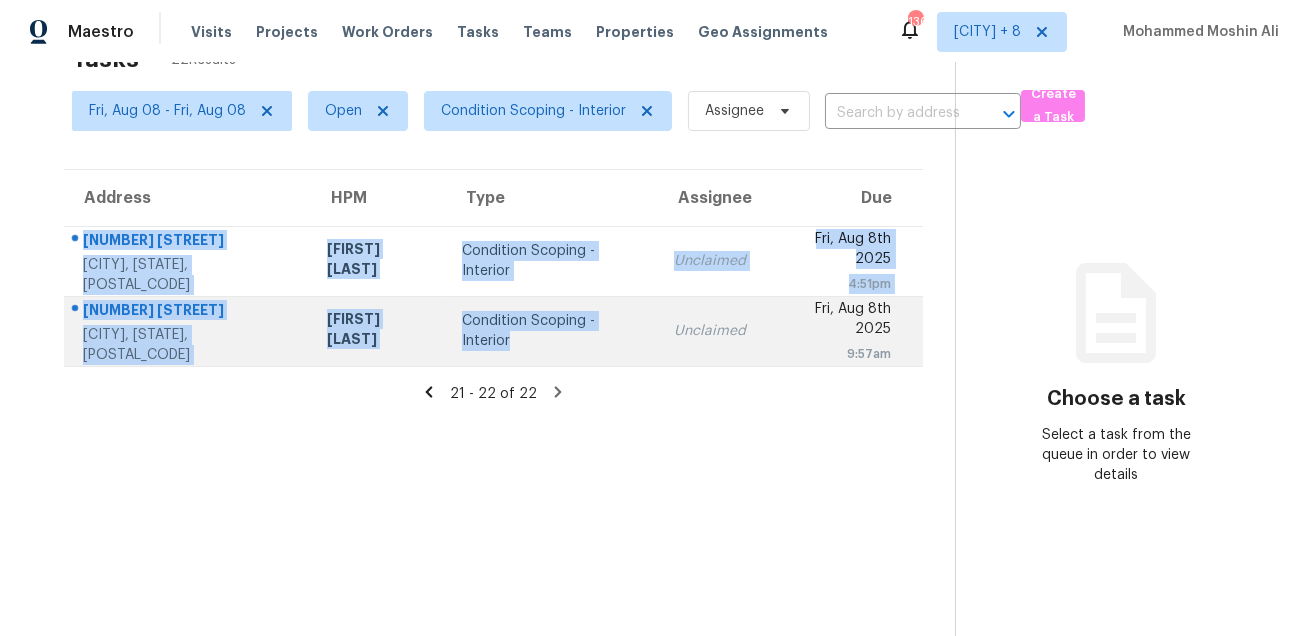 drag, startPoint x: 75, startPoint y: 232, endPoint x: 631, endPoint y: 361, distance: 570.7688 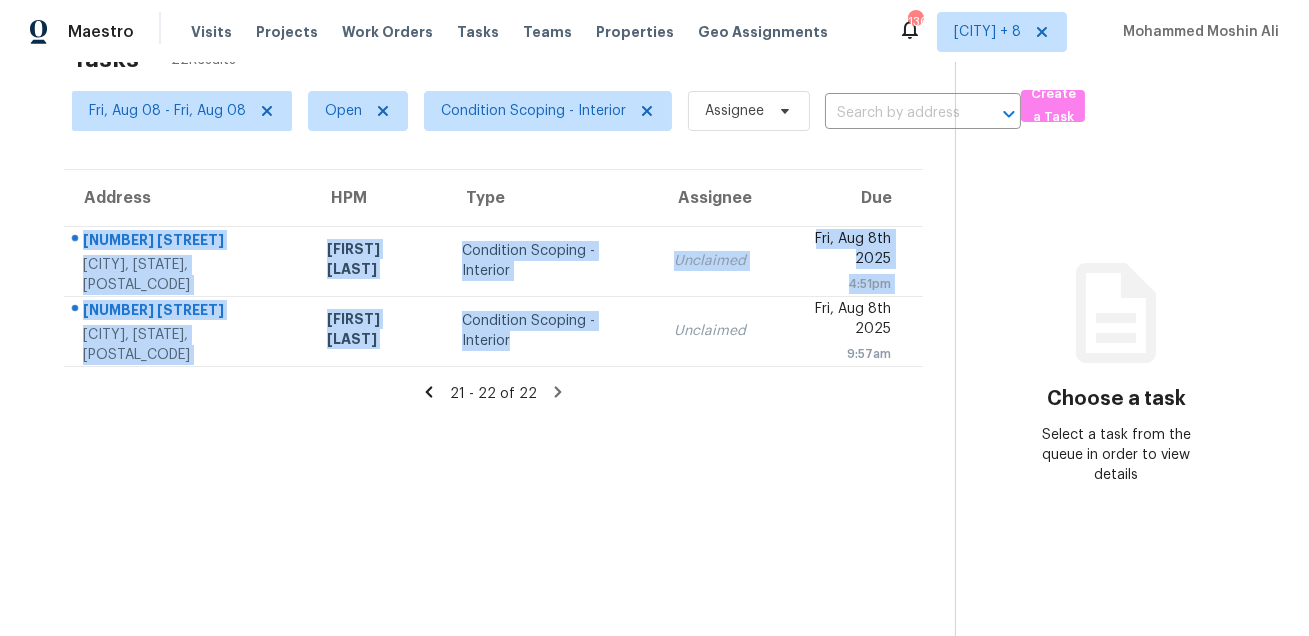 copy on "[NUMBER] [STREET]   [CITY], [STATE], [POSTAL_CODE] [FIRST] [LAST] Condition Scoping - Interior Unclaimed [DAY_OF_WEEK], [MONTH] [DAY] [YEAR] [TIME] [NUMBER] [STREET]   [CITY], [STATE], [POSTAL_CODE] [FIRST] [LAST] Condition Scoping - Interior" 